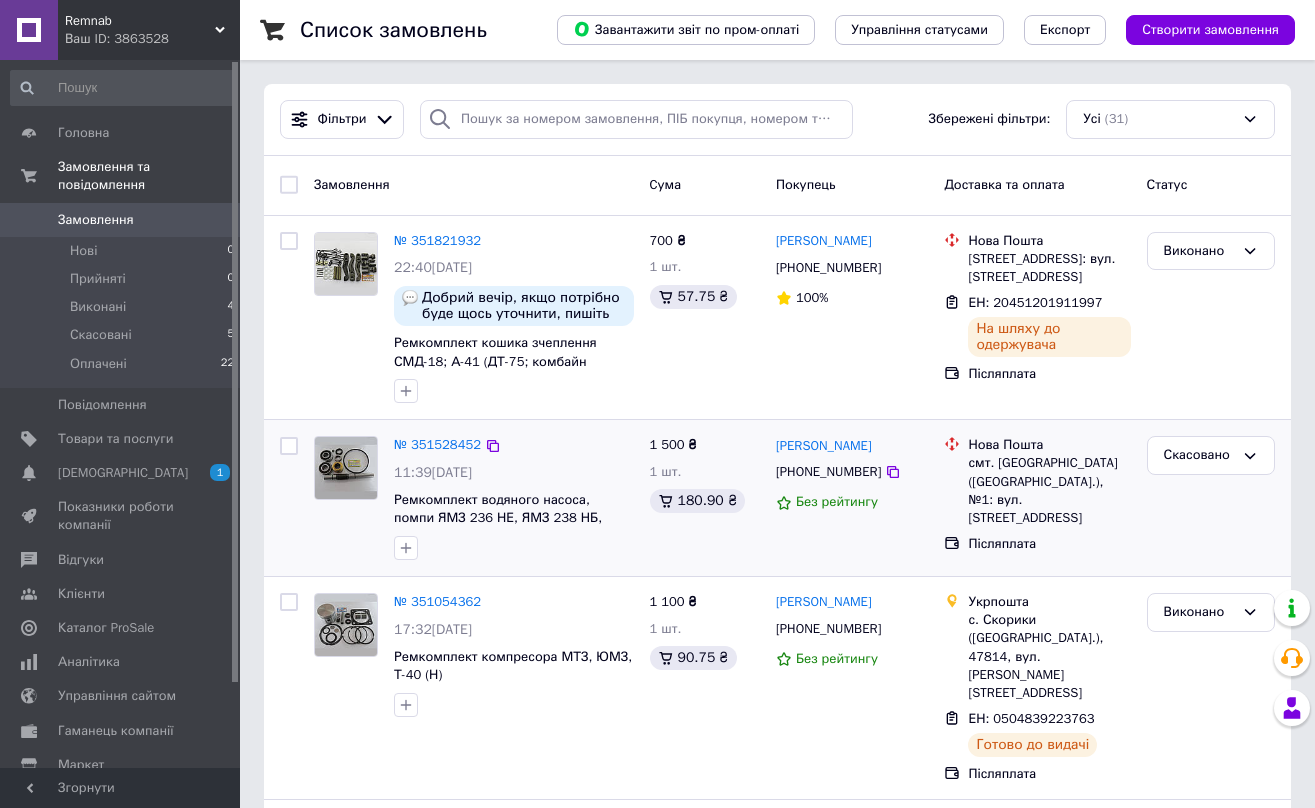 scroll, scrollTop: 0, scrollLeft: 1, axis: horizontal 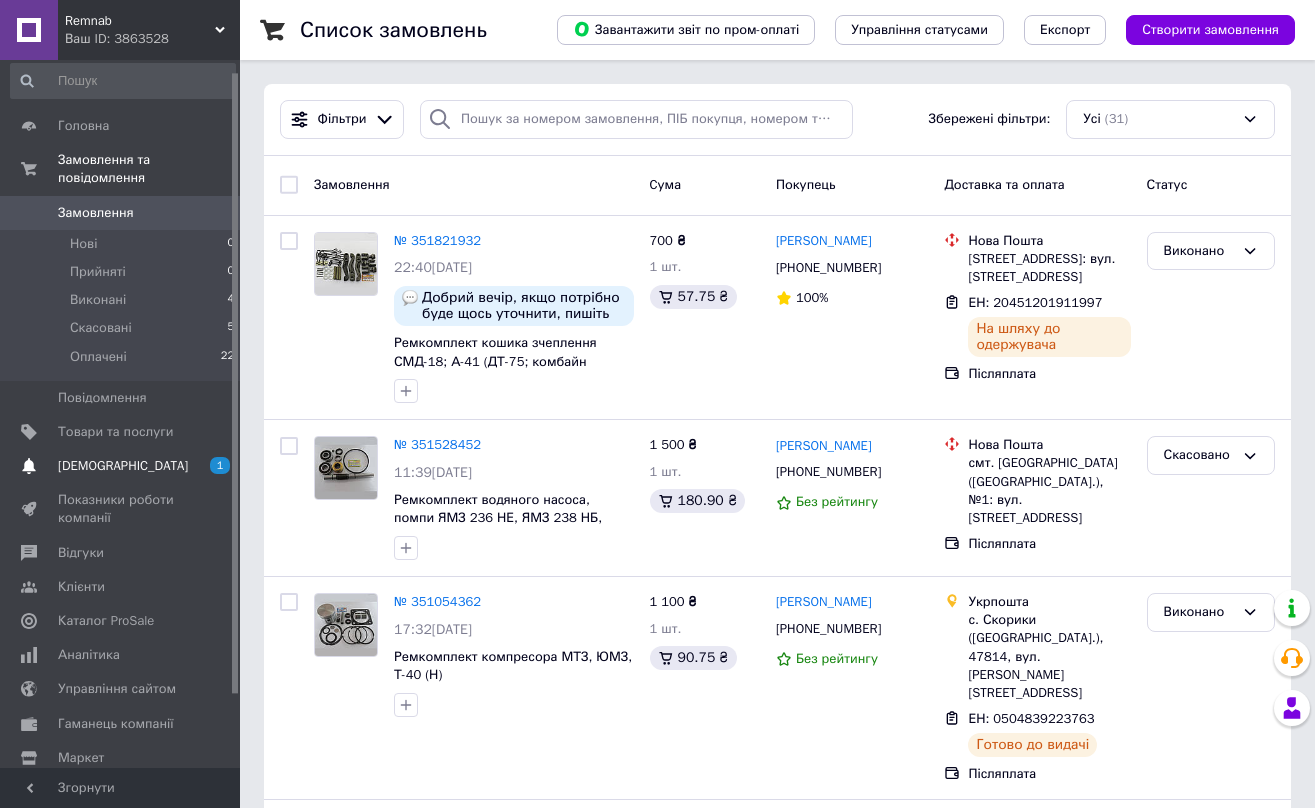 click on "[DEMOGRAPHIC_DATA] 1 0" at bounding box center [123, 466] 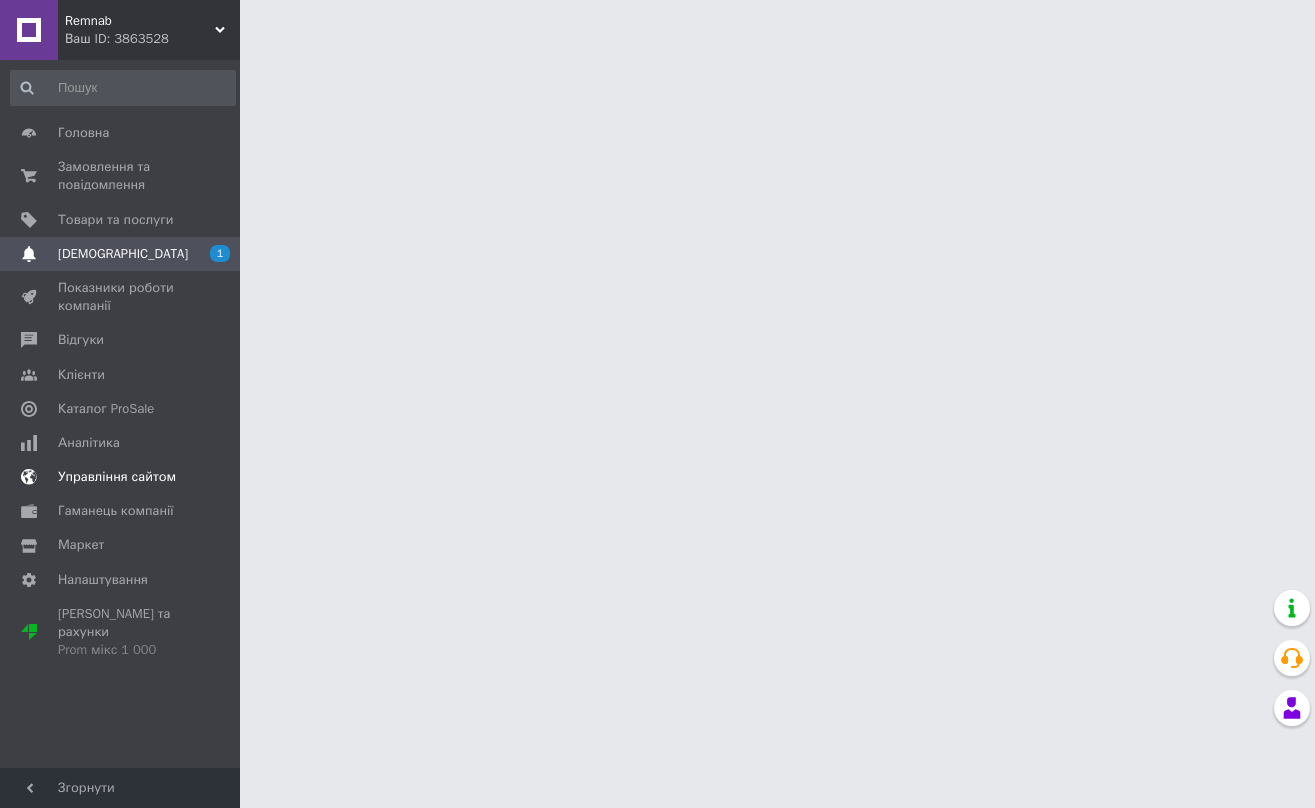 scroll, scrollTop: 0, scrollLeft: 0, axis: both 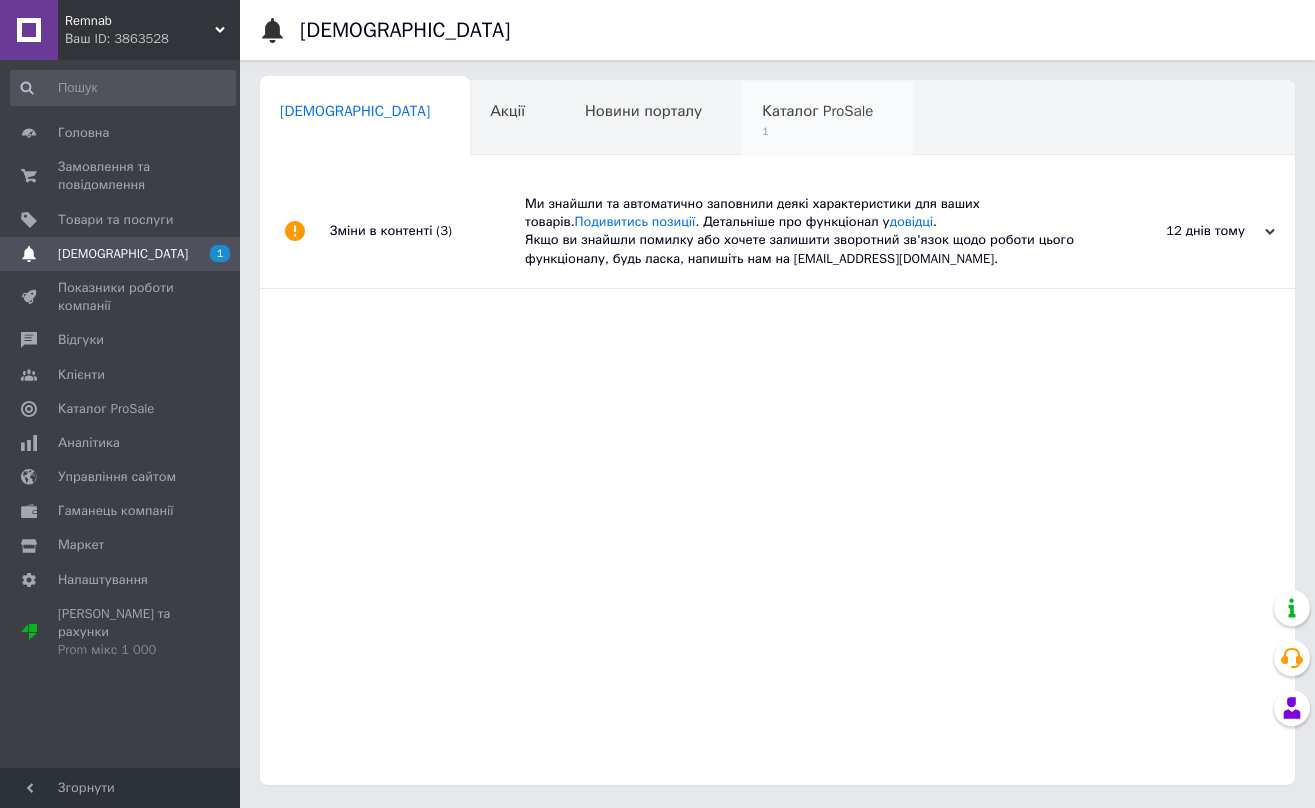 click on "Каталог ProSale" at bounding box center (817, 111) 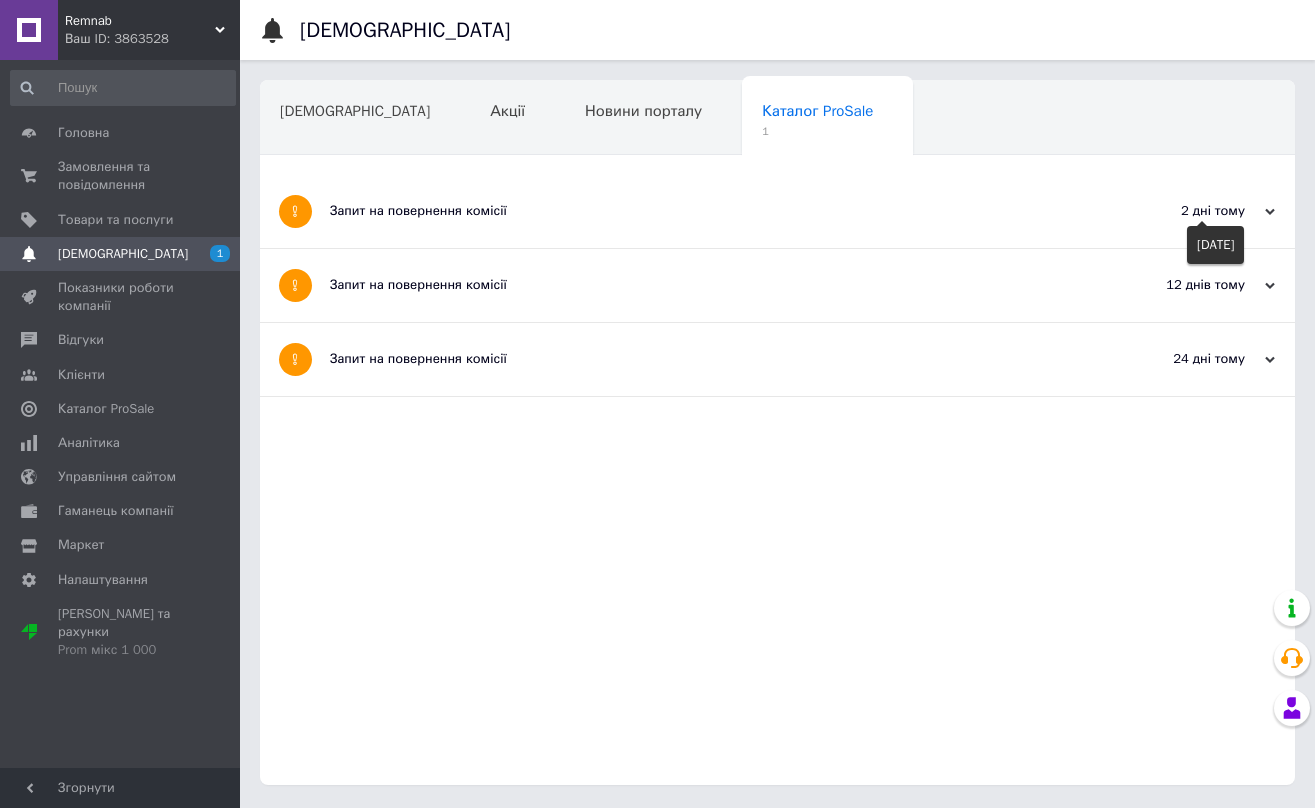 click 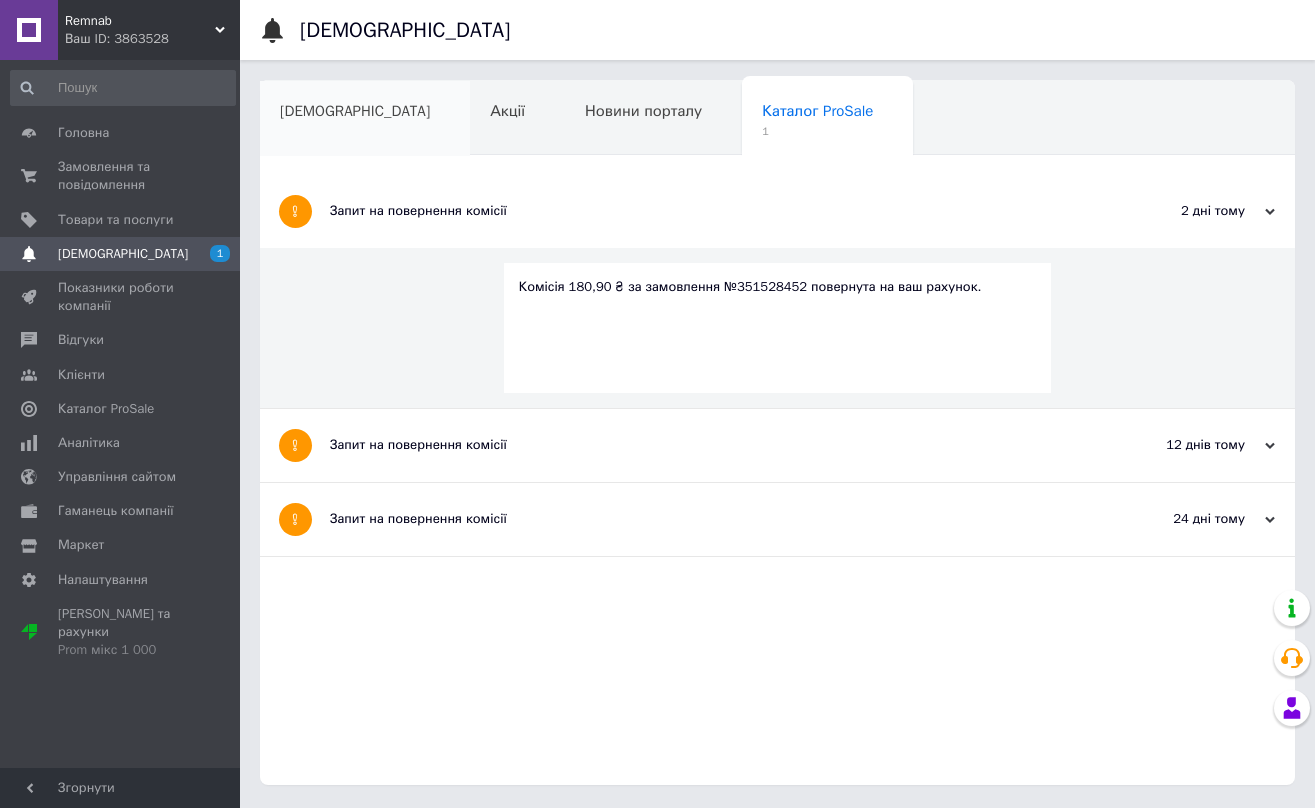 click on "[DEMOGRAPHIC_DATA]" at bounding box center (355, 111) 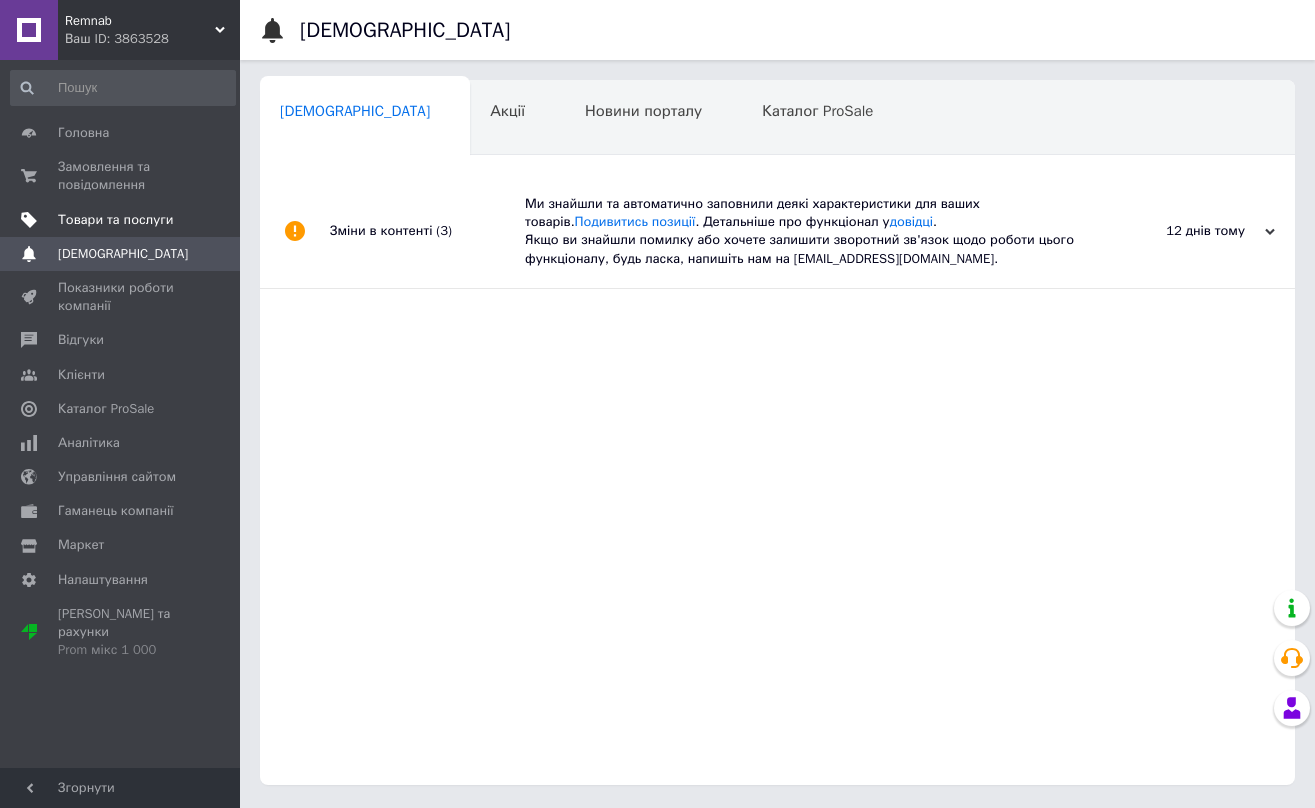click on "Товари та послуги" at bounding box center (115, 220) 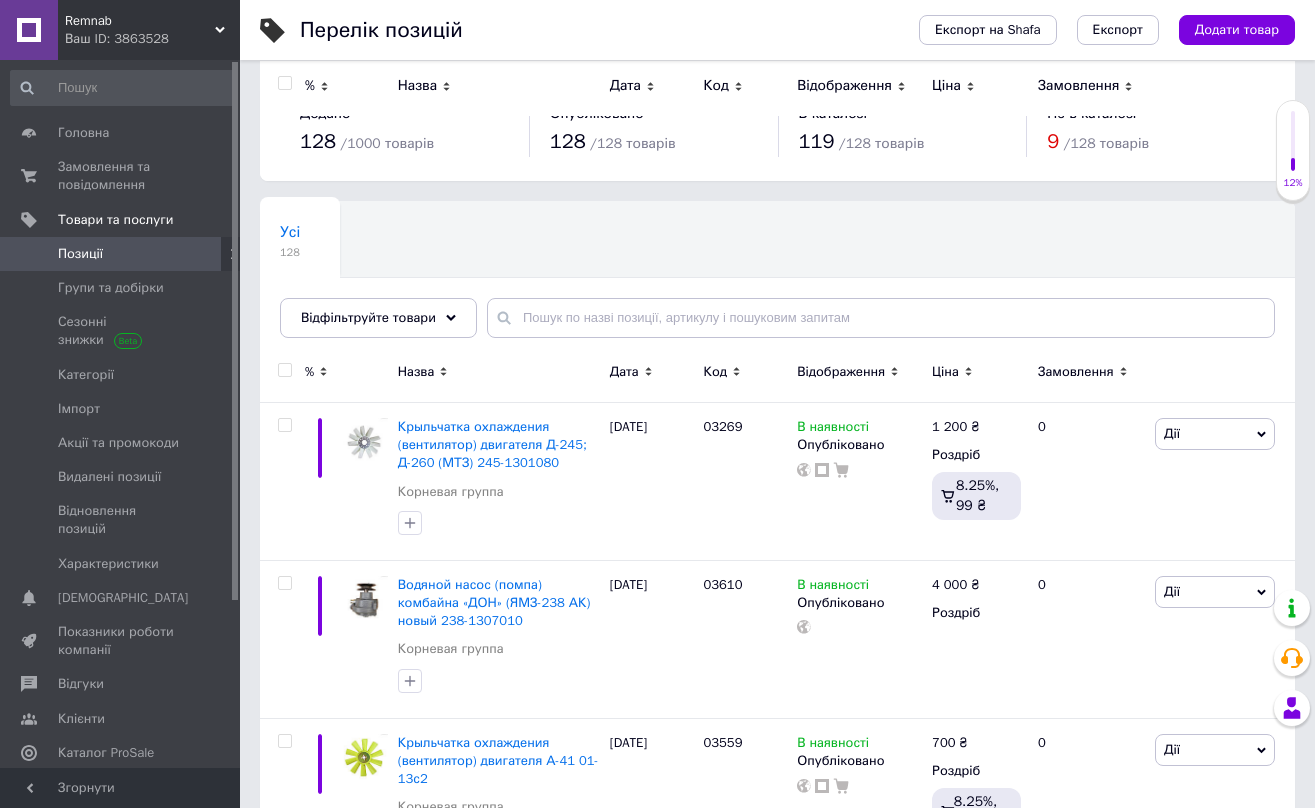 scroll, scrollTop: 0, scrollLeft: 0, axis: both 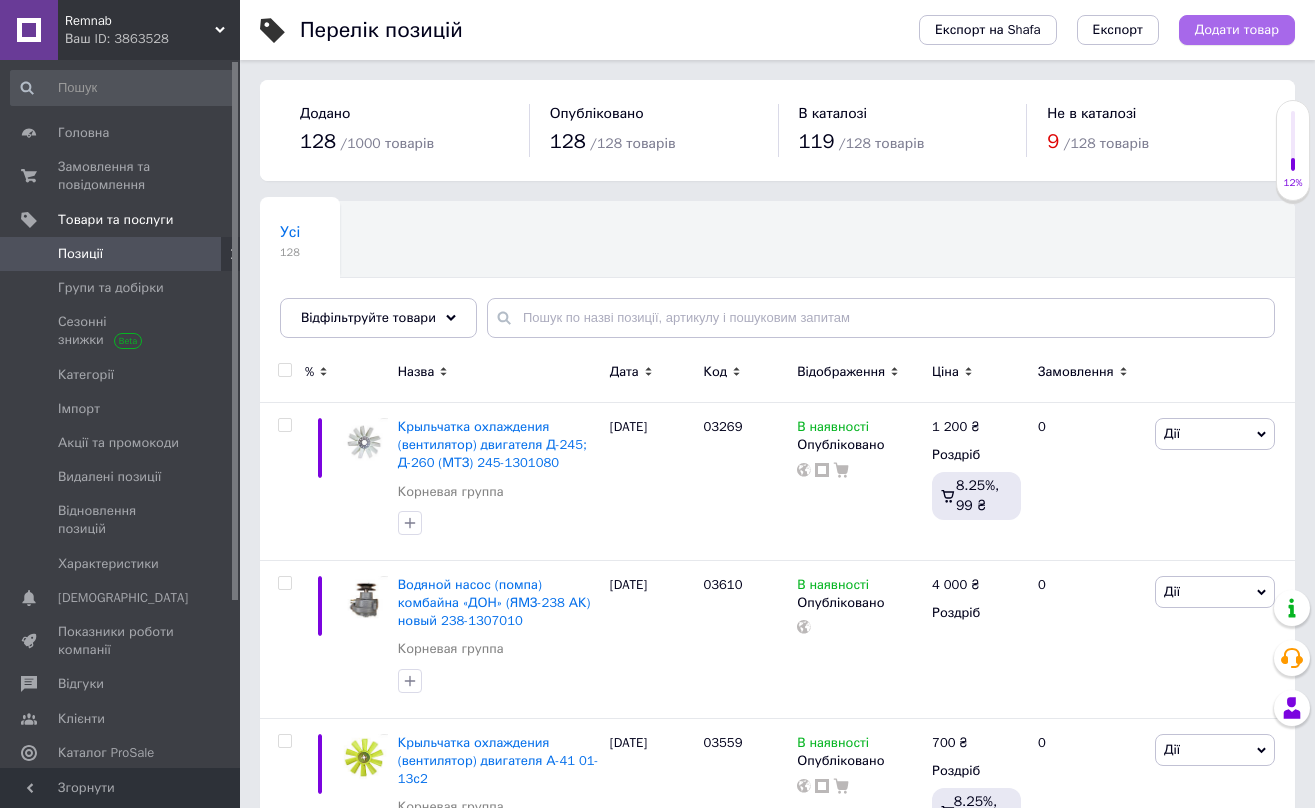 click on "Додати товар" at bounding box center [1237, 30] 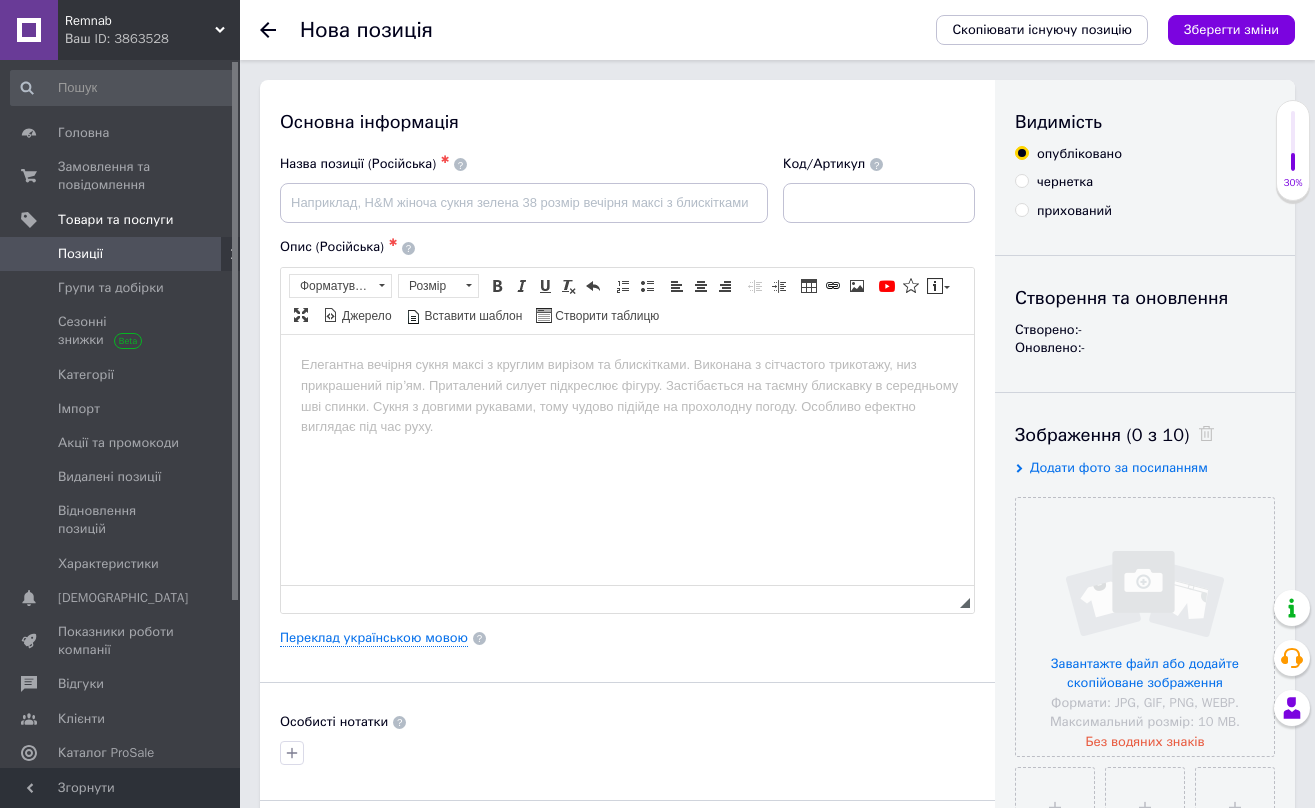 scroll, scrollTop: 0, scrollLeft: 0, axis: both 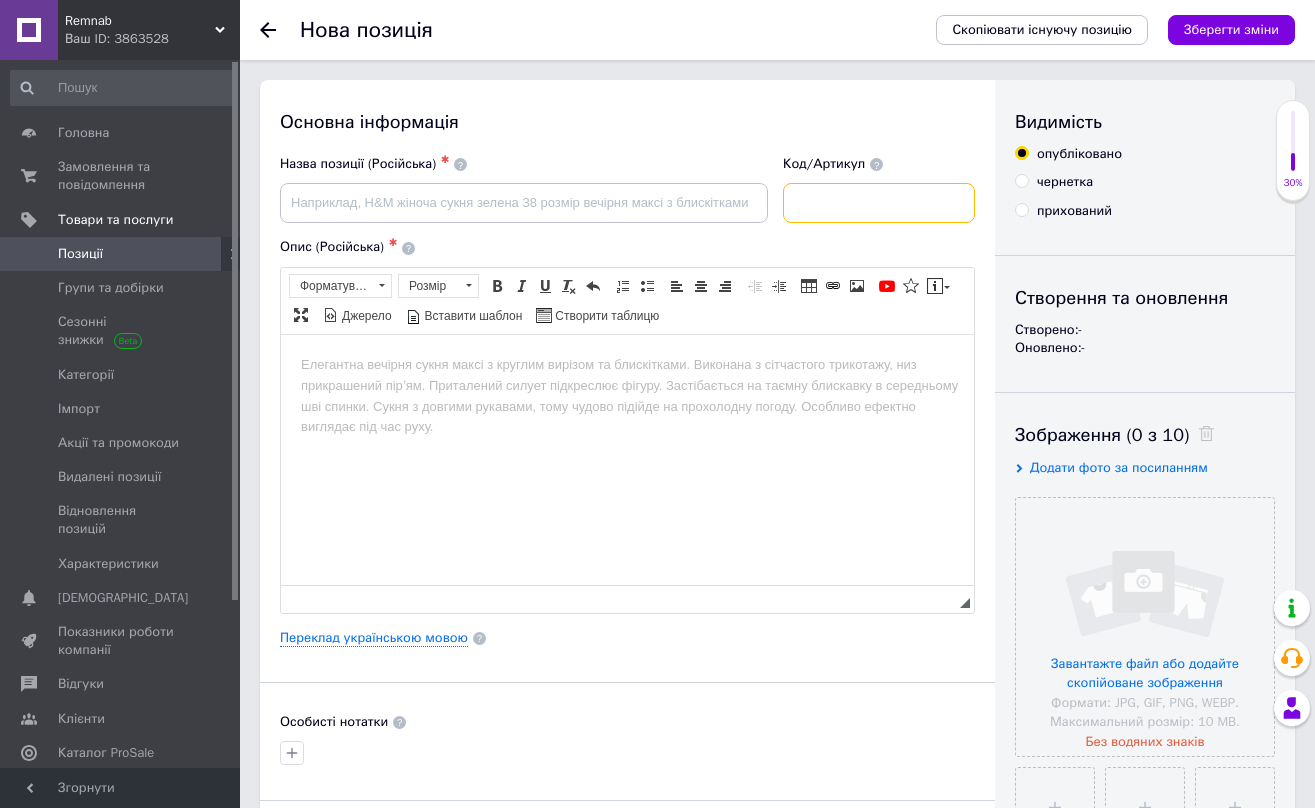 click at bounding box center (879, 203) 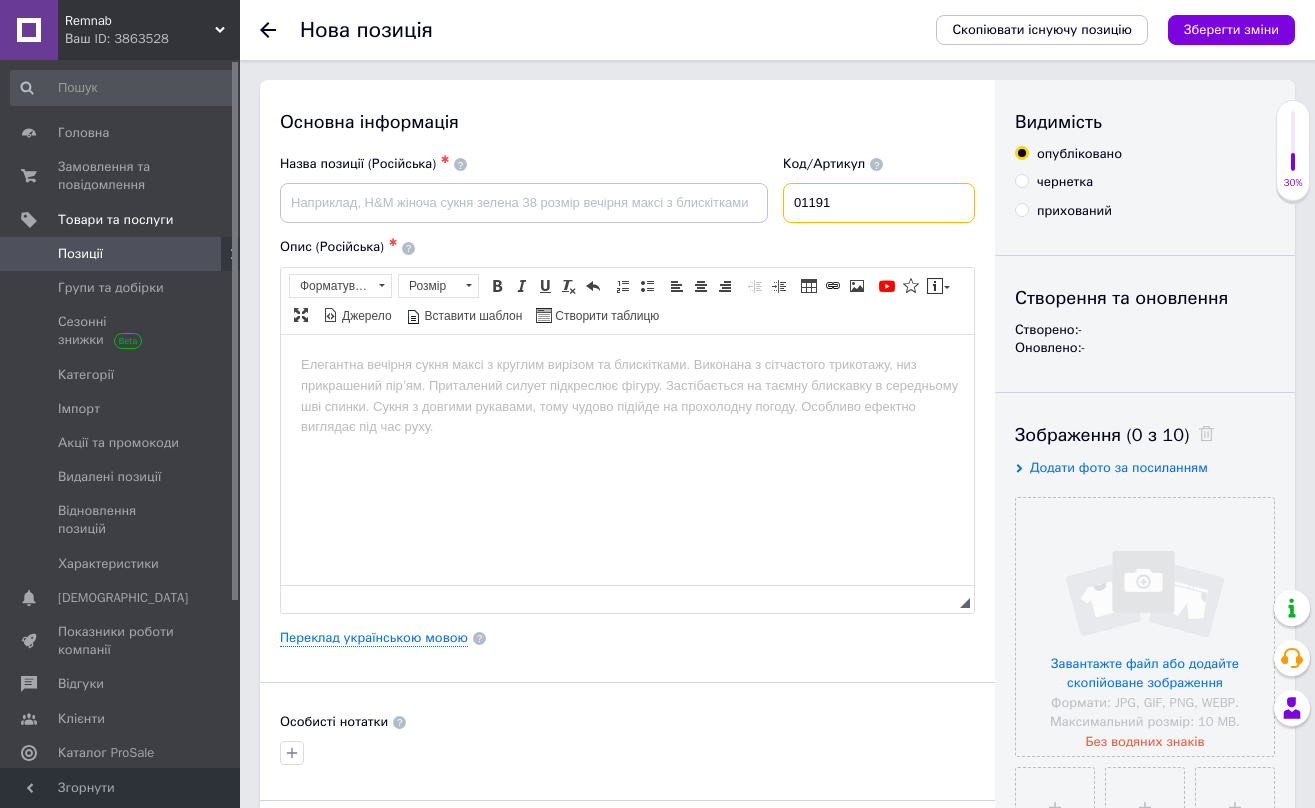 type on "01191" 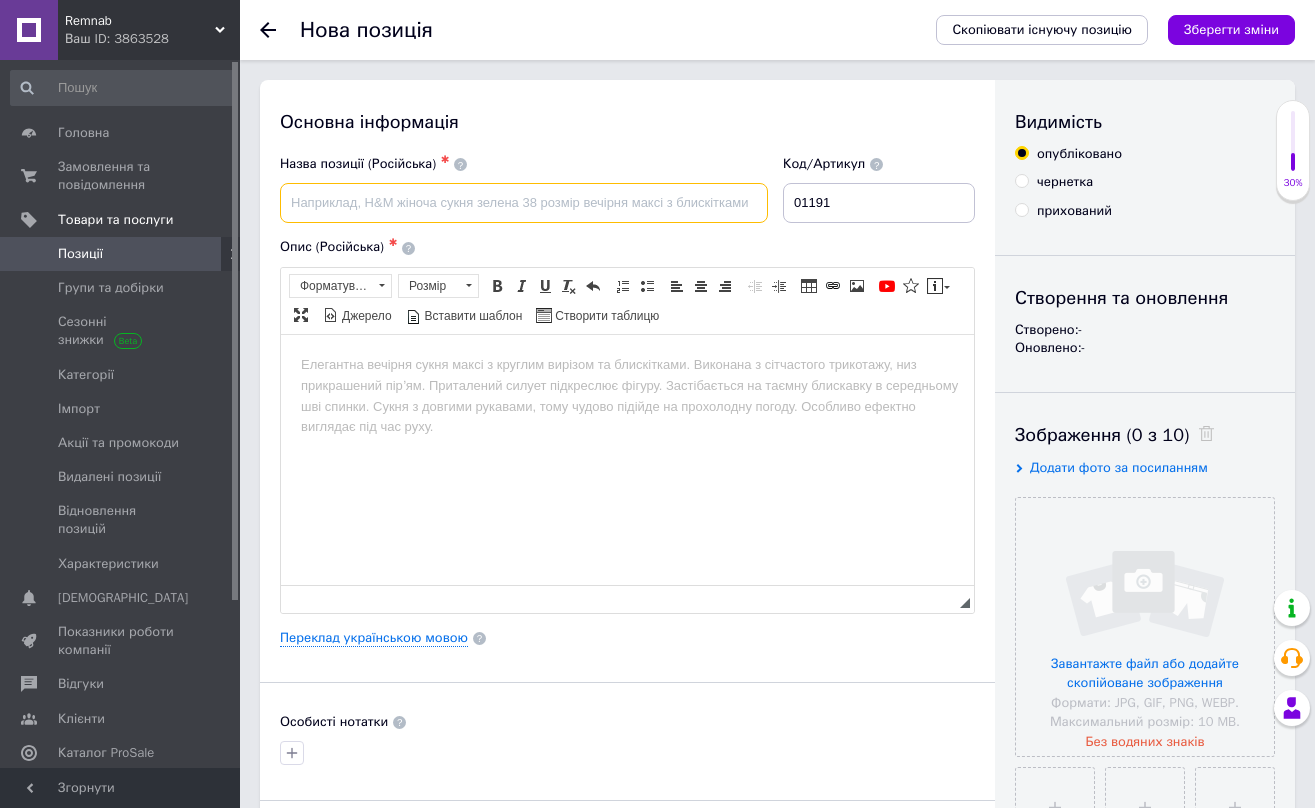 click at bounding box center (524, 203) 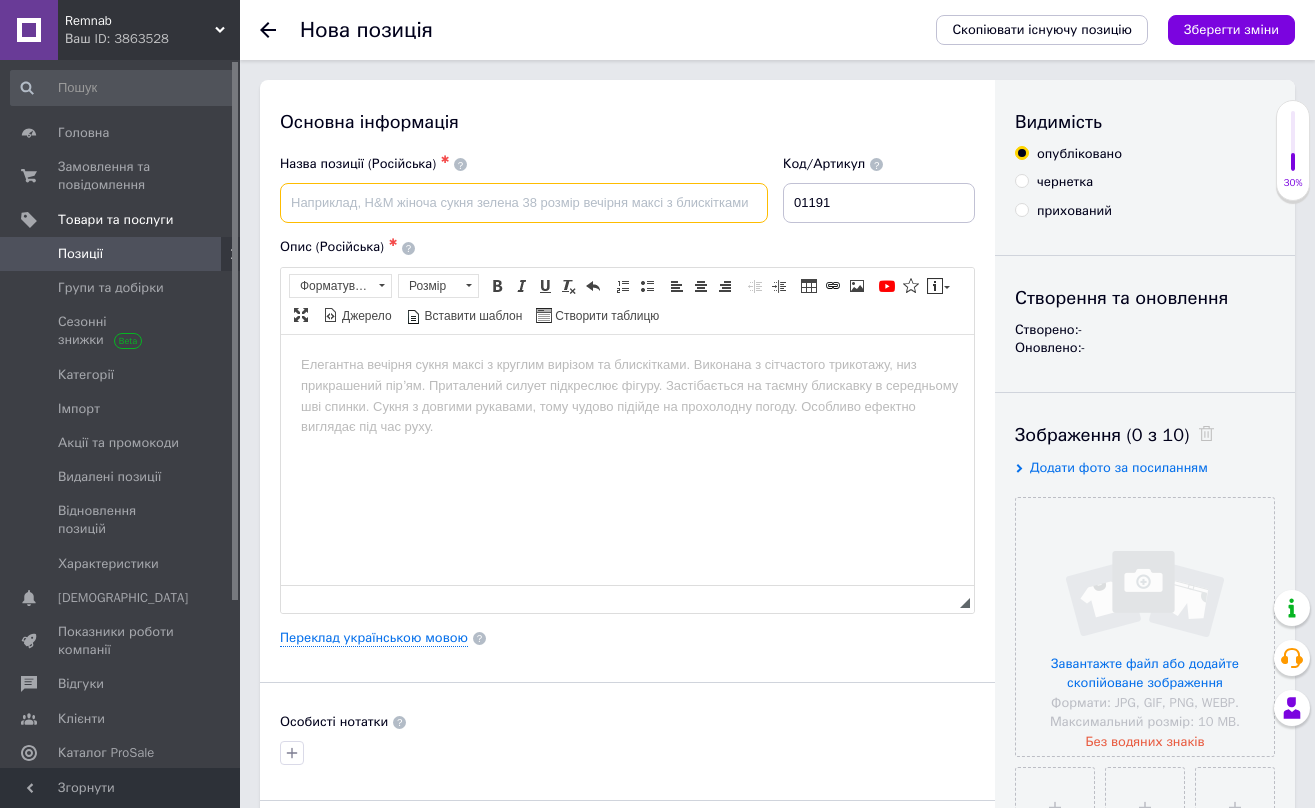 paste on "Компрессор 2-цилиндровый ЗИЛ-130, Т-150, К-700 с разгрузкой (ремонтный) 130-3509015 (аналог: 130-35009009-11)" 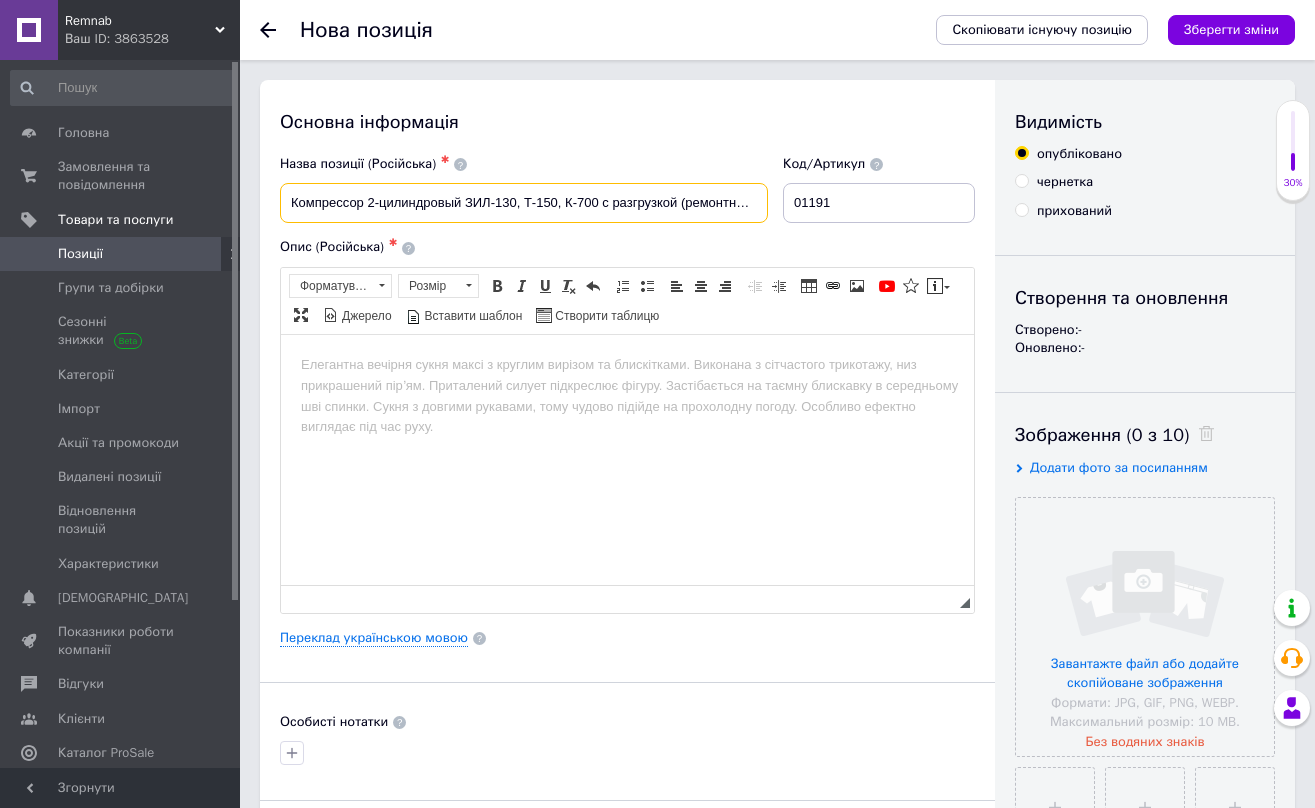 type on "Компрессор 2-цилиндровый ЗИЛ-130, Т-150, К-700 с разгрузкой (ремонтный) 130-3509015 (аналог: 130-35009009-11)" 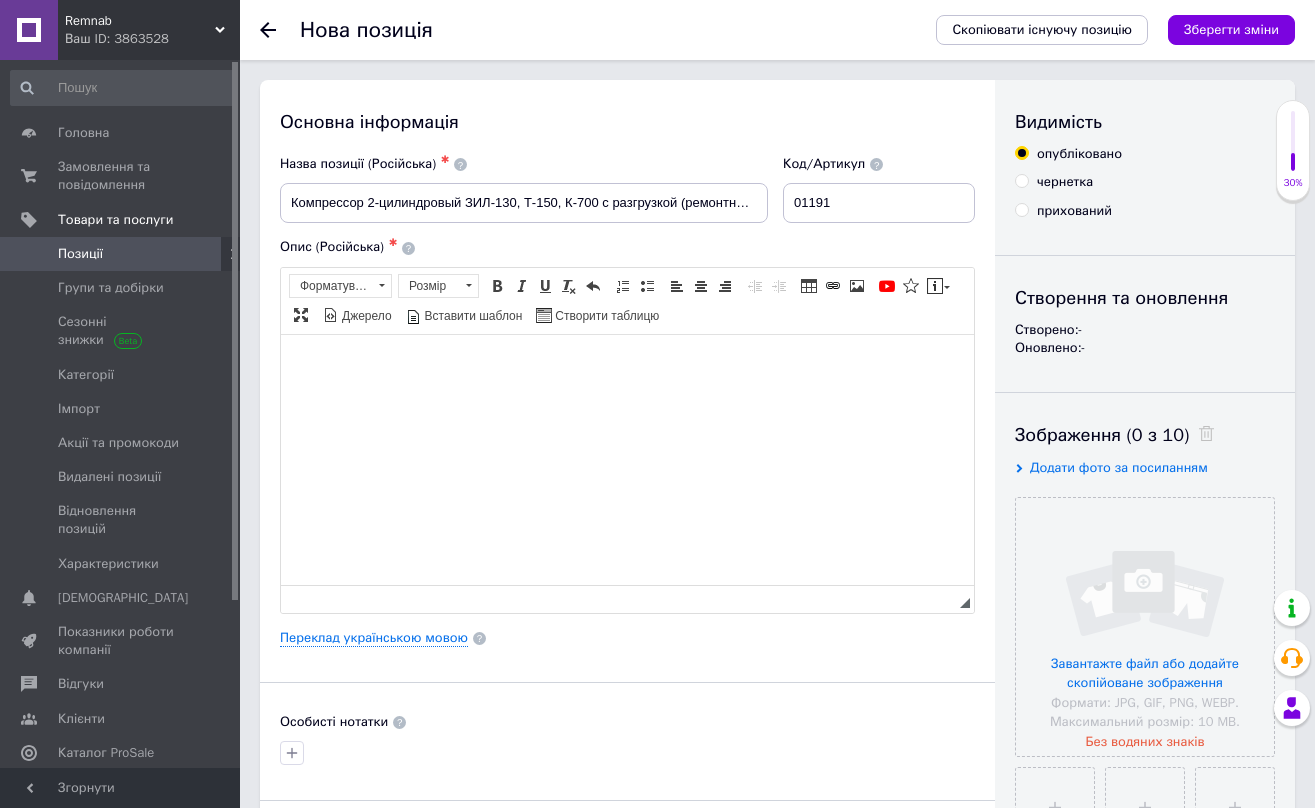 click at bounding box center (627, 364) 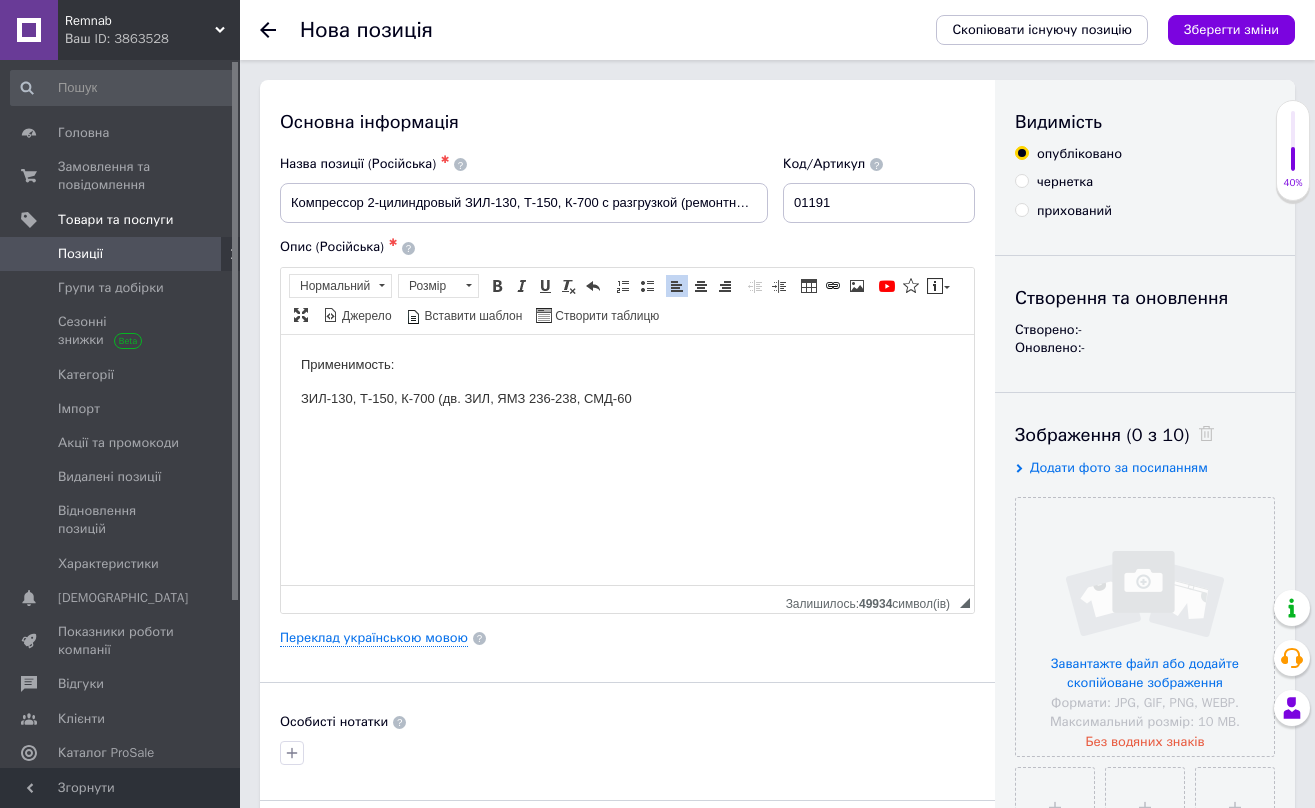 type 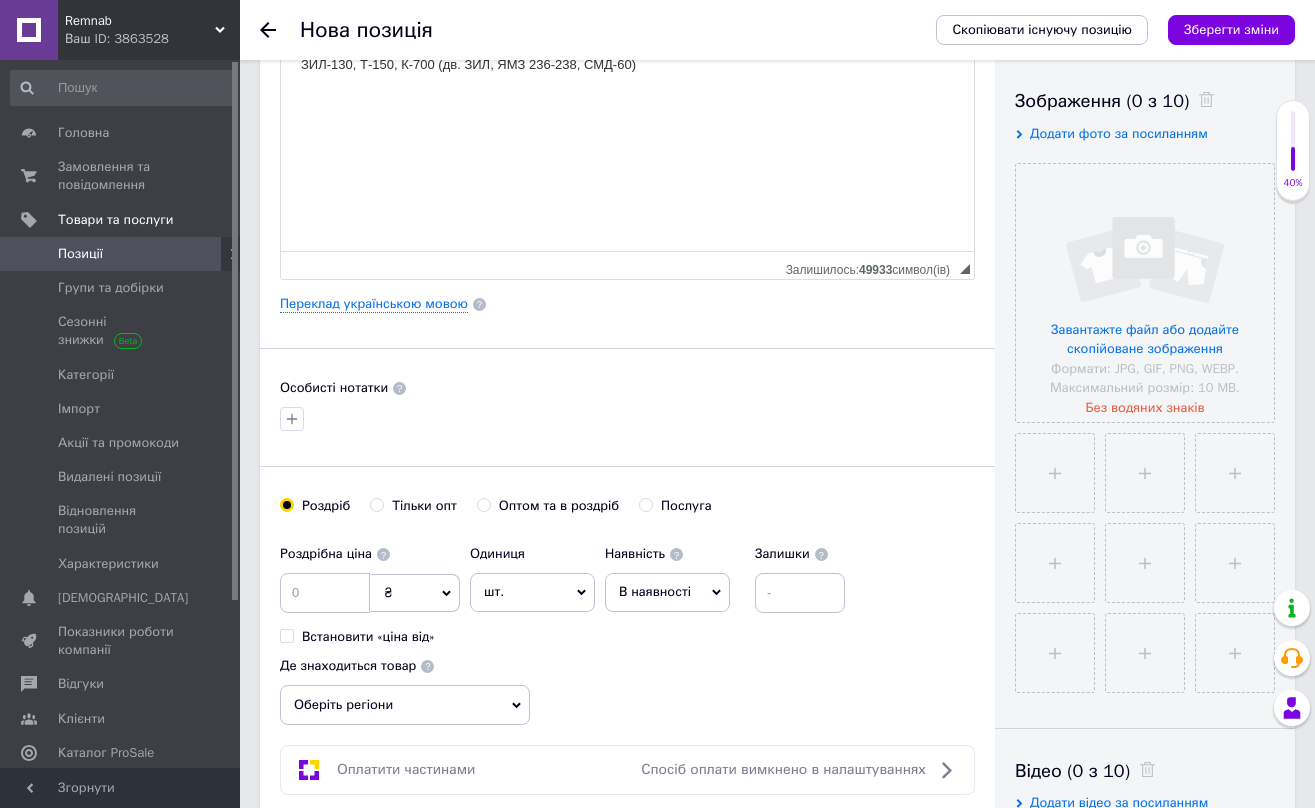 scroll, scrollTop: 336, scrollLeft: 0, axis: vertical 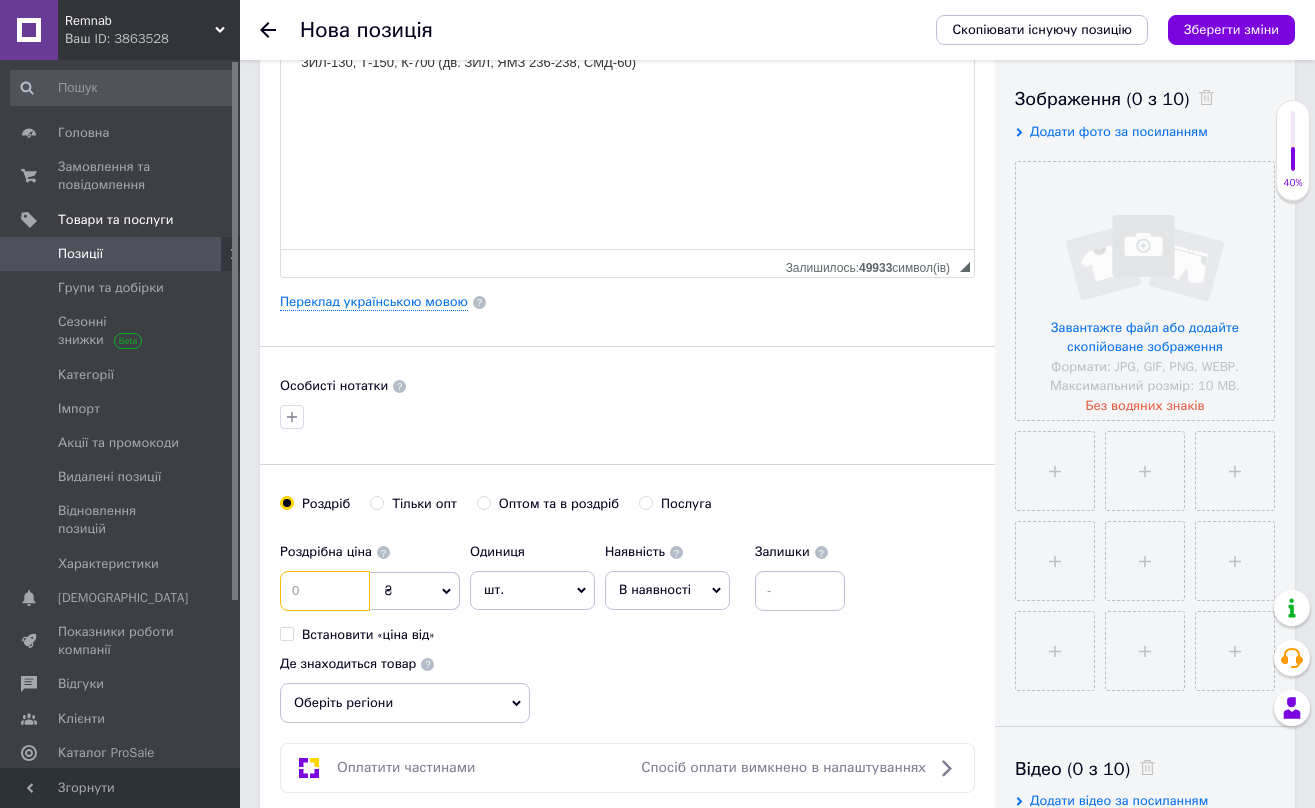 click at bounding box center (325, 591) 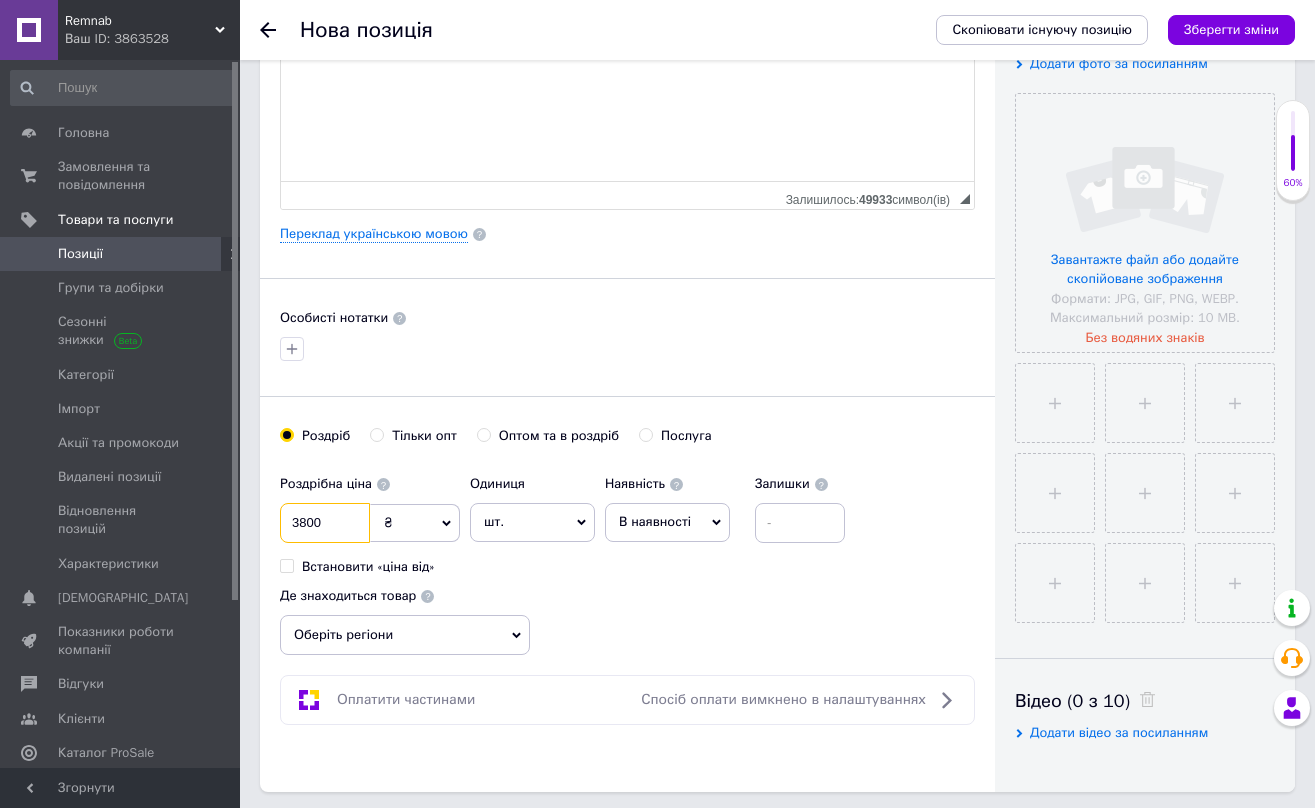 scroll, scrollTop: 412, scrollLeft: 0, axis: vertical 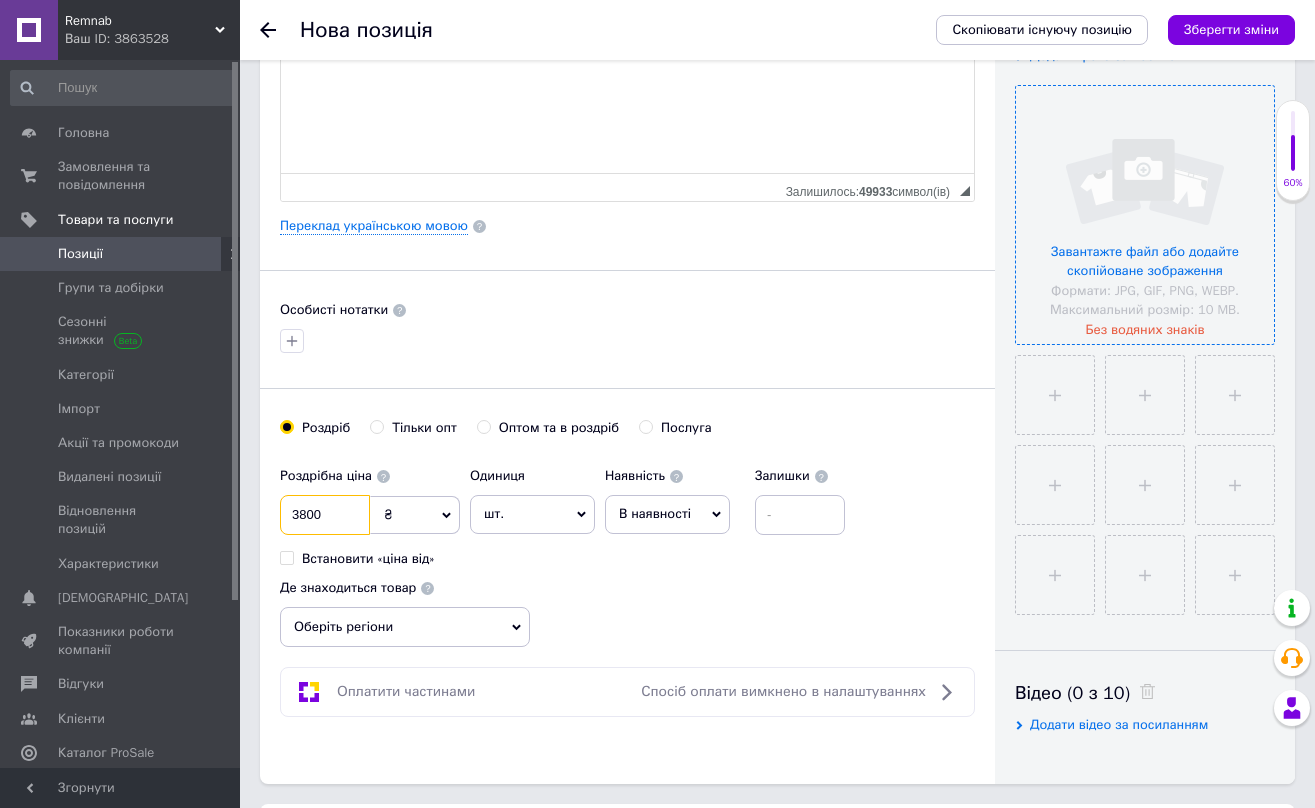 type on "3800" 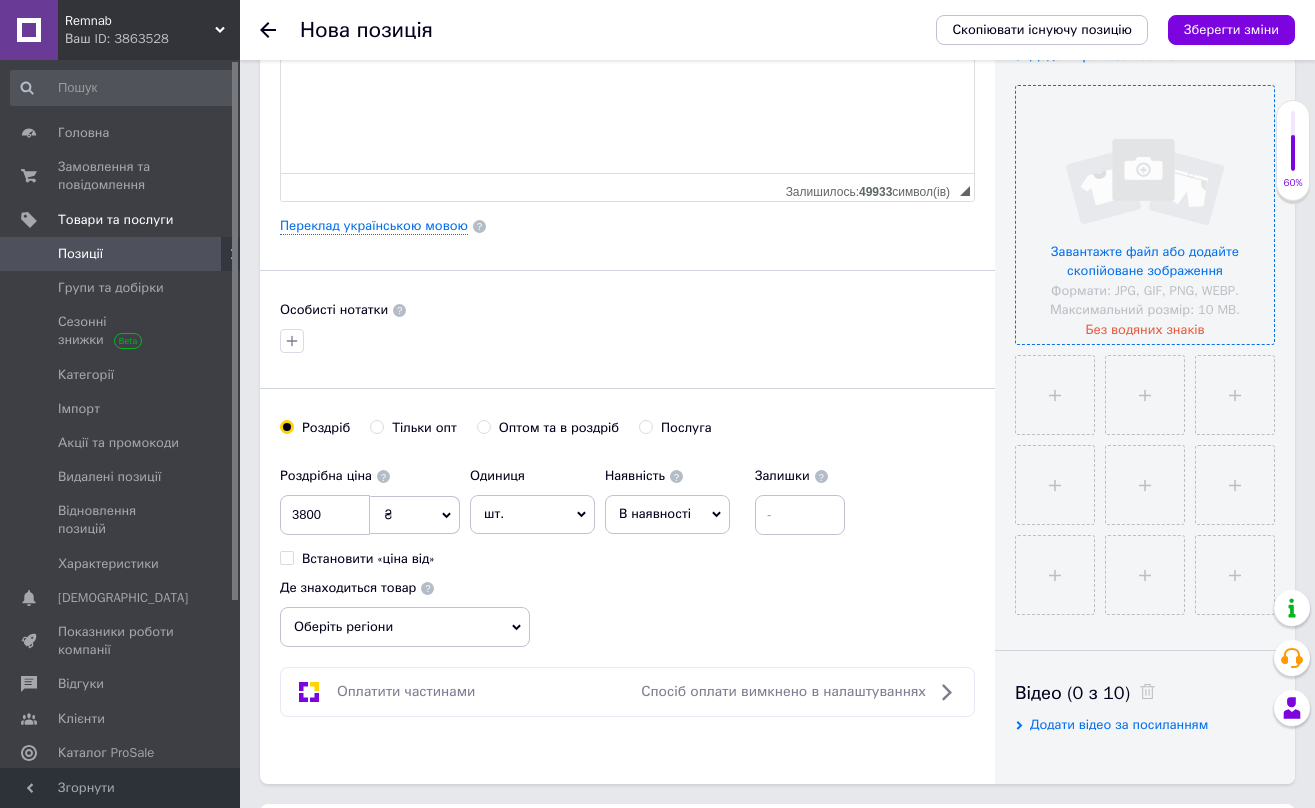click at bounding box center (1145, 215) 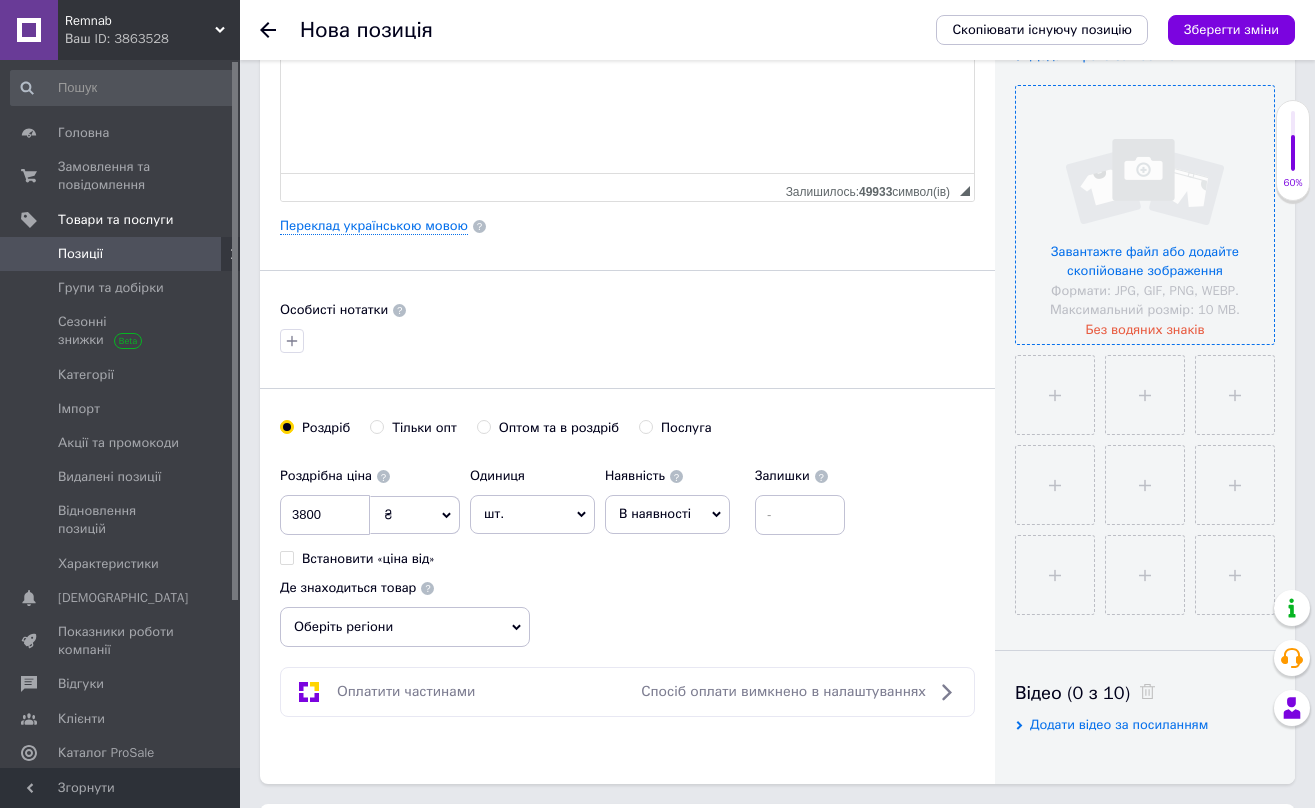 click at bounding box center [1145, 215] 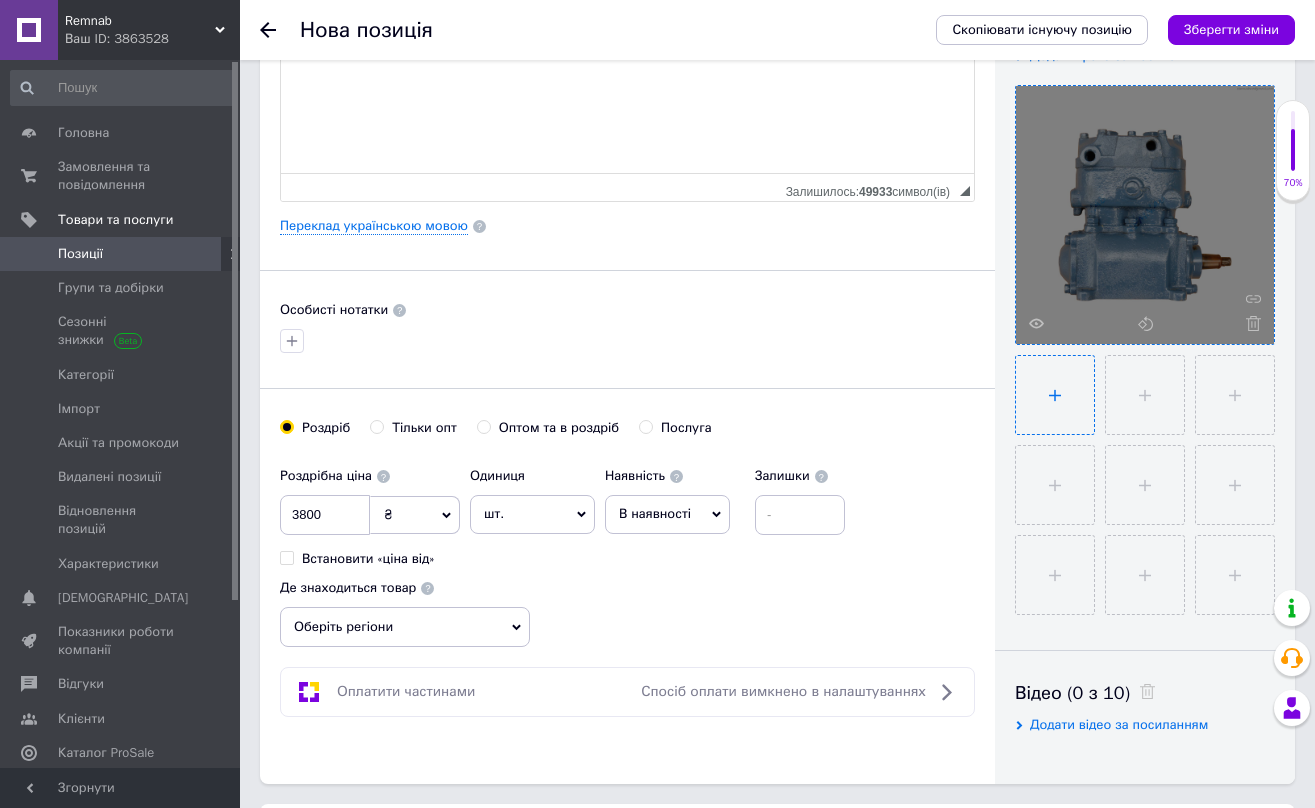 click at bounding box center [1055, 395] 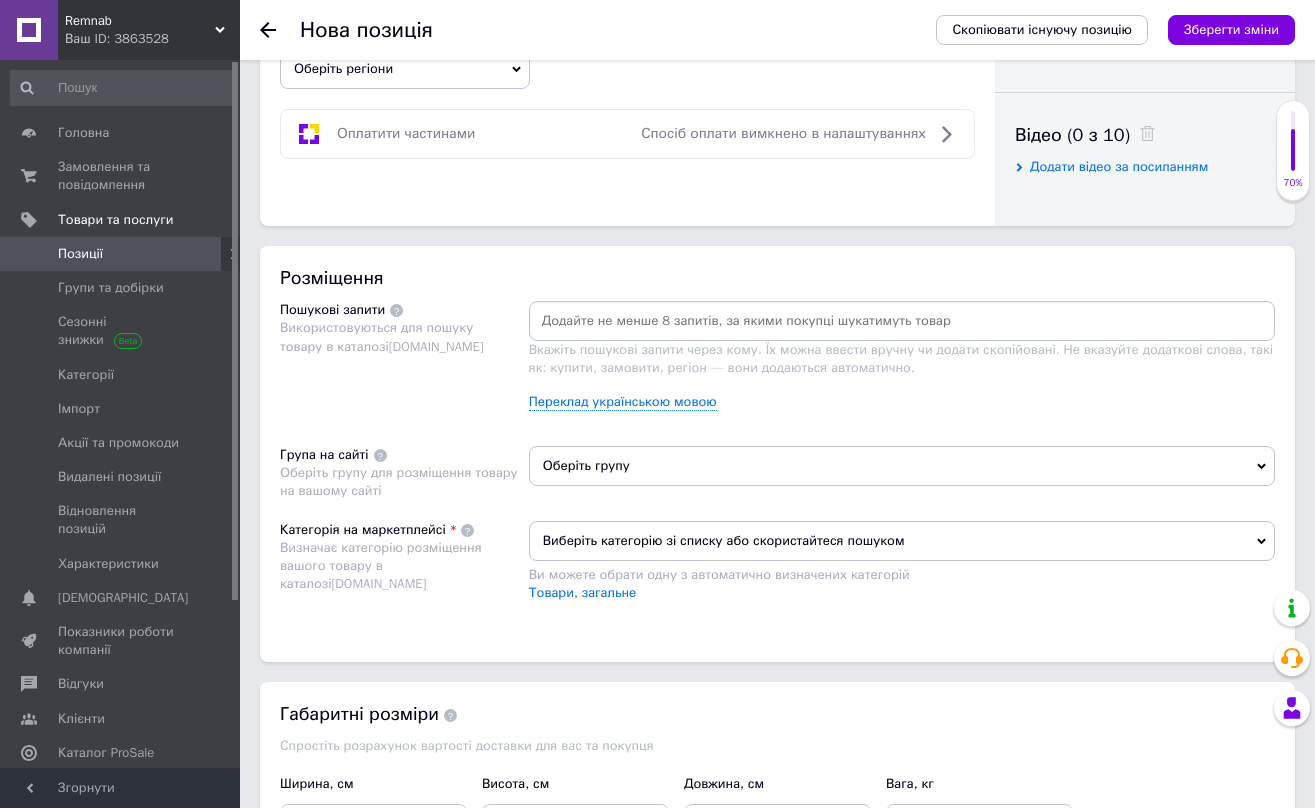 scroll, scrollTop: 975, scrollLeft: 0, axis: vertical 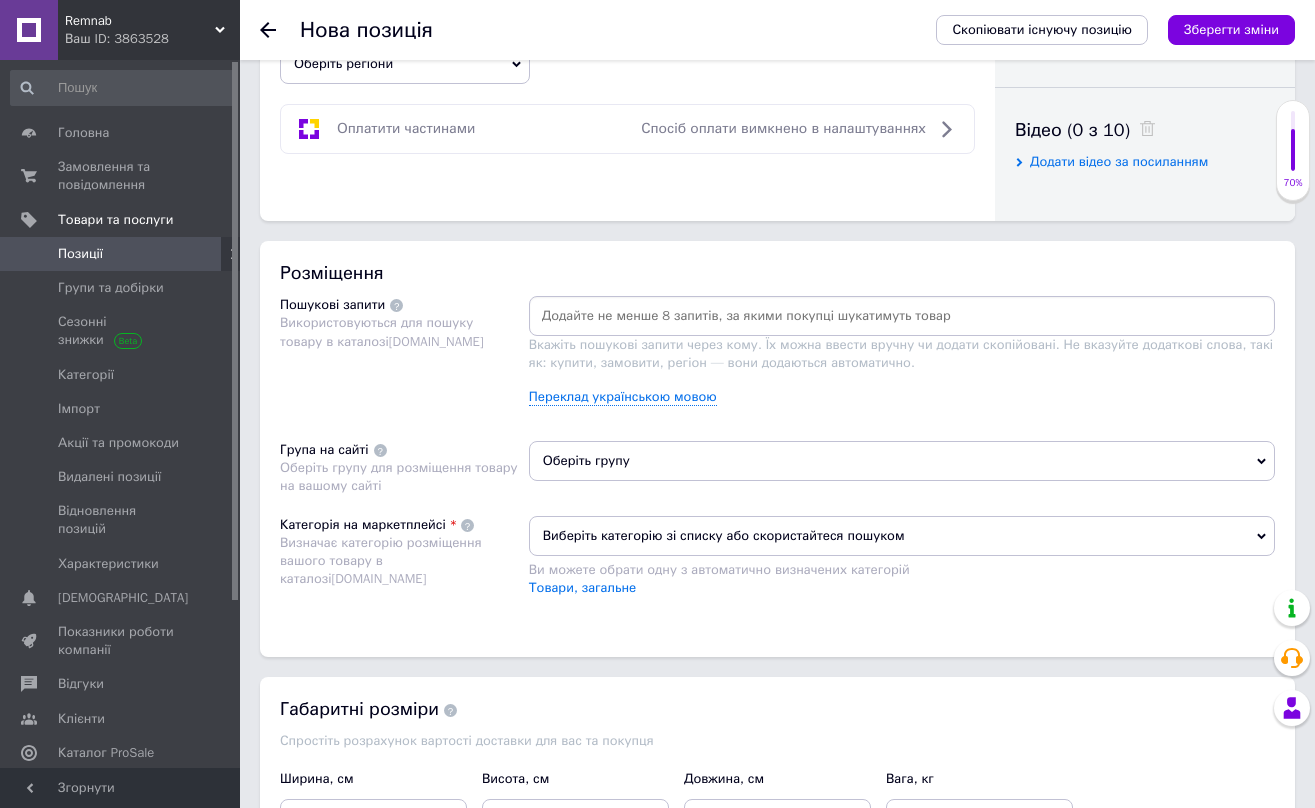 click at bounding box center (902, 316) 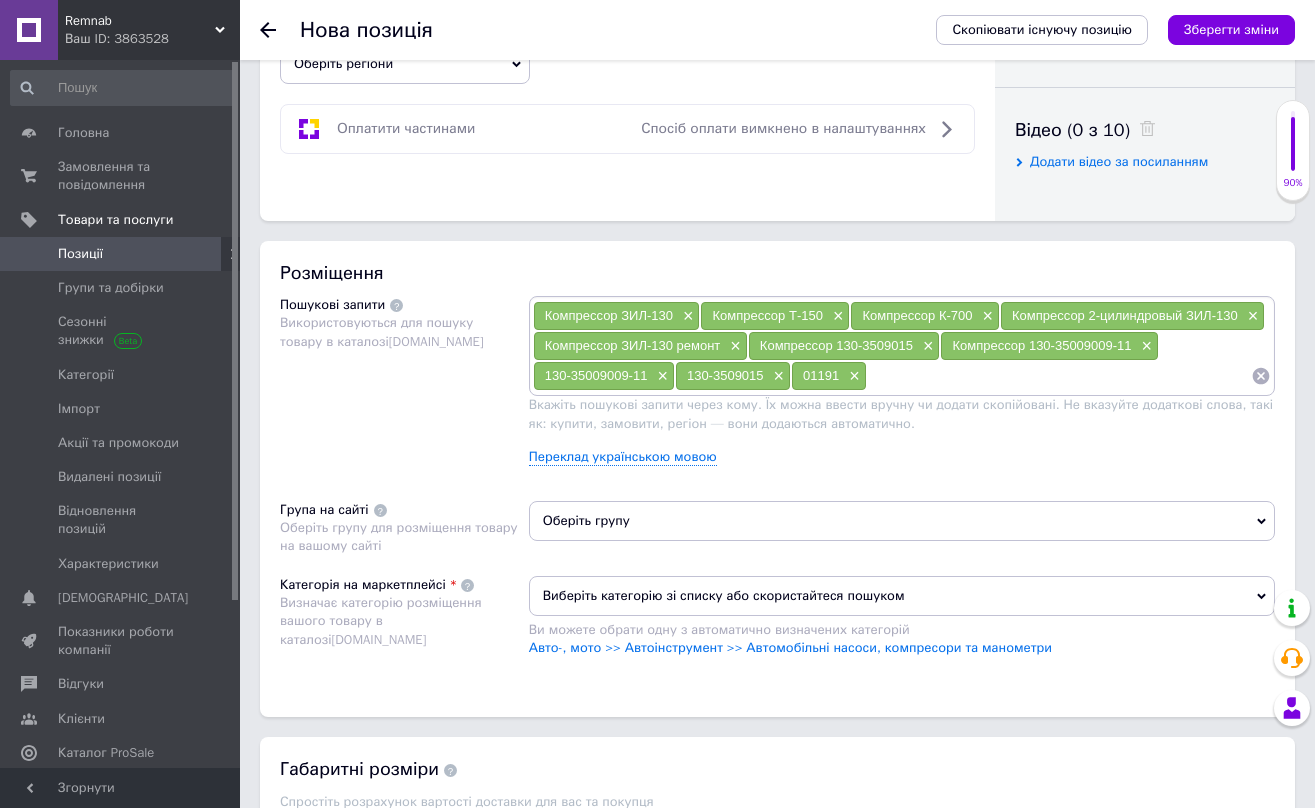 click 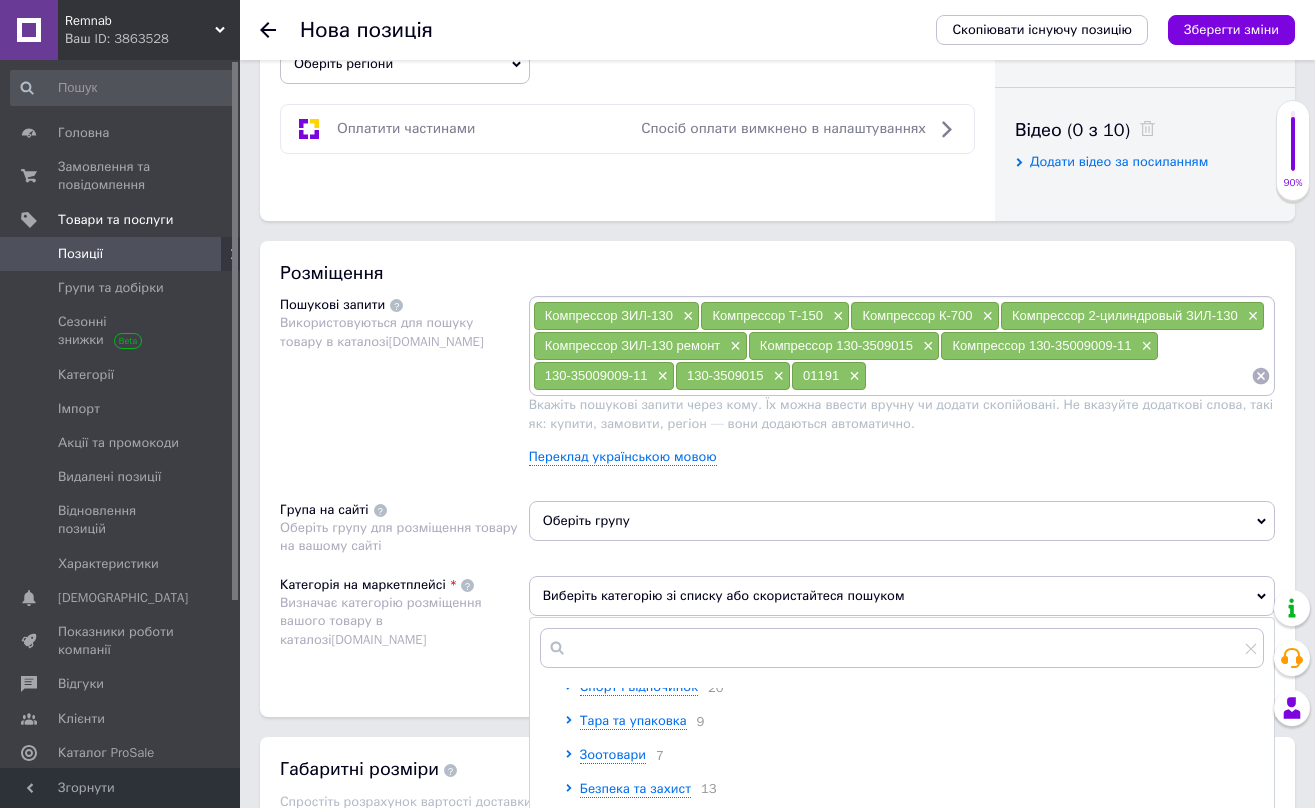 scroll, scrollTop: 417, scrollLeft: 0, axis: vertical 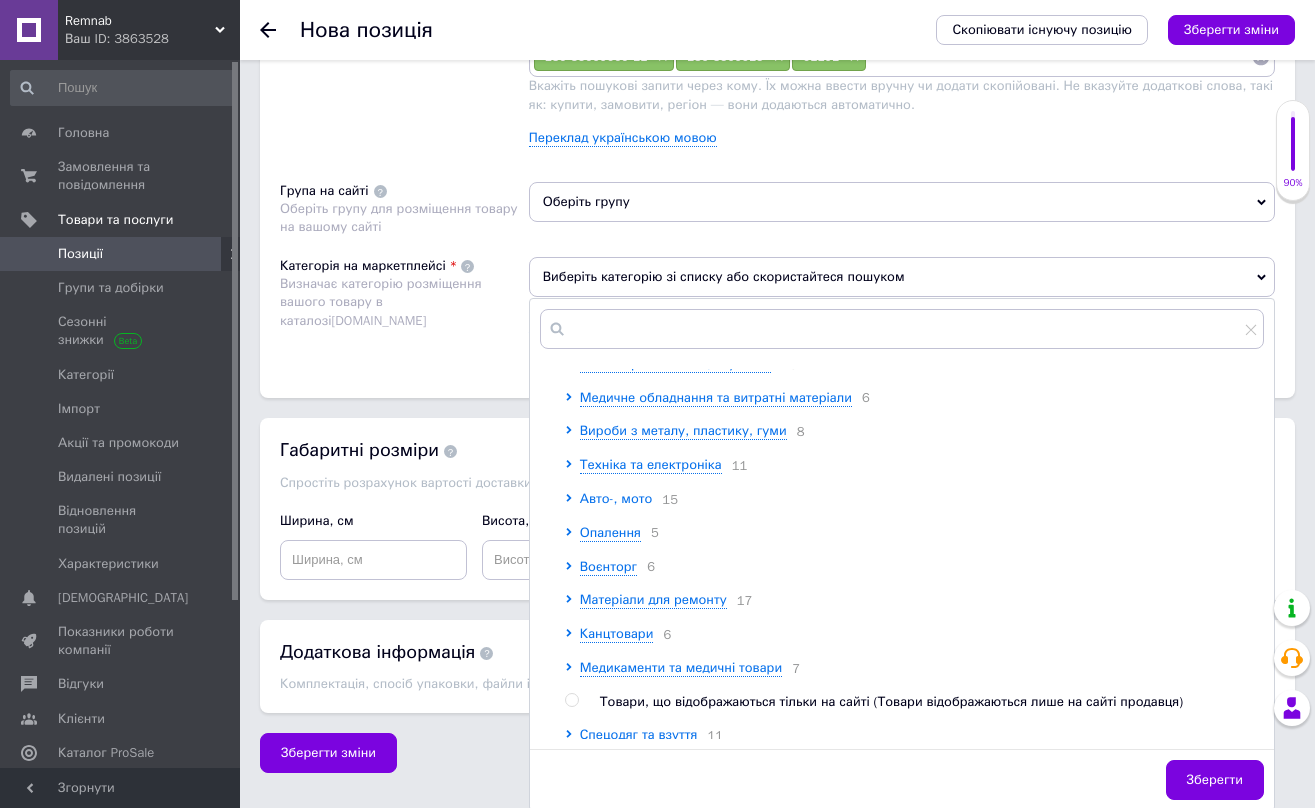 click 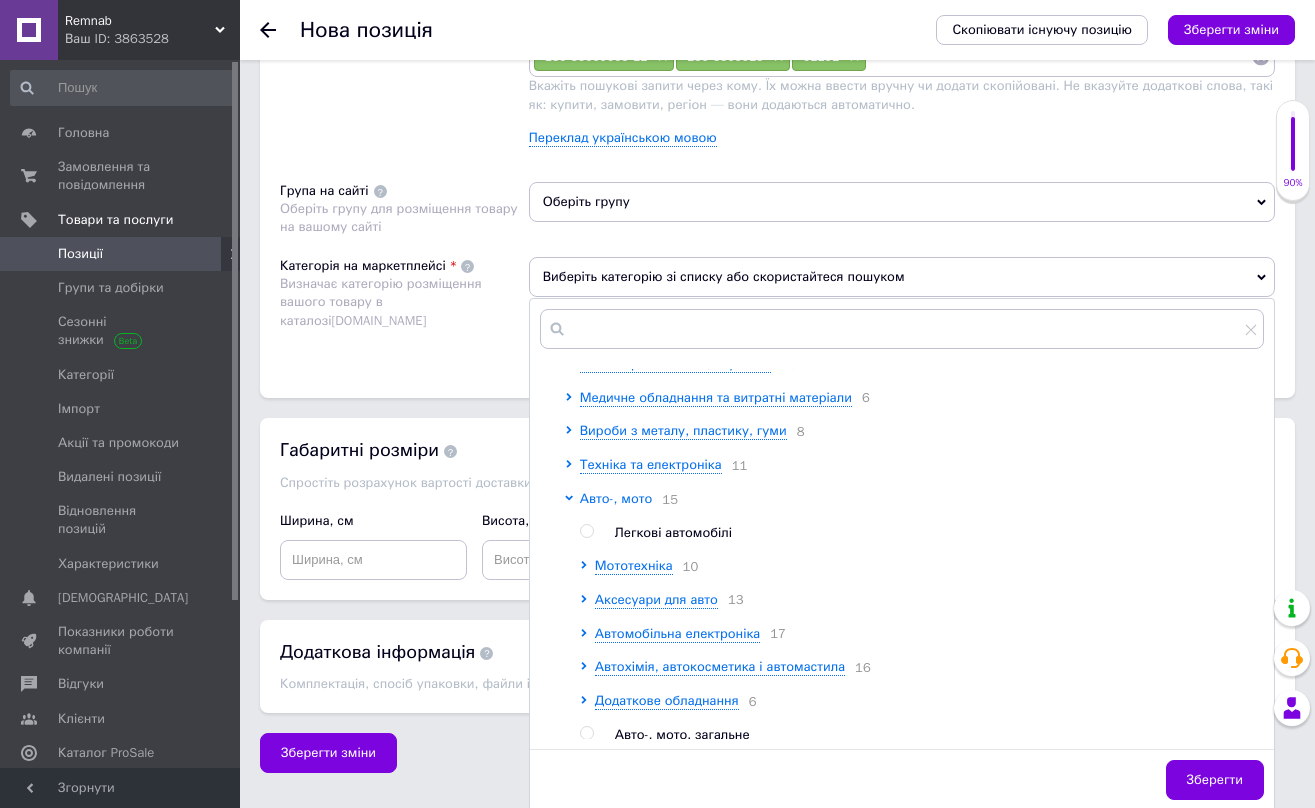 click at bounding box center (572, 751) 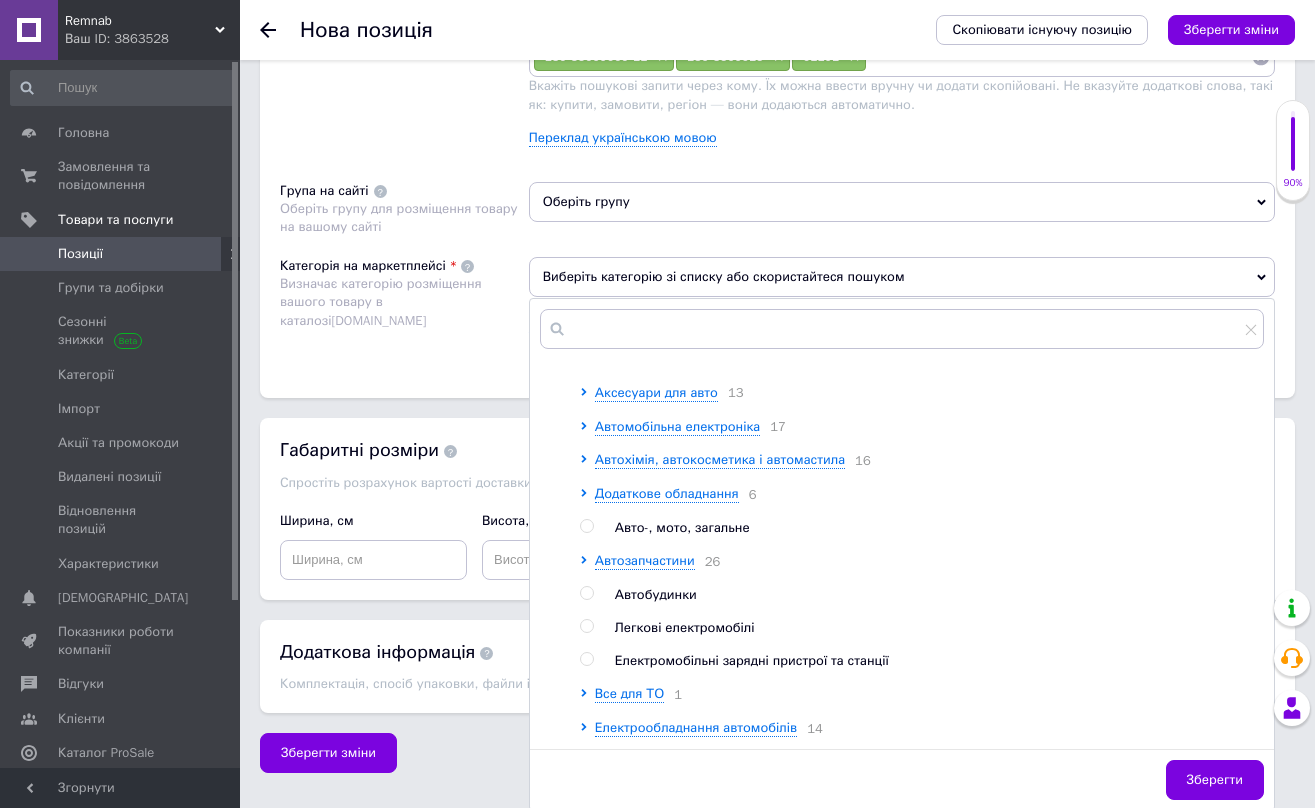 scroll, scrollTop: 859, scrollLeft: 0, axis: vertical 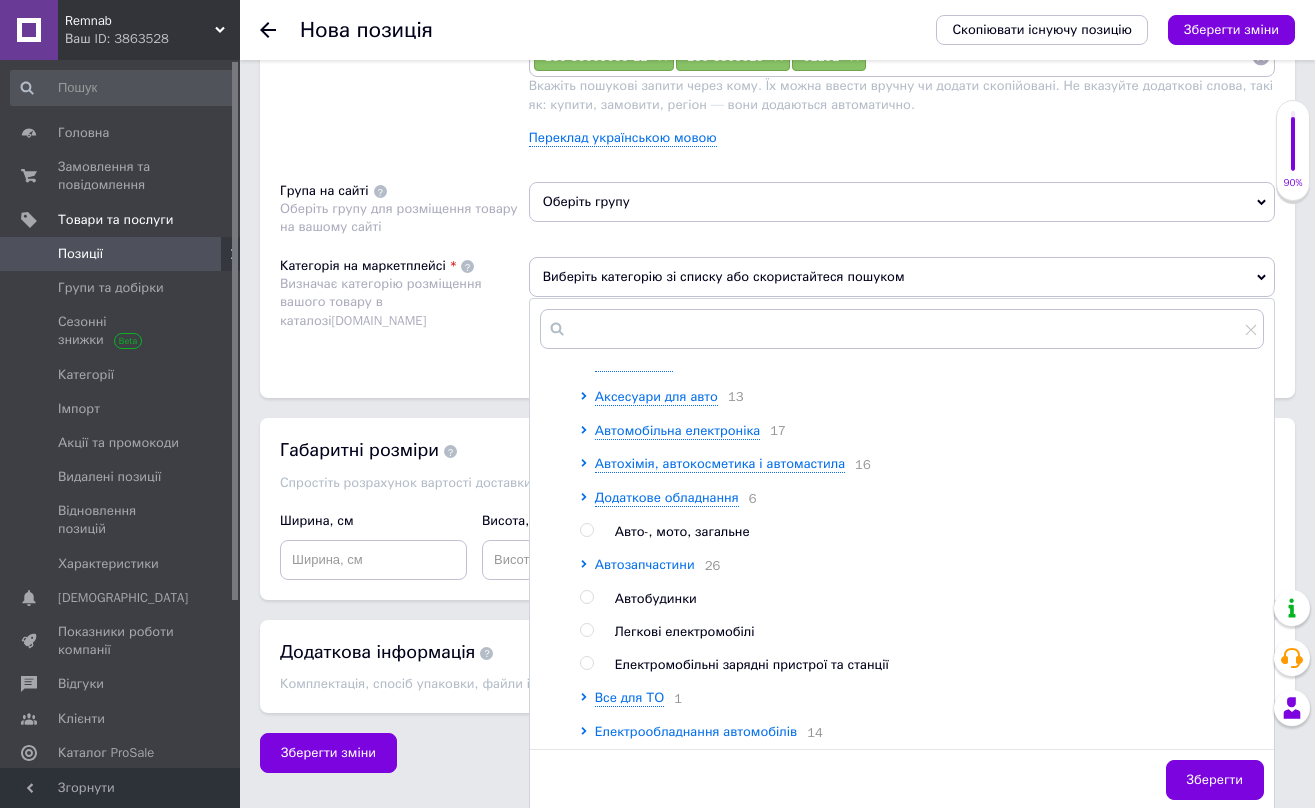 click 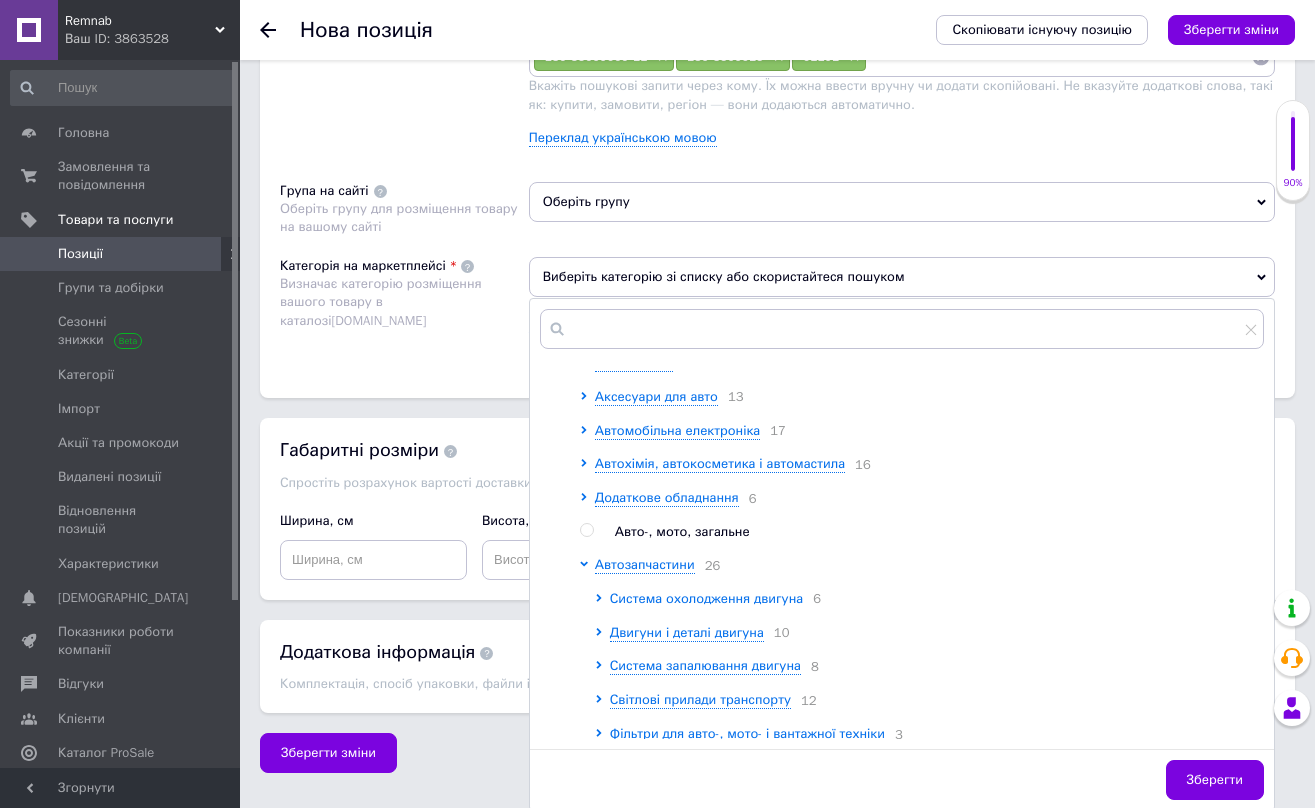 click 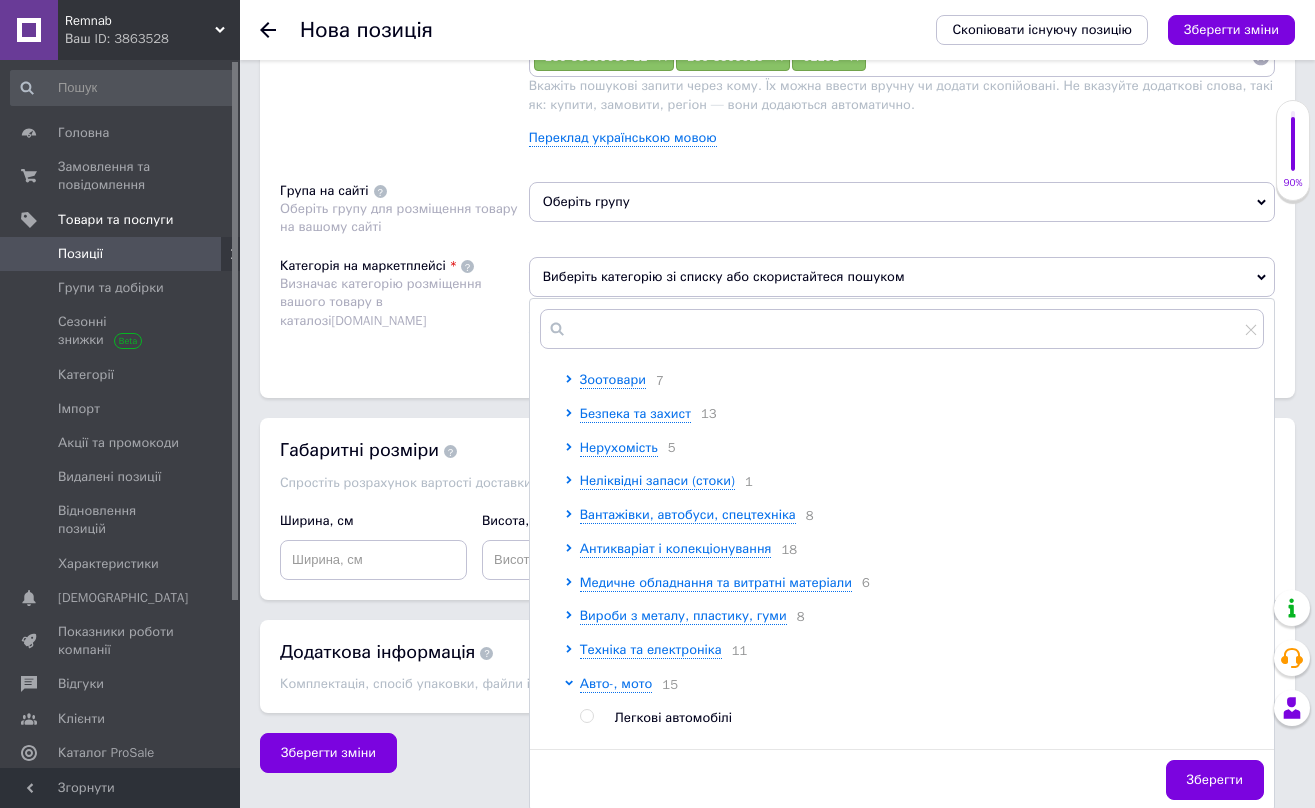 scroll, scrollTop: 474, scrollLeft: 0, axis: vertical 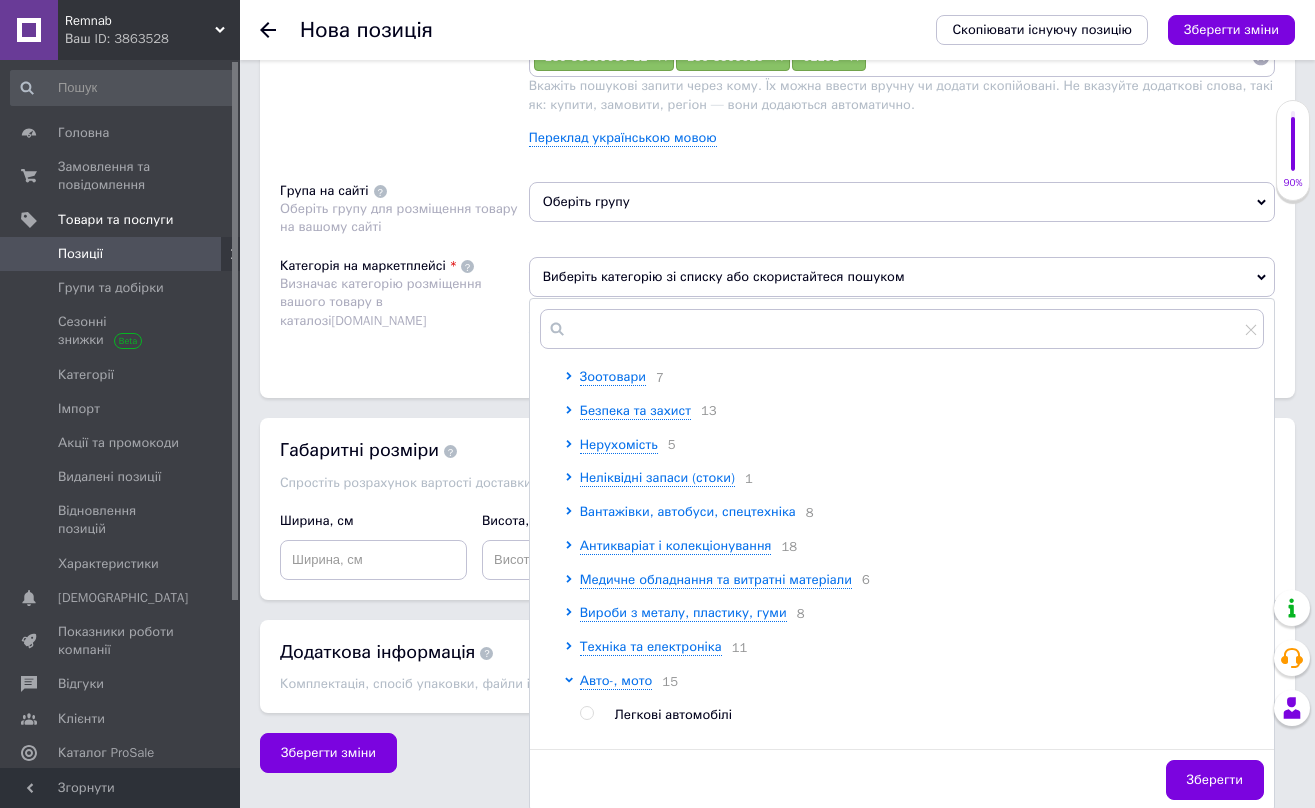 click 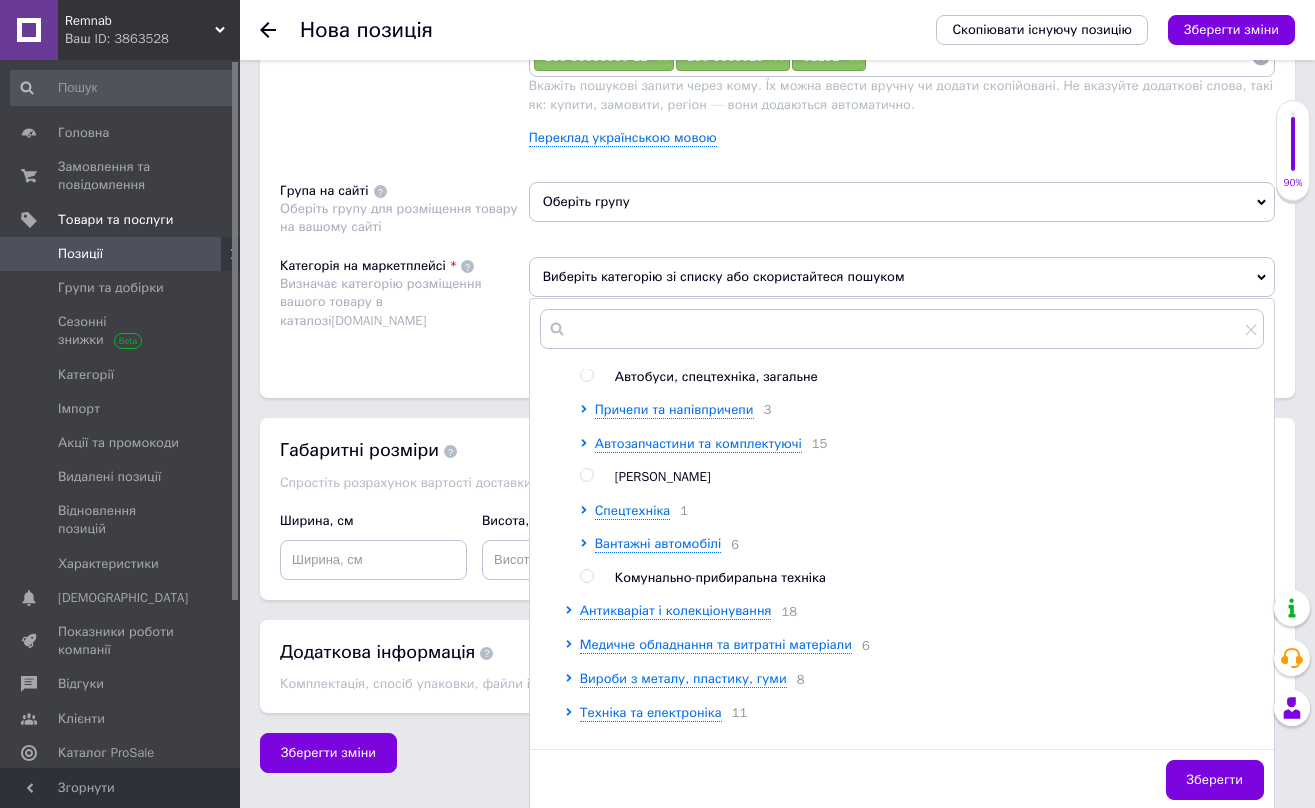scroll, scrollTop: 686, scrollLeft: 0, axis: vertical 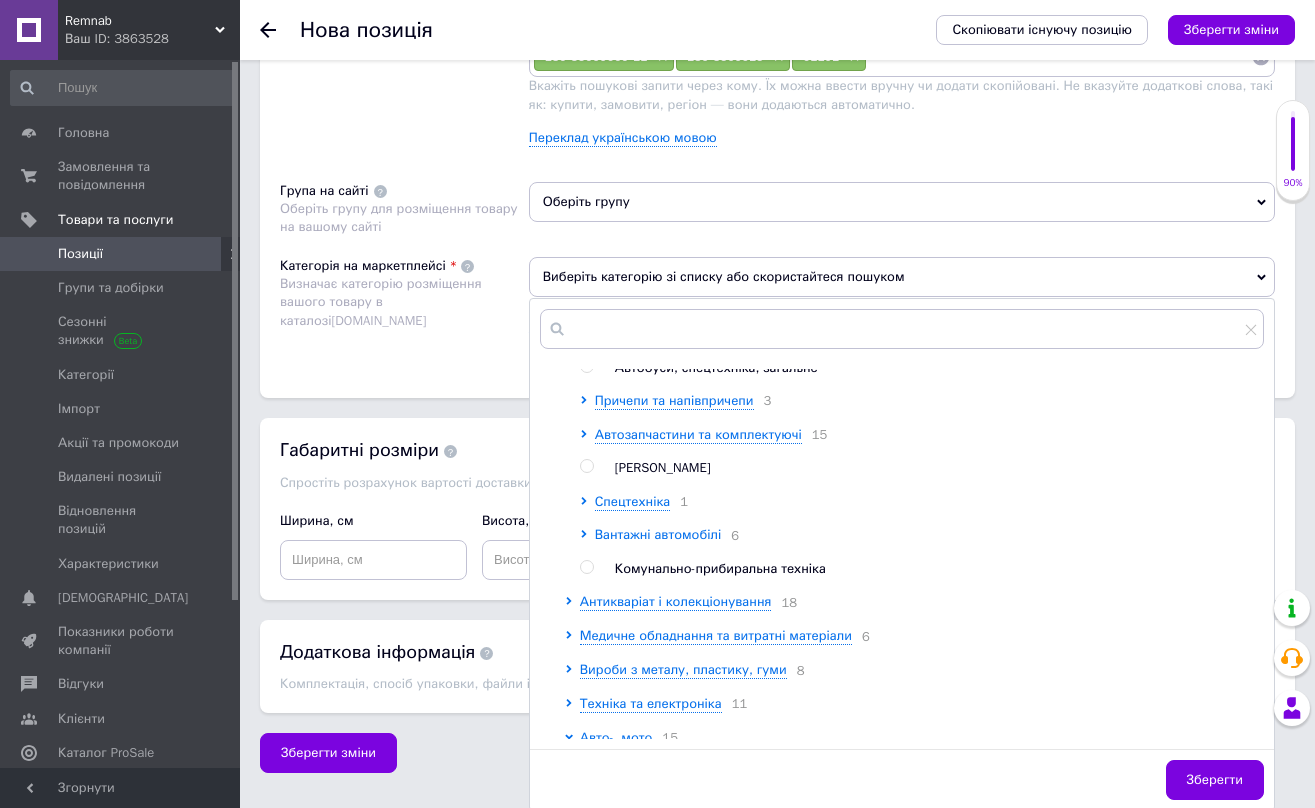 click 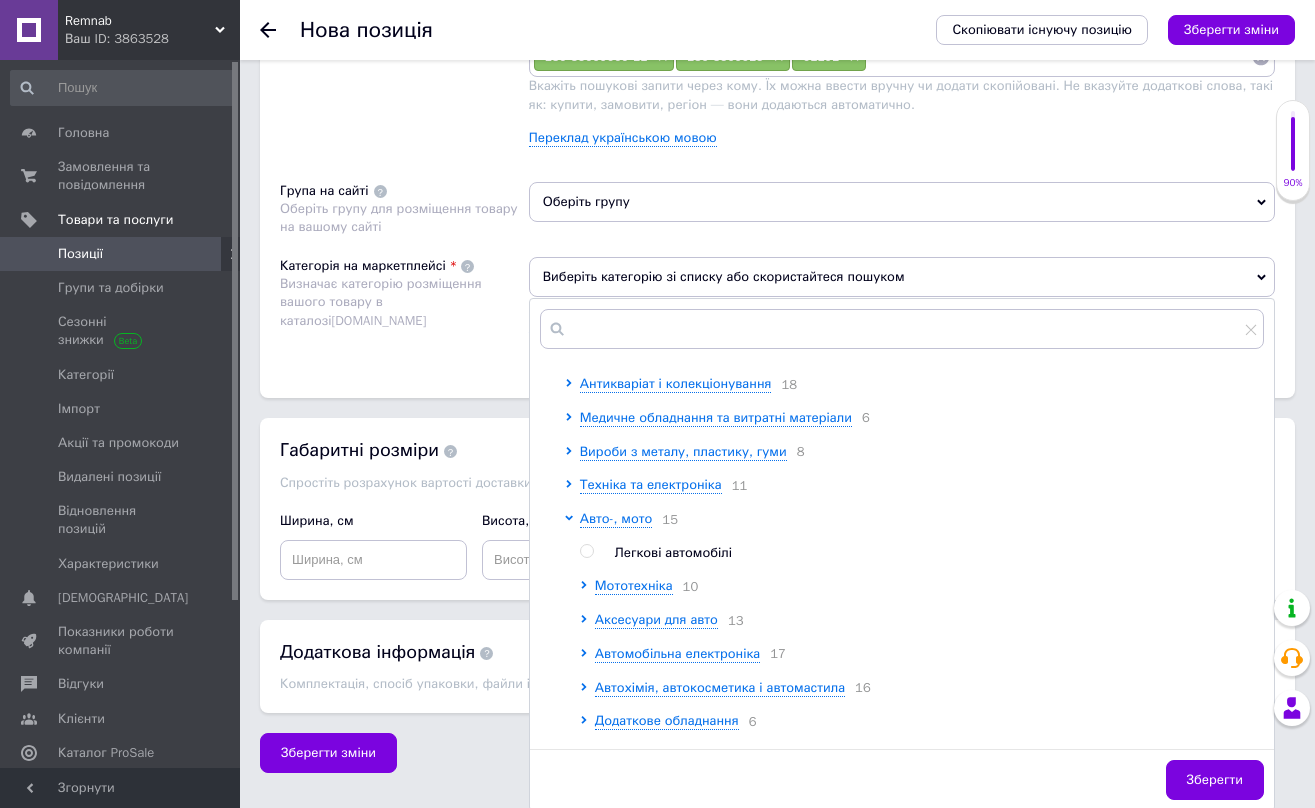 scroll, scrollTop: 1112, scrollLeft: 0, axis: vertical 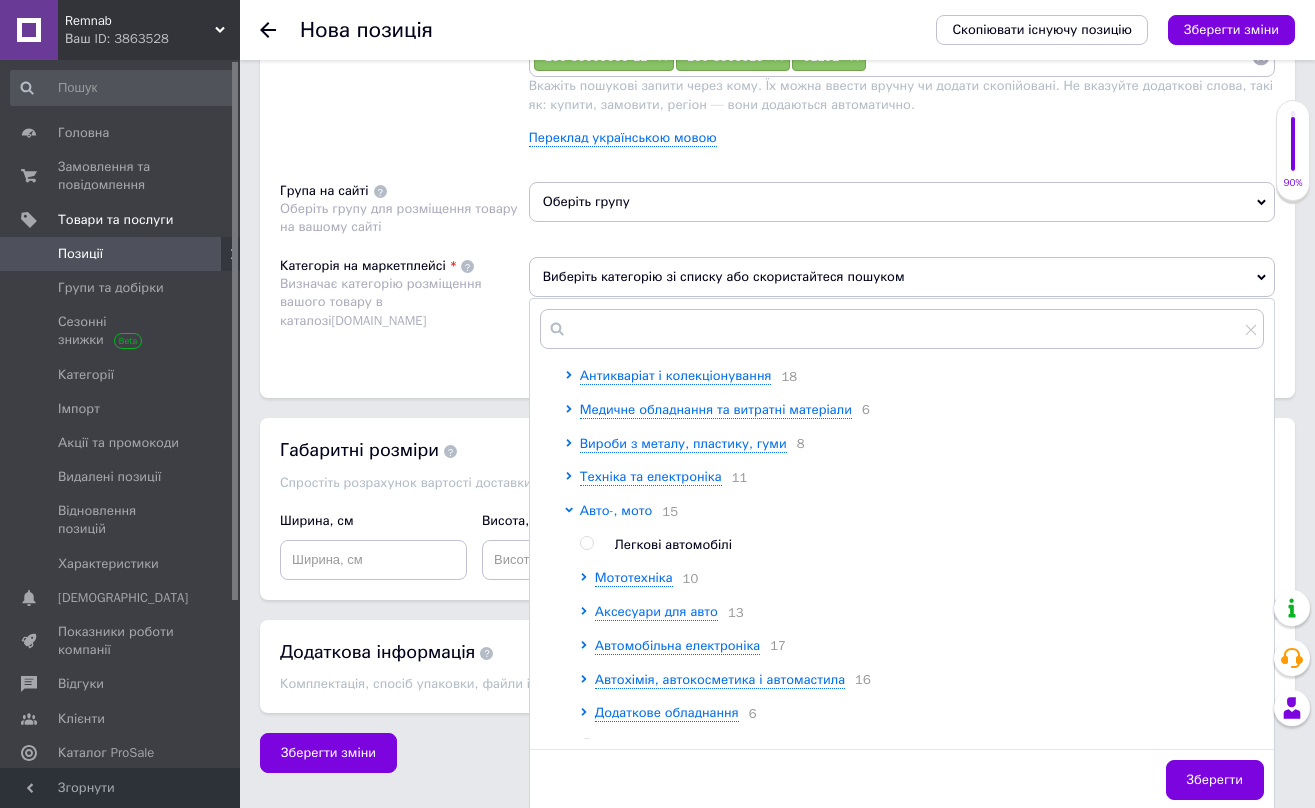 click 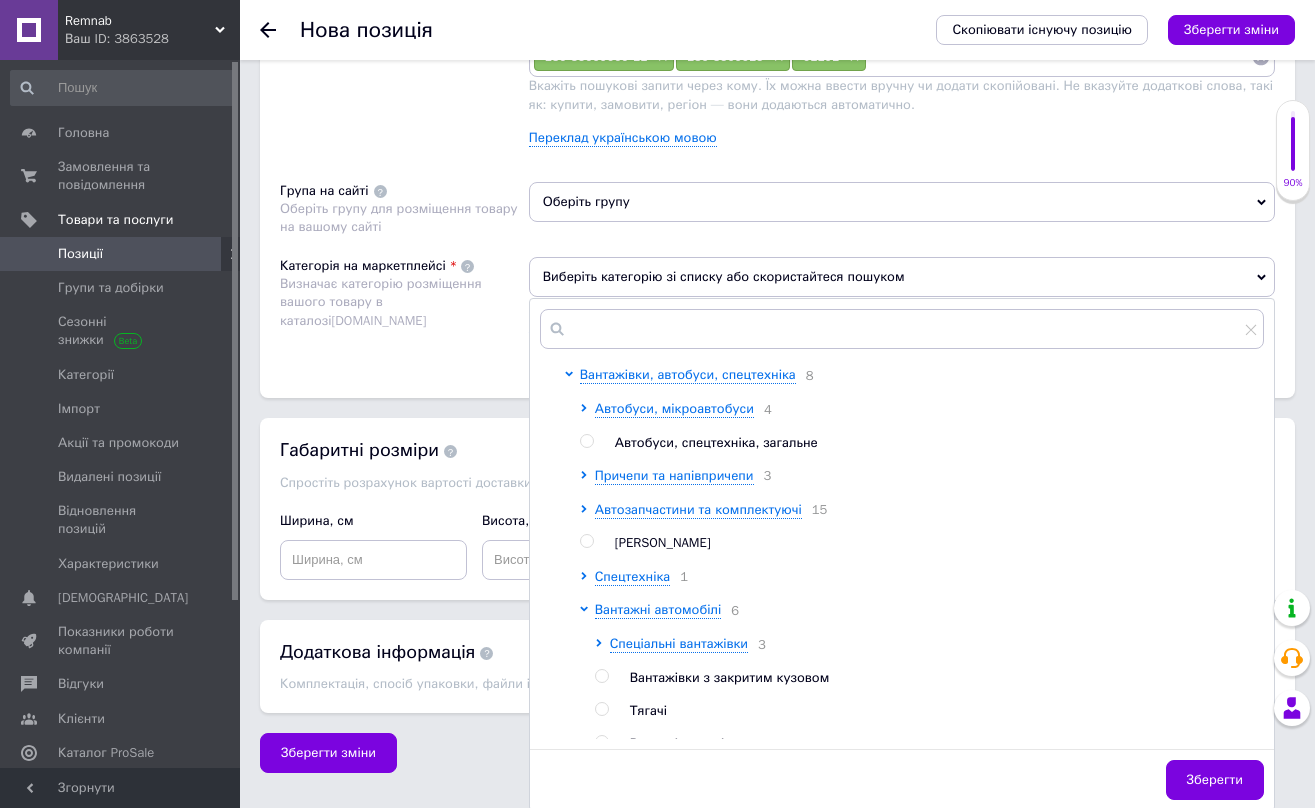 scroll, scrollTop: 618, scrollLeft: 0, axis: vertical 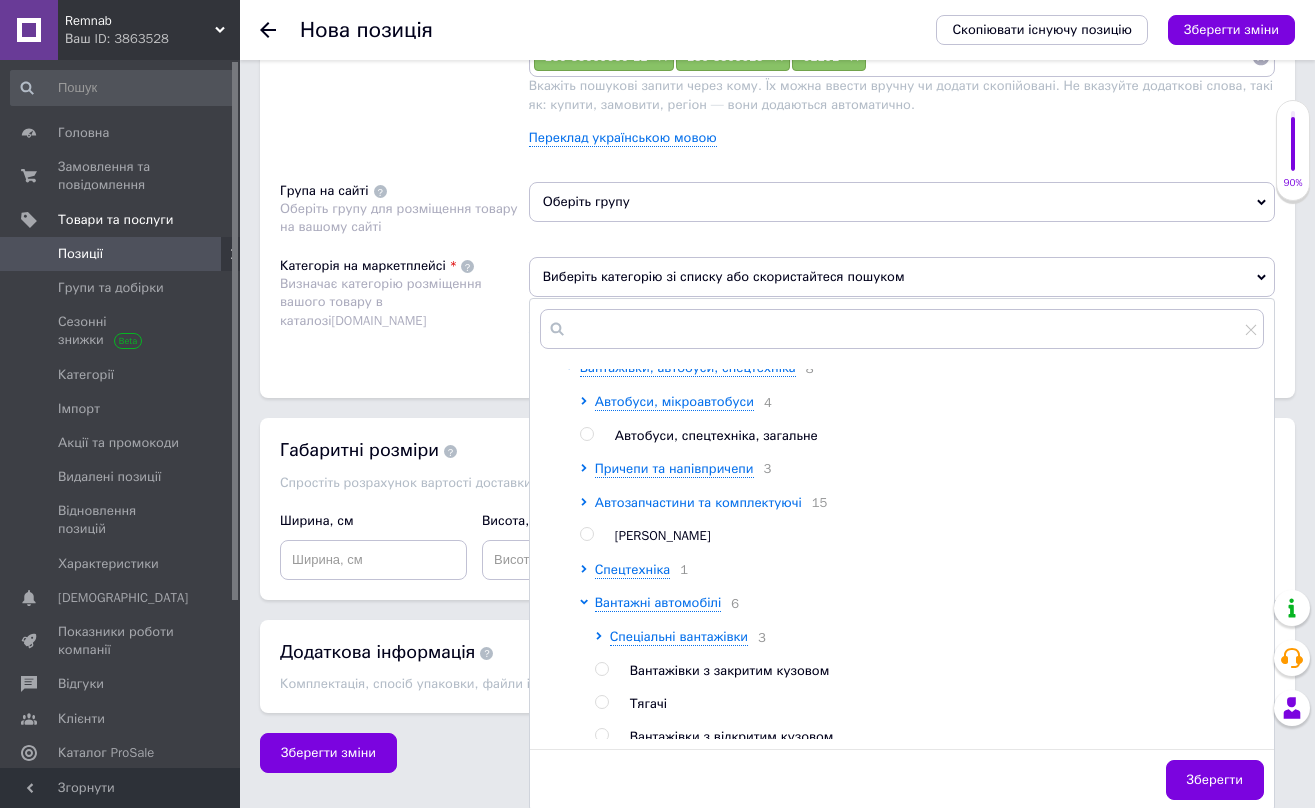 click 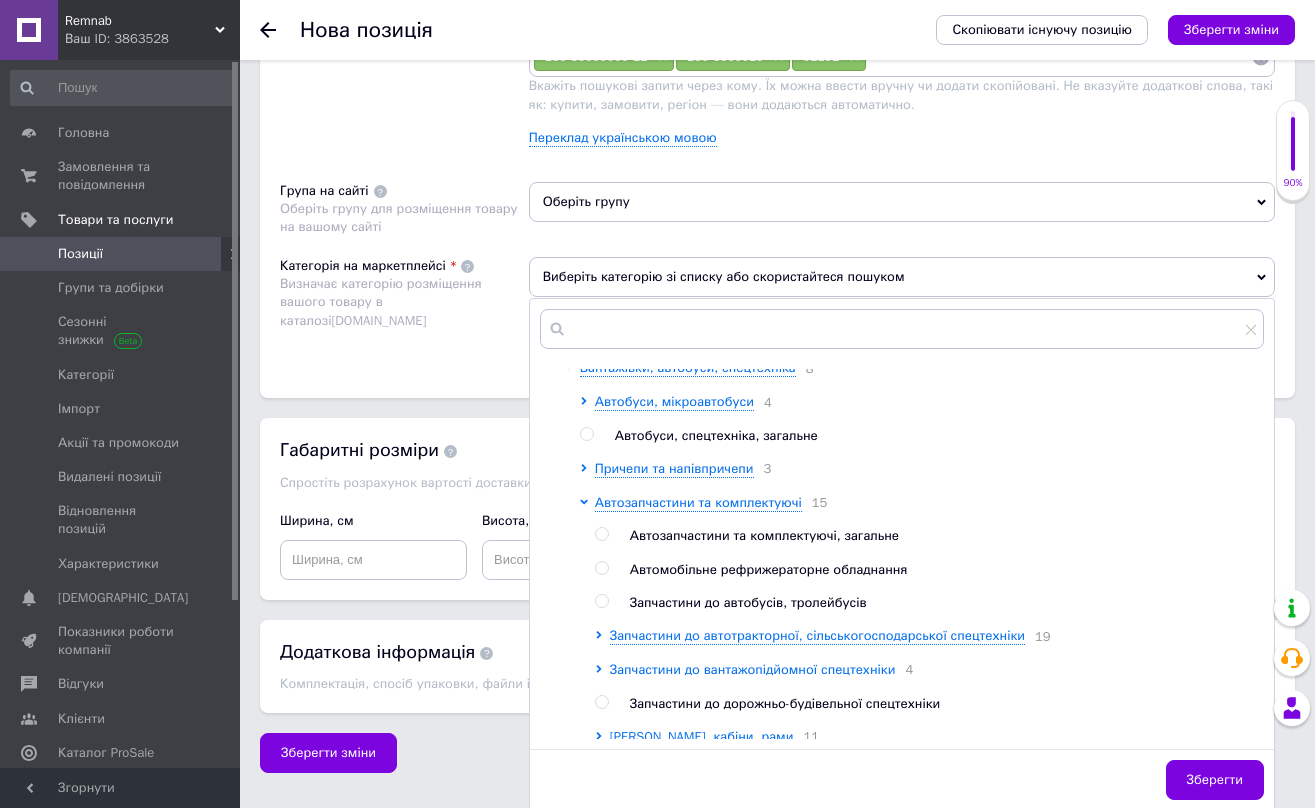 click 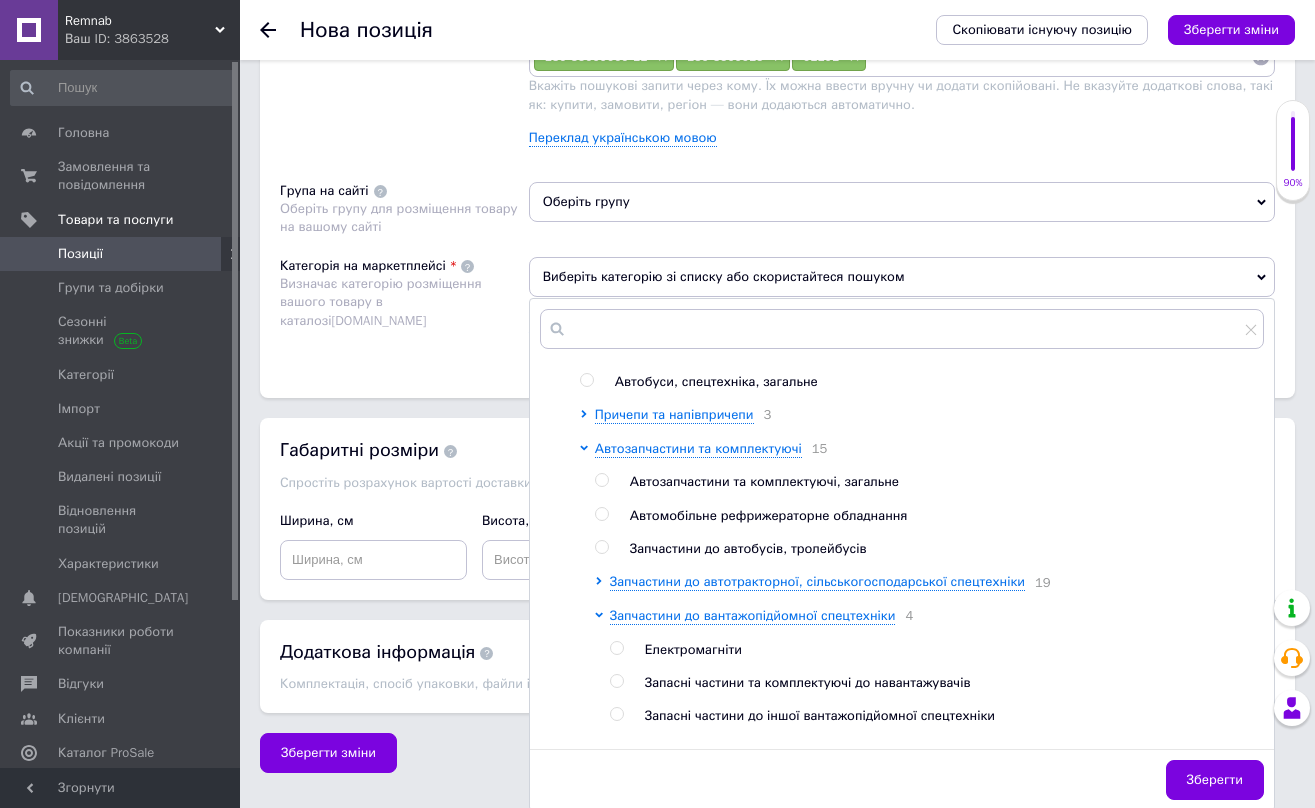 scroll, scrollTop: 670, scrollLeft: 0, axis: vertical 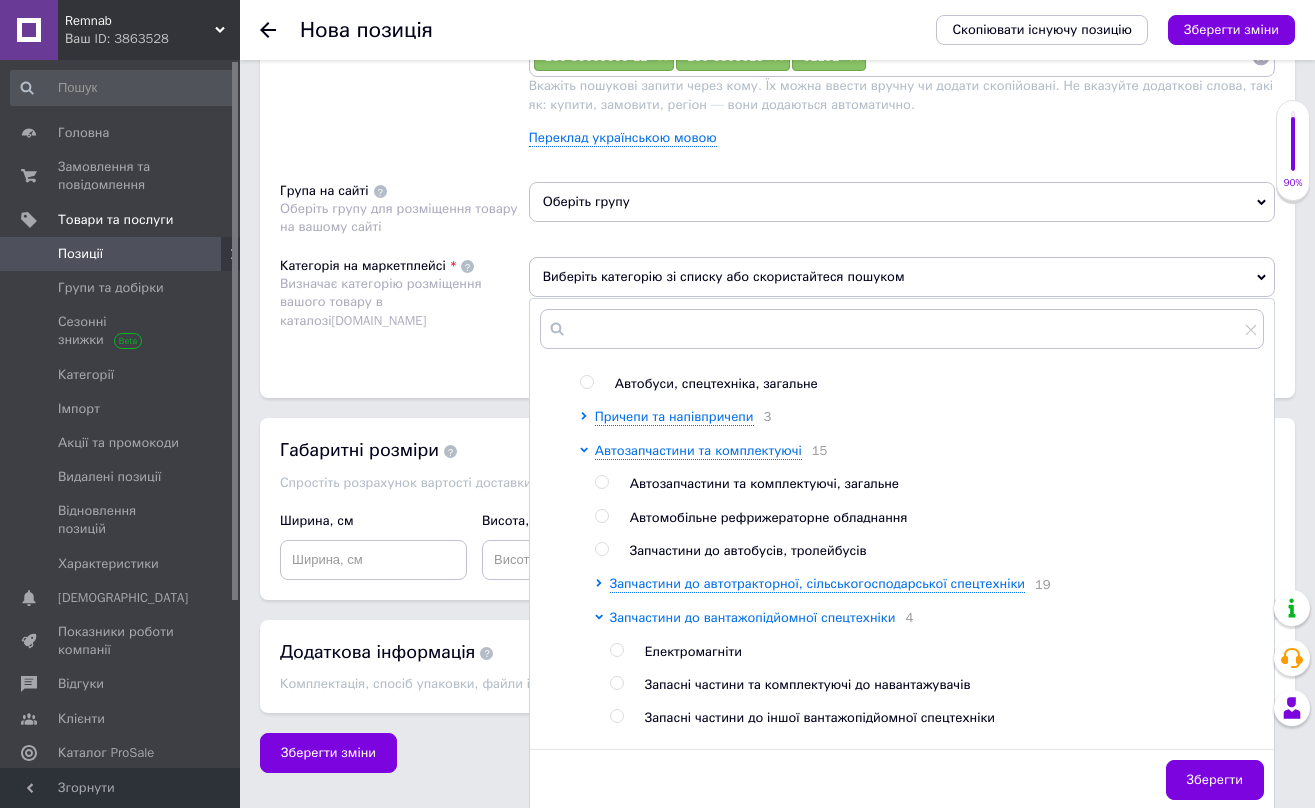 click 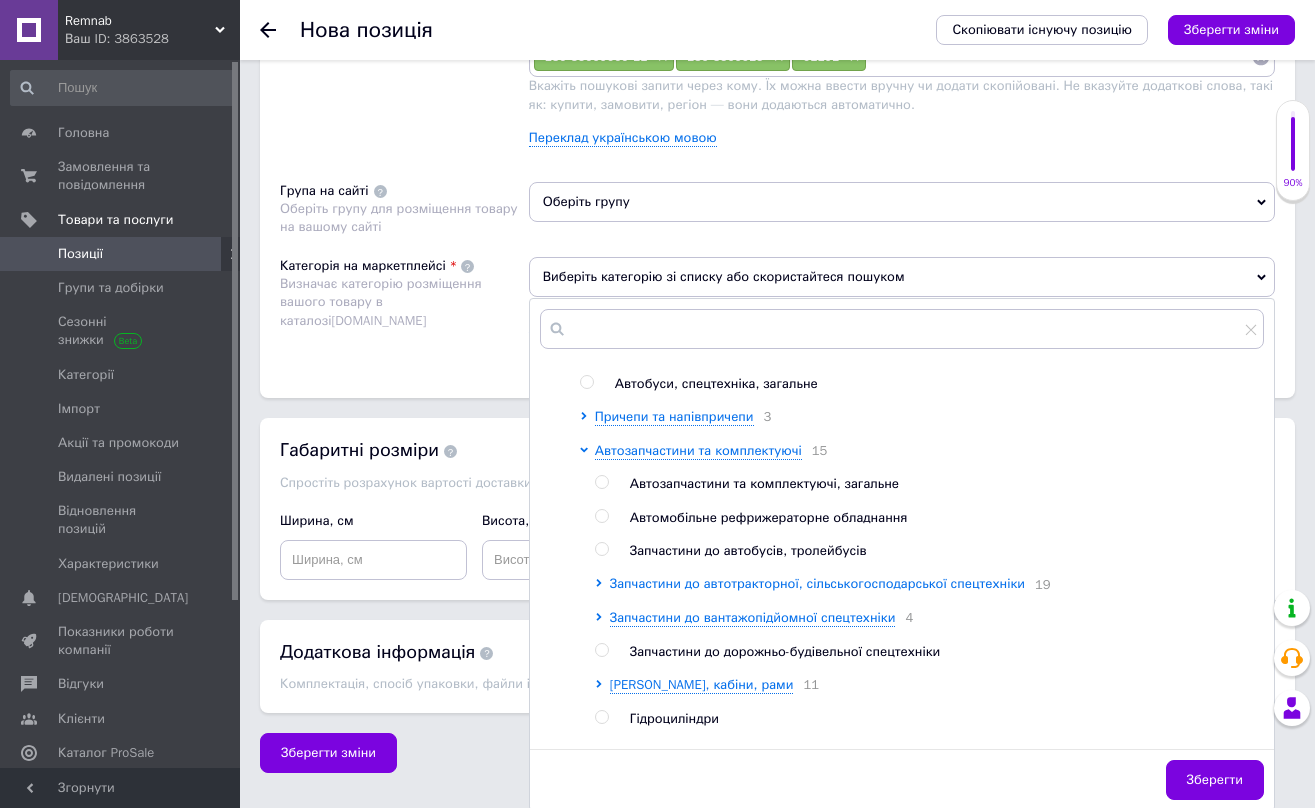 click 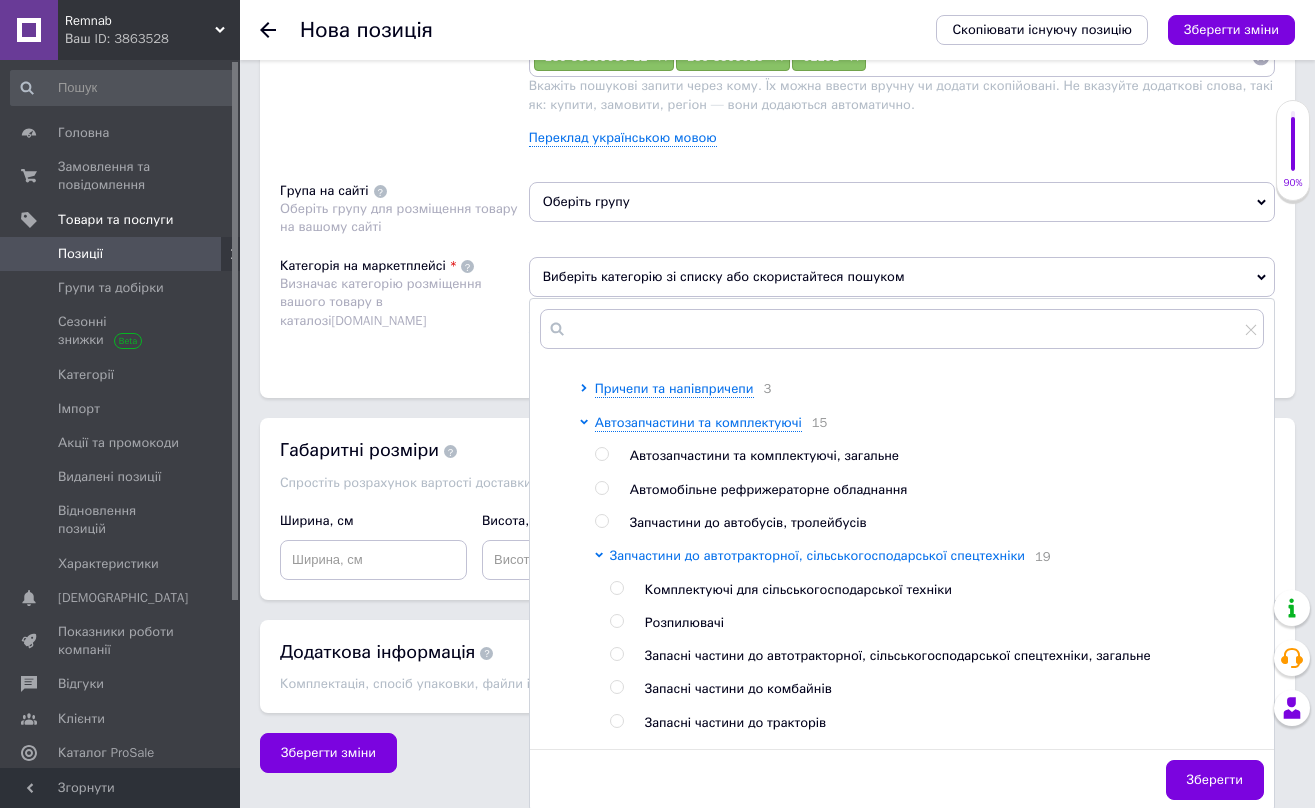 scroll, scrollTop: 735, scrollLeft: 0, axis: vertical 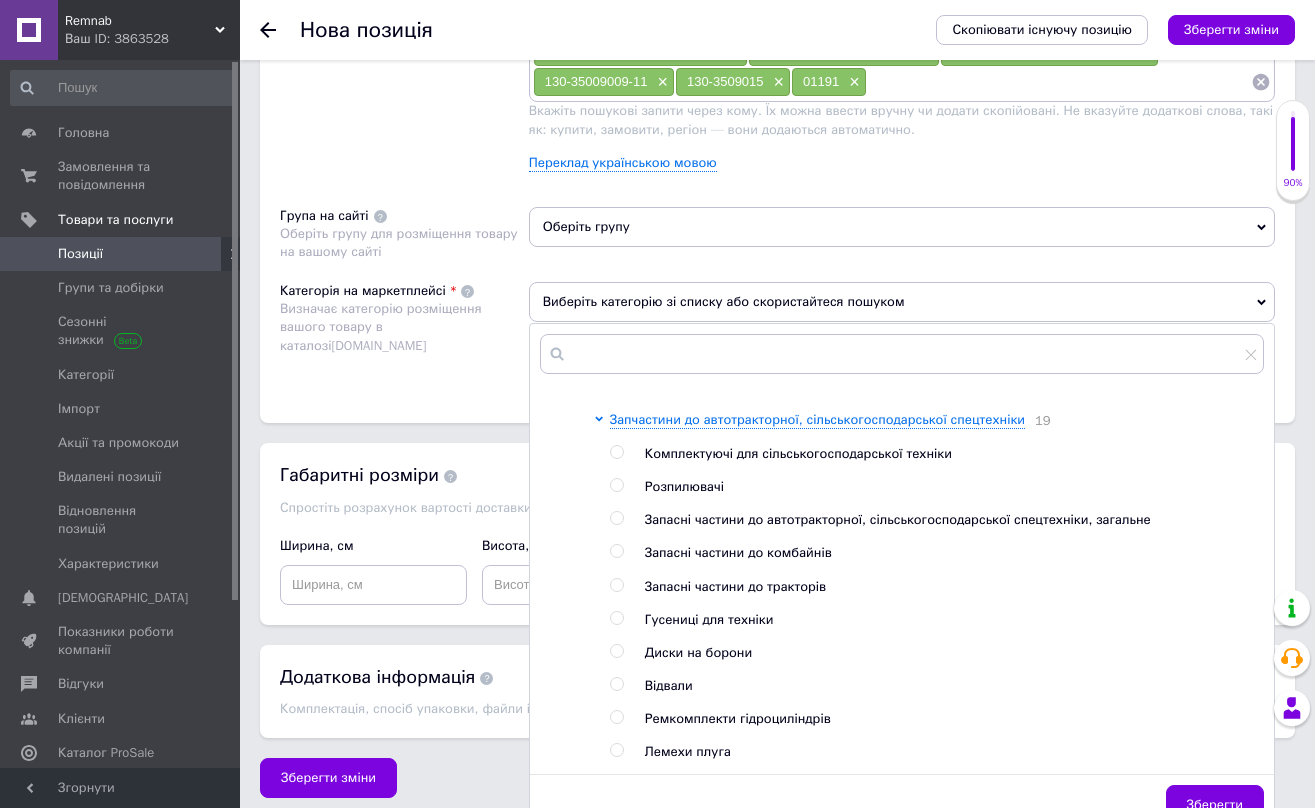 click at bounding box center [616, 585] 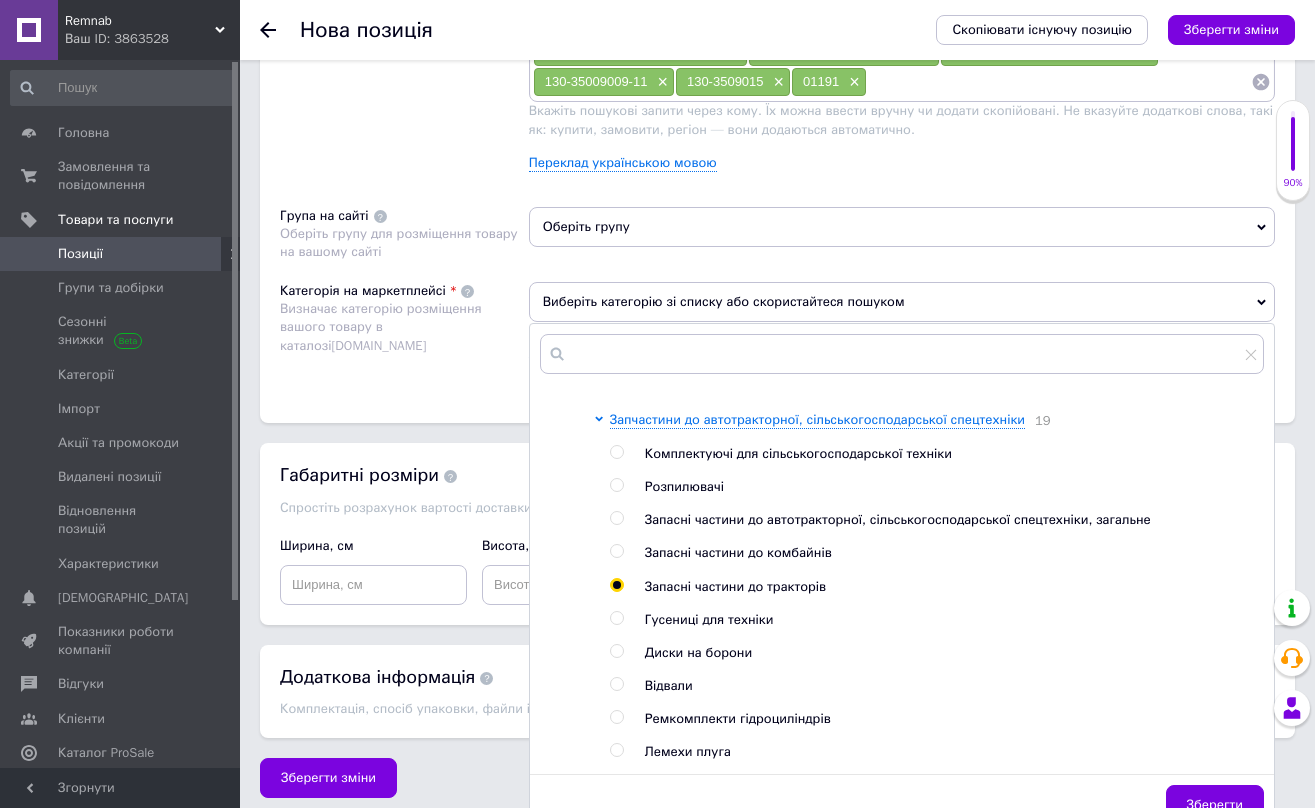 radio on "true" 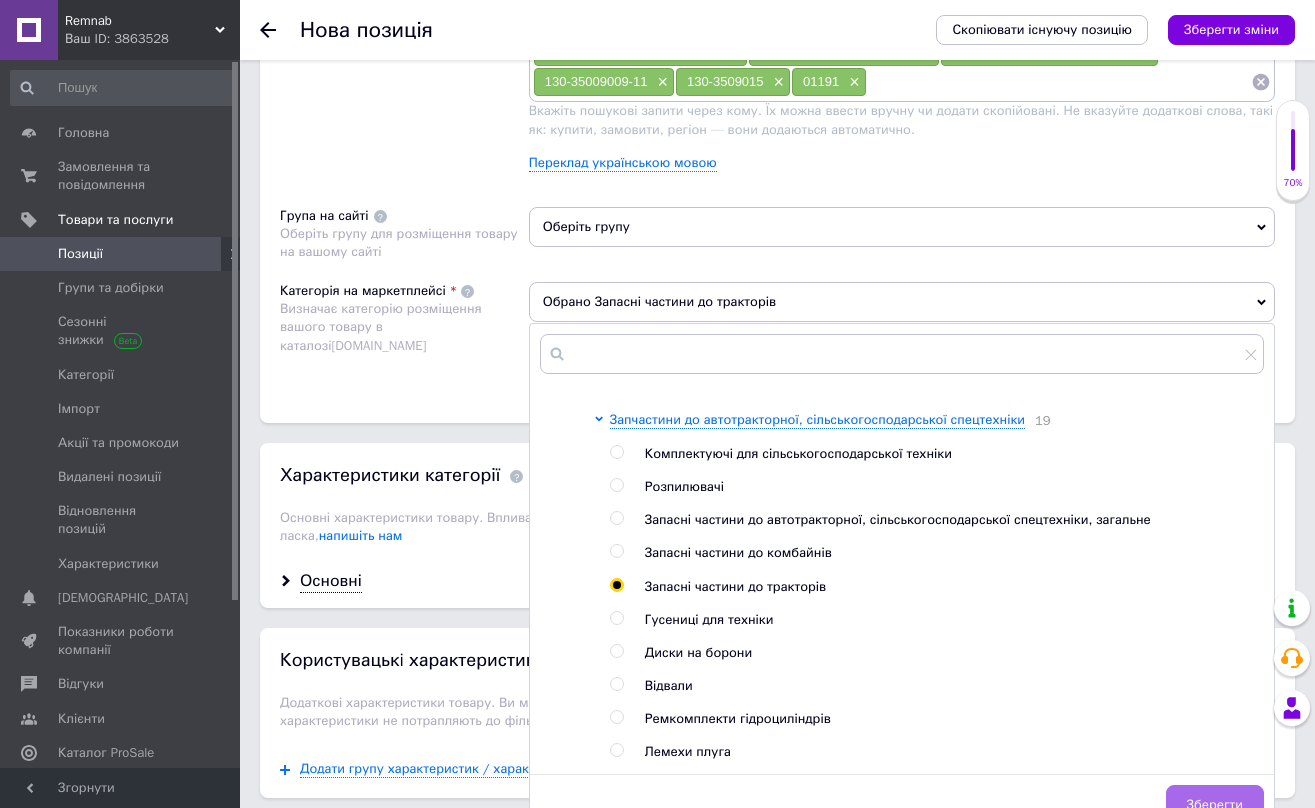 click on "Зберегти" at bounding box center (1215, 805) 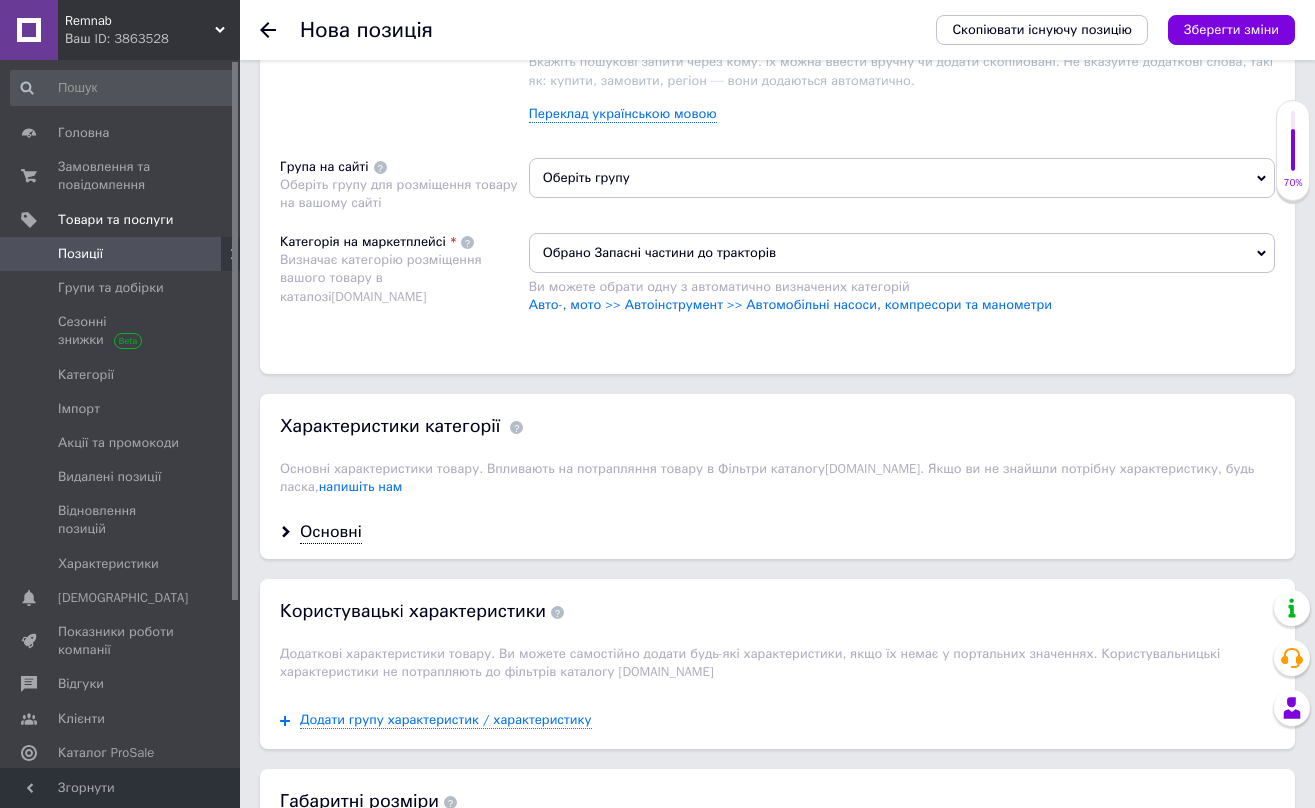 scroll, scrollTop: 1320, scrollLeft: 0, axis: vertical 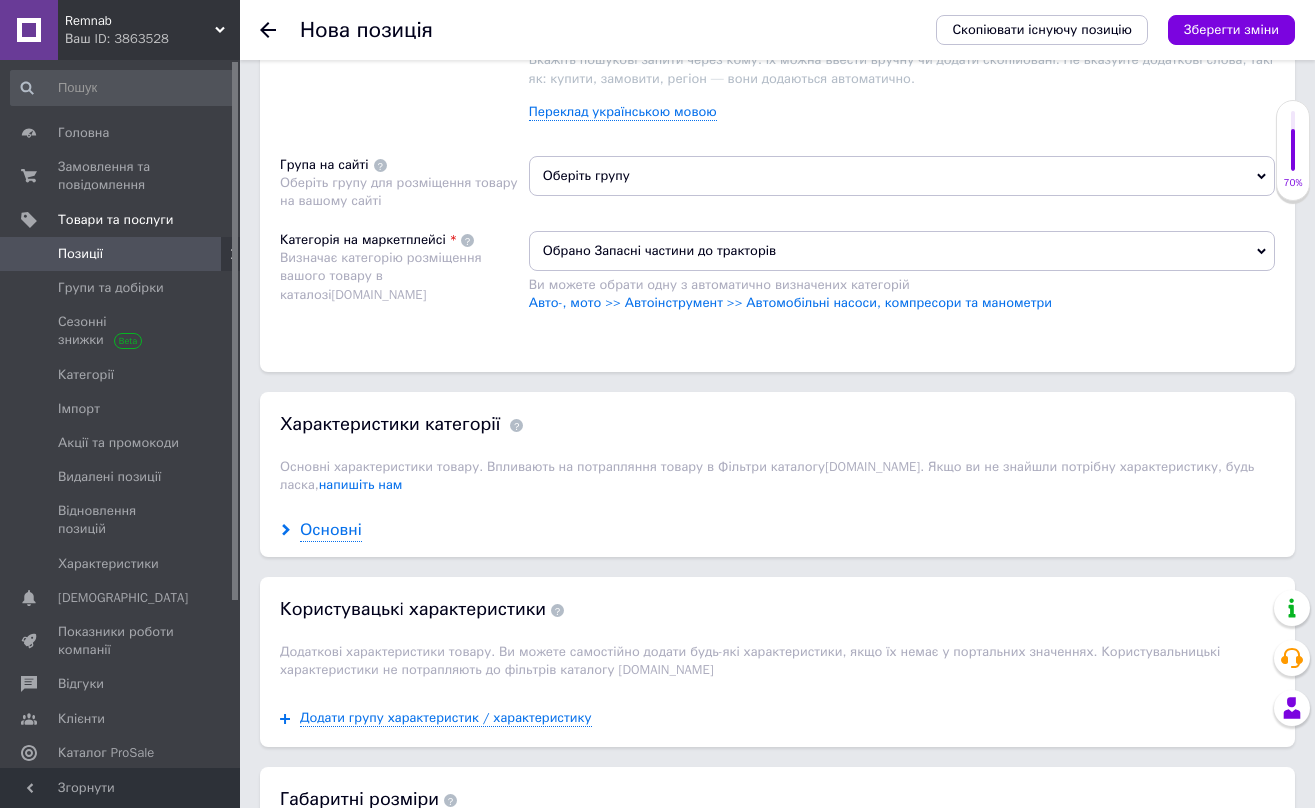 click on "Основні" at bounding box center [331, 530] 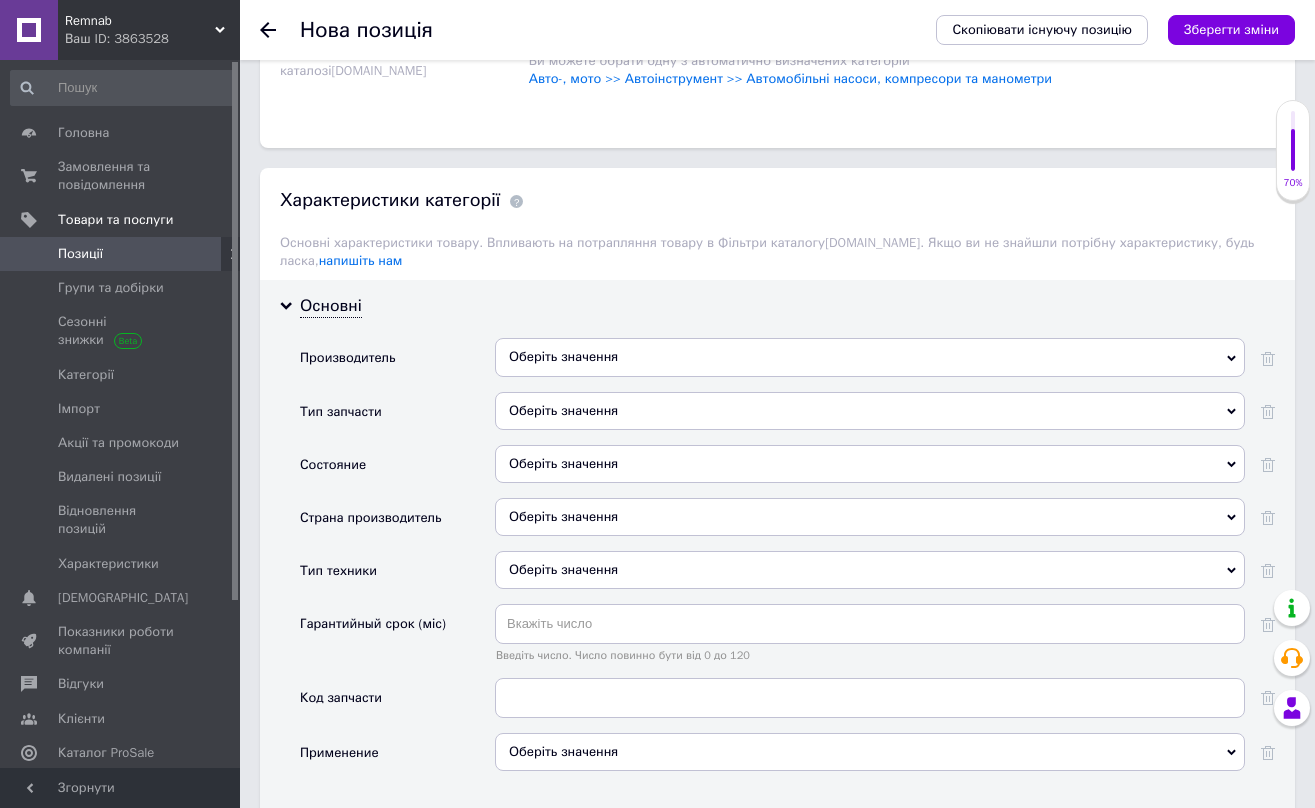 scroll, scrollTop: 1551, scrollLeft: 0, axis: vertical 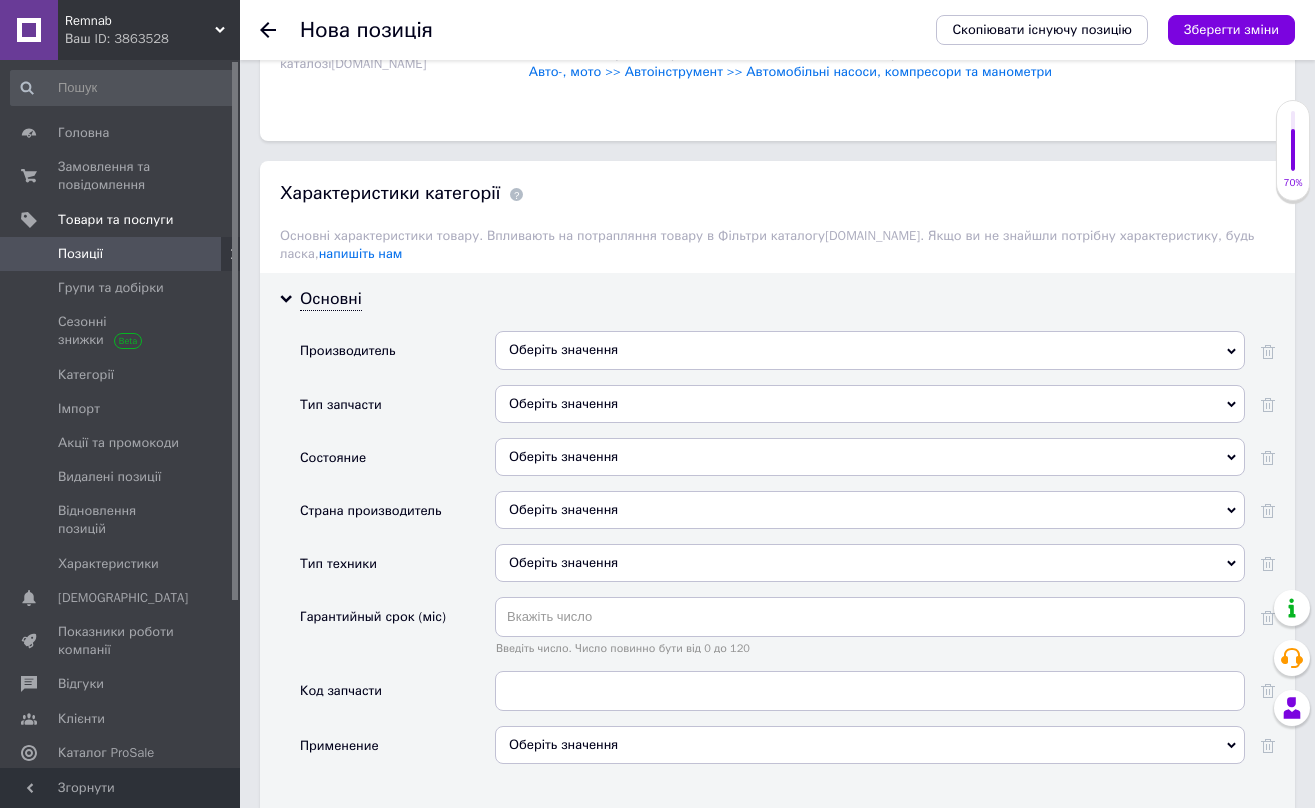 click 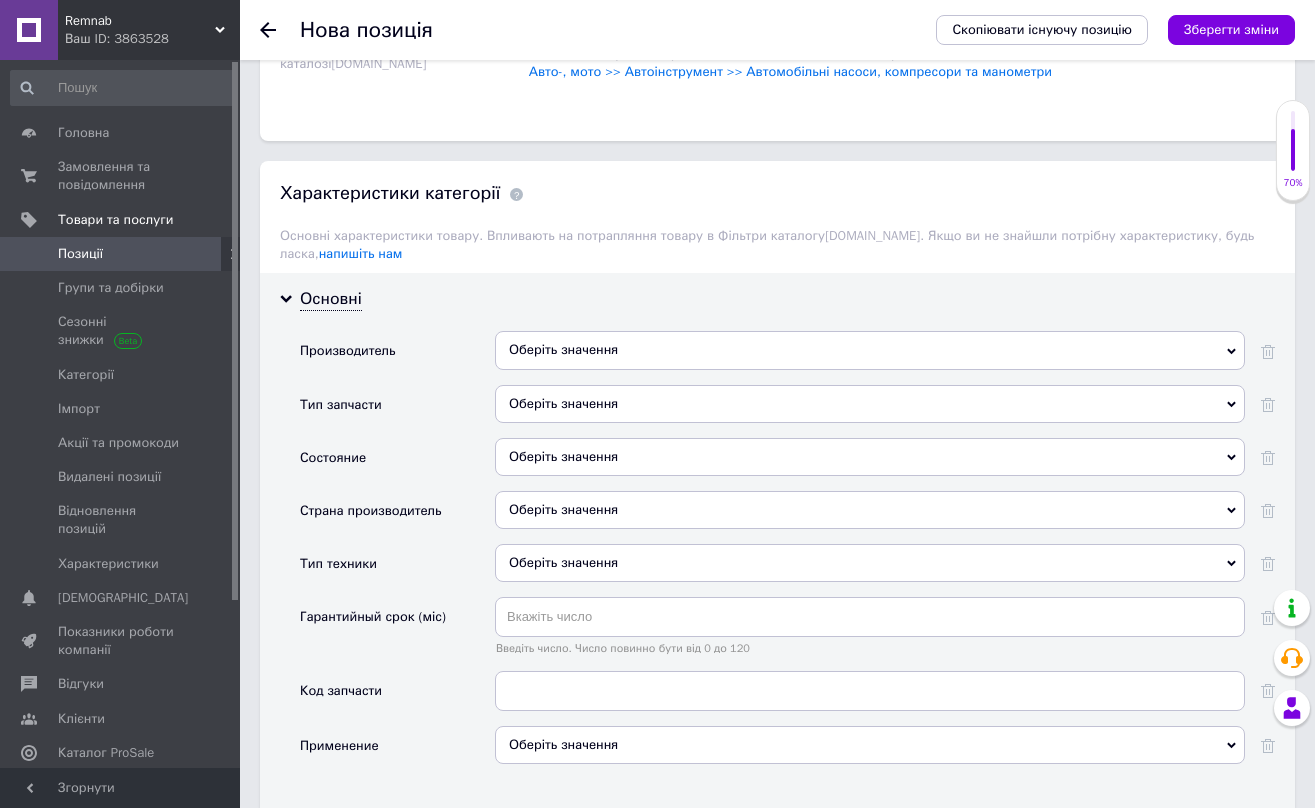 click on "Основні Производитель Оберіть значення Тип запчасти Оберіть значення Состояние Оберіть значення Страна производитель Оберіть значення Тип техники Оберіть значення Гарантийный срок (міс) Введіть число. Число повинно бути від 0 до 120 Код запчасти Применение Оберіть значення" at bounding box center (777, 543) 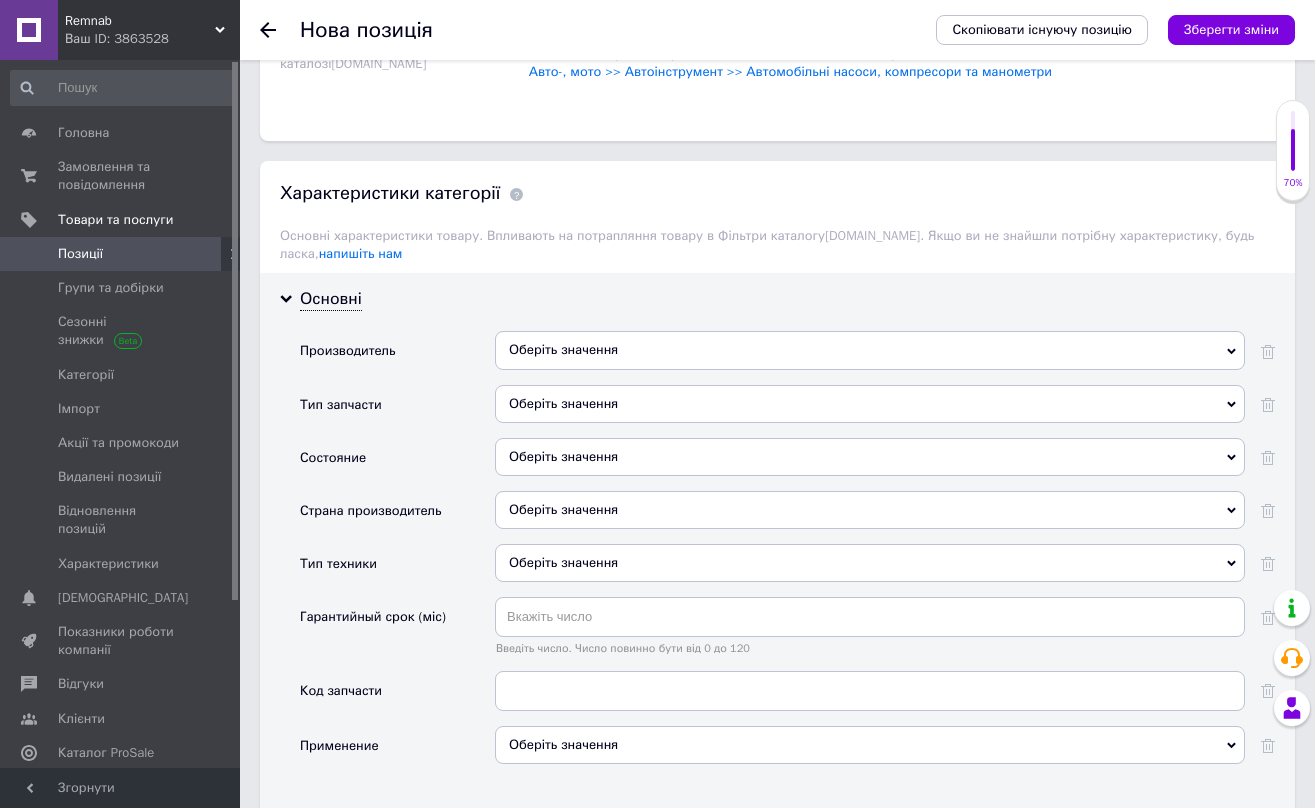 click on "Оберіть значення" at bounding box center (870, 404) 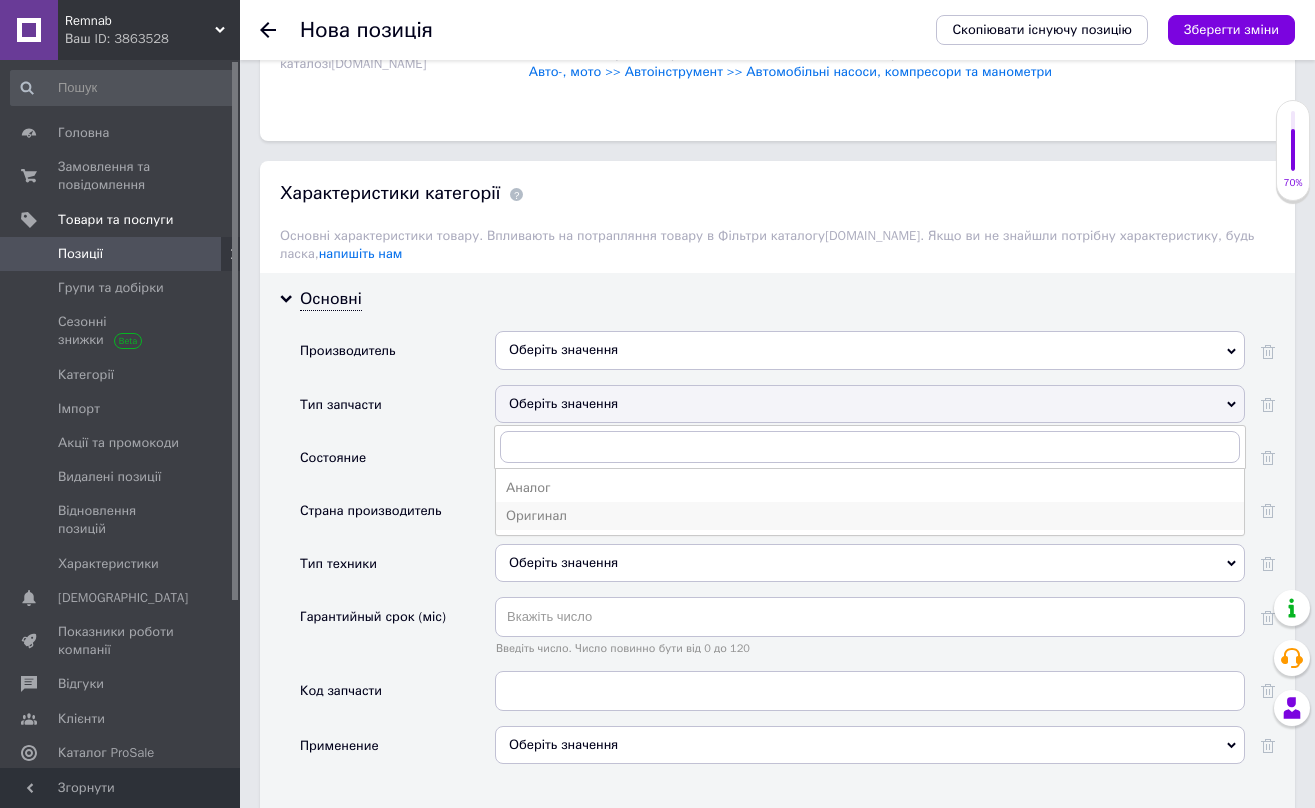 click on "Оригинал" at bounding box center [870, 516] 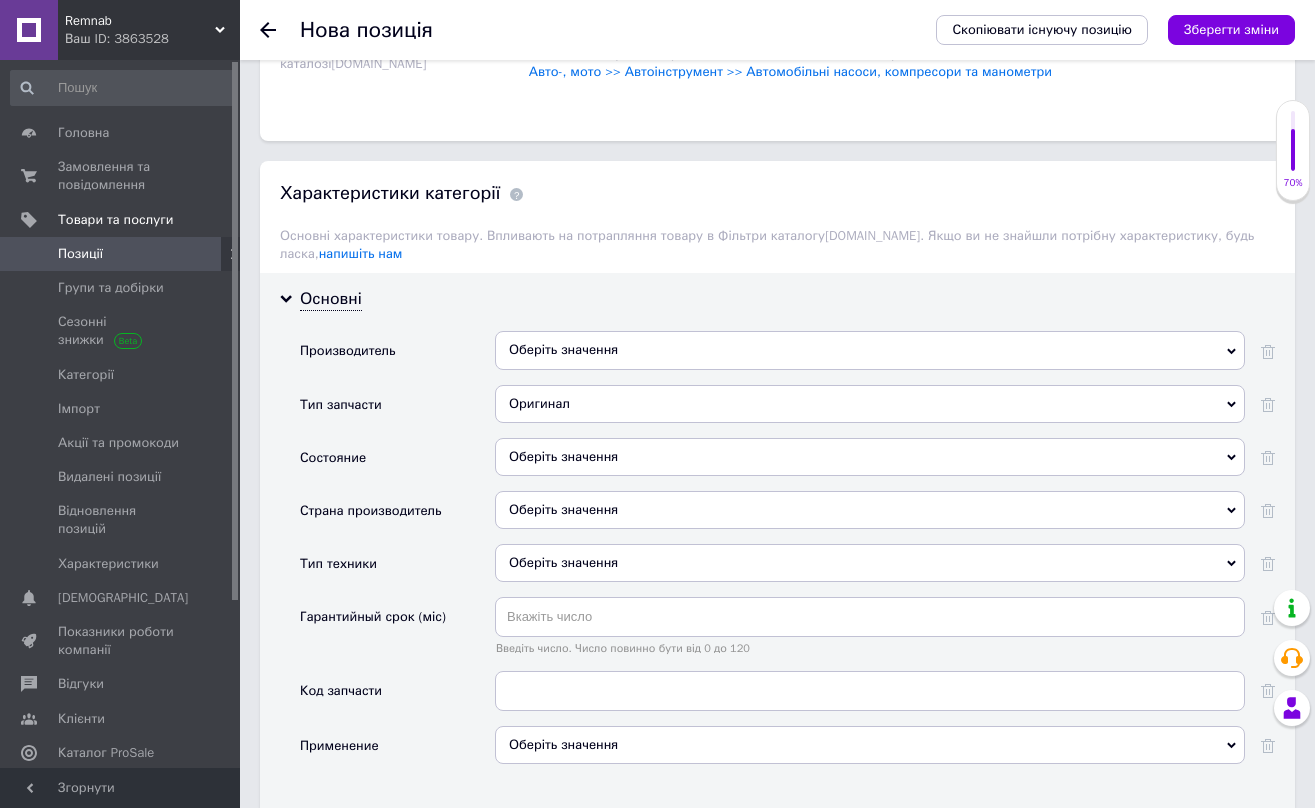 click on "Оберіть значення" at bounding box center (870, 457) 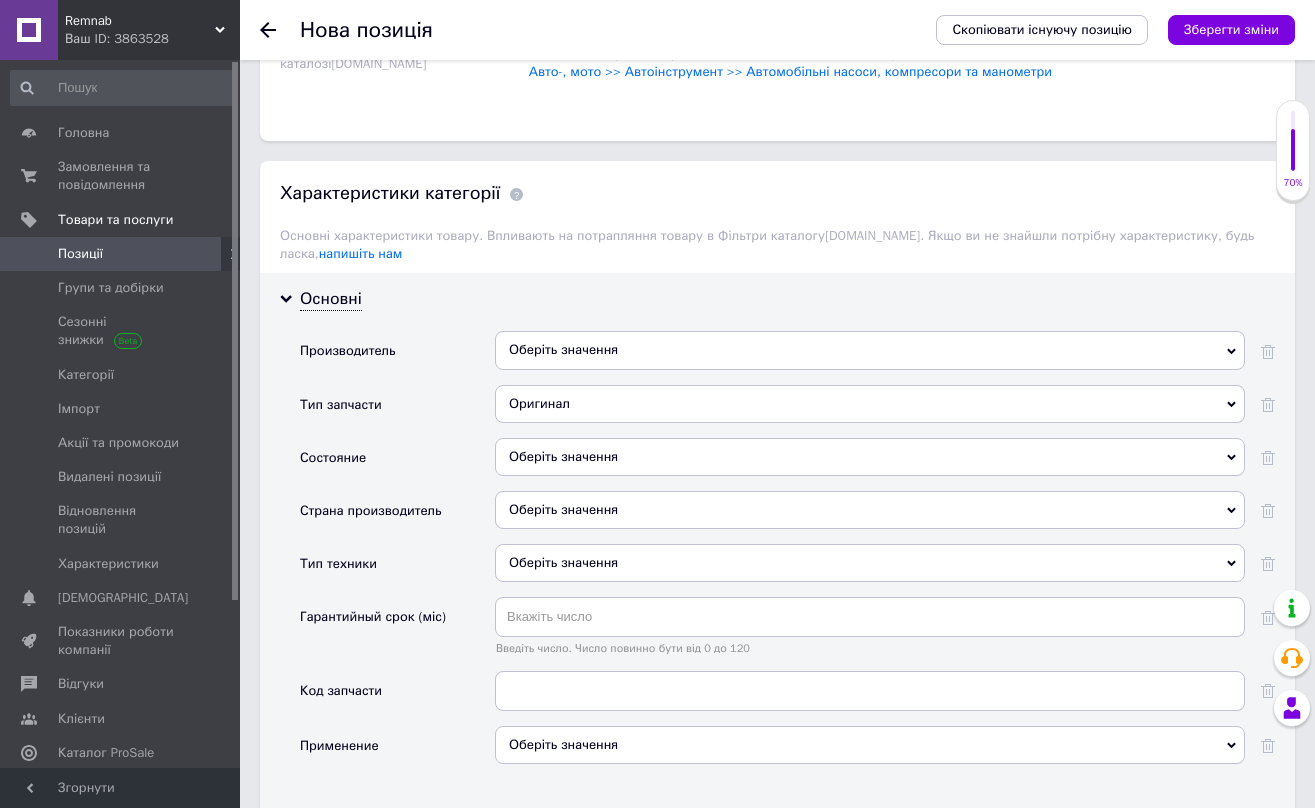 click on "Состояние" at bounding box center [397, 464] 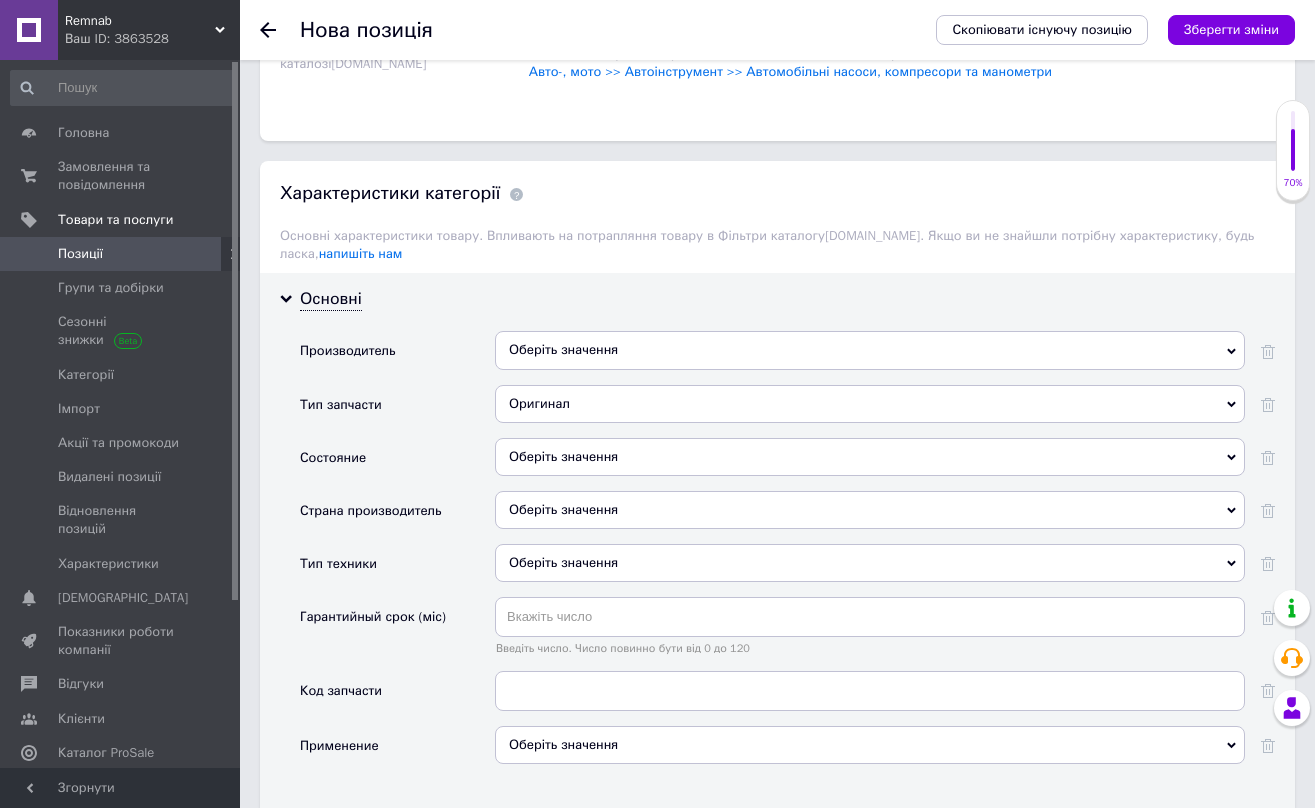 click on "Оберіть значення" at bounding box center (870, 563) 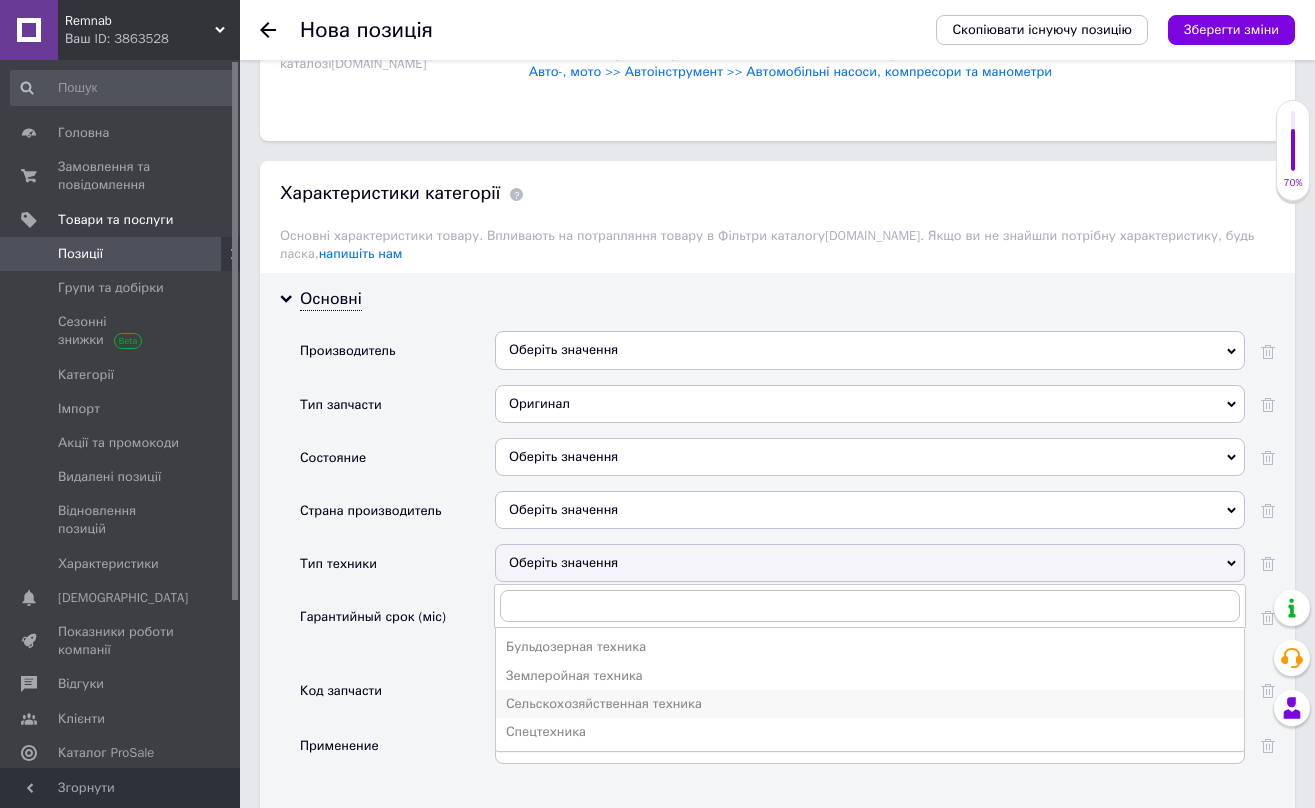 click on "Сельскохозяйственная техника" at bounding box center (870, 704) 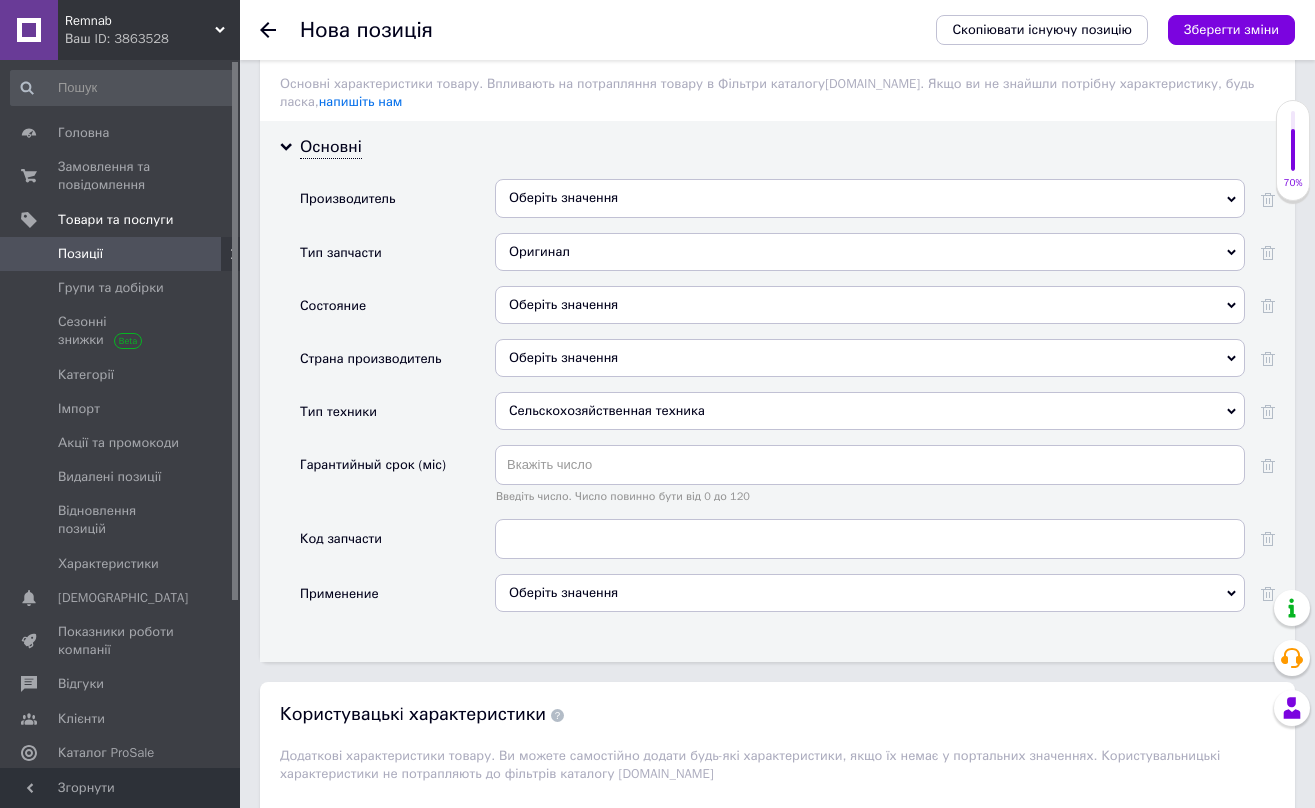 scroll, scrollTop: 1704, scrollLeft: 0, axis: vertical 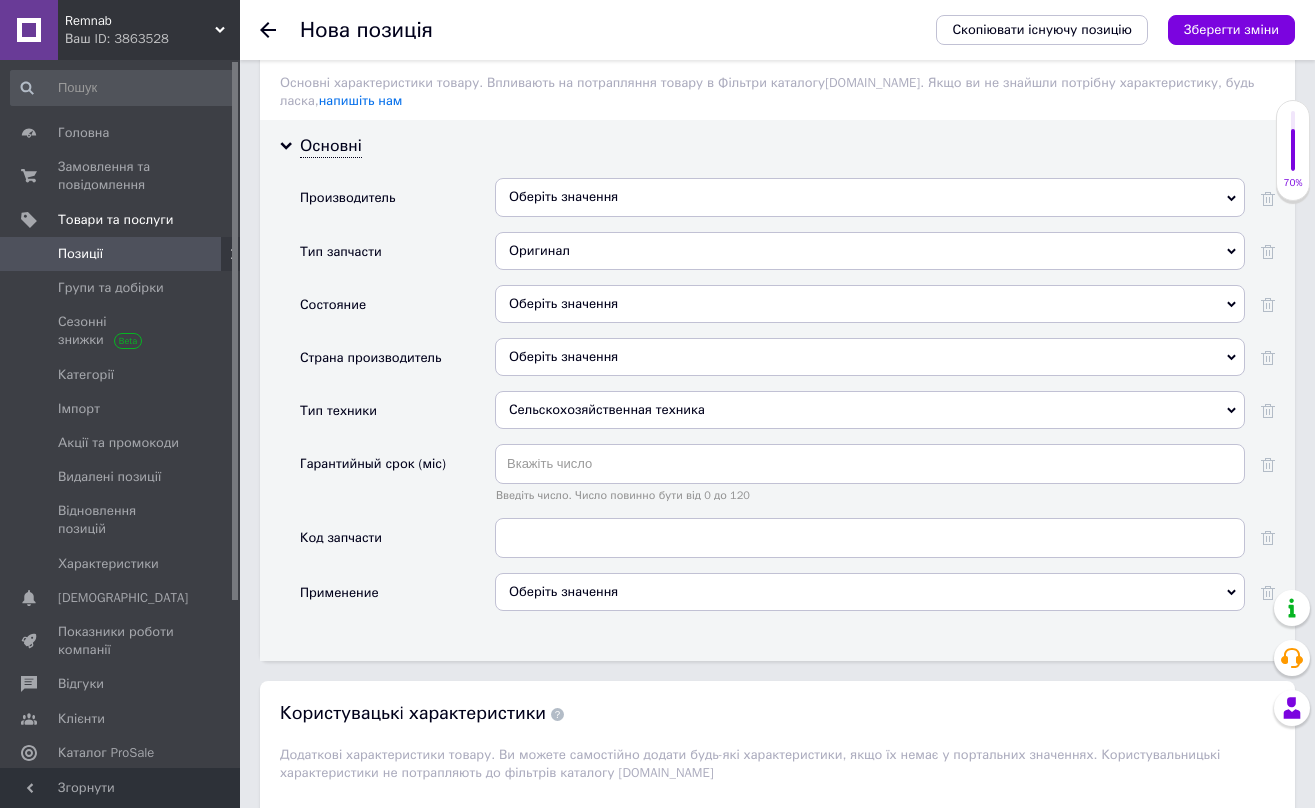 click on "Оберіть значення" at bounding box center [870, 592] 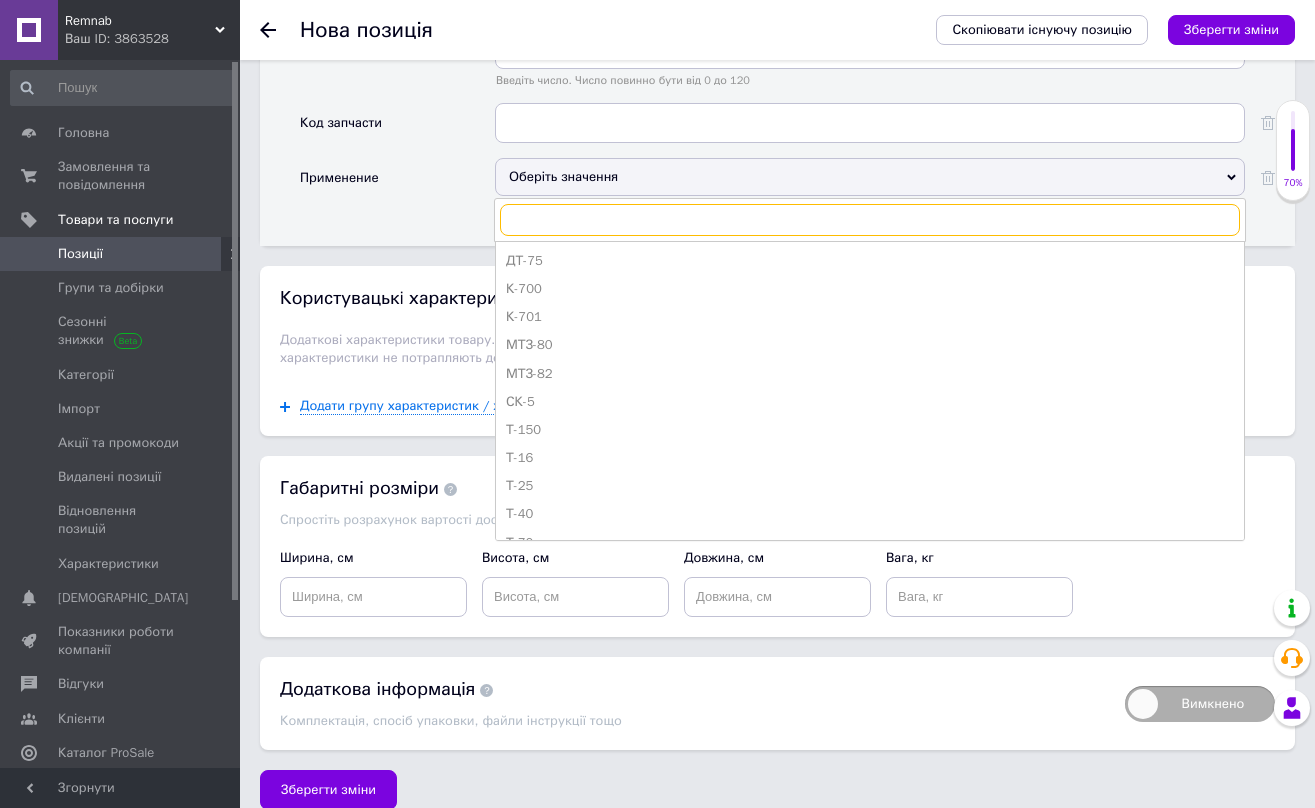 scroll, scrollTop: 2121, scrollLeft: 0, axis: vertical 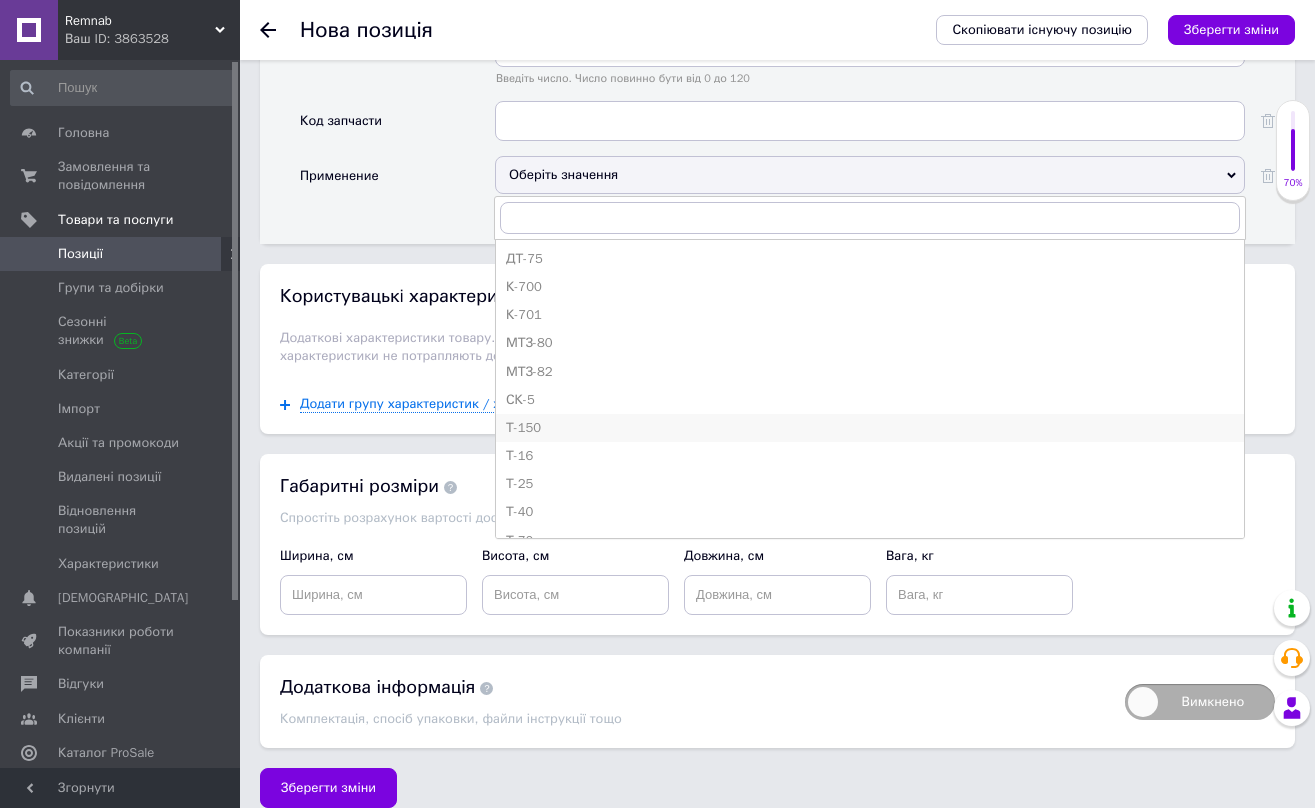 click on "Т-150" at bounding box center (870, 428) 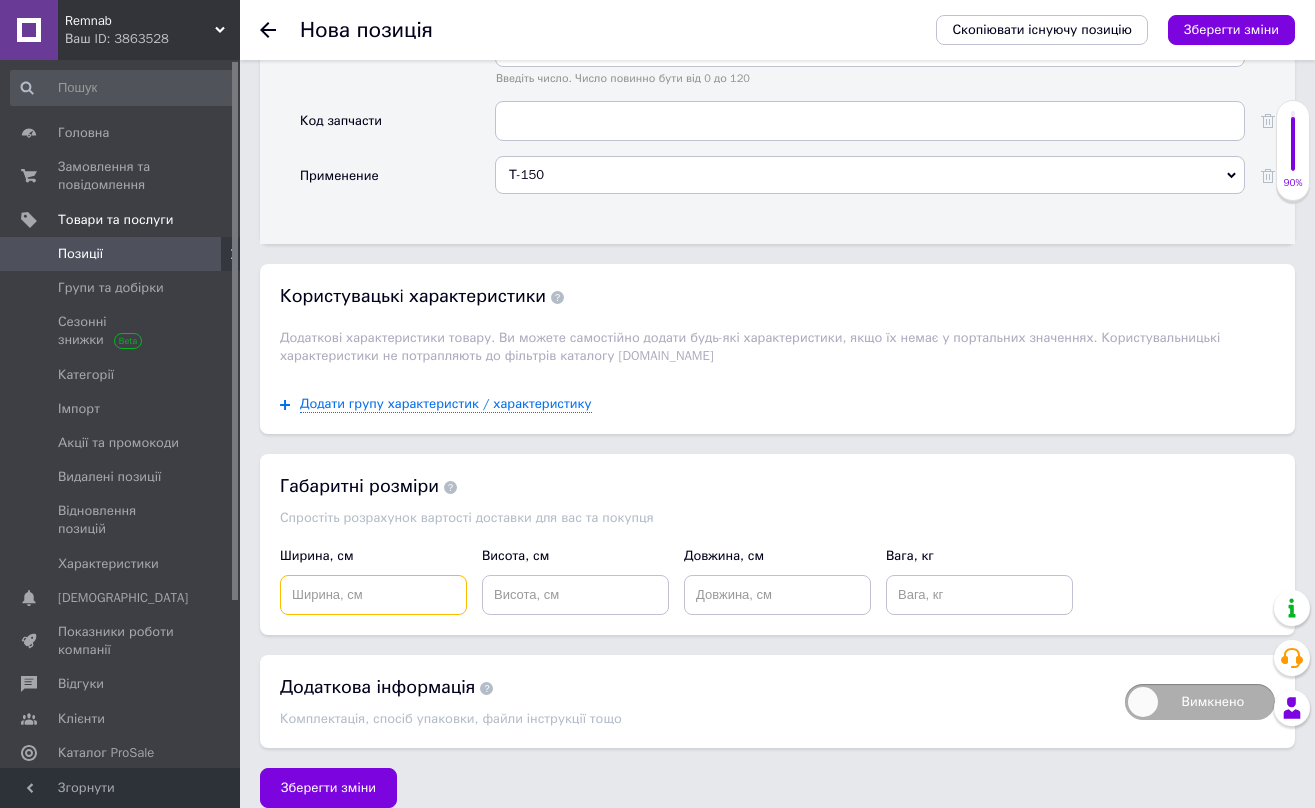 click at bounding box center (373, 595) 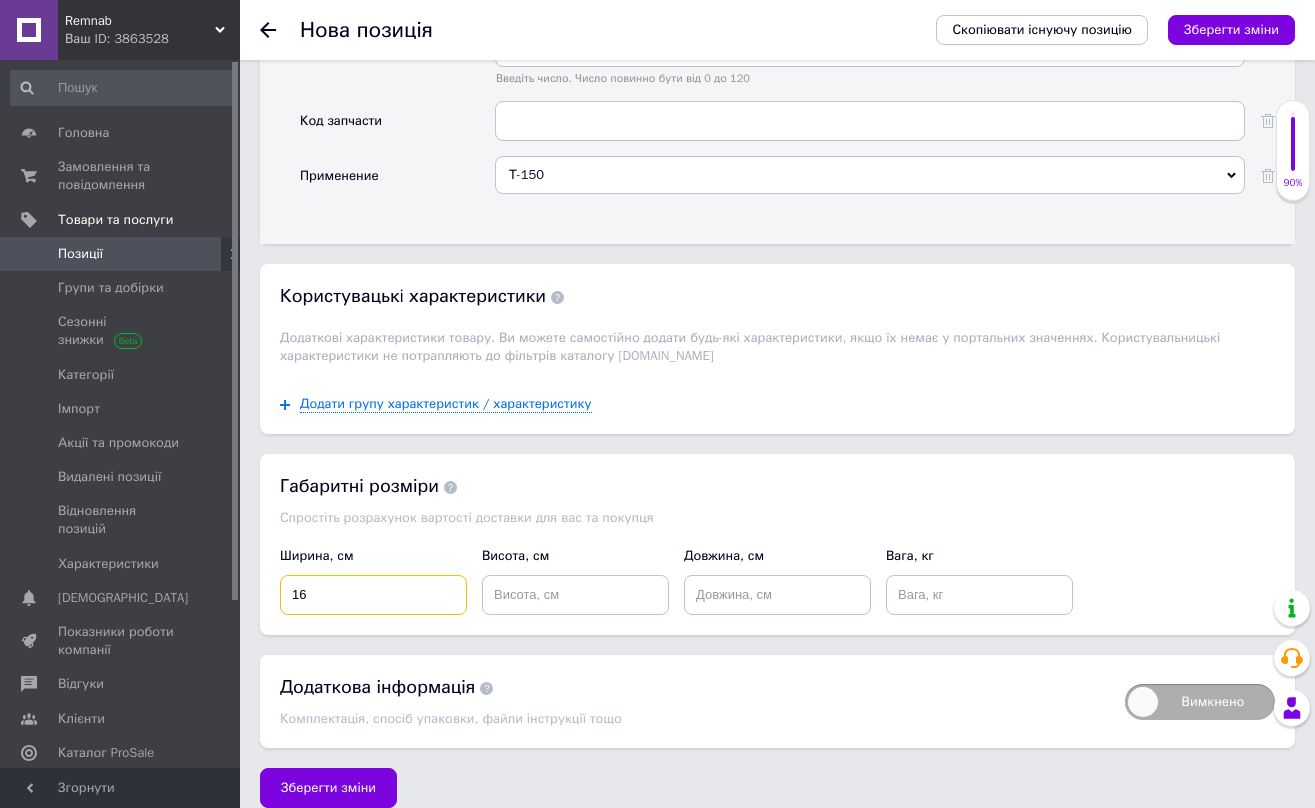 type on "16" 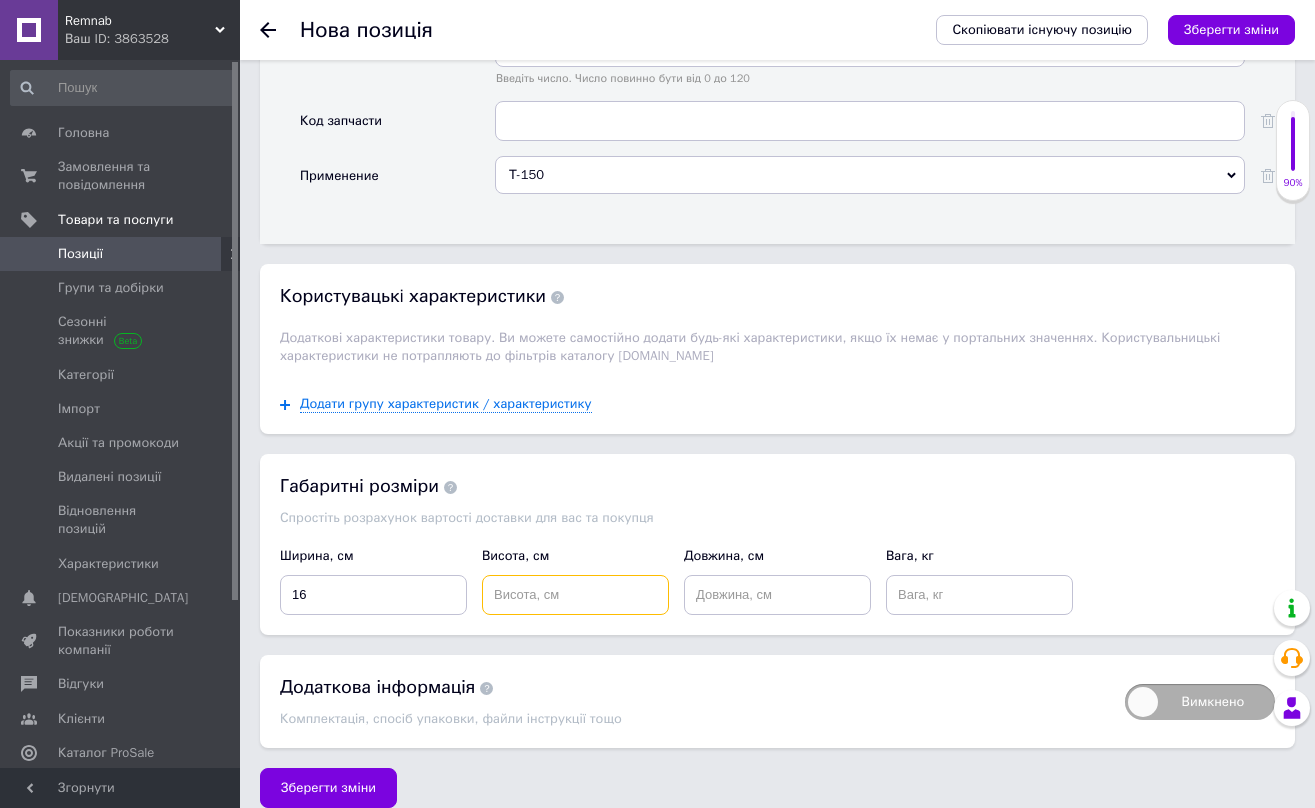 click at bounding box center (575, 595) 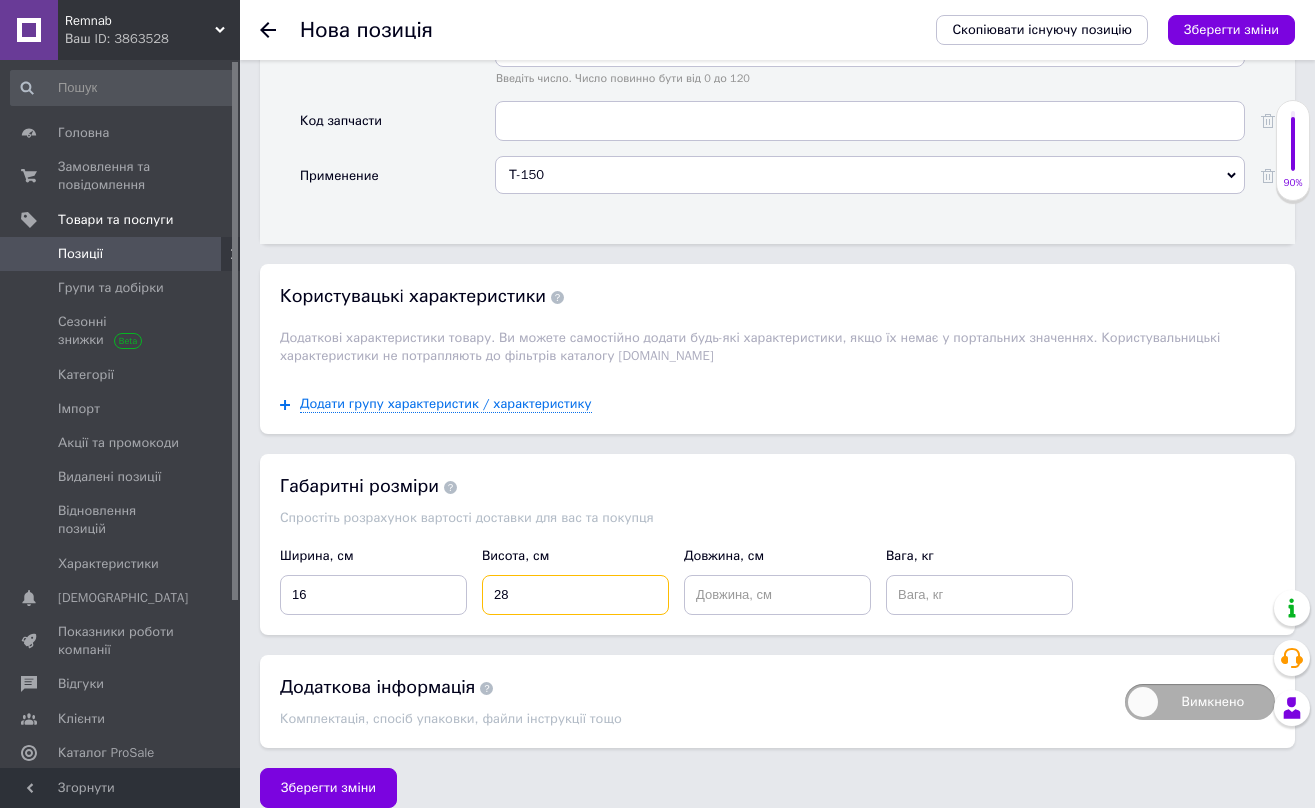 type on "28" 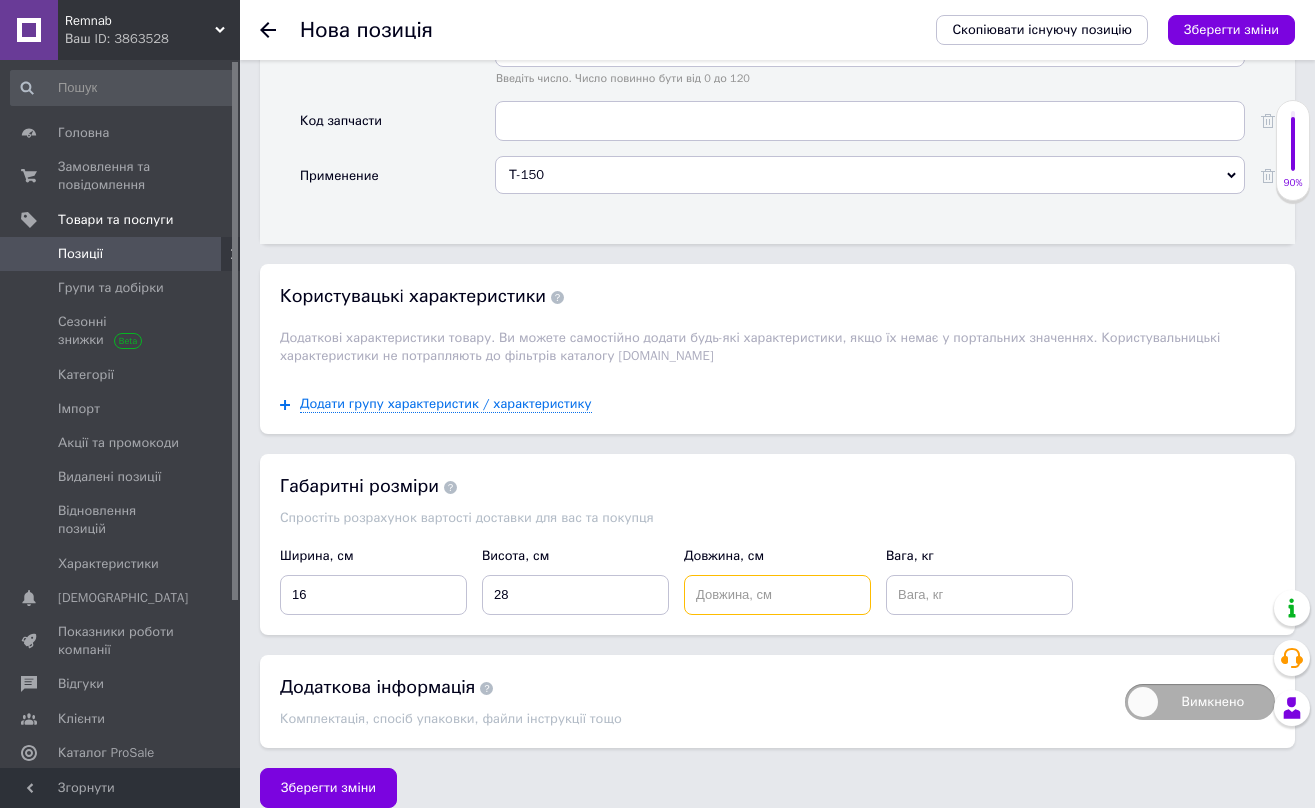 click at bounding box center [777, 595] 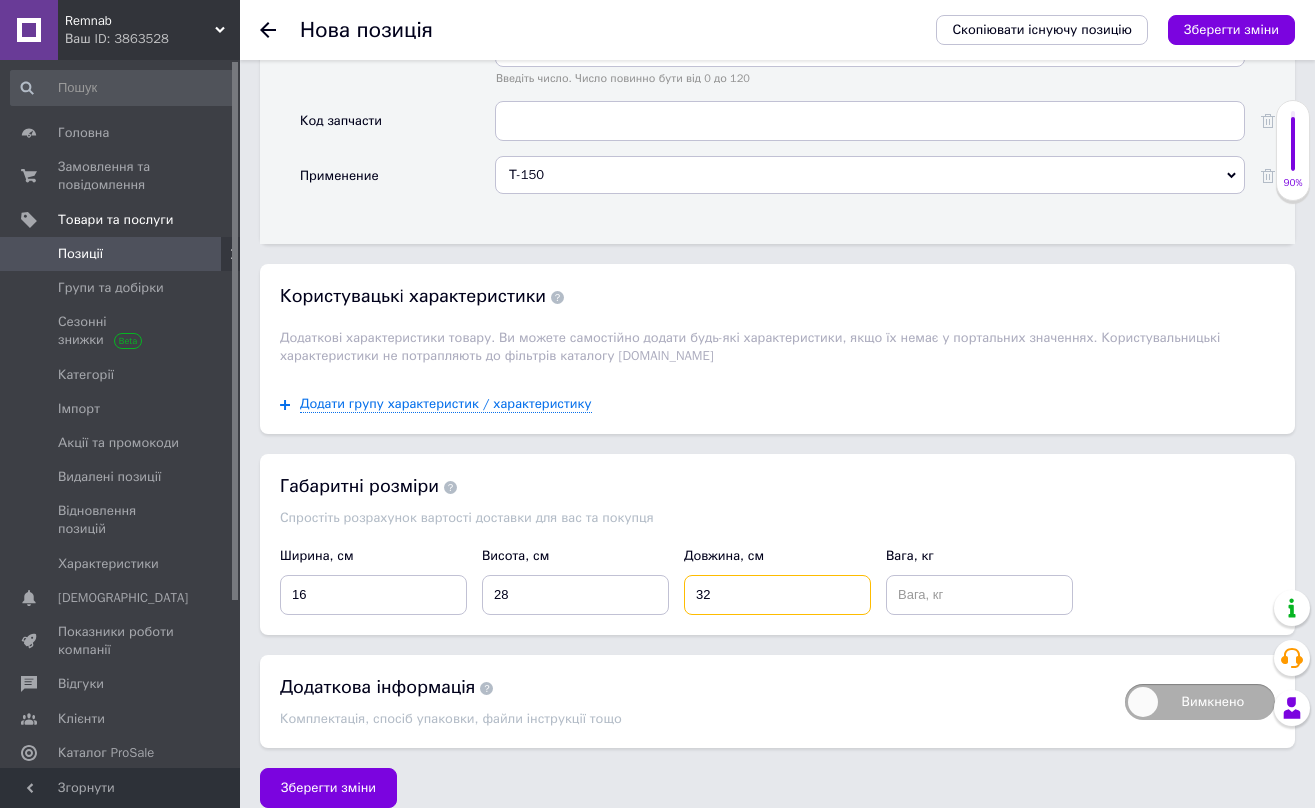 type on "32" 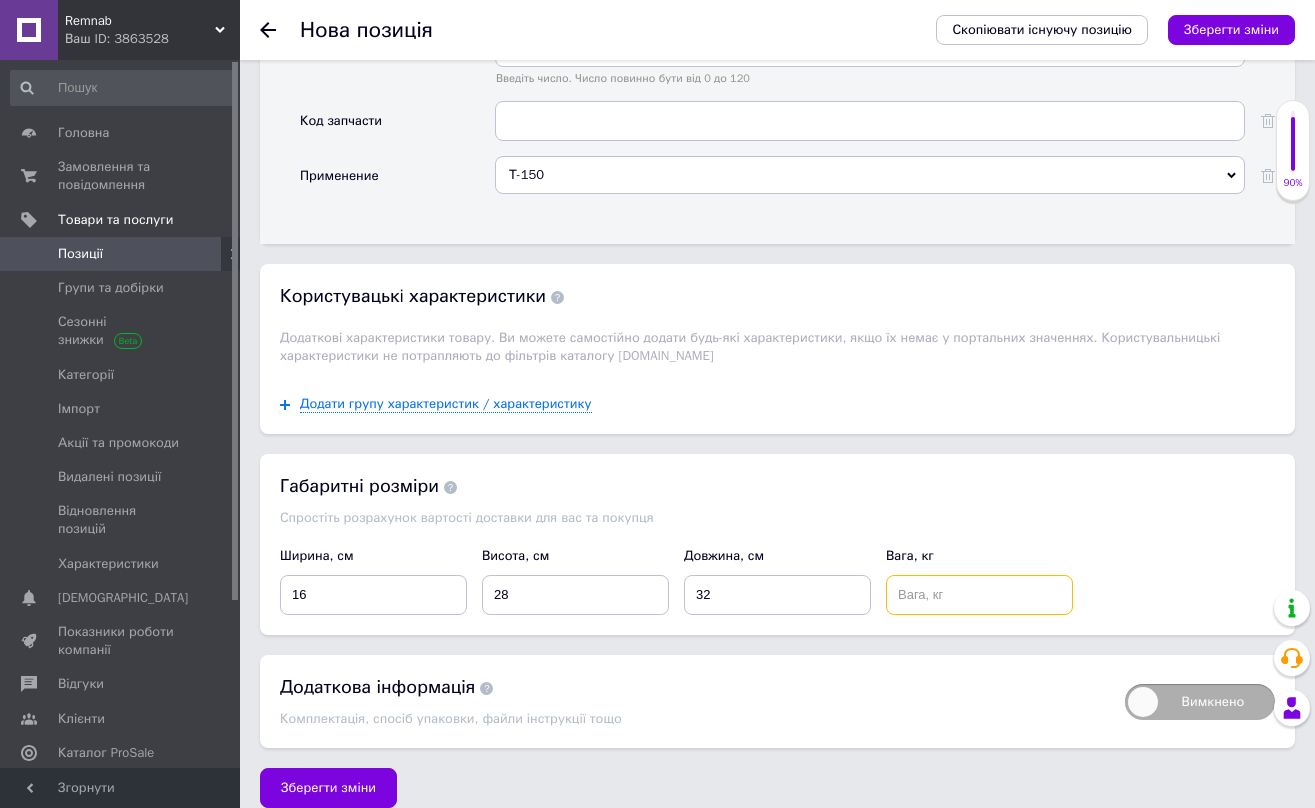 click at bounding box center (979, 595) 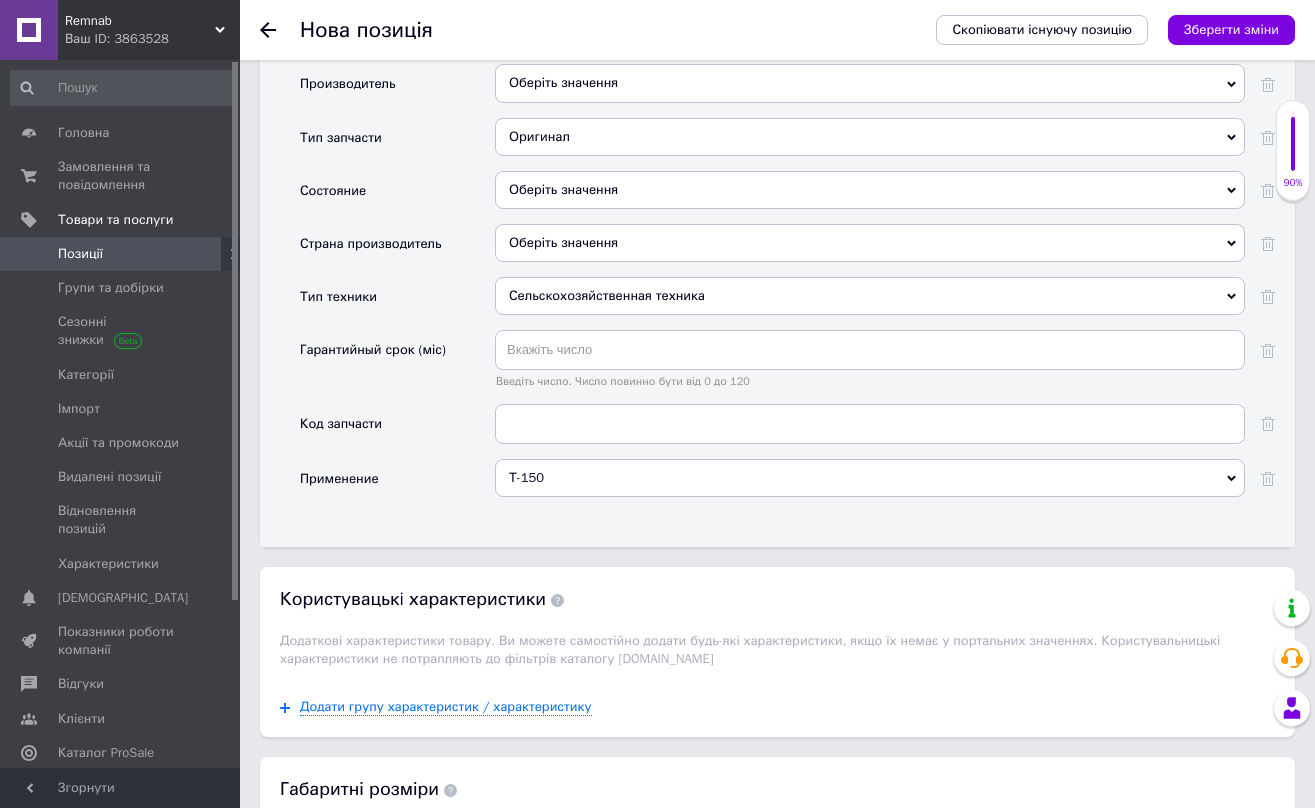 scroll, scrollTop: 1804, scrollLeft: 0, axis: vertical 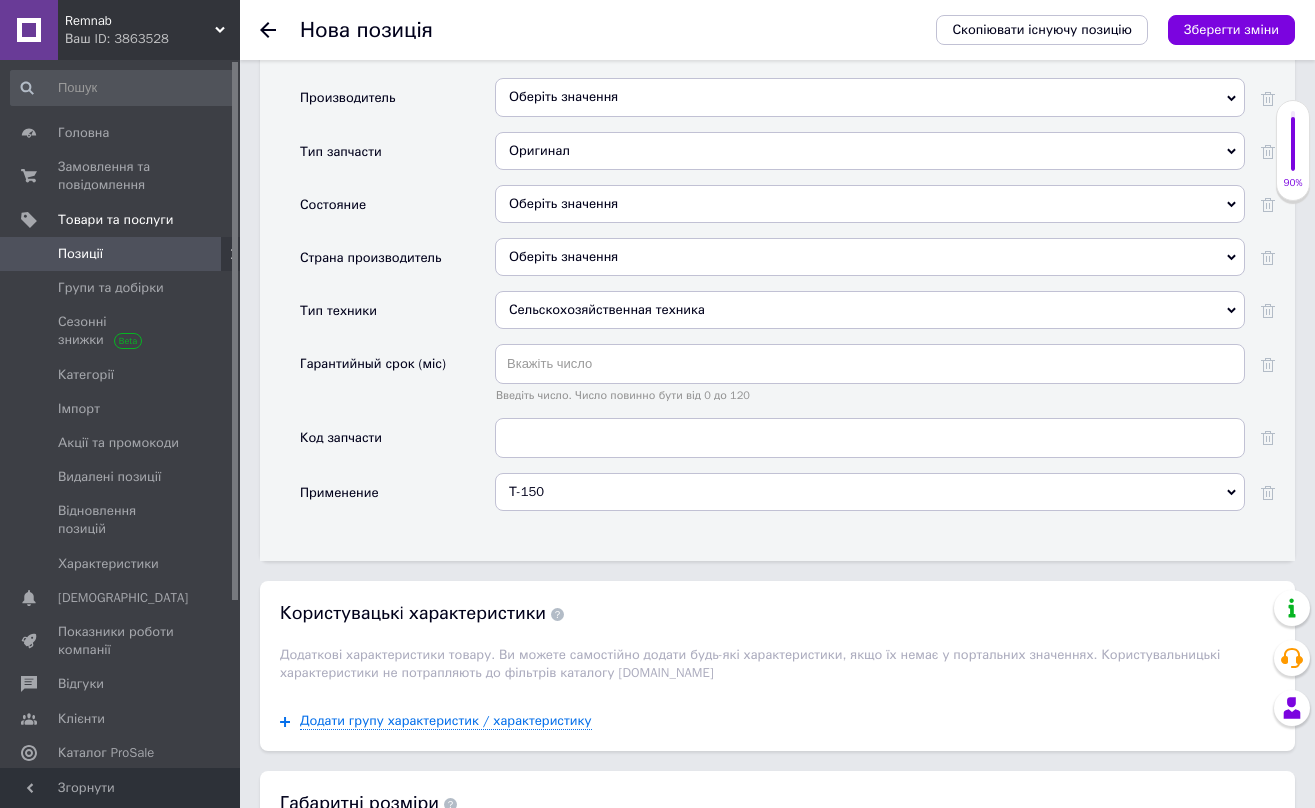type on "15" 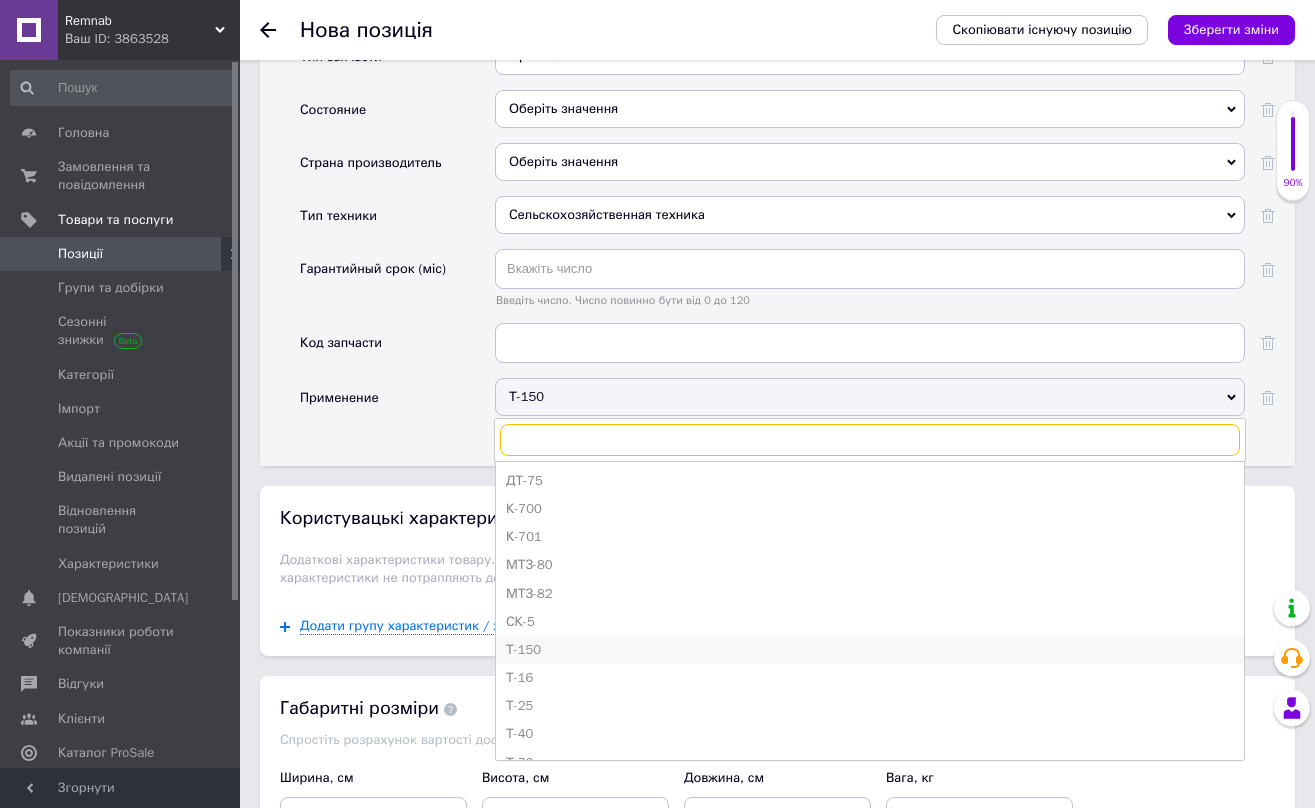 scroll, scrollTop: 1902, scrollLeft: 0, axis: vertical 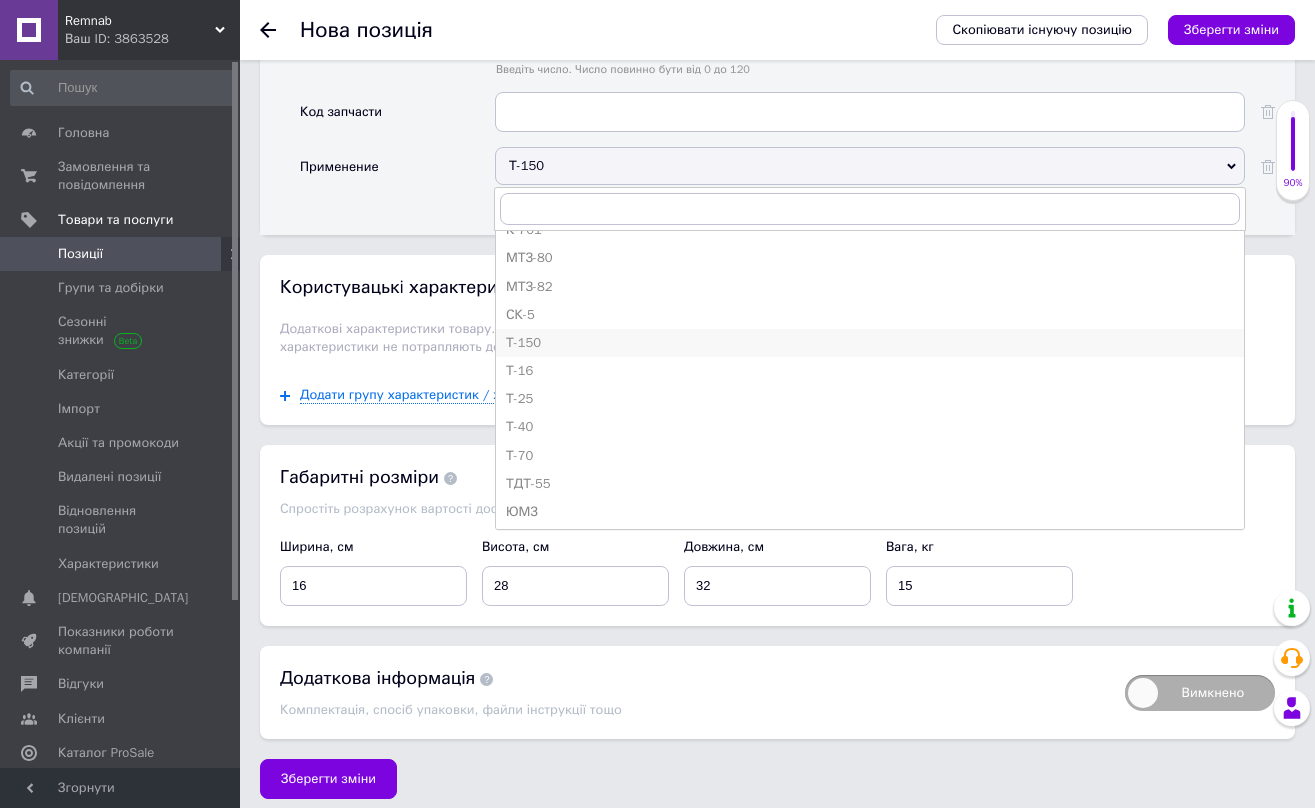 click on "Т-150" at bounding box center [870, 343] 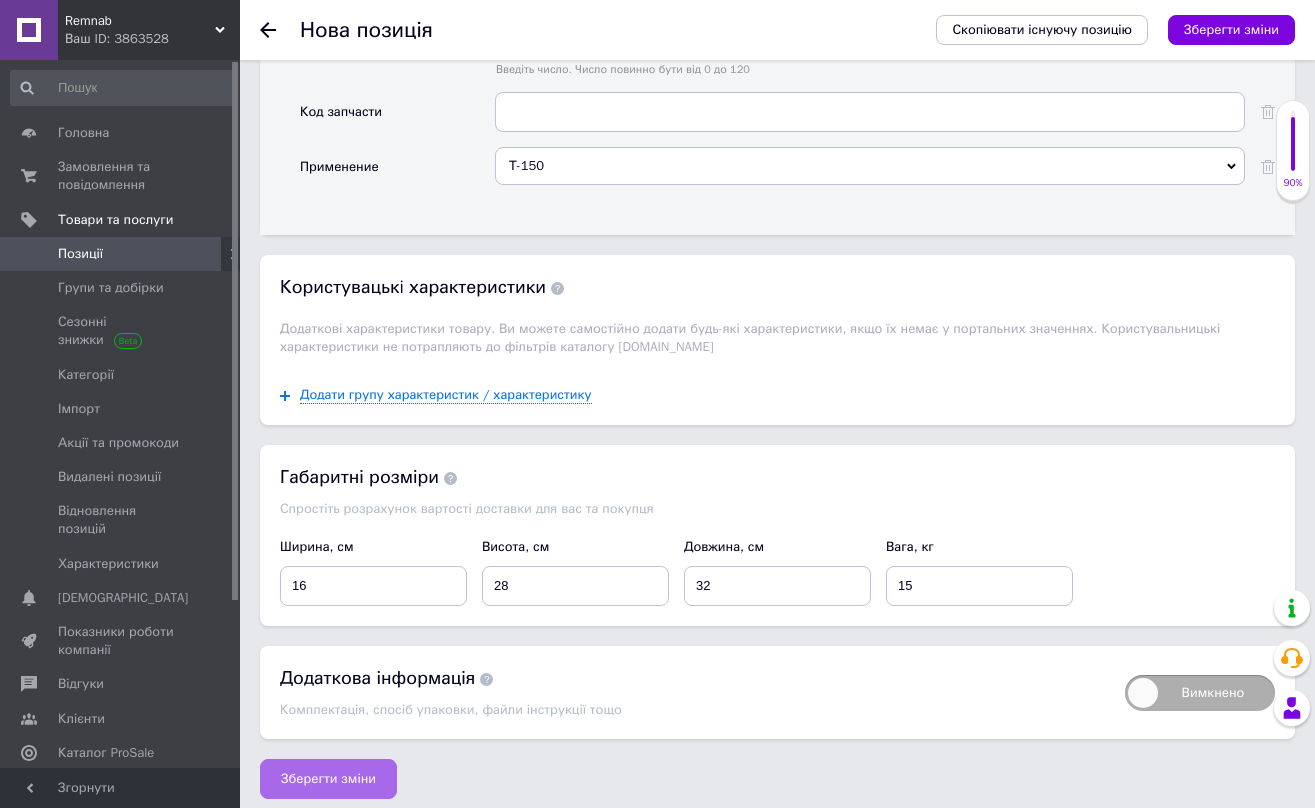 click on "Зберегти зміни" at bounding box center (328, 779) 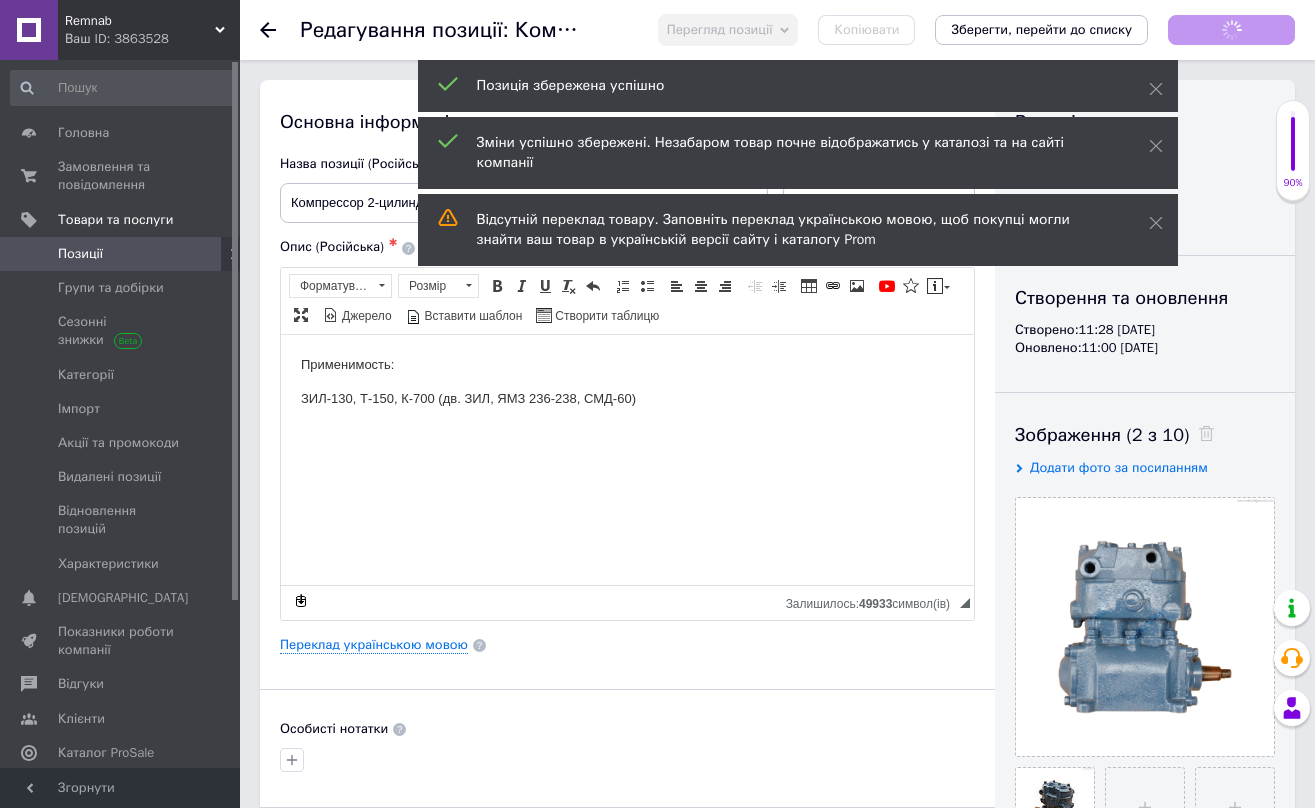 scroll, scrollTop: 0, scrollLeft: 0, axis: both 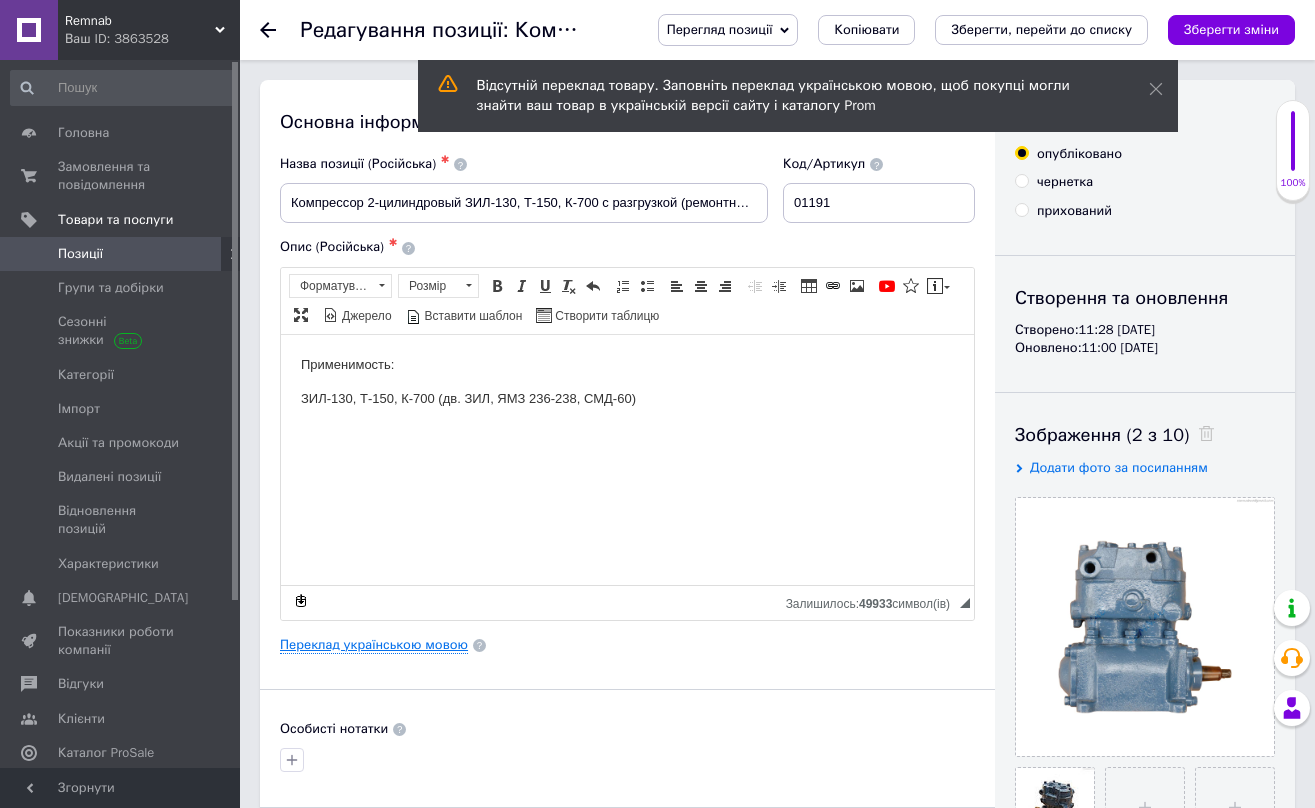click on "Переклад українською мовою" at bounding box center [374, 645] 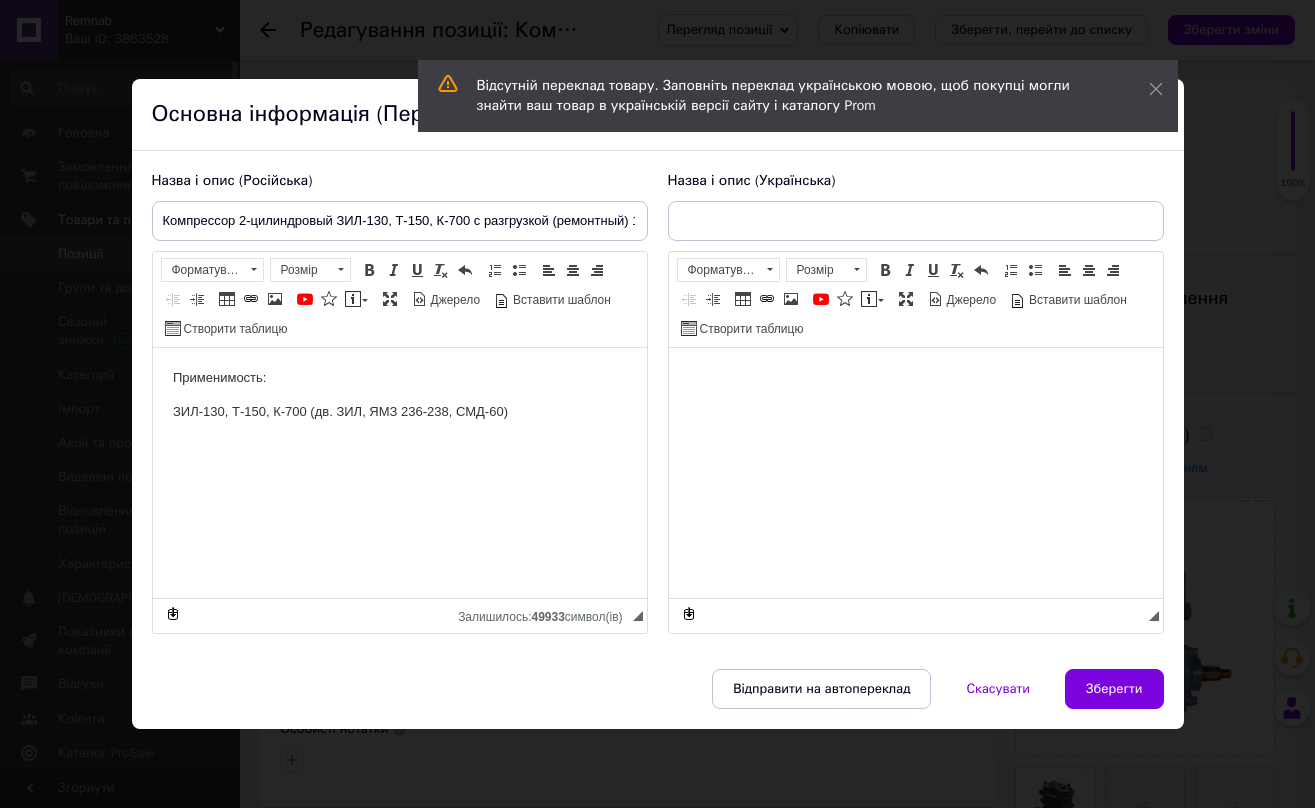 scroll, scrollTop: 0, scrollLeft: 0, axis: both 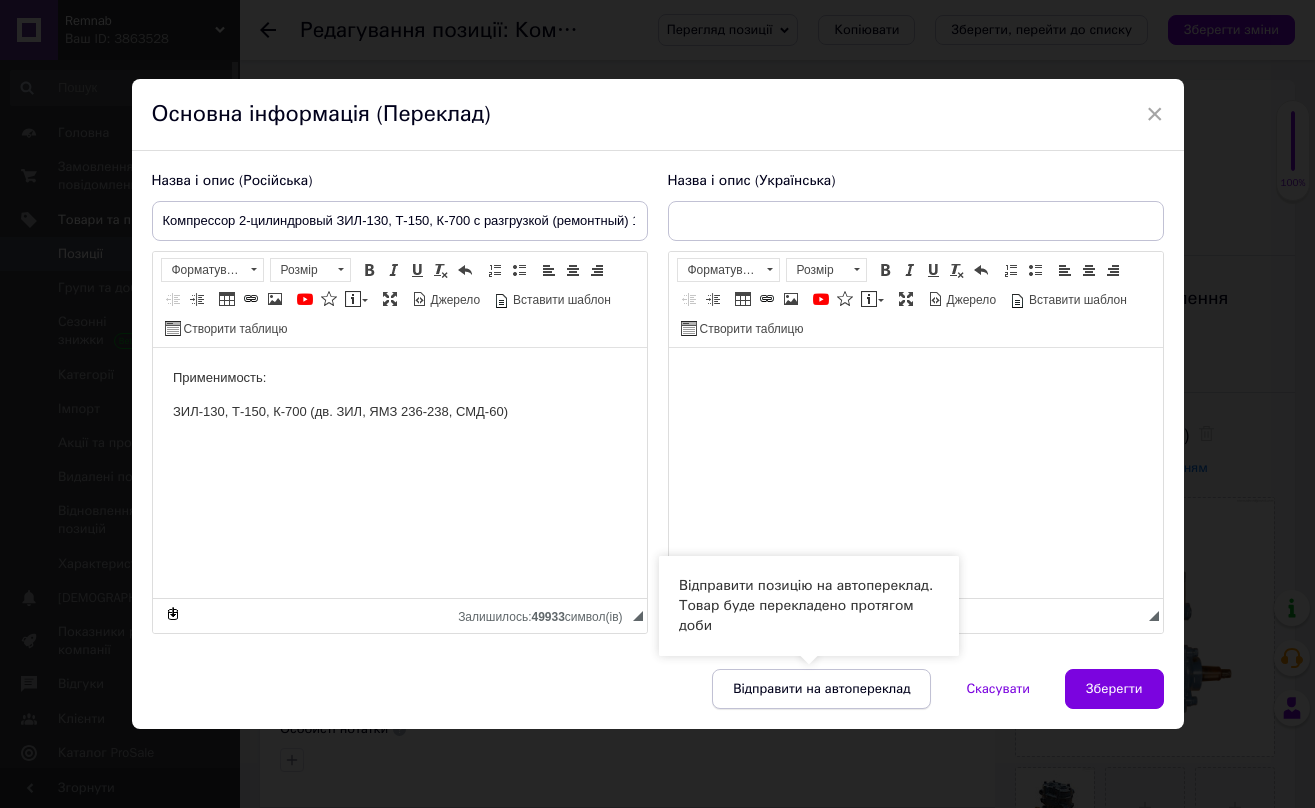 click on "Відправити на автопереклад" at bounding box center [821, 689] 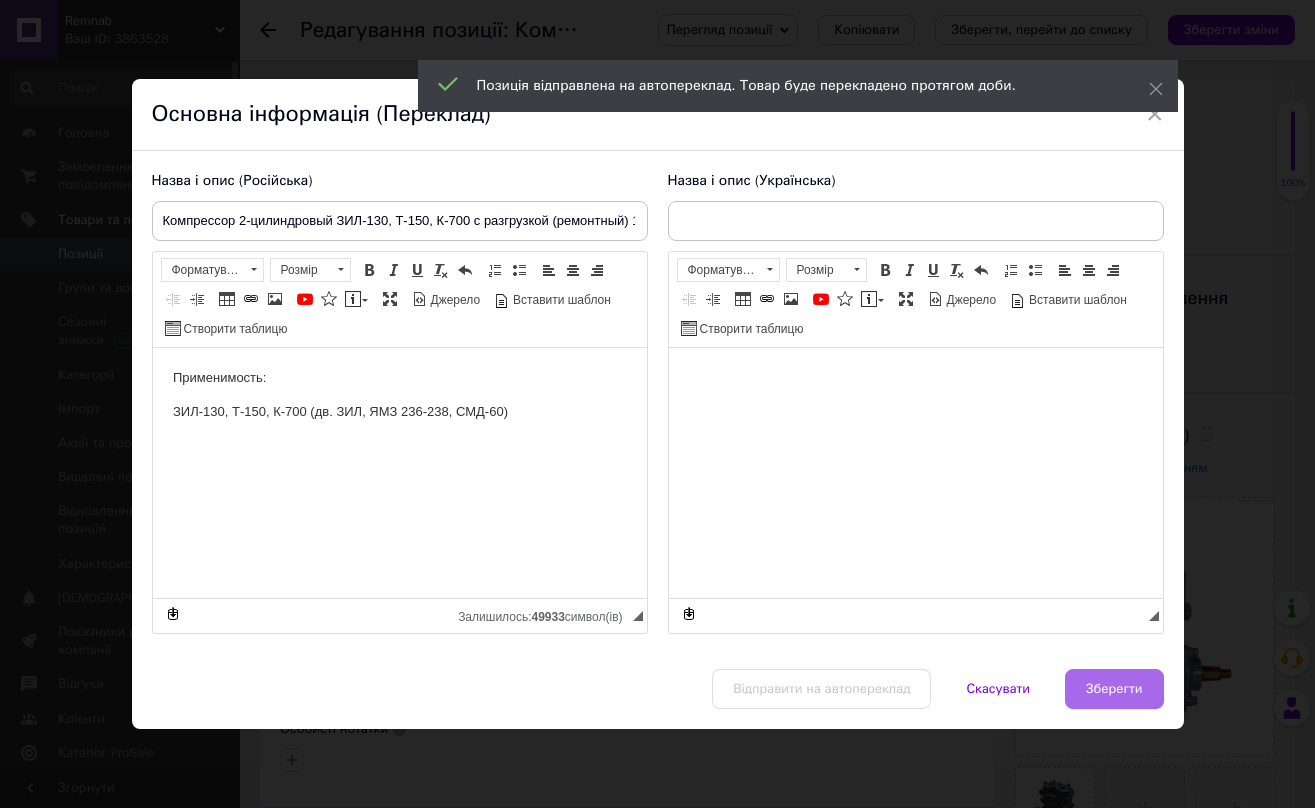 click on "Зберегти" at bounding box center (1114, 689) 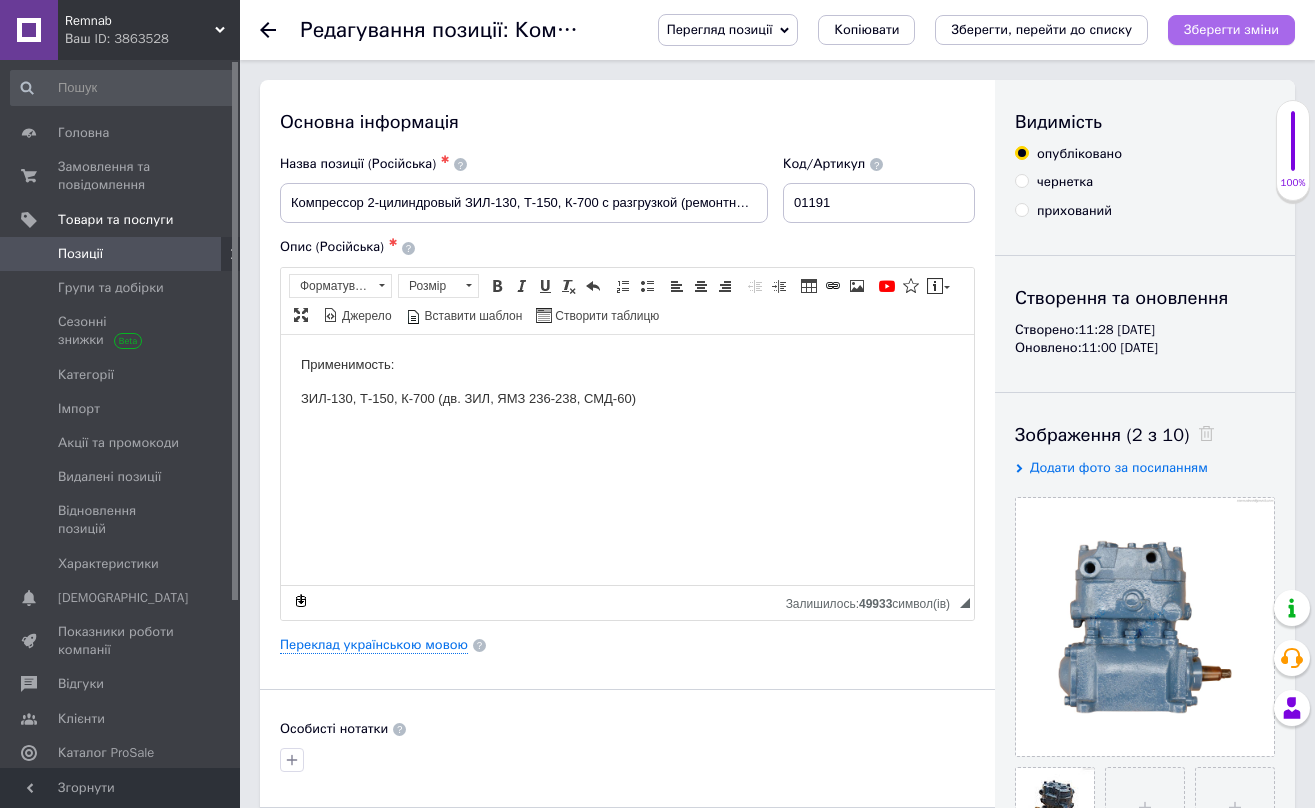 click on "Зберегти зміни" at bounding box center (1231, 29) 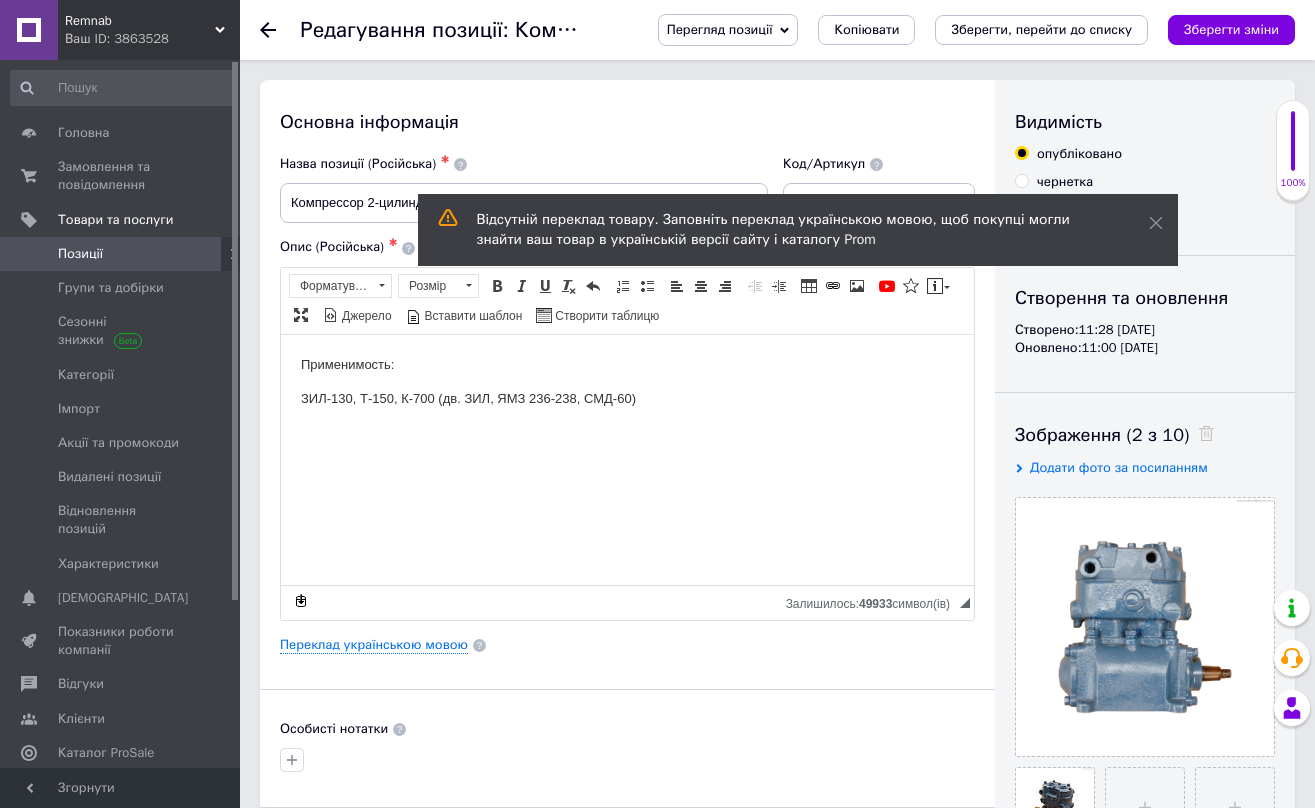 click 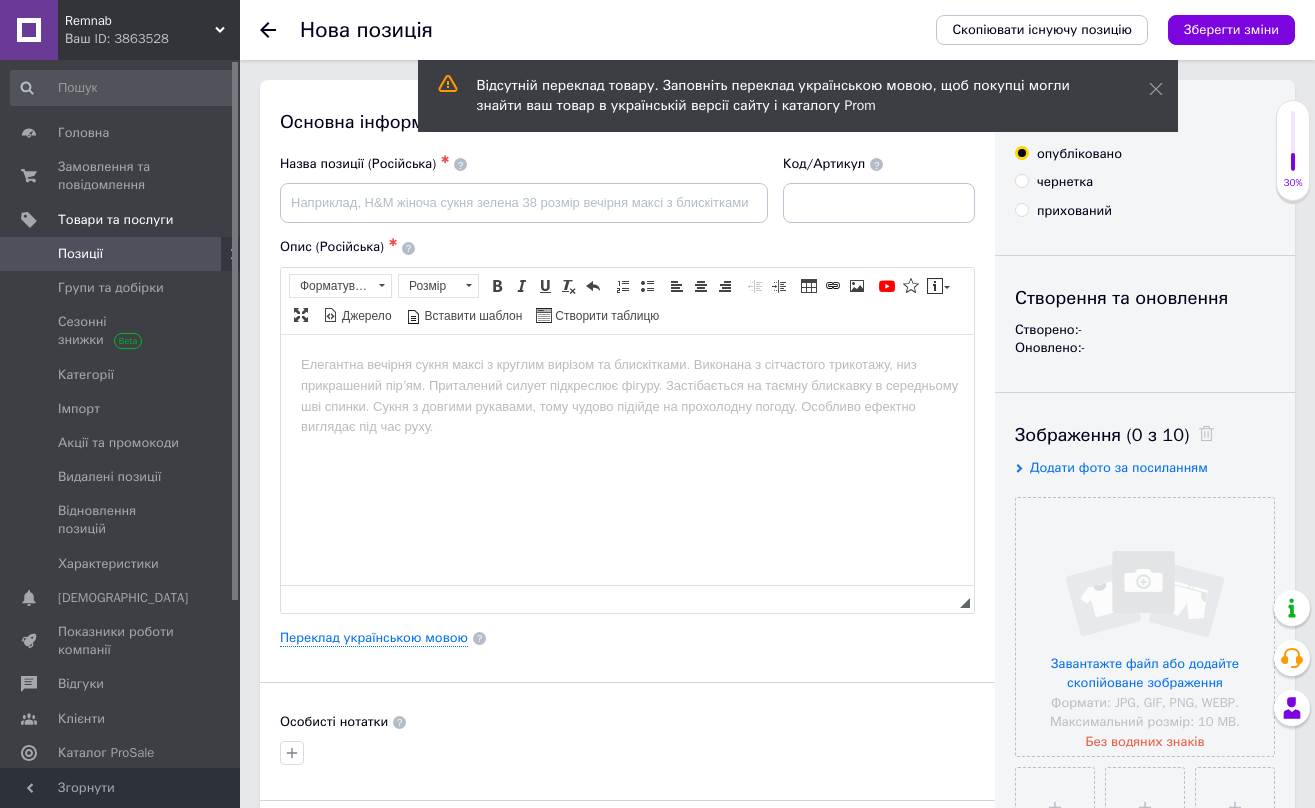 scroll, scrollTop: 0, scrollLeft: 0, axis: both 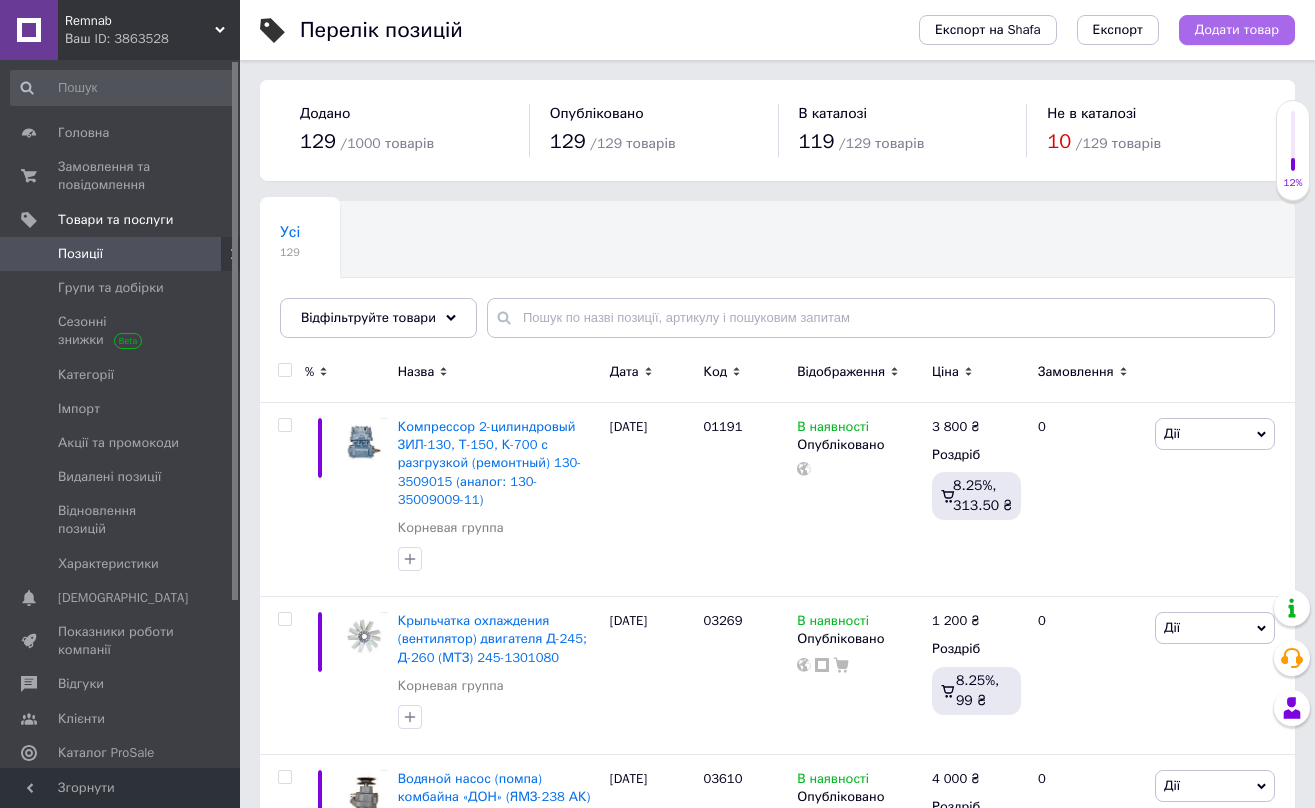 click on "Додати товар" at bounding box center (1237, 30) 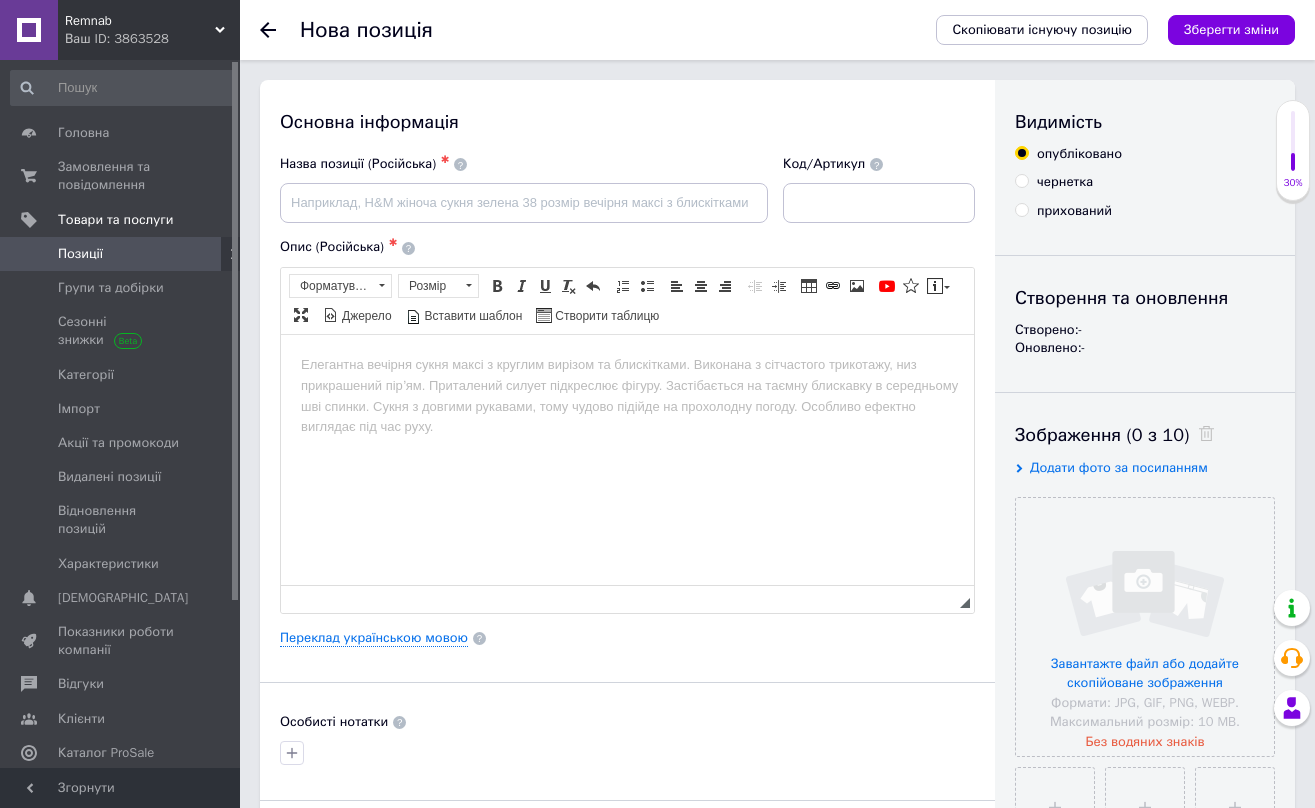 scroll, scrollTop: 0, scrollLeft: 0, axis: both 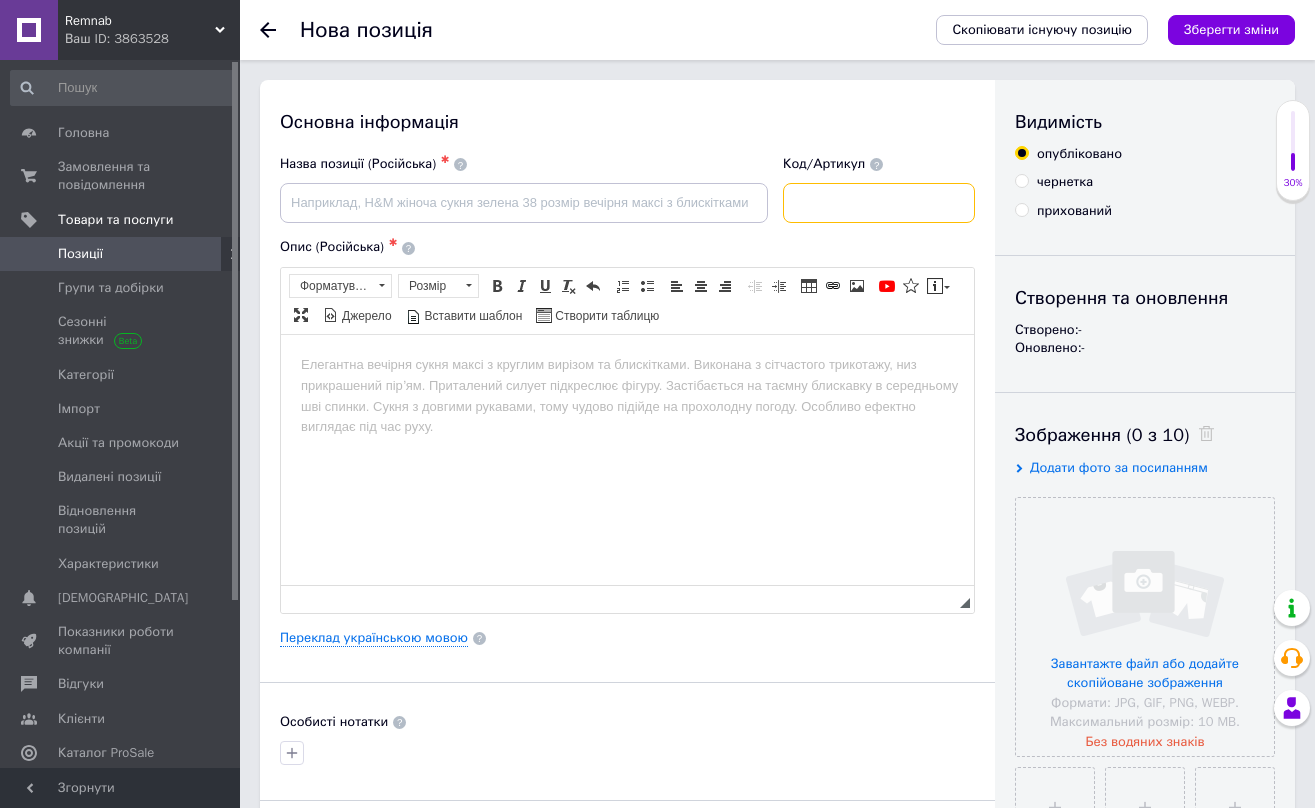 click at bounding box center [879, 203] 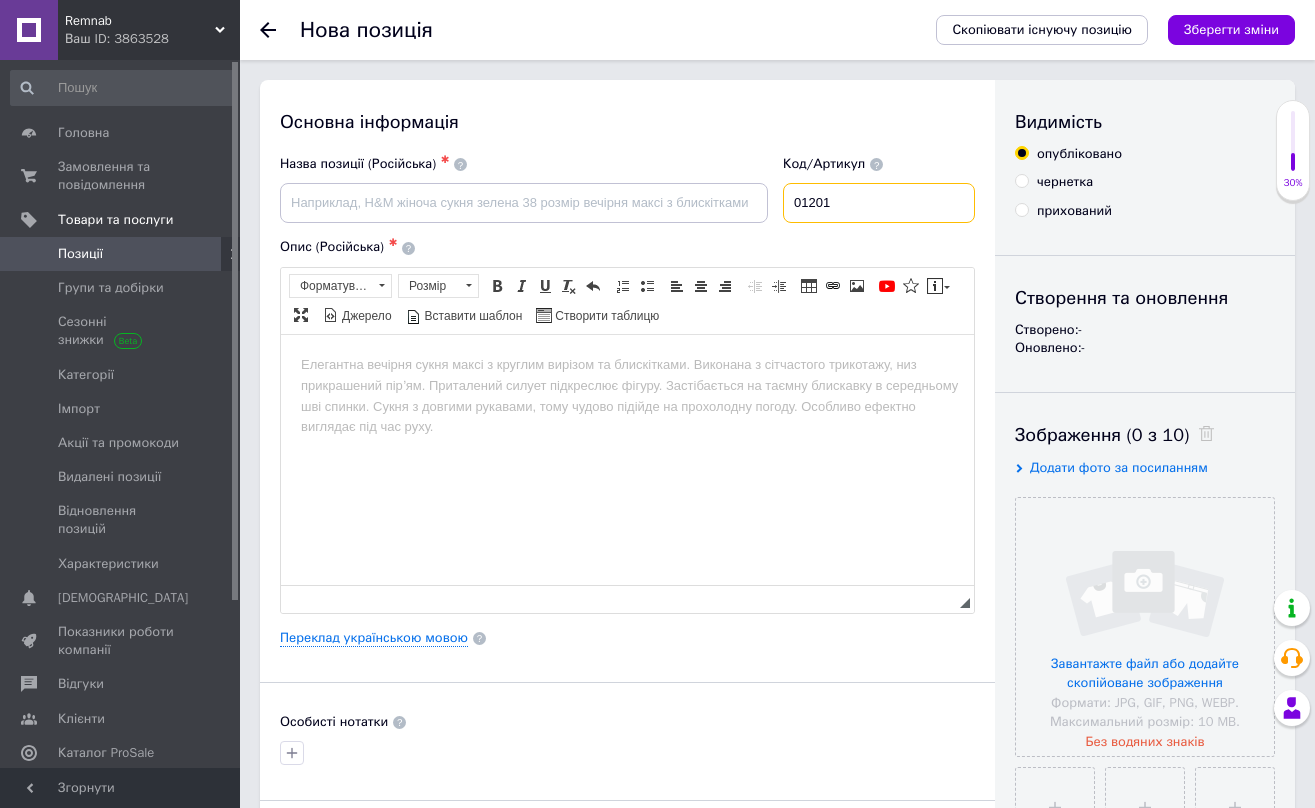 type on "01201" 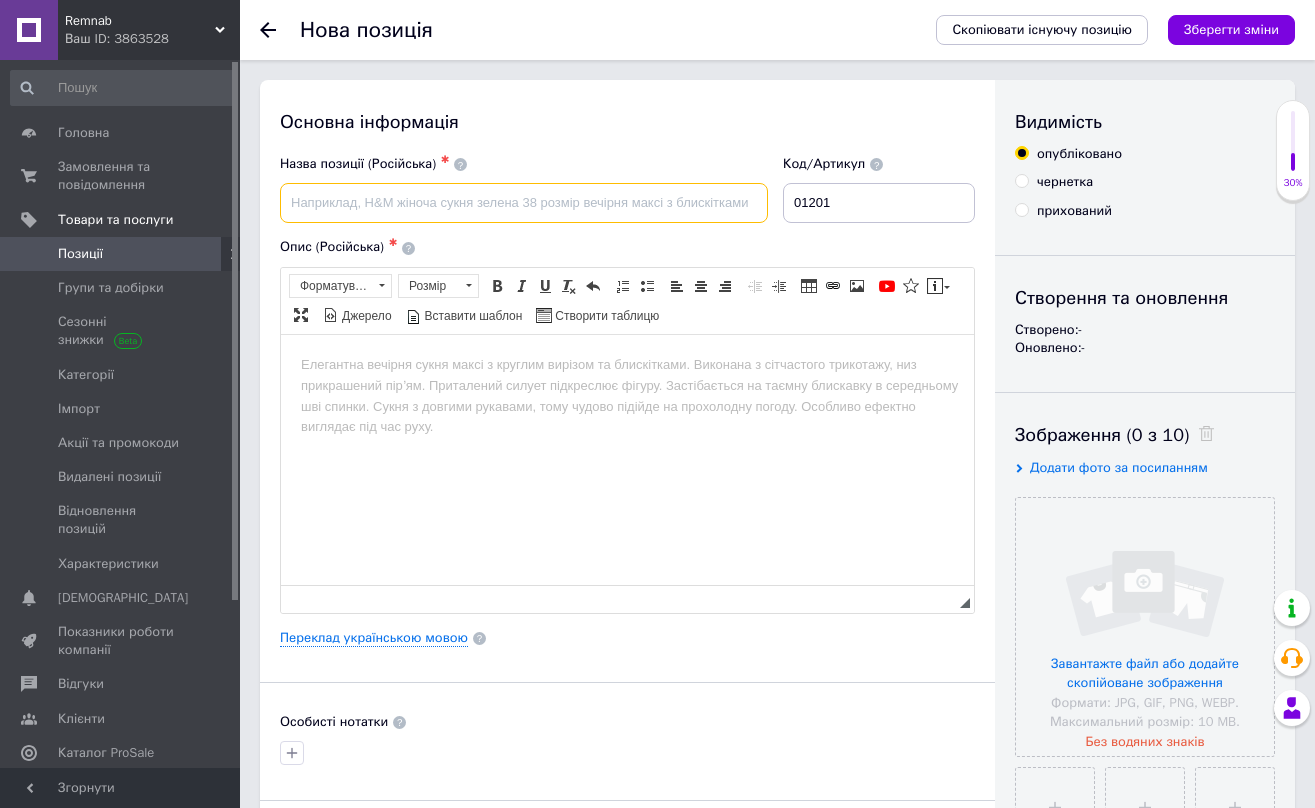 click at bounding box center (524, 203) 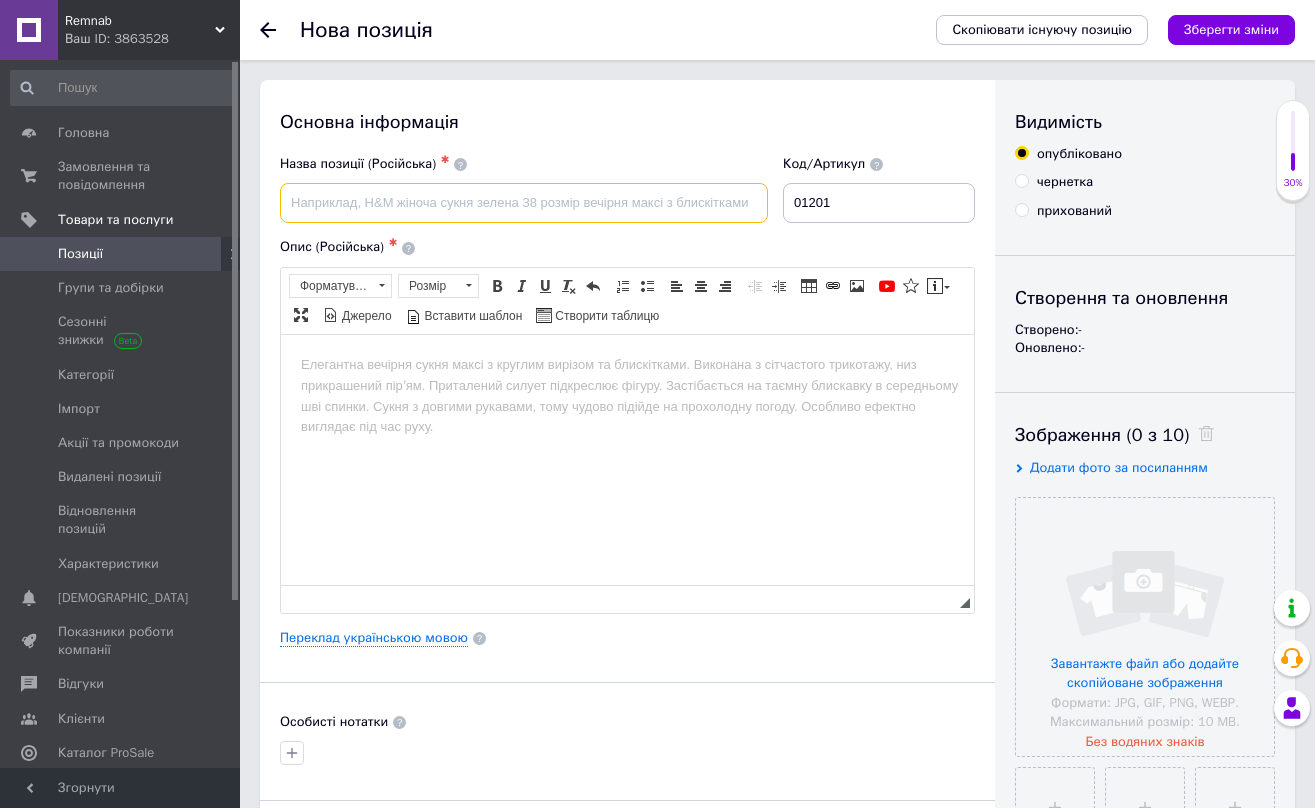 paste on "Компрессор 2-цилиндровый МАЗ, КРАЗ, УРАЛ без разгрузки (ремонтный) 500-3509015" 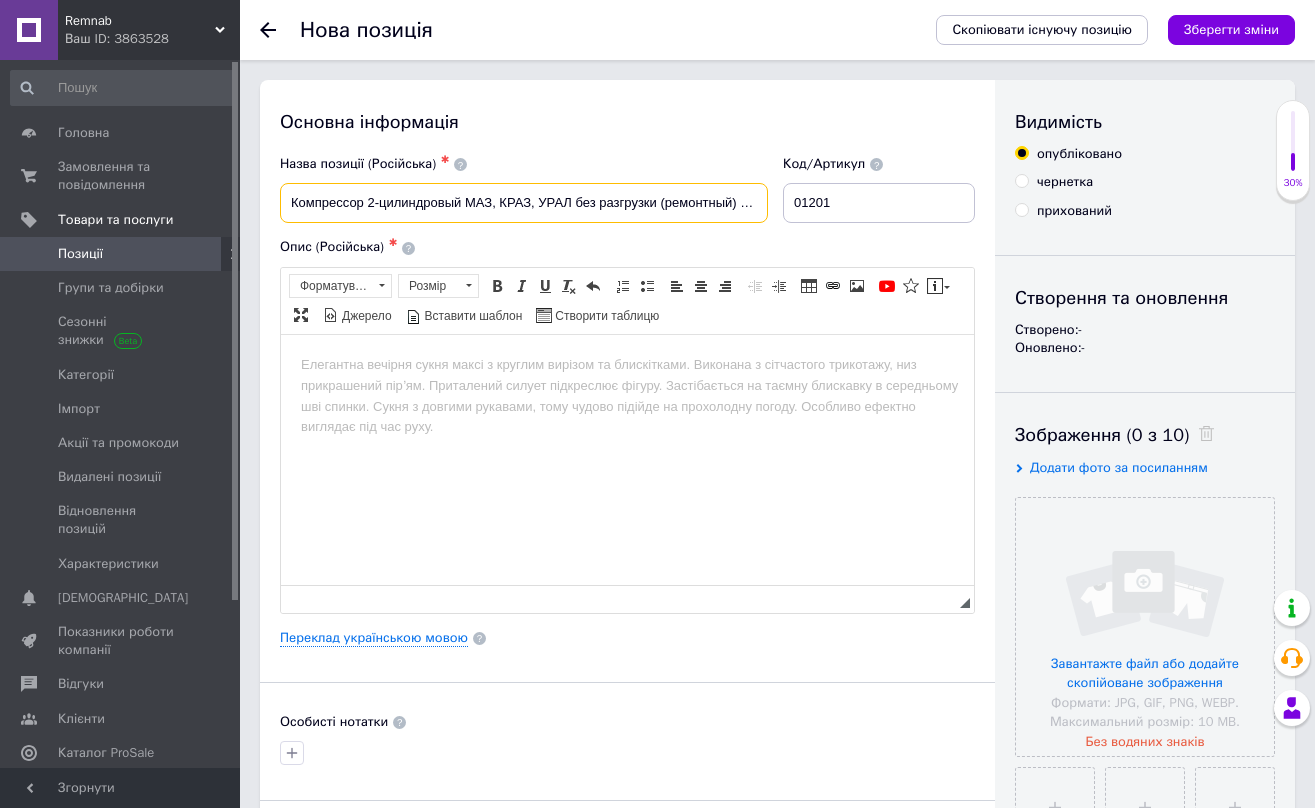 type on "Компрессор 2-цилиндровый МАЗ, КРАЗ, УРАЛ без разгрузки (ремонтный) 500-3509015" 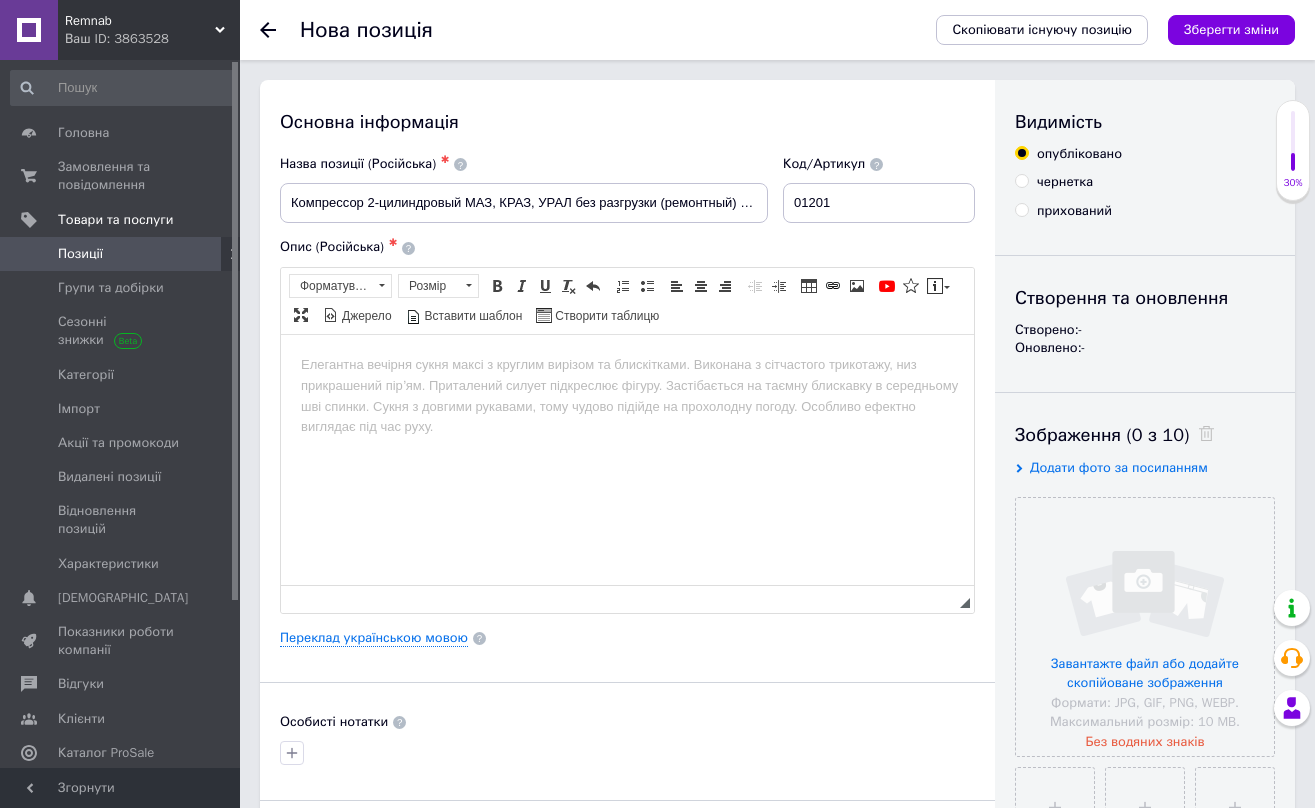 click at bounding box center (627, 364) 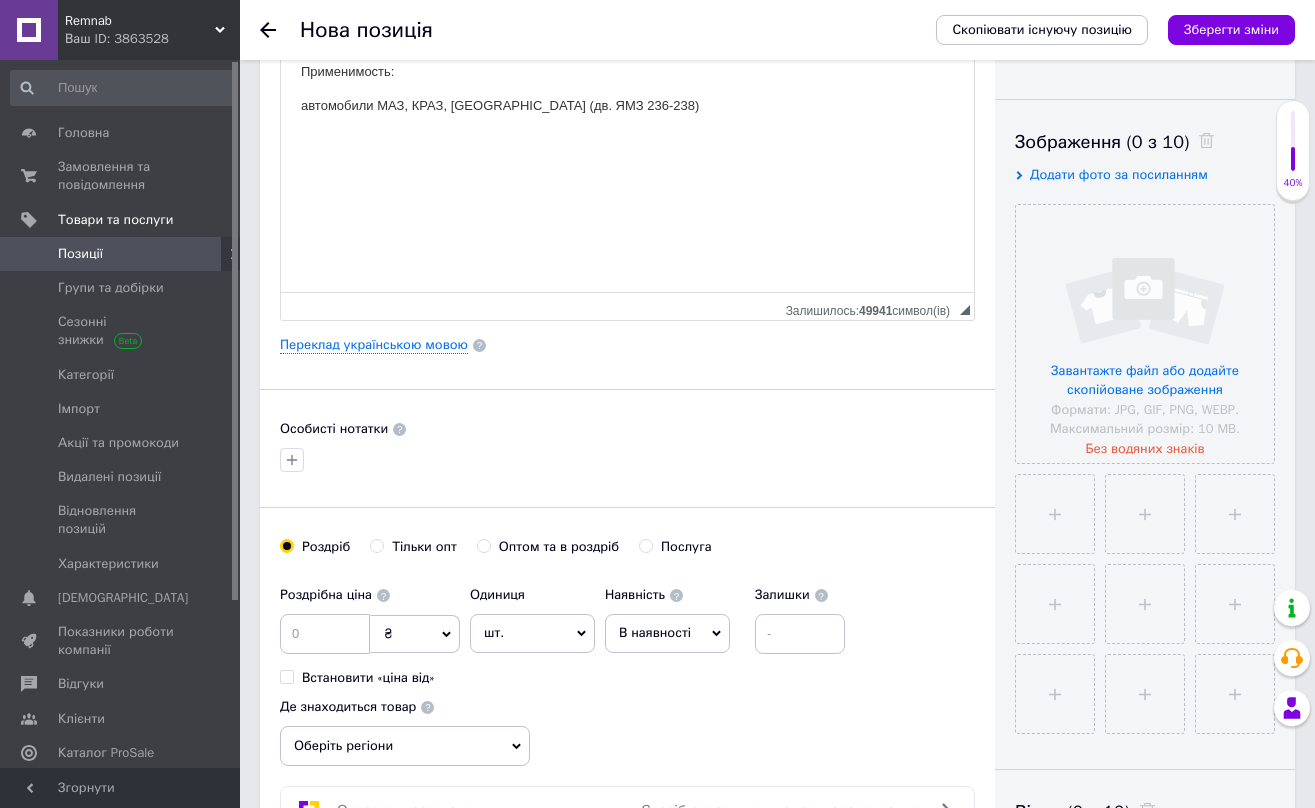 scroll, scrollTop: 296, scrollLeft: 0, axis: vertical 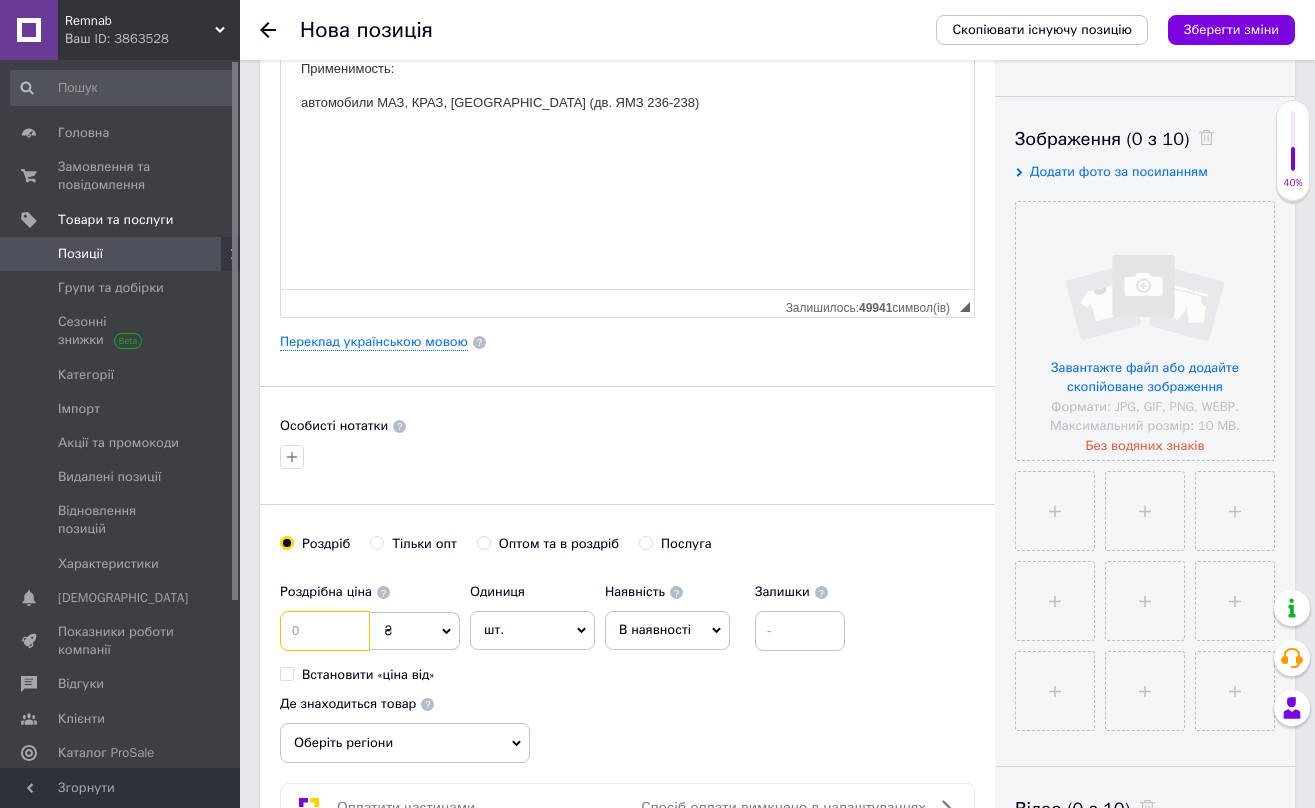 click at bounding box center (325, 631) 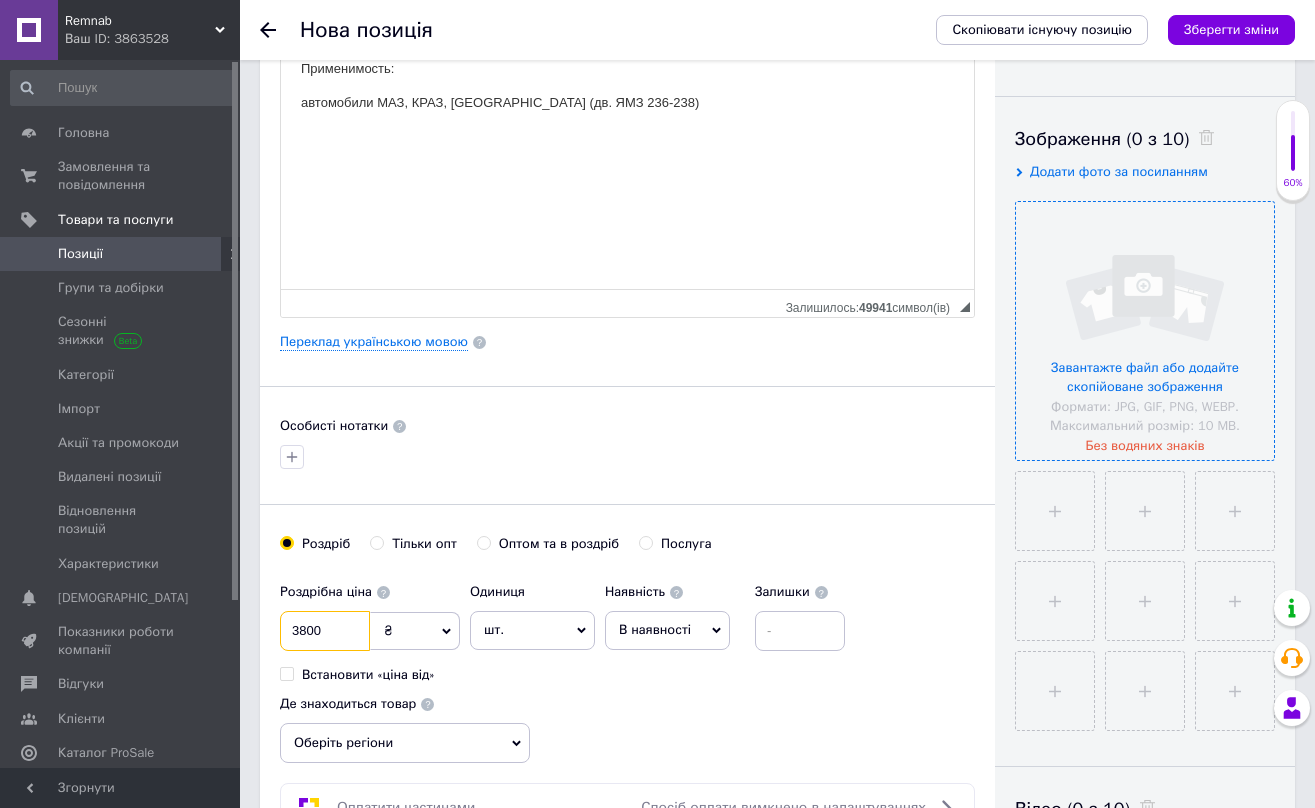 type on "3800" 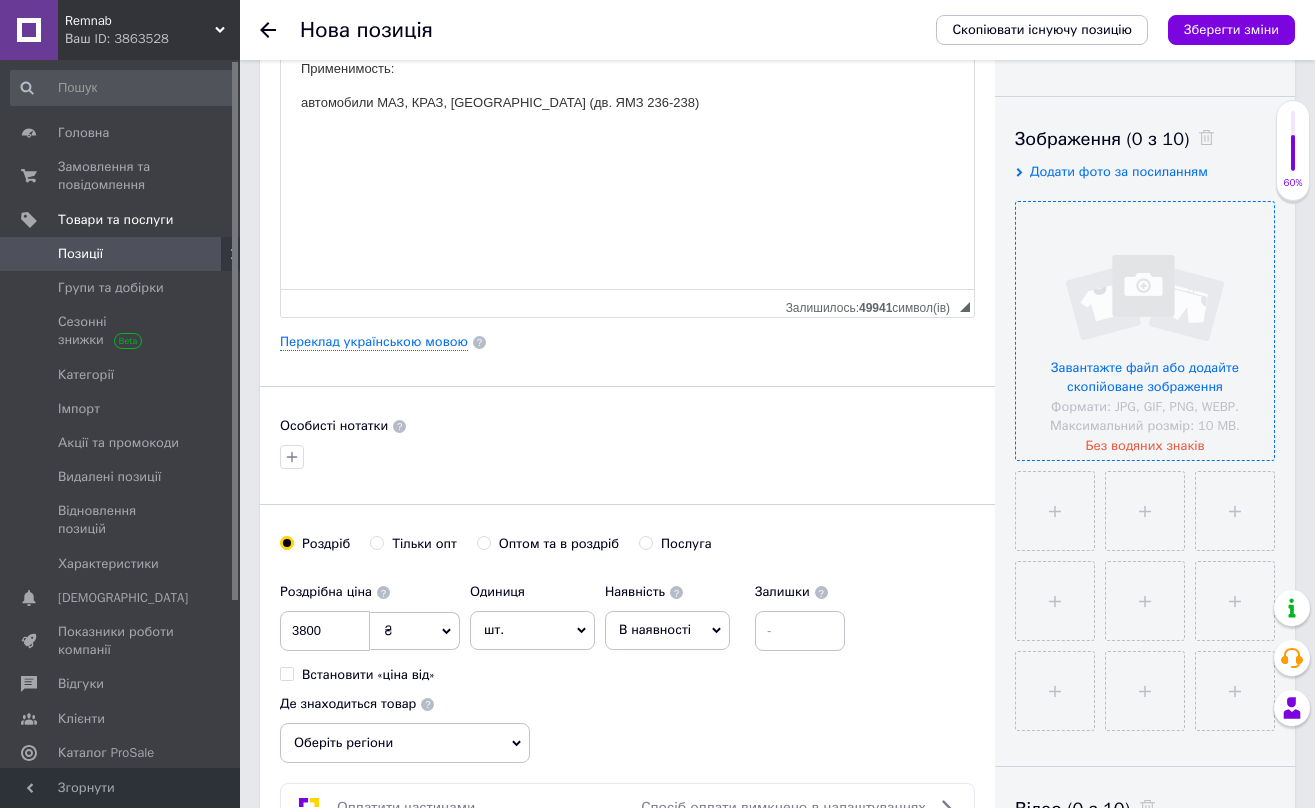 click at bounding box center [1145, 331] 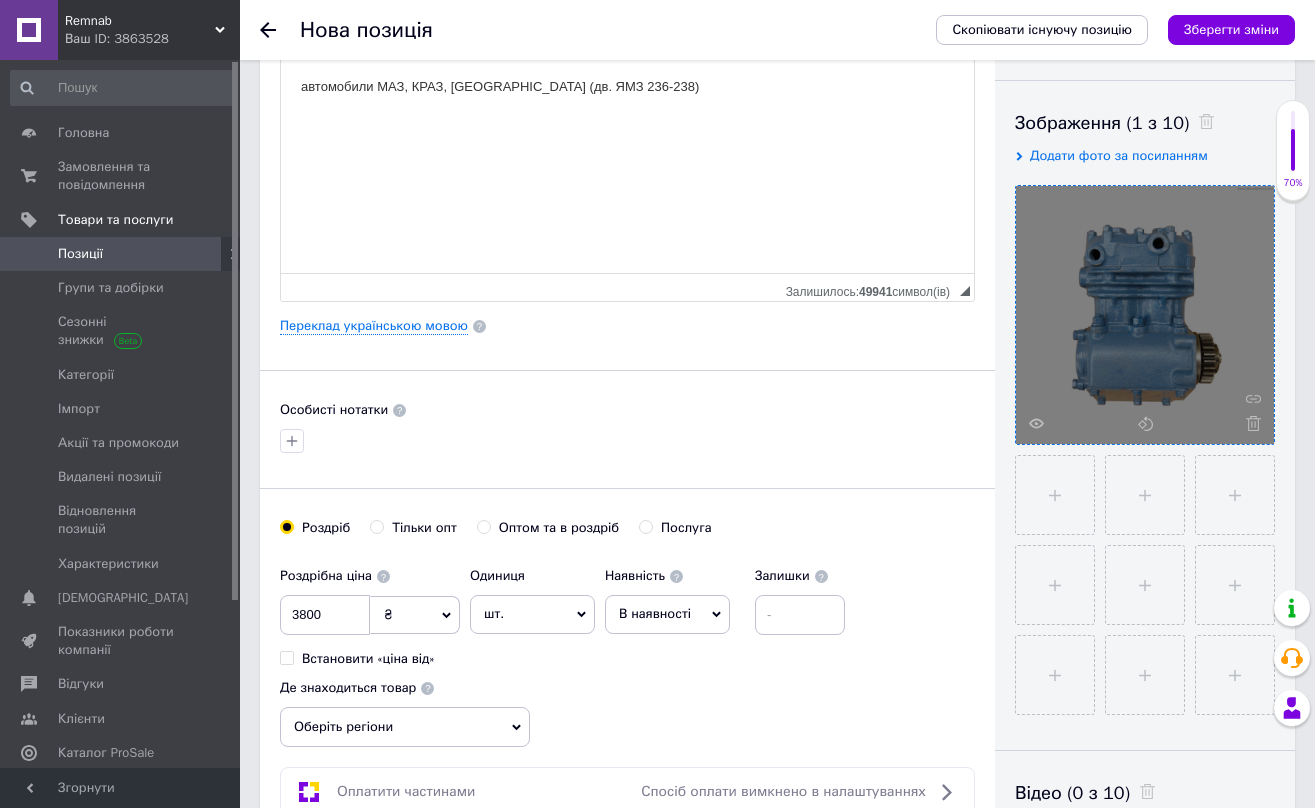 scroll, scrollTop: 314, scrollLeft: 0, axis: vertical 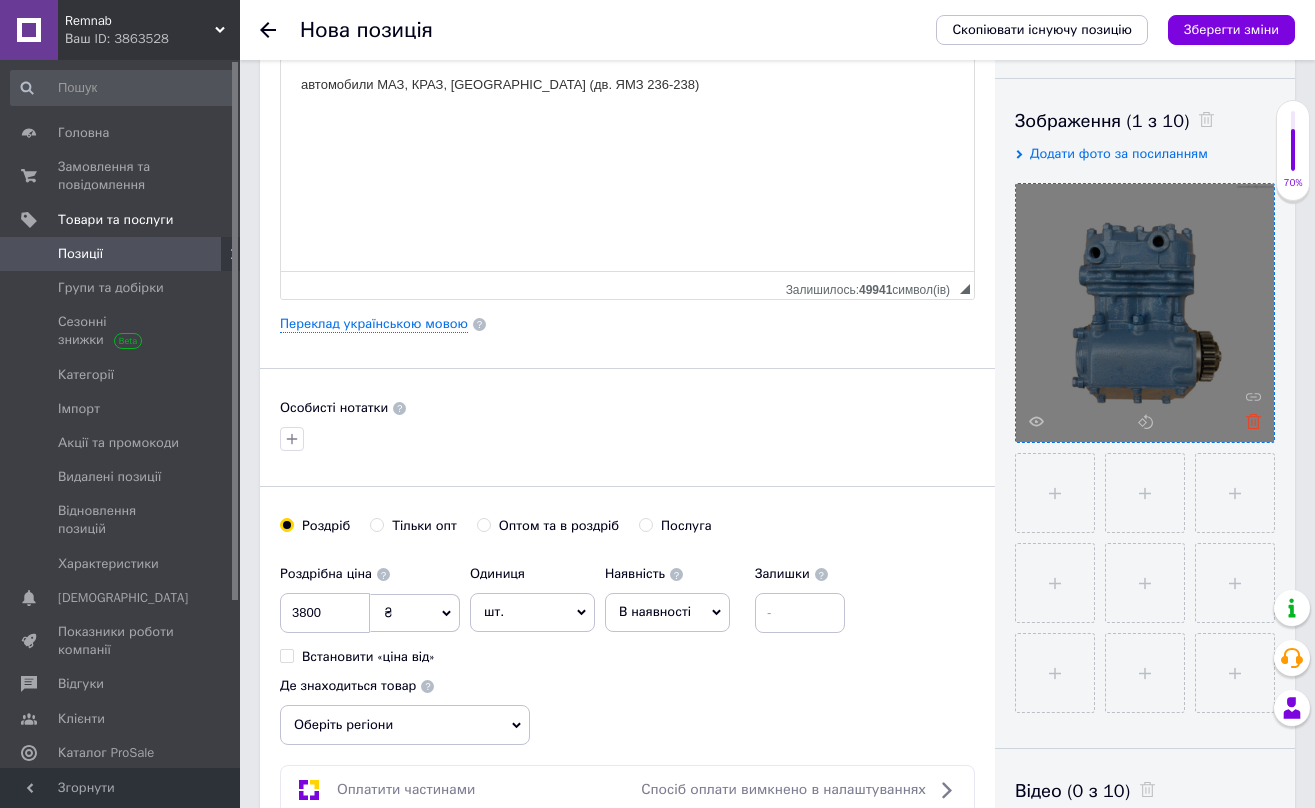 click 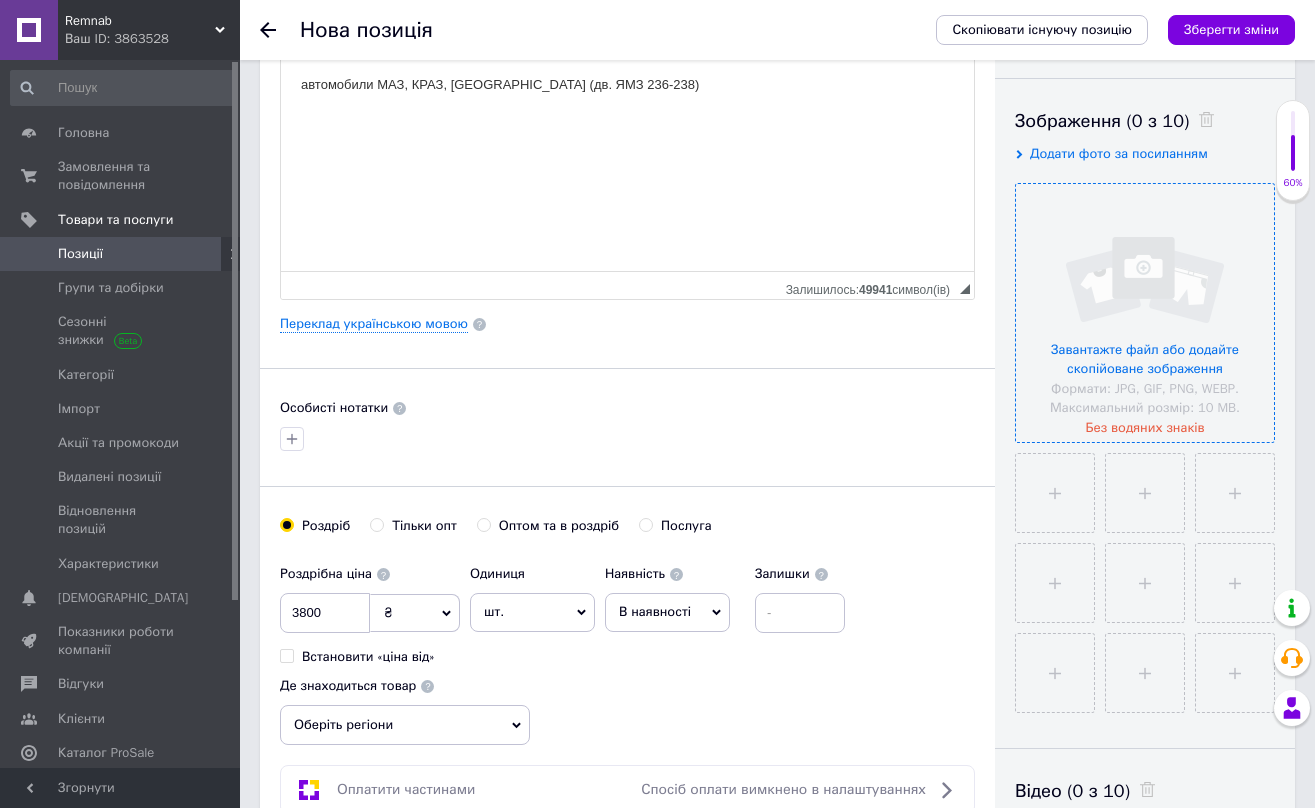 click at bounding box center (1145, 313) 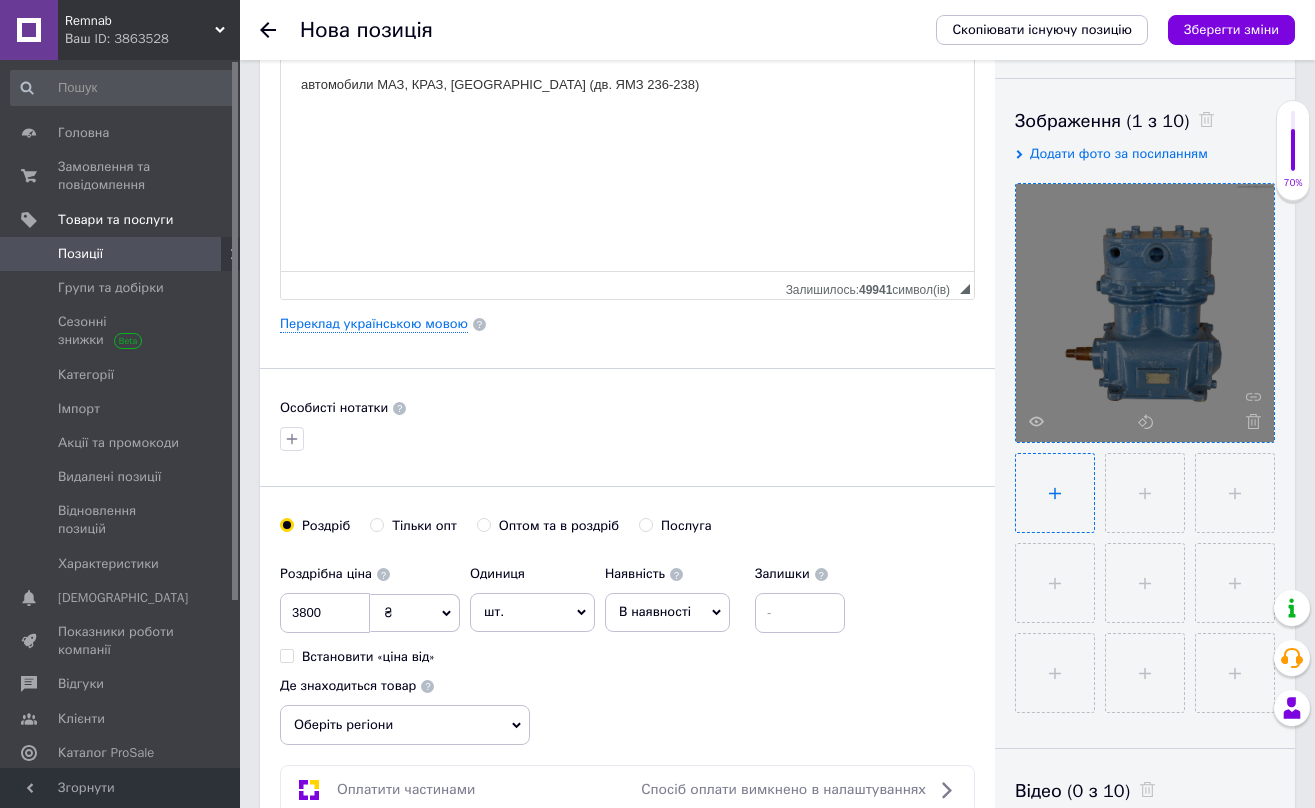 click at bounding box center [1055, 493] 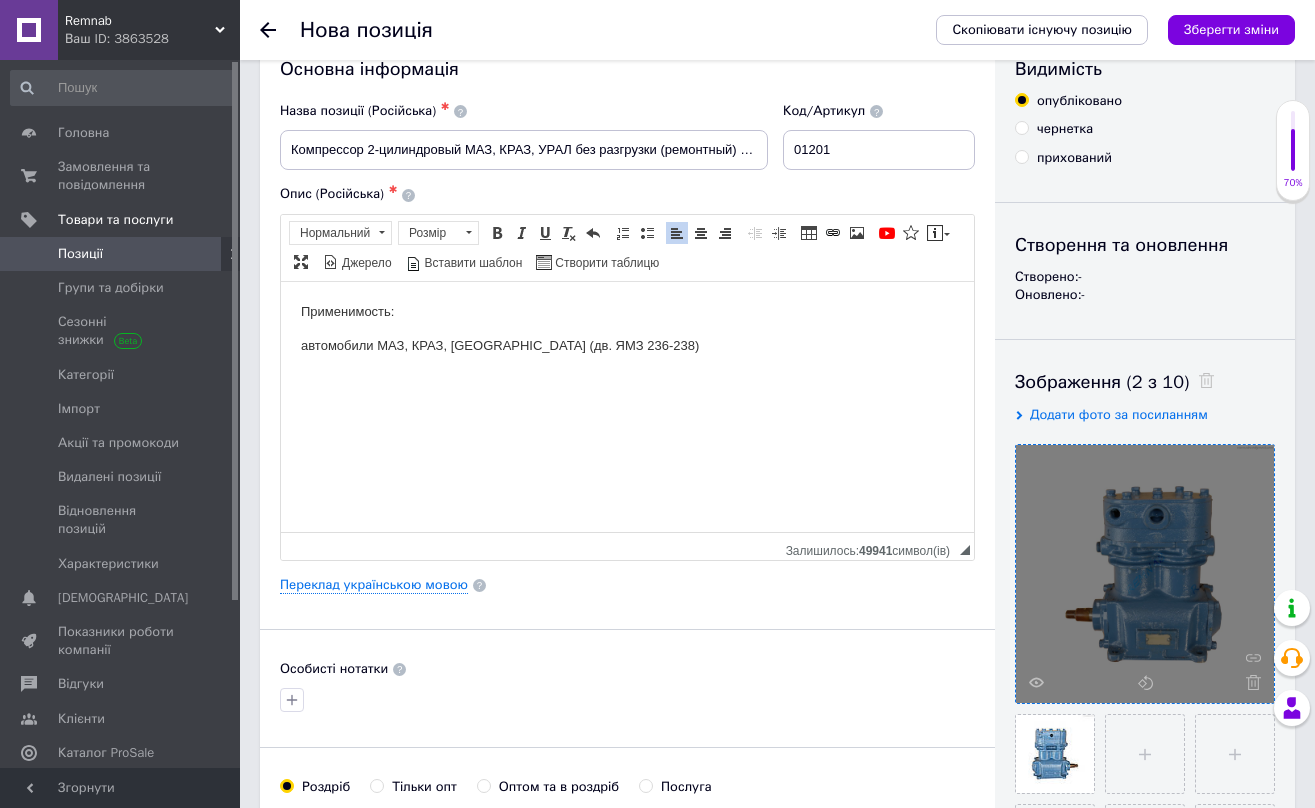 scroll, scrollTop: 48, scrollLeft: 0, axis: vertical 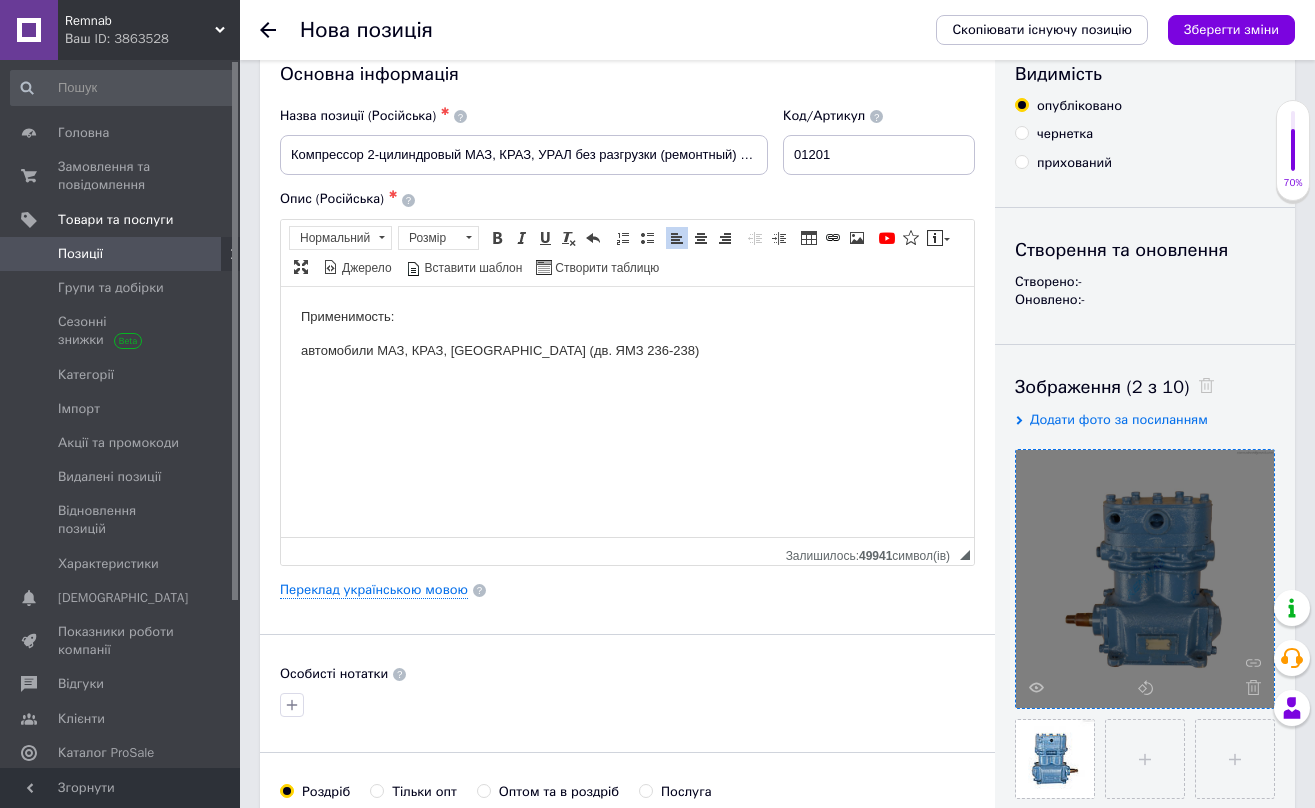 click on "Применимость: автомобили МАЗ, КРАЗ, [GEOGRAPHIC_DATA] (дв. ЯМЗ 236-238)" at bounding box center (627, 333) 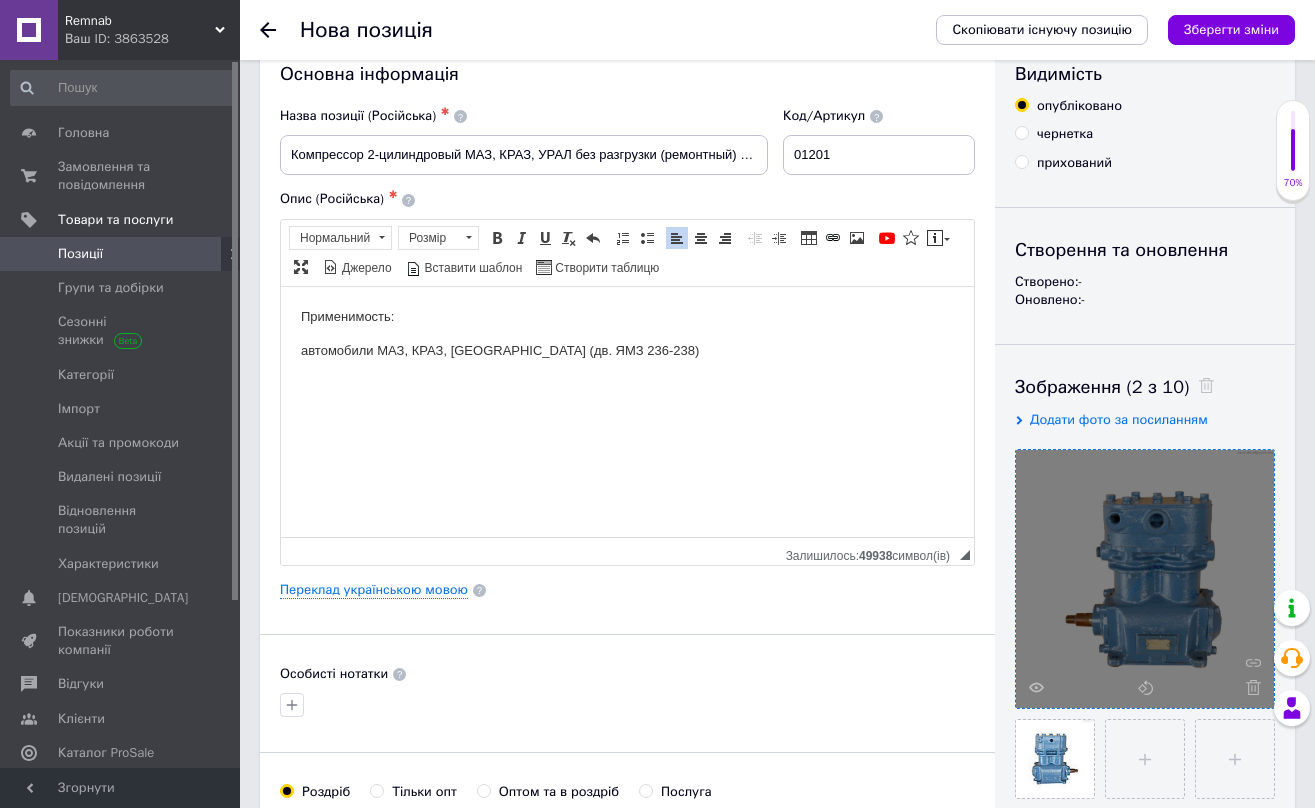 type 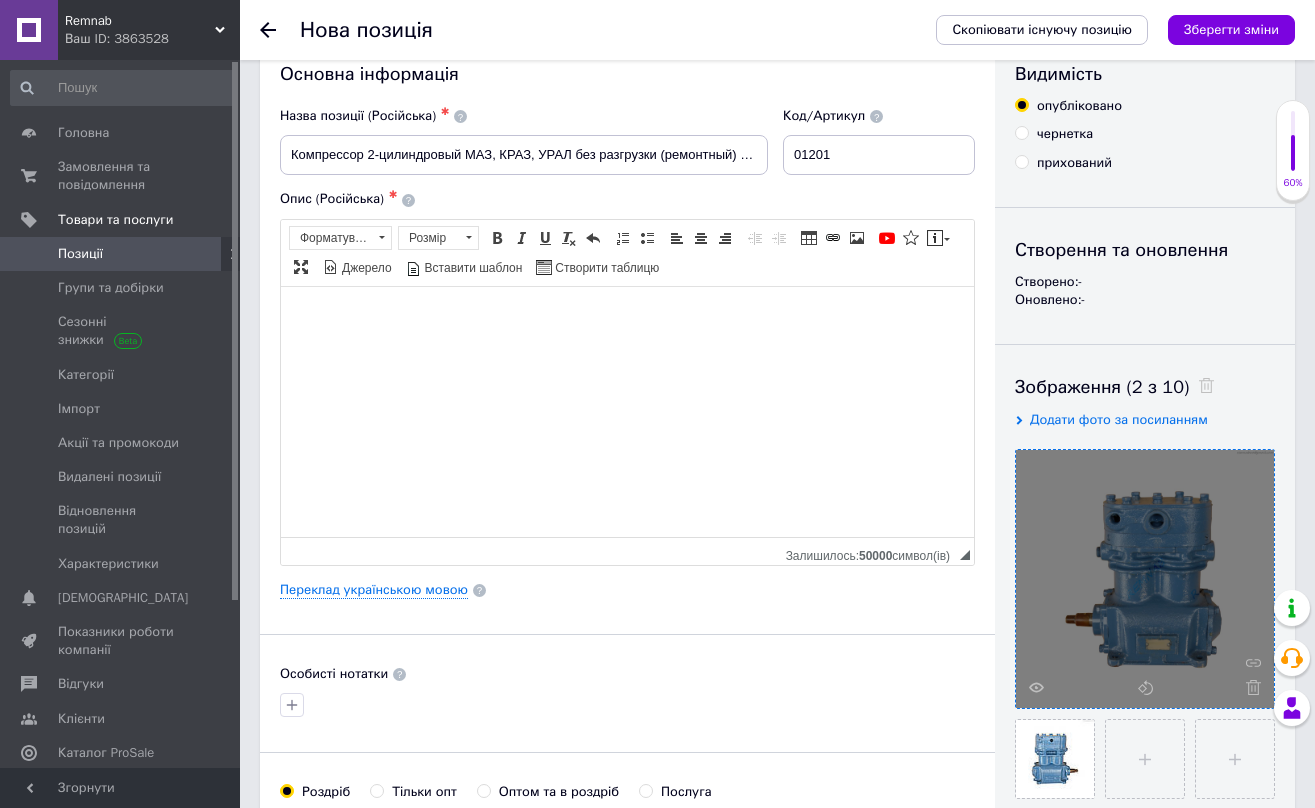 click at bounding box center [627, 316] 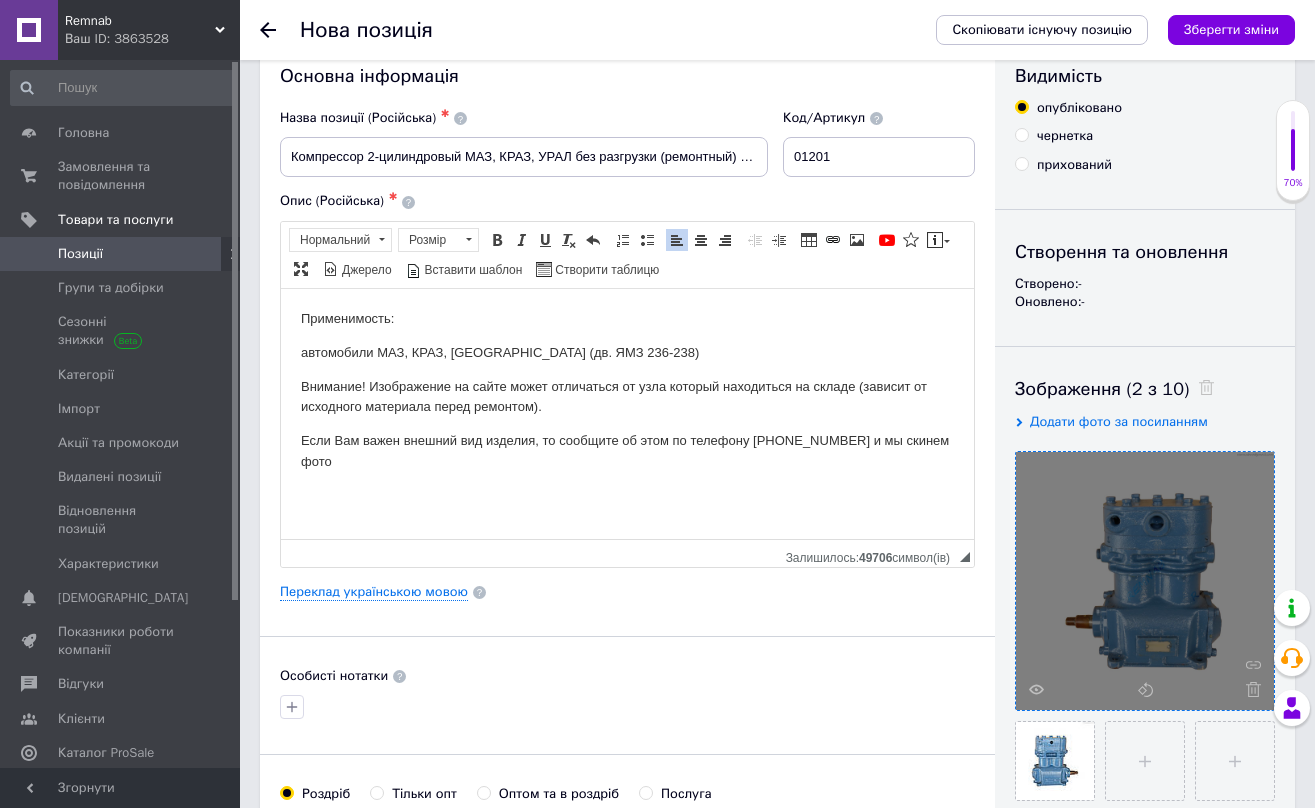 scroll, scrollTop: 46, scrollLeft: 0, axis: vertical 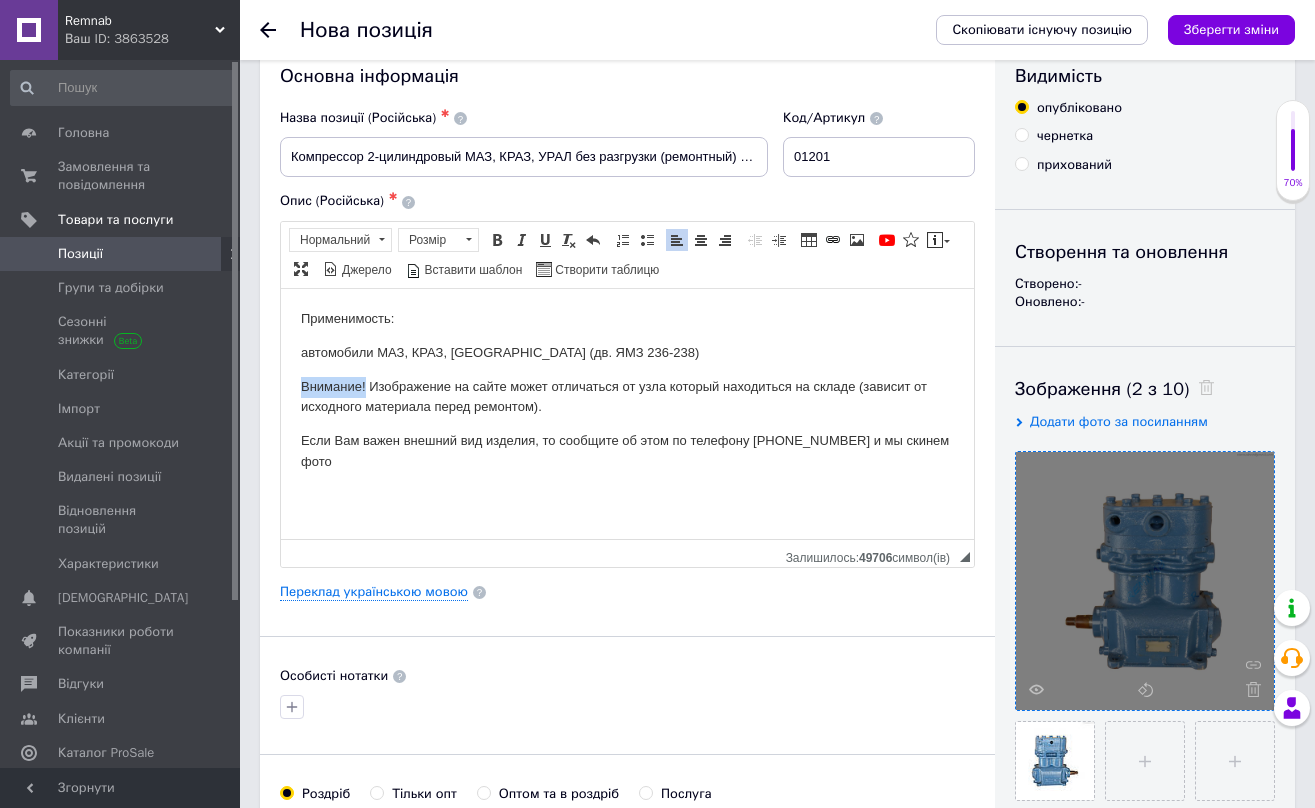 drag, startPoint x: 301, startPoint y: 383, endPoint x: 366, endPoint y: 384, distance: 65.00769 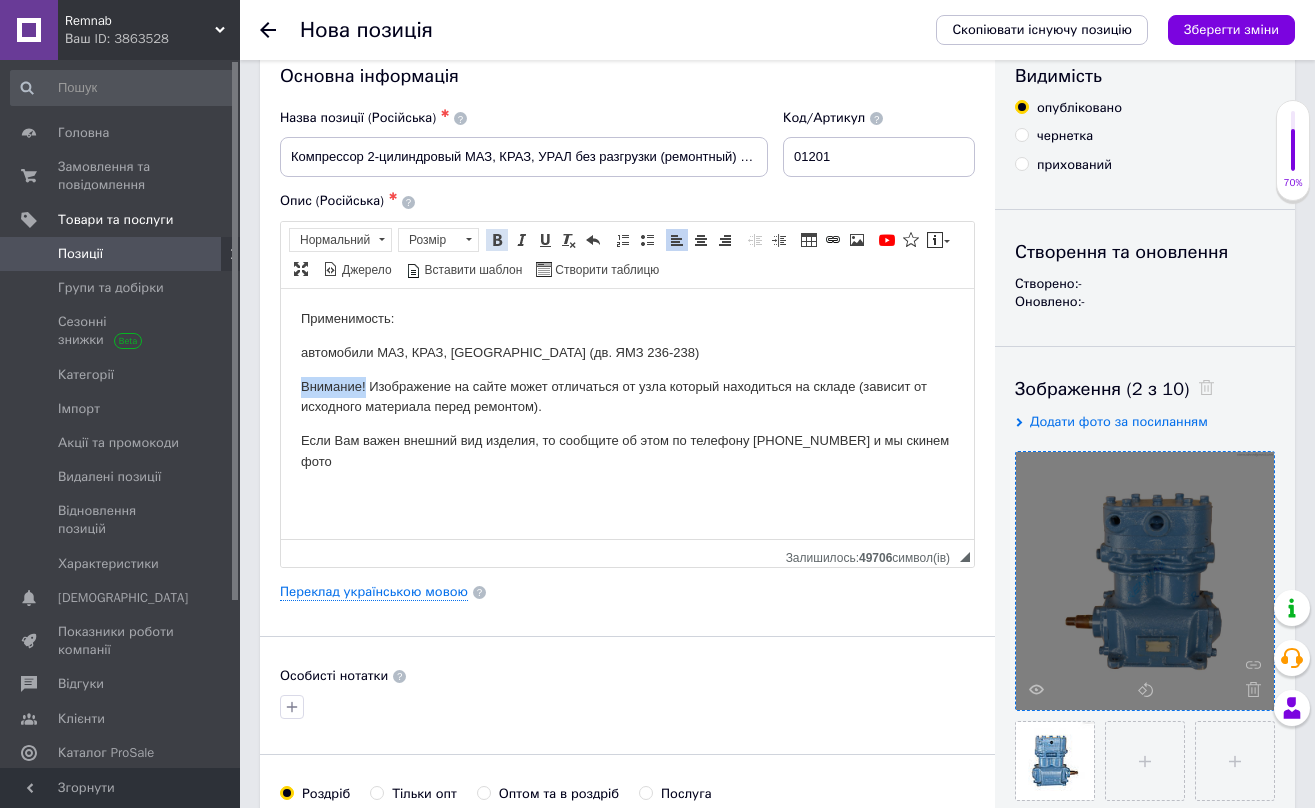 click at bounding box center [497, 240] 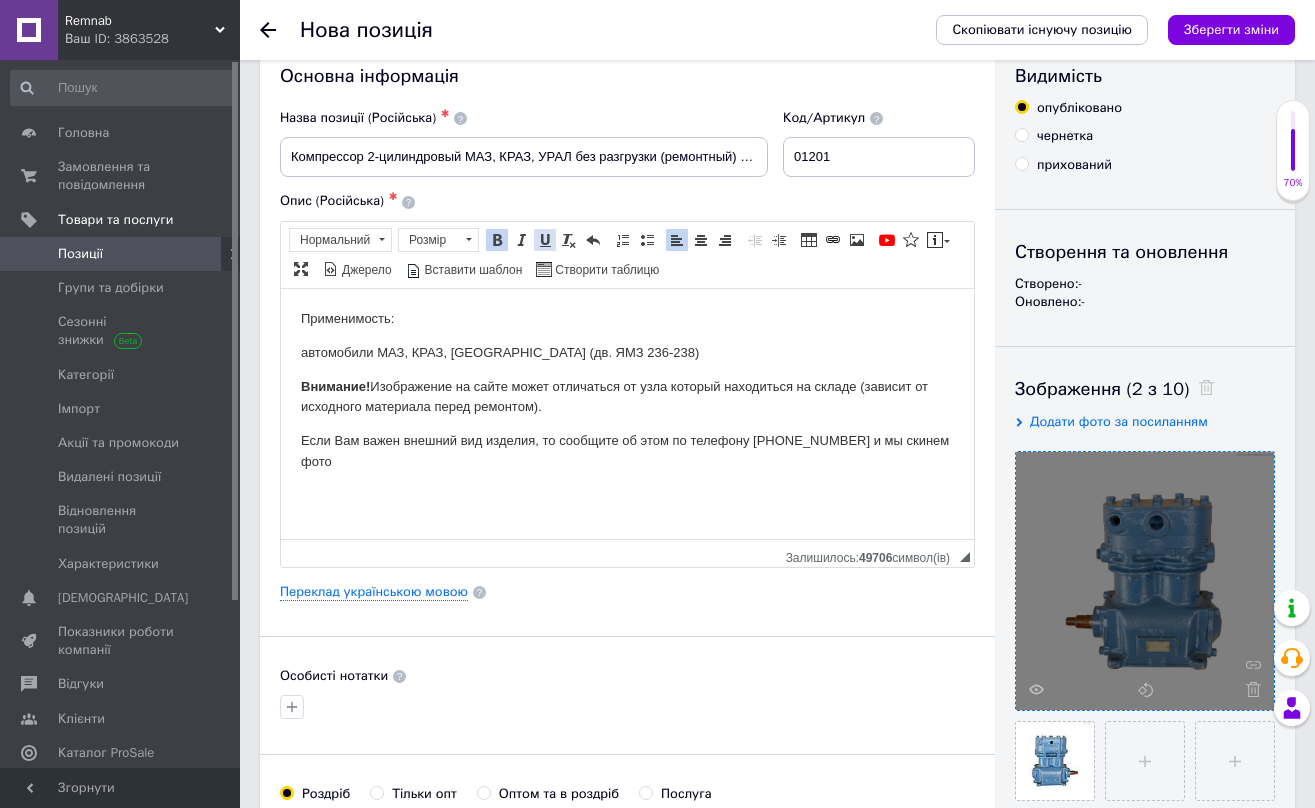 click at bounding box center [545, 240] 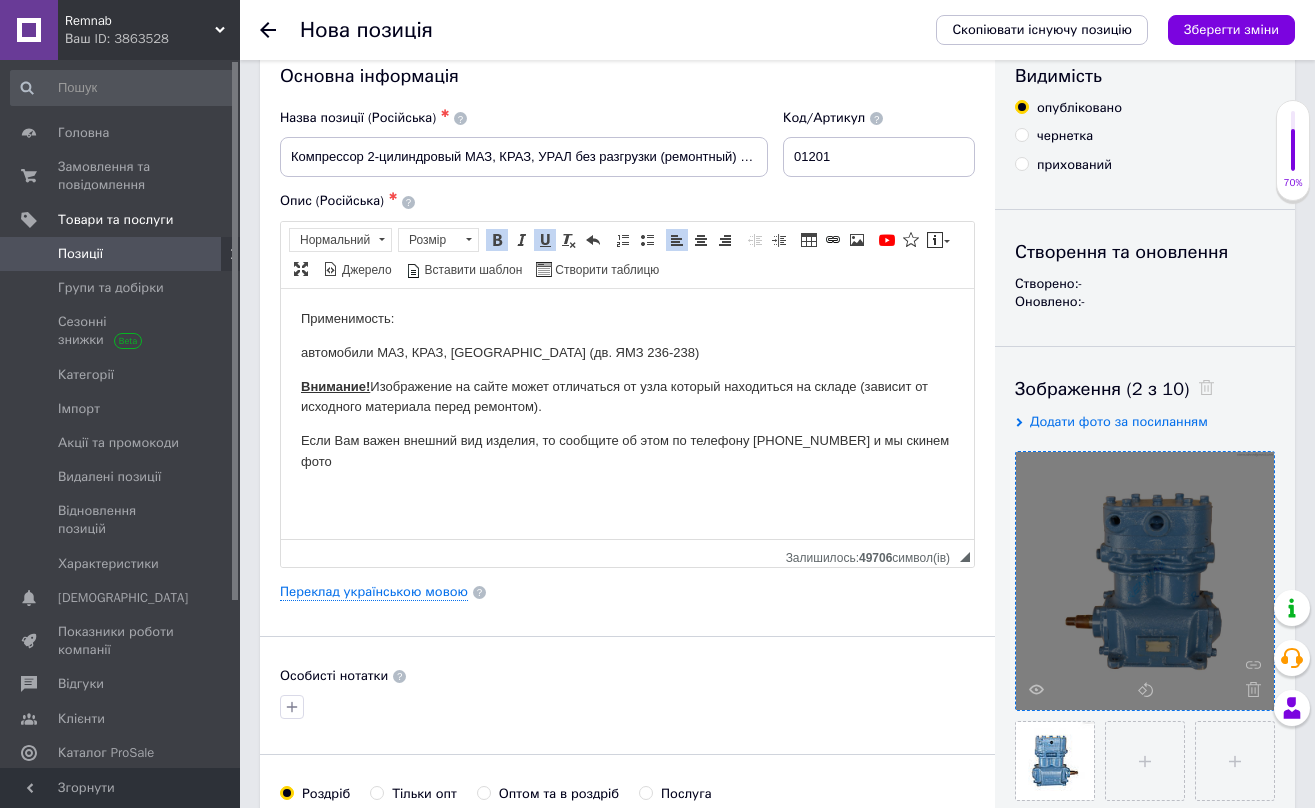 click on "Применимость: автомобили МАЗ, КРАЗ, [GEOGRAPHIC_DATA] (дв. ЯМЗ 236-238) Внимание!  Изображение на сайте может отличаться от узла который находиться на складе (зависит от исходного материала перед ремонтом). Если Вам важен внешний вид изделия, то сообщите об этом по телефону [PHONE_NUMBER] и мы скинем фото" at bounding box center [627, 390] 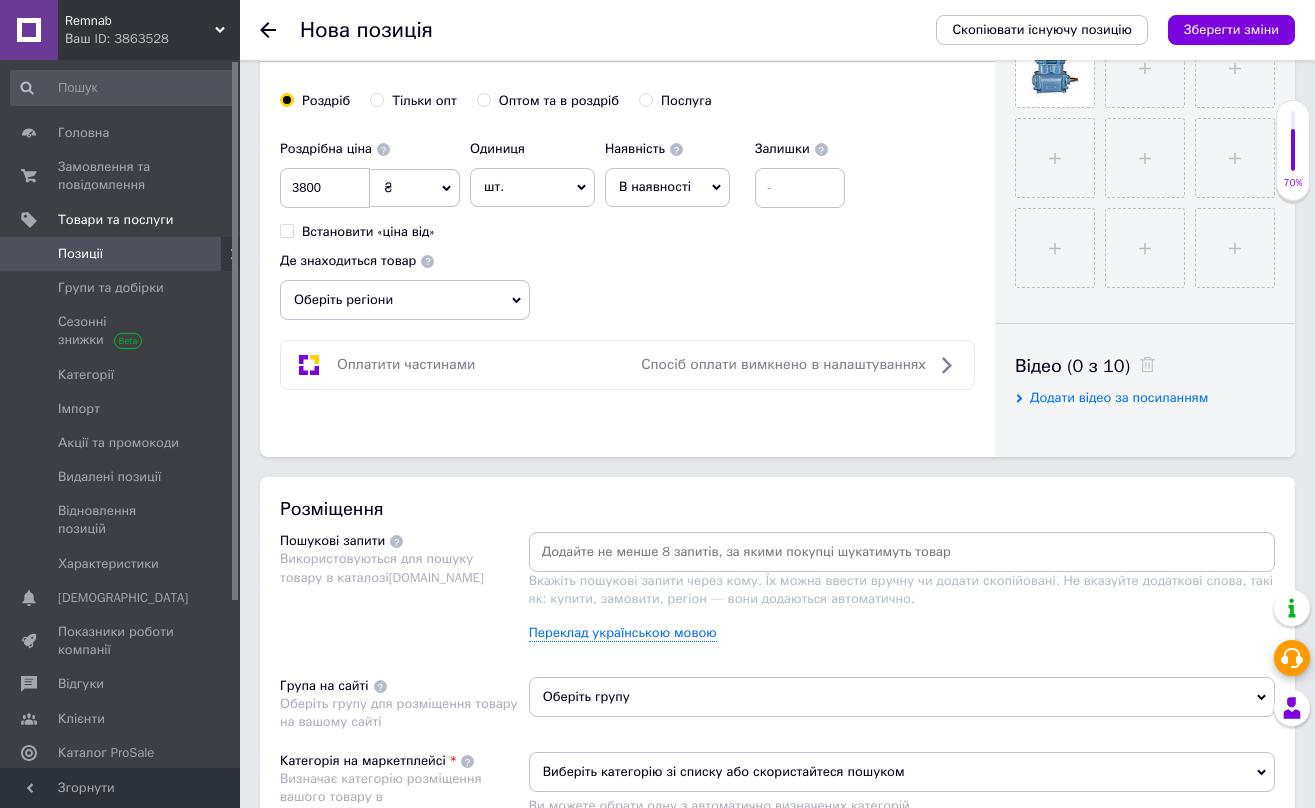 scroll, scrollTop: 743, scrollLeft: 0, axis: vertical 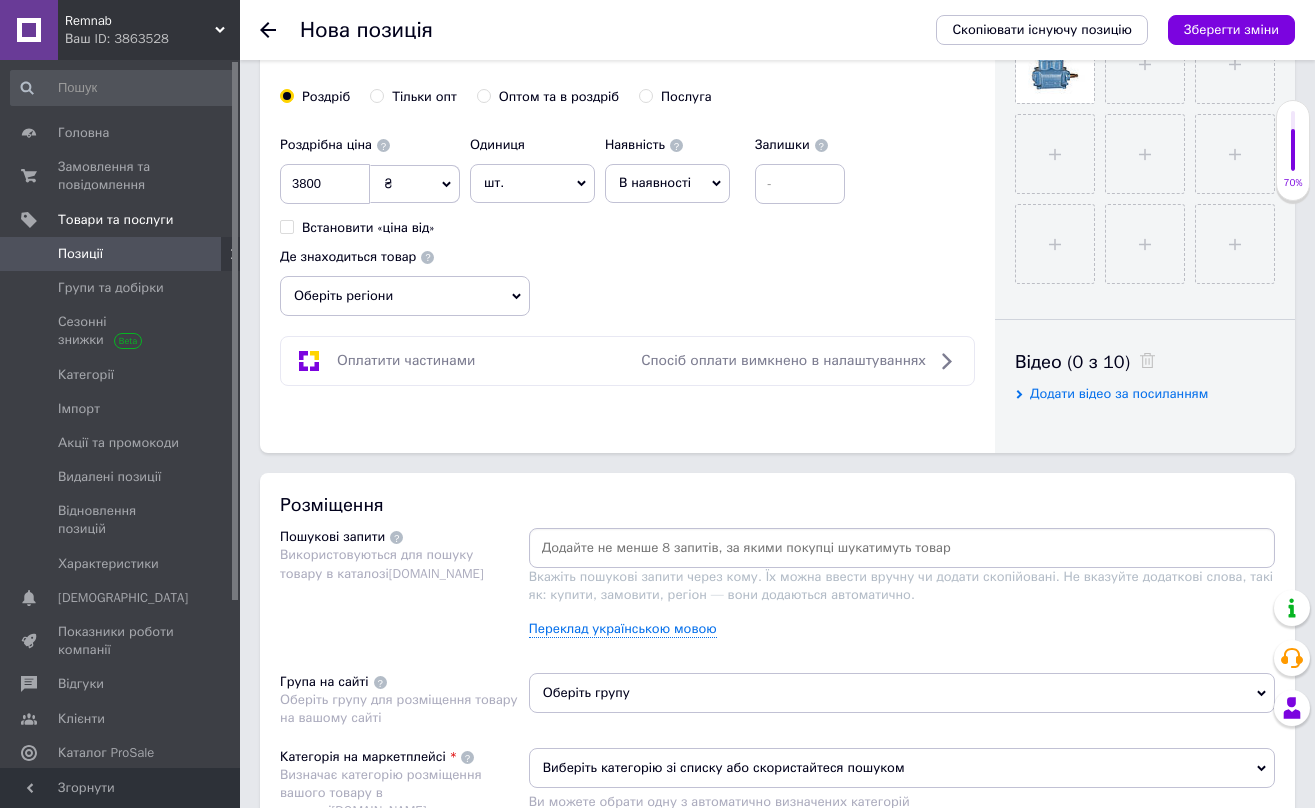 click at bounding box center (902, 548) 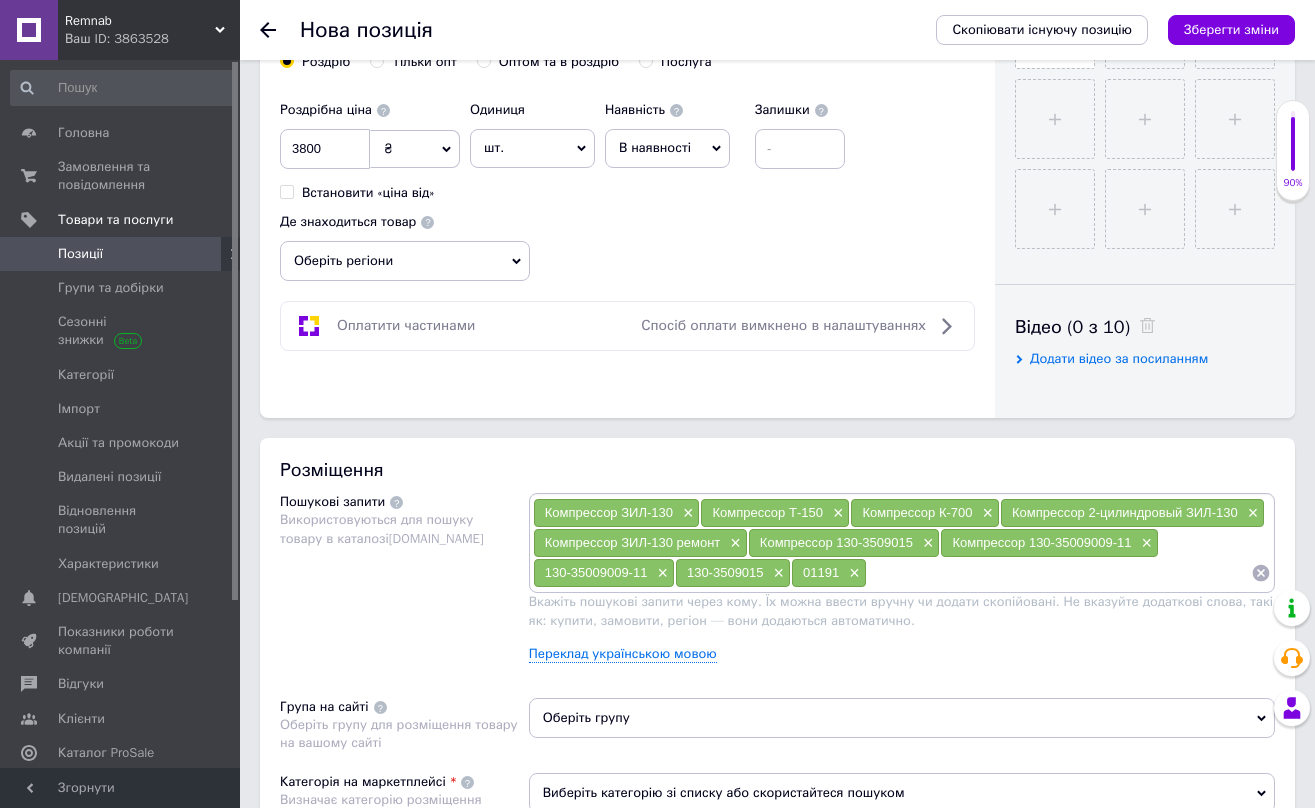 scroll, scrollTop: 779, scrollLeft: 0, axis: vertical 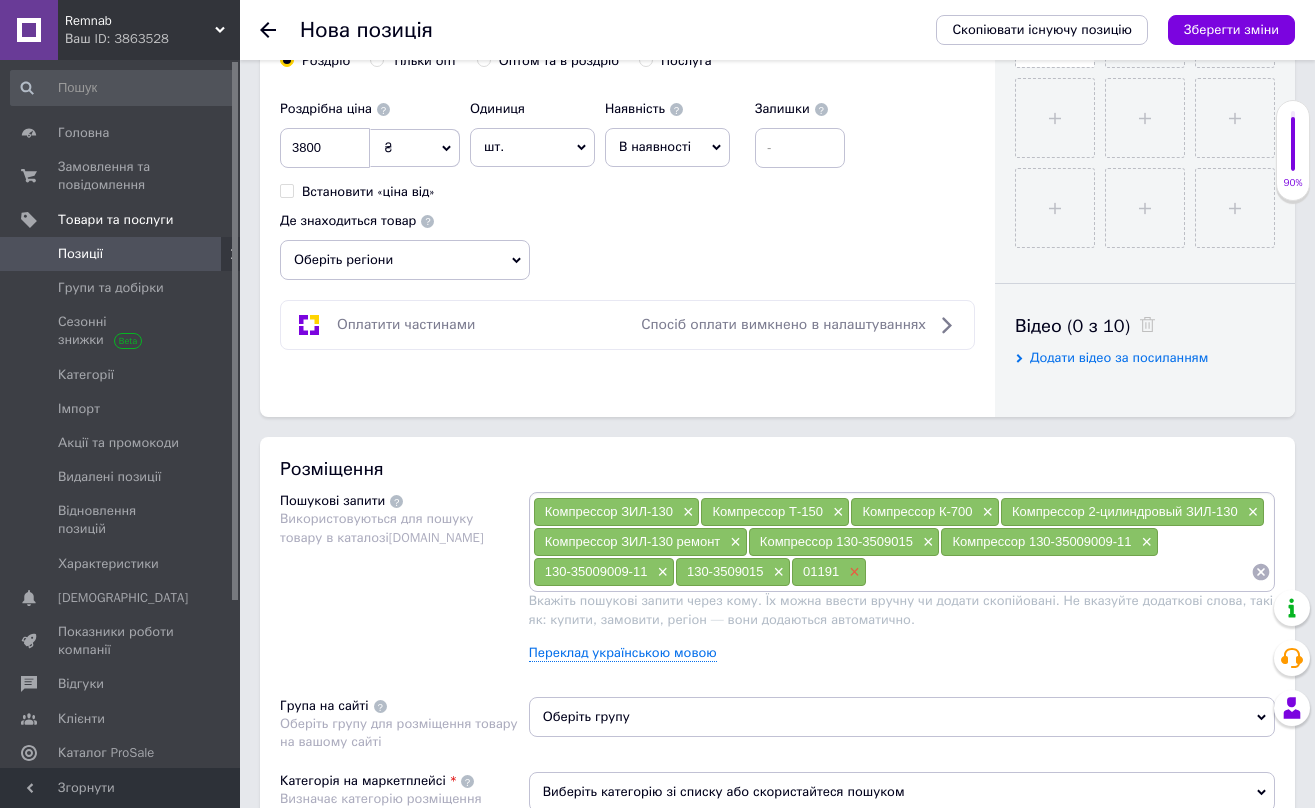 click on "×" at bounding box center (852, 572) 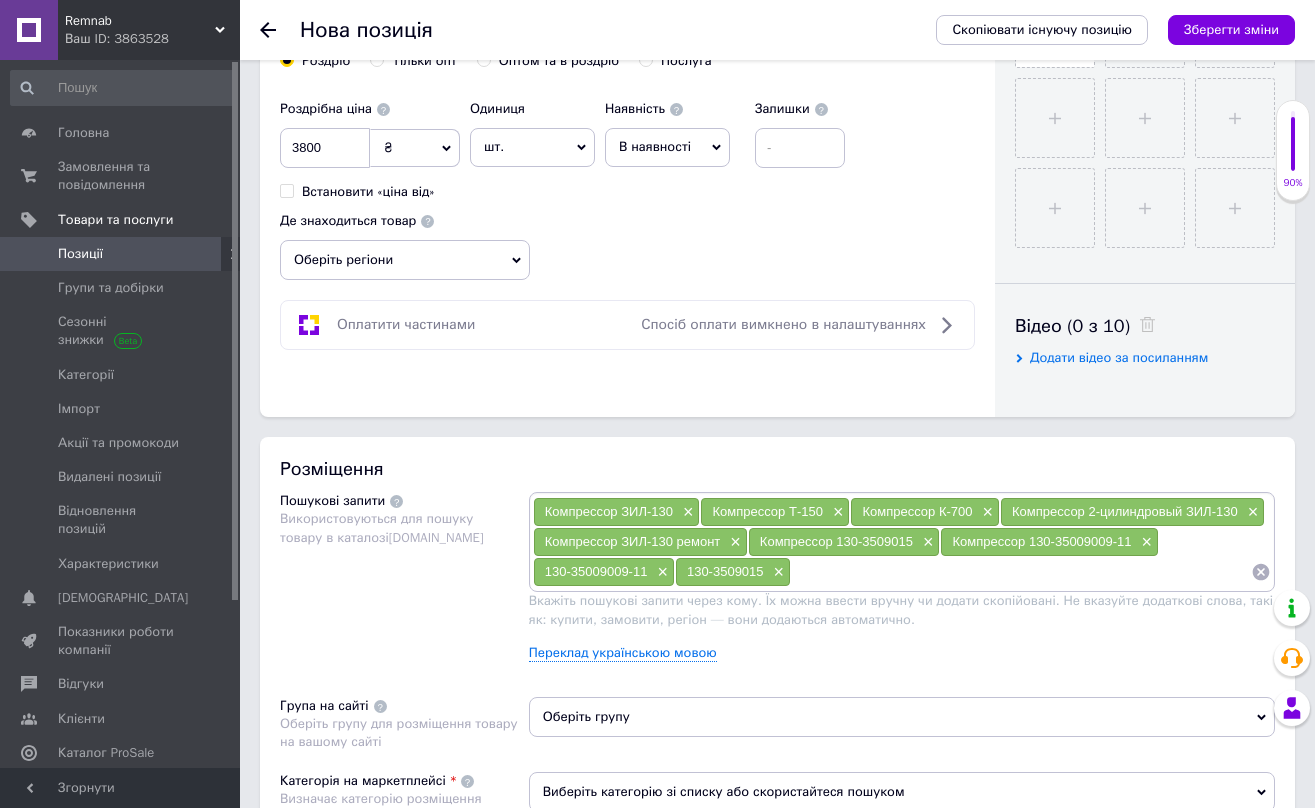 click on "×" at bounding box center [777, 572] 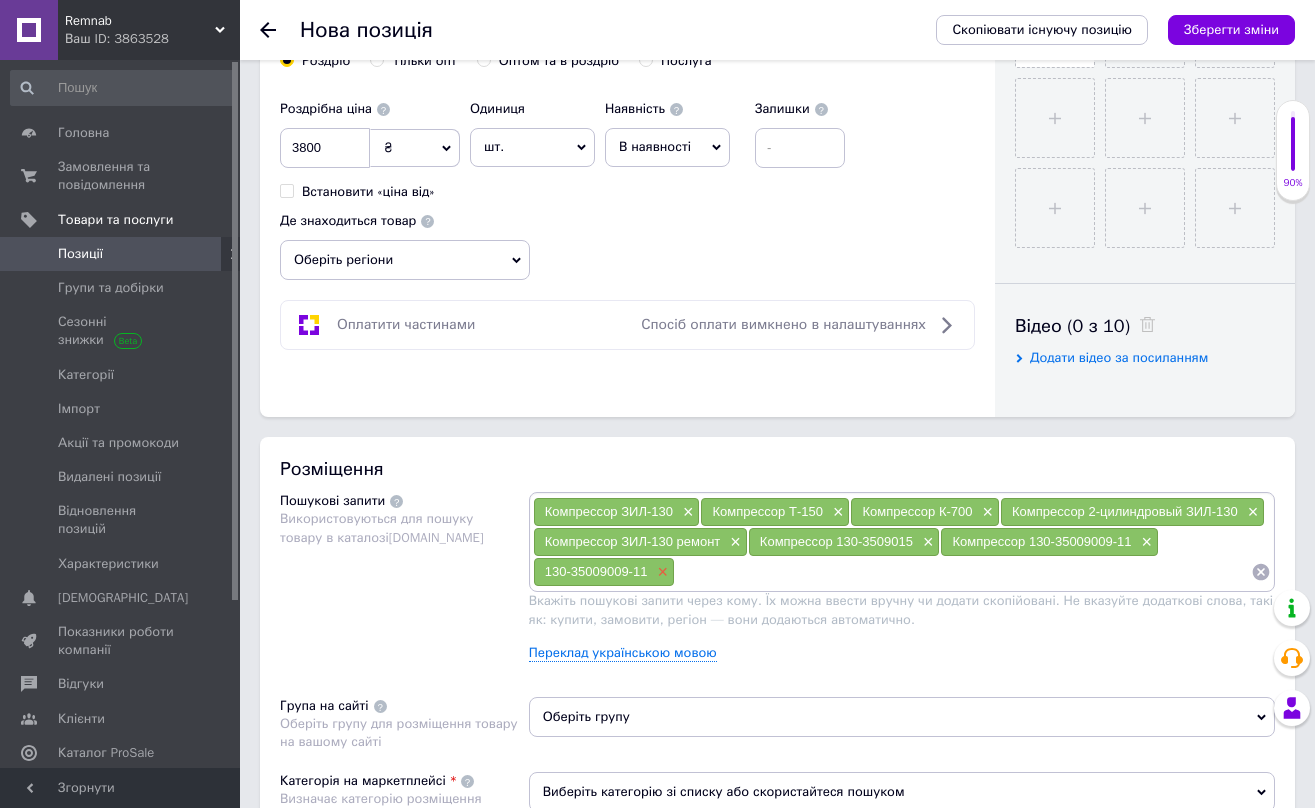 click on "×" at bounding box center [660, 572] 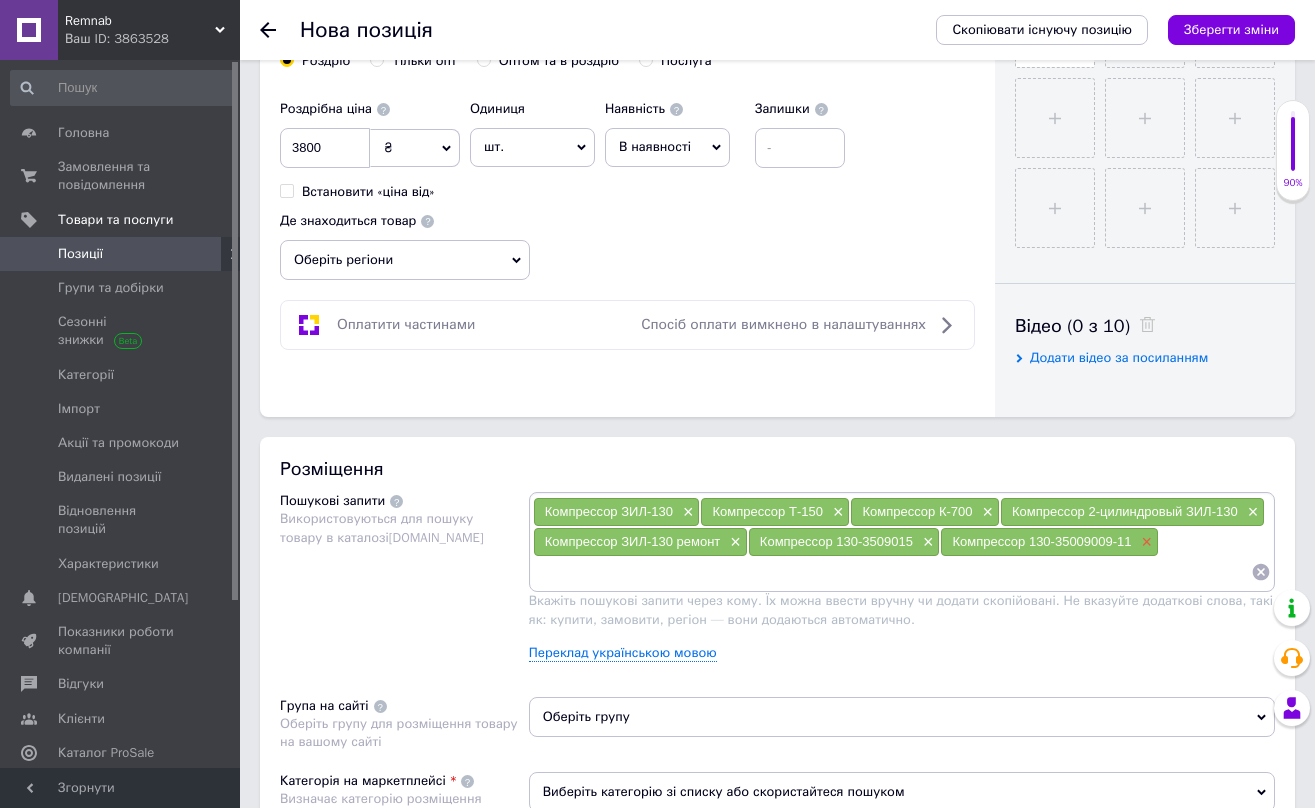 click on "×" at bounding box center [1145, 542] 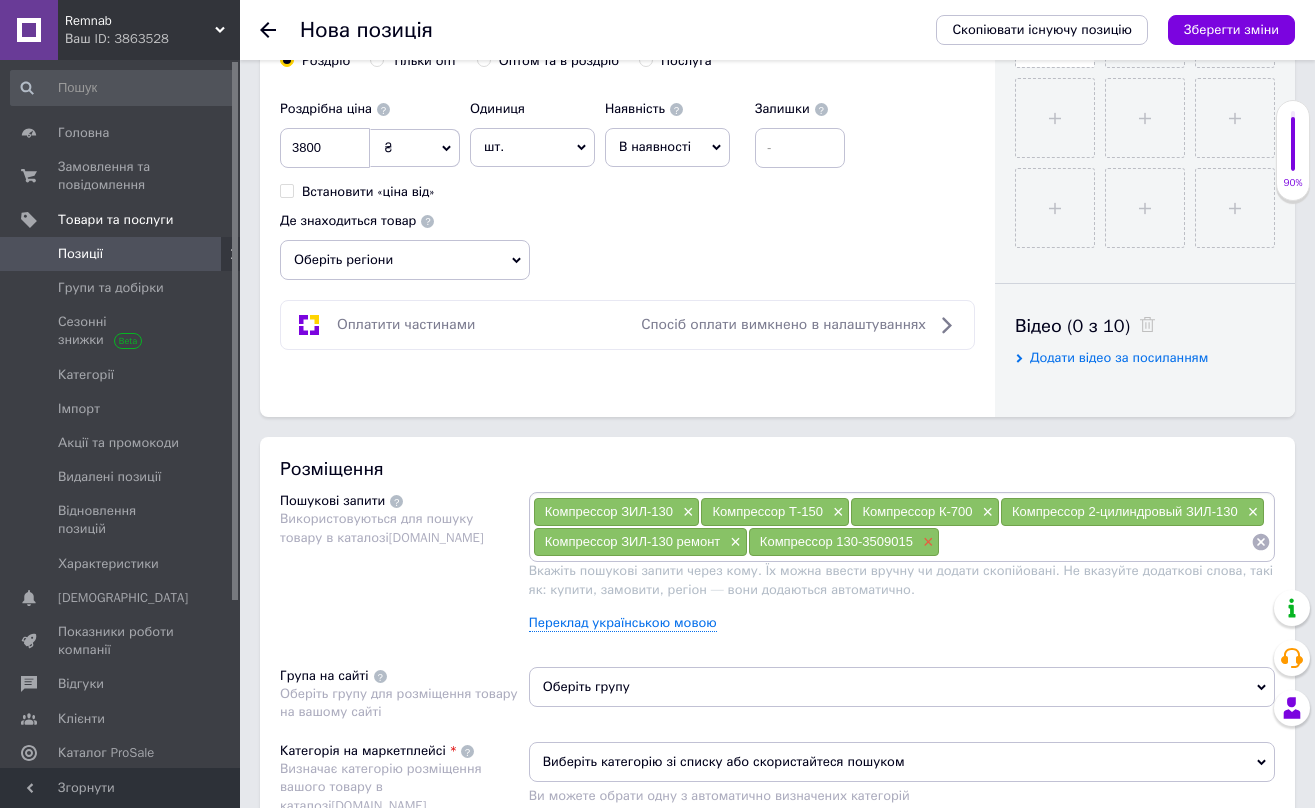 click on "×" at bounding box center [926, 542] 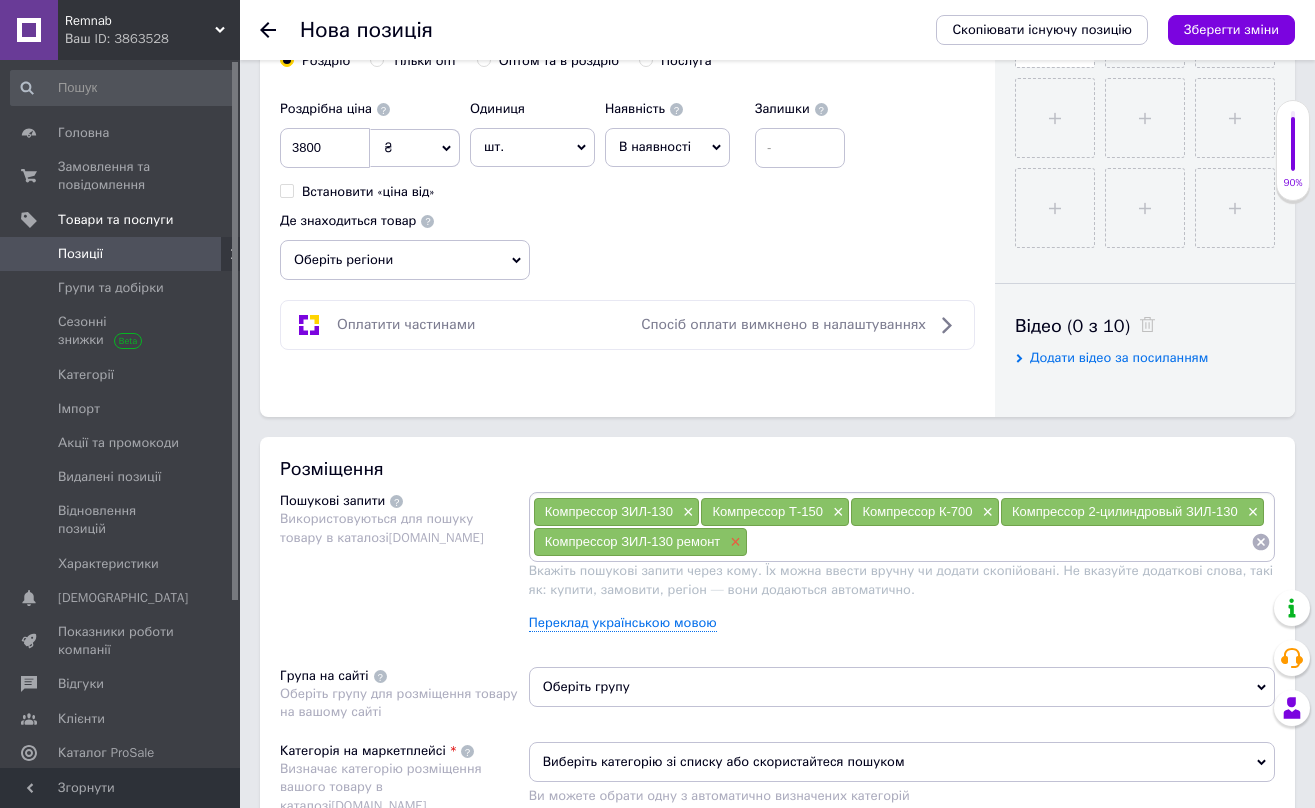 click on "×" at bounding box center (733, 542) 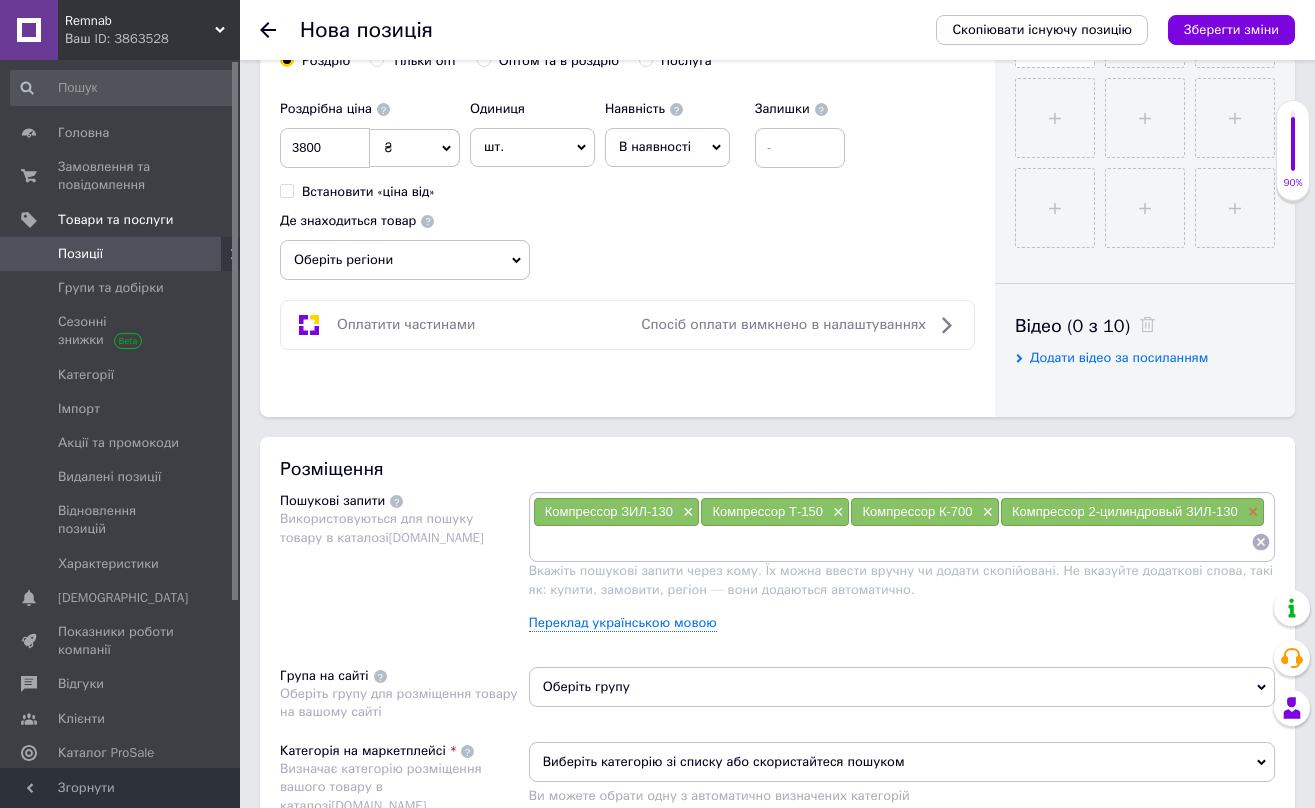 click on "×" at bounding box center [1251, 512] 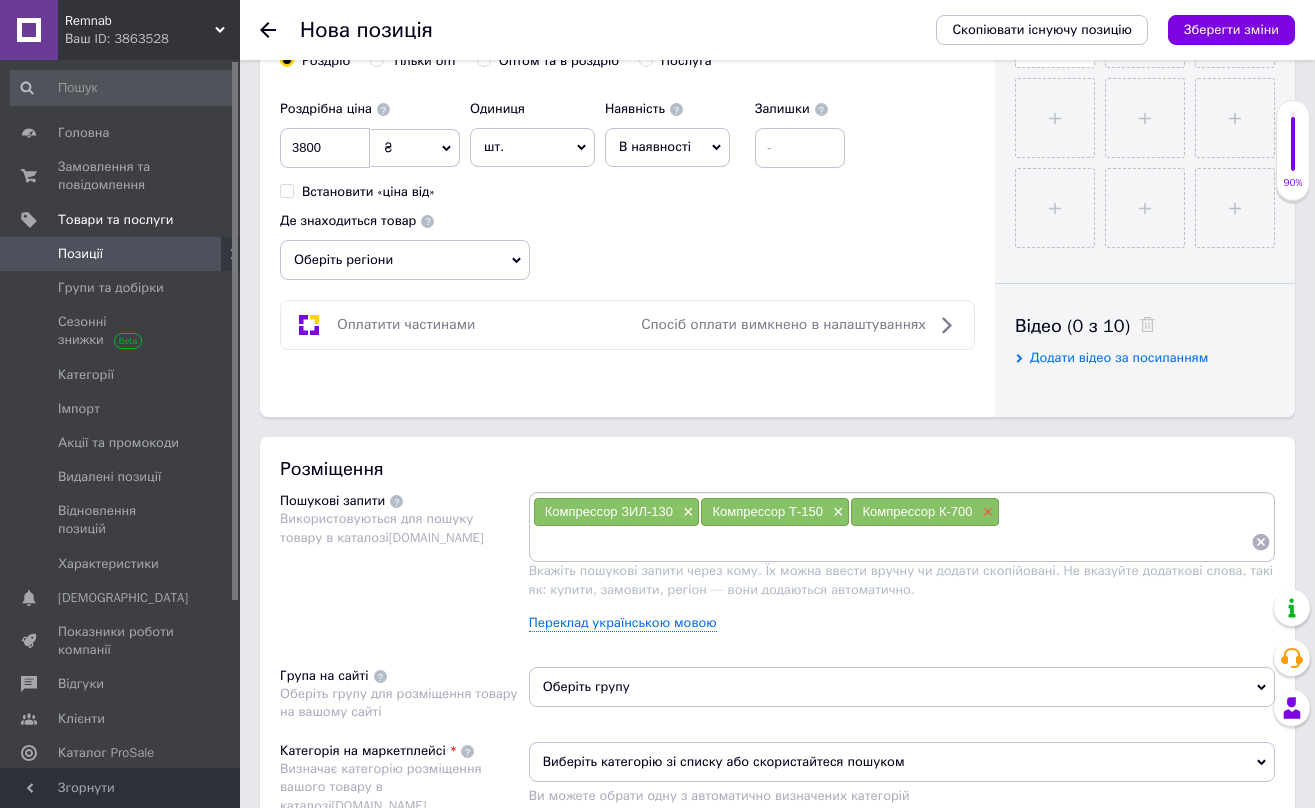 click on "×" at bounding box center [985, 512] 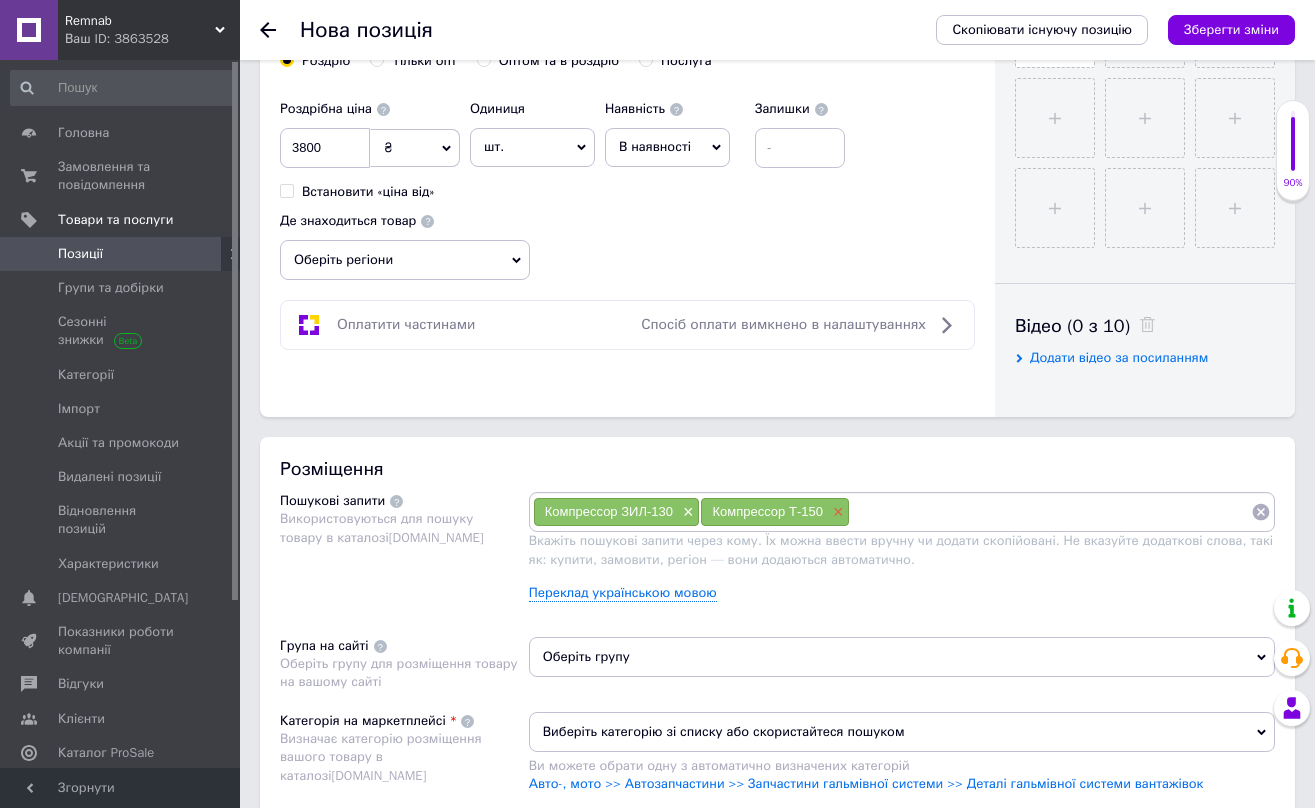 click on "×" at bounding box center [836, 512] 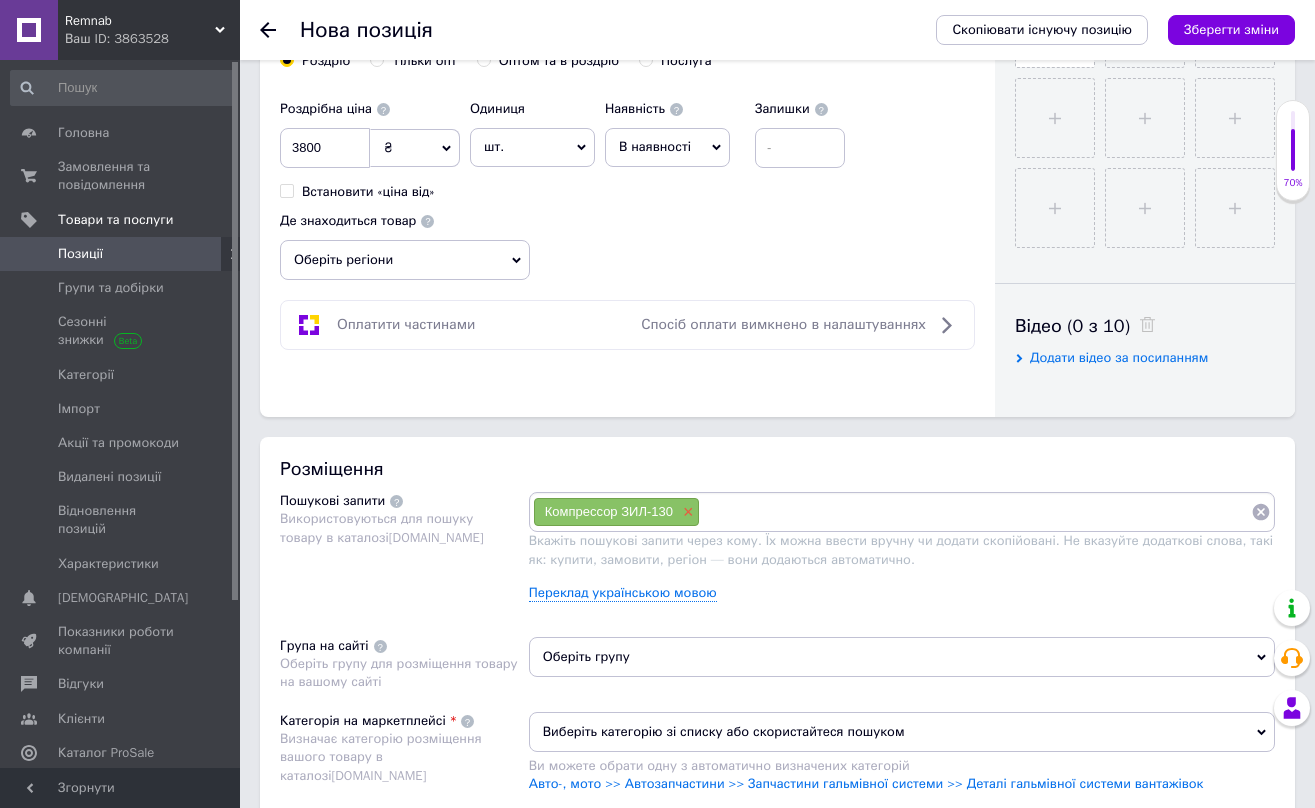 click on "×" at bounding box center (686, 512) 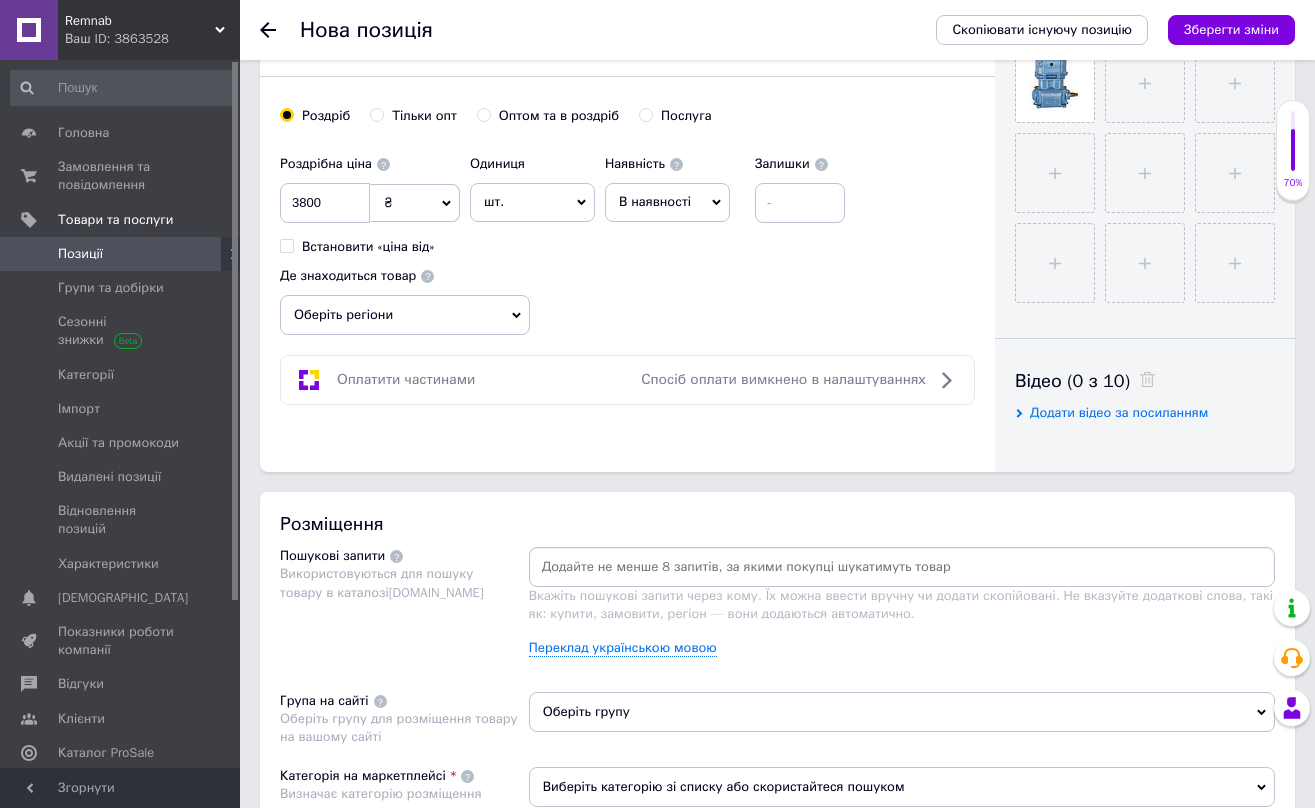 scroll, scrollTop: 725, scrollLeft: 0, axis: vertical 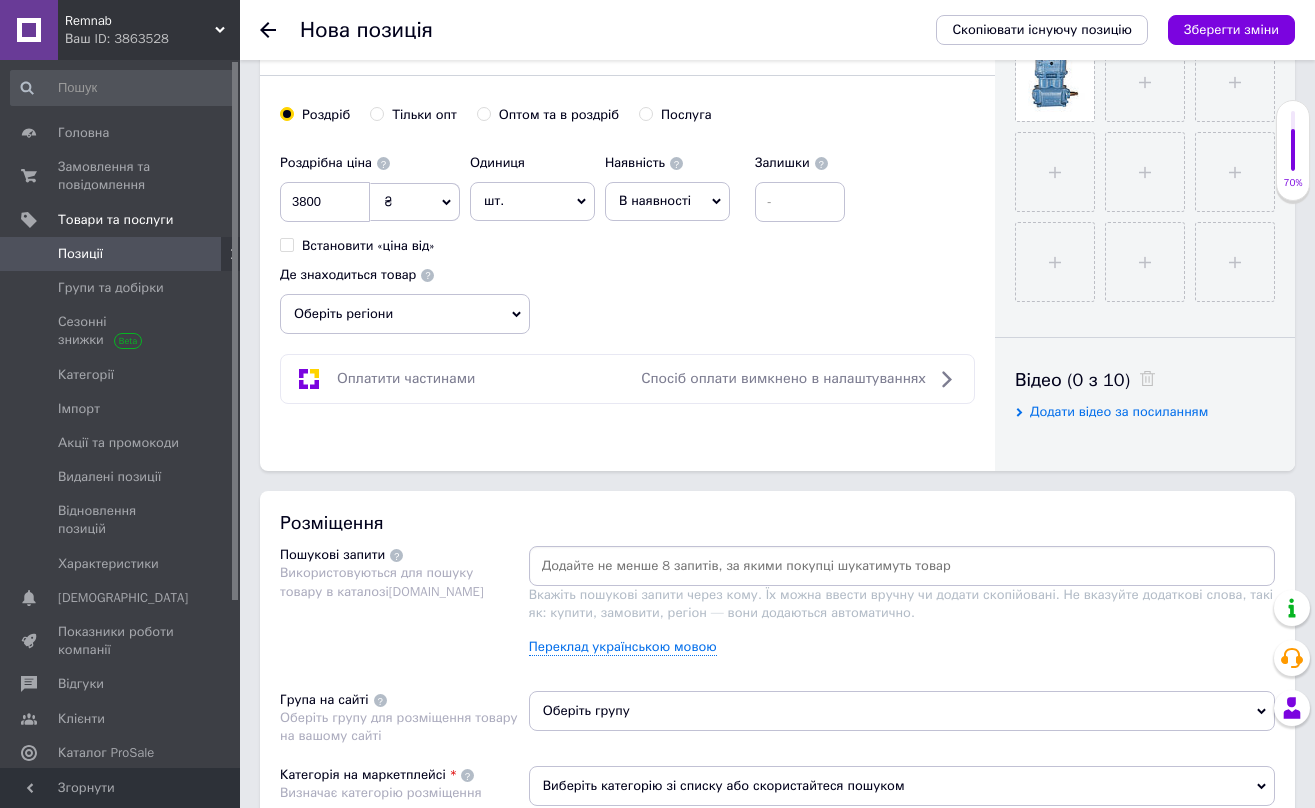 click at bounding box center [902, 566] 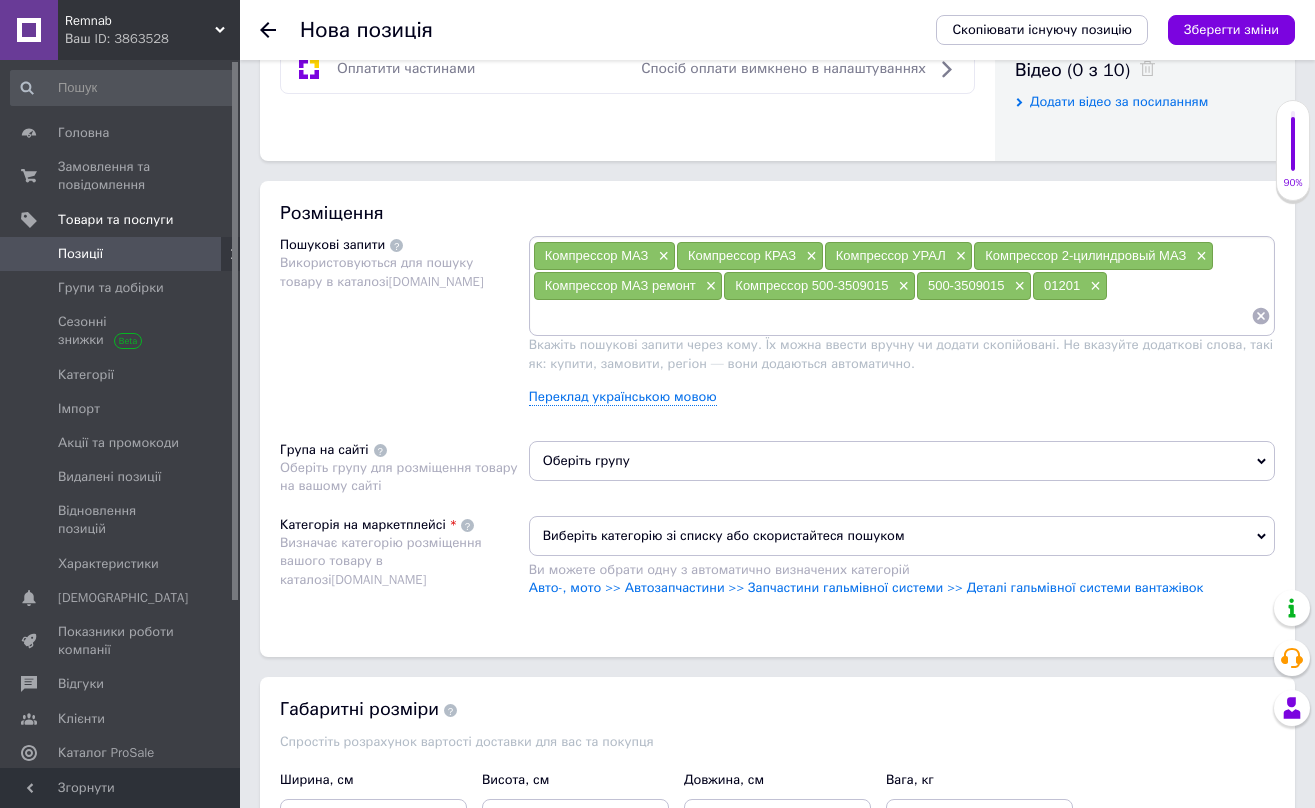 scroll, scrollTop: 1040, scrollLeft: 0, axis: vertical 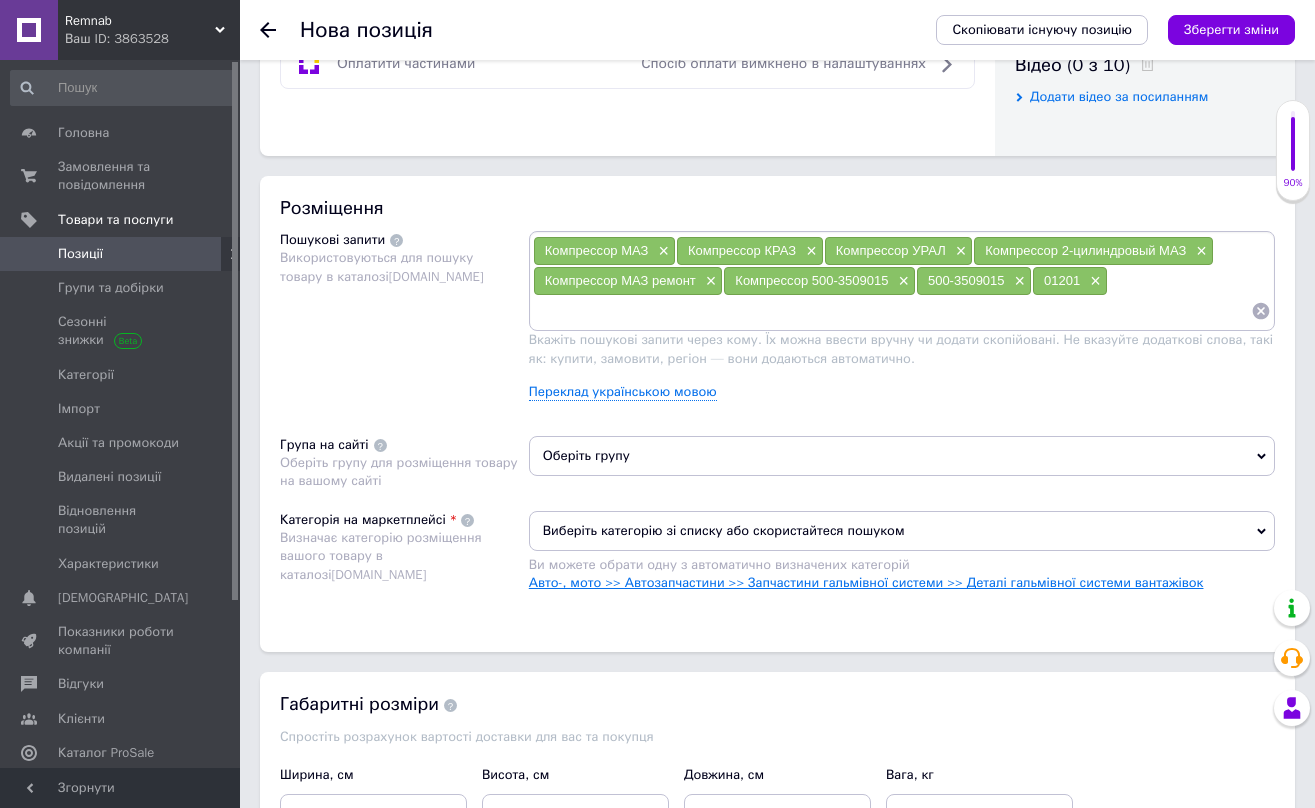 click on "Авто-, мото >> Автозапчастини >> Запчастини гальмівної системи >> Деталі гальмівної системи вантажівок" at bounding box center (866, 582) 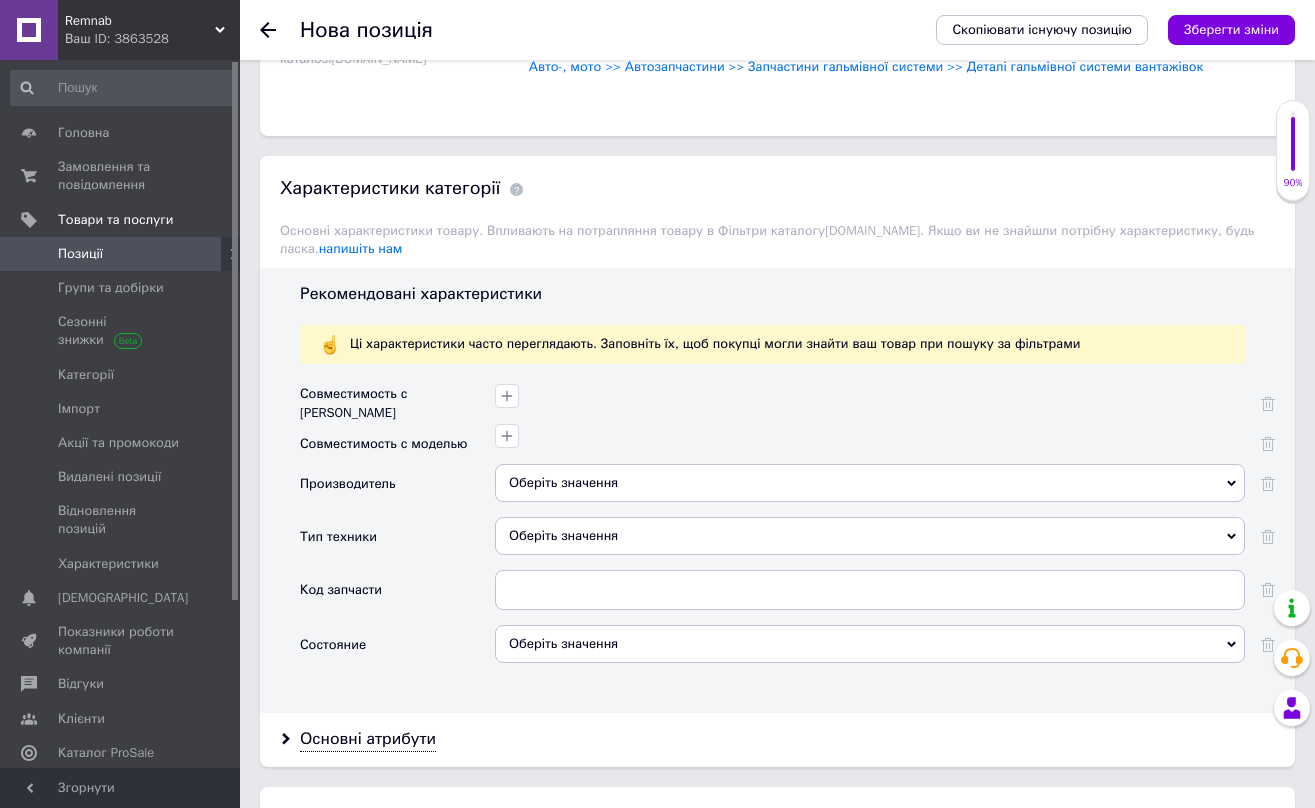 scroll, scrollTop: 1558, scrollLeft: 0, axis: vertical 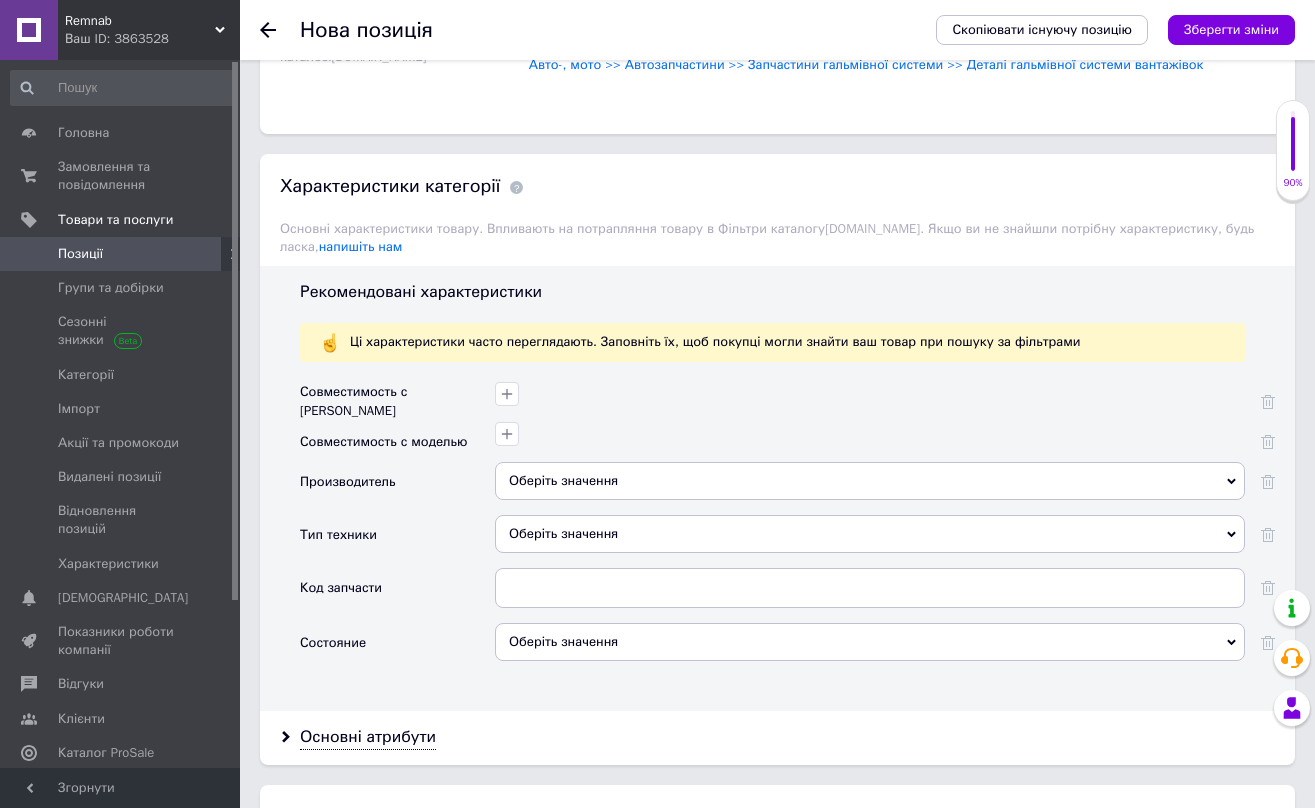 click on "Оберіть значення" at bounding box center (870, 534) 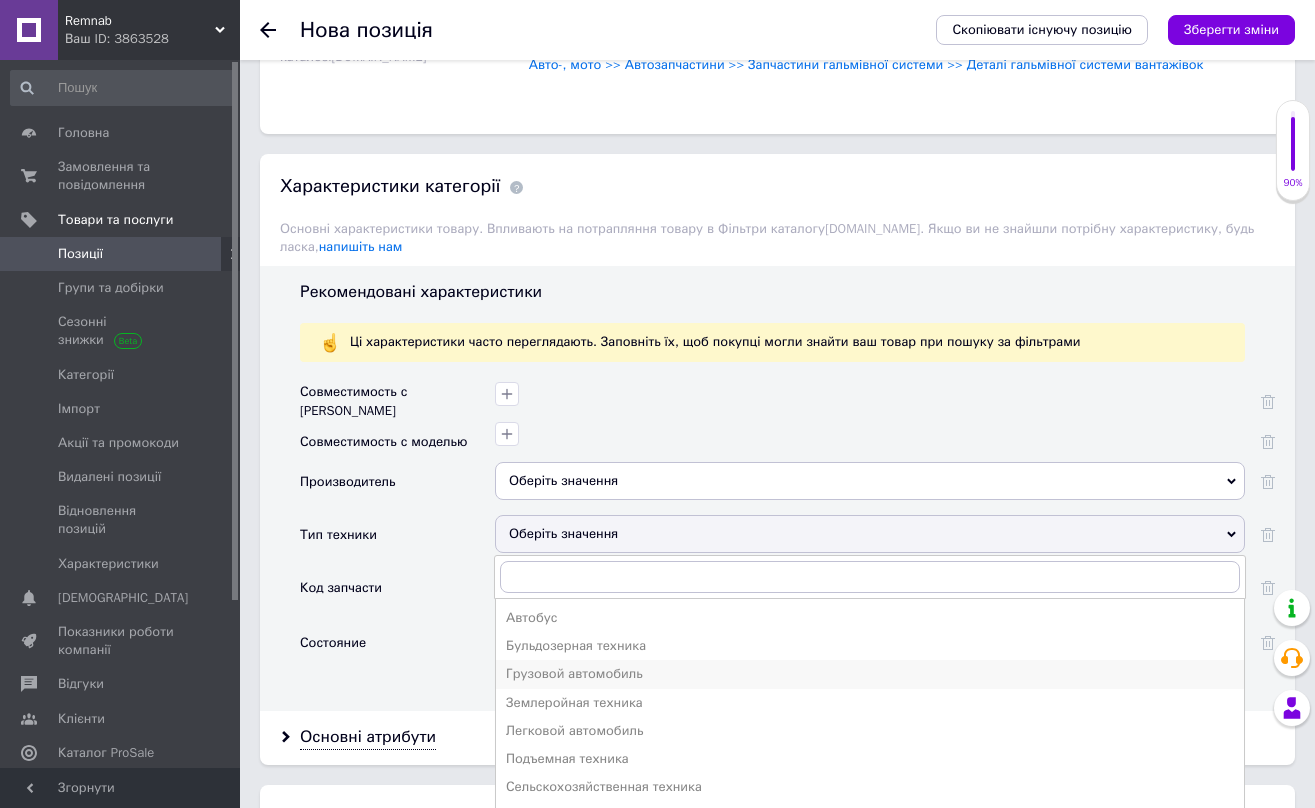 click on "Грузовой автомобиль" at bounding box center (870, 674) 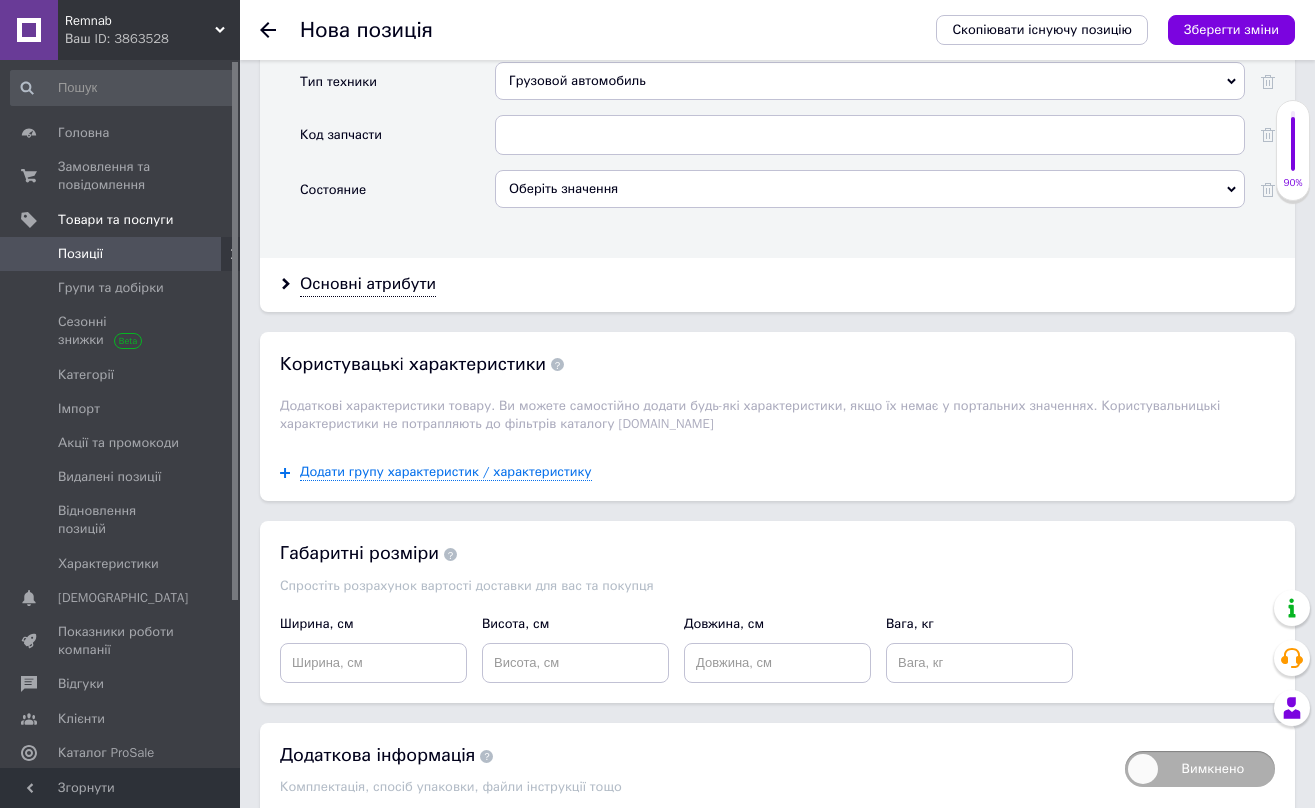 scroll, scrollTop: 2016, scrollLeft: 0, axis: vertical 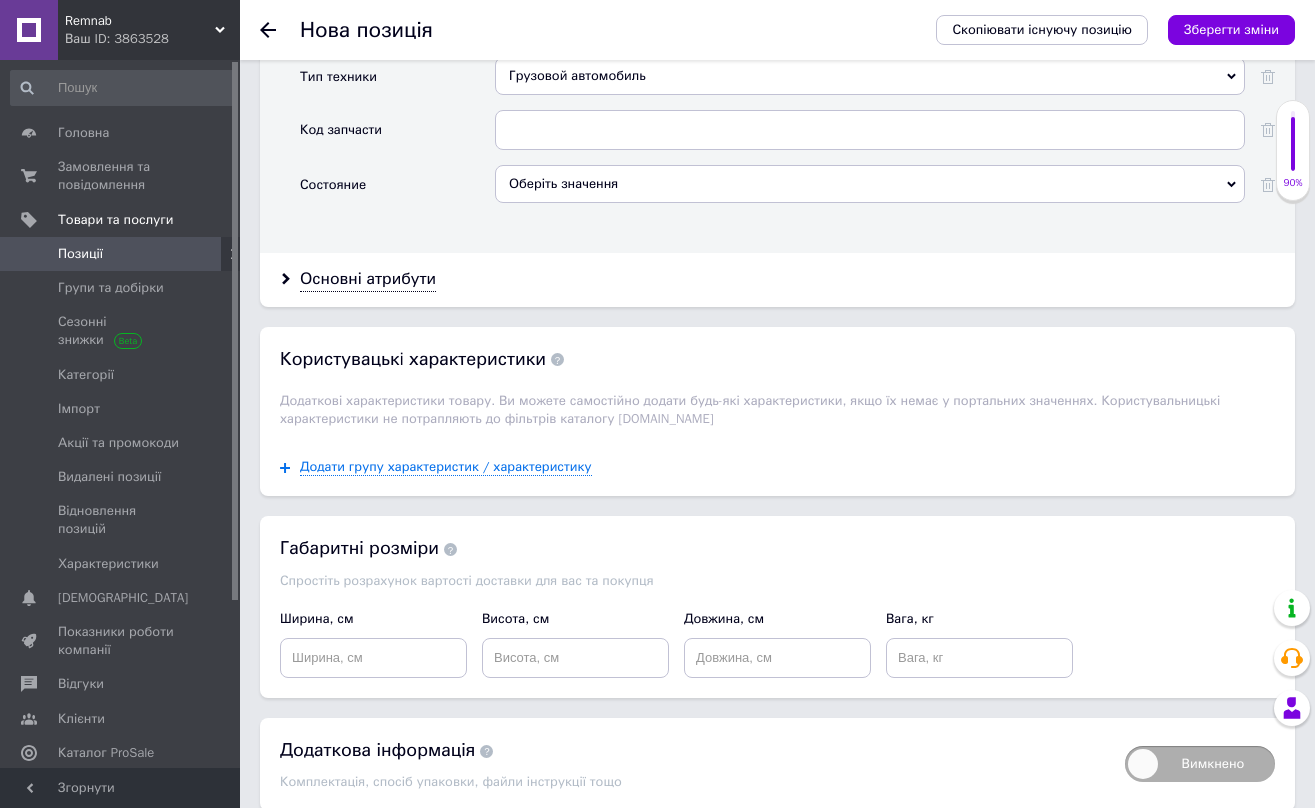 click on "Оберіть значення" at bounding box center [870, 184] 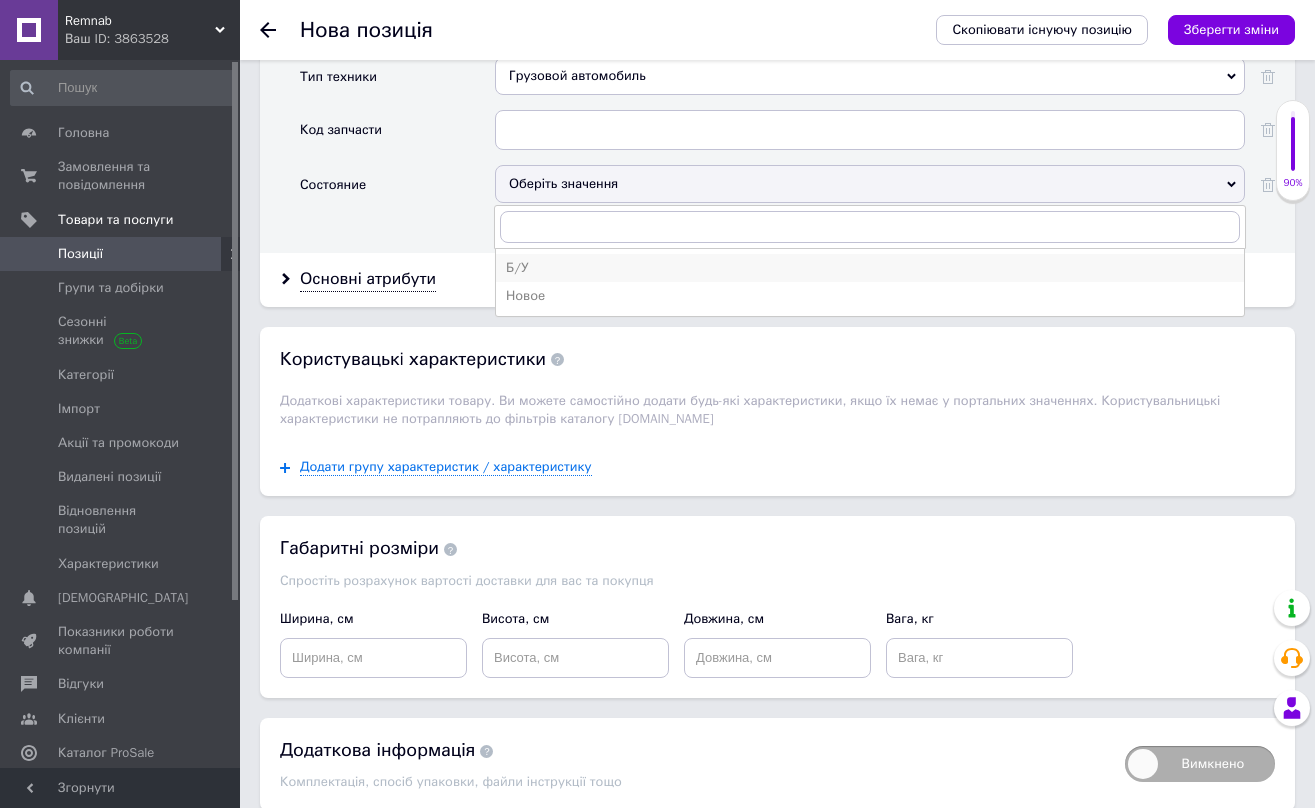 click on "Б/У" at bounding box center (870, 268) 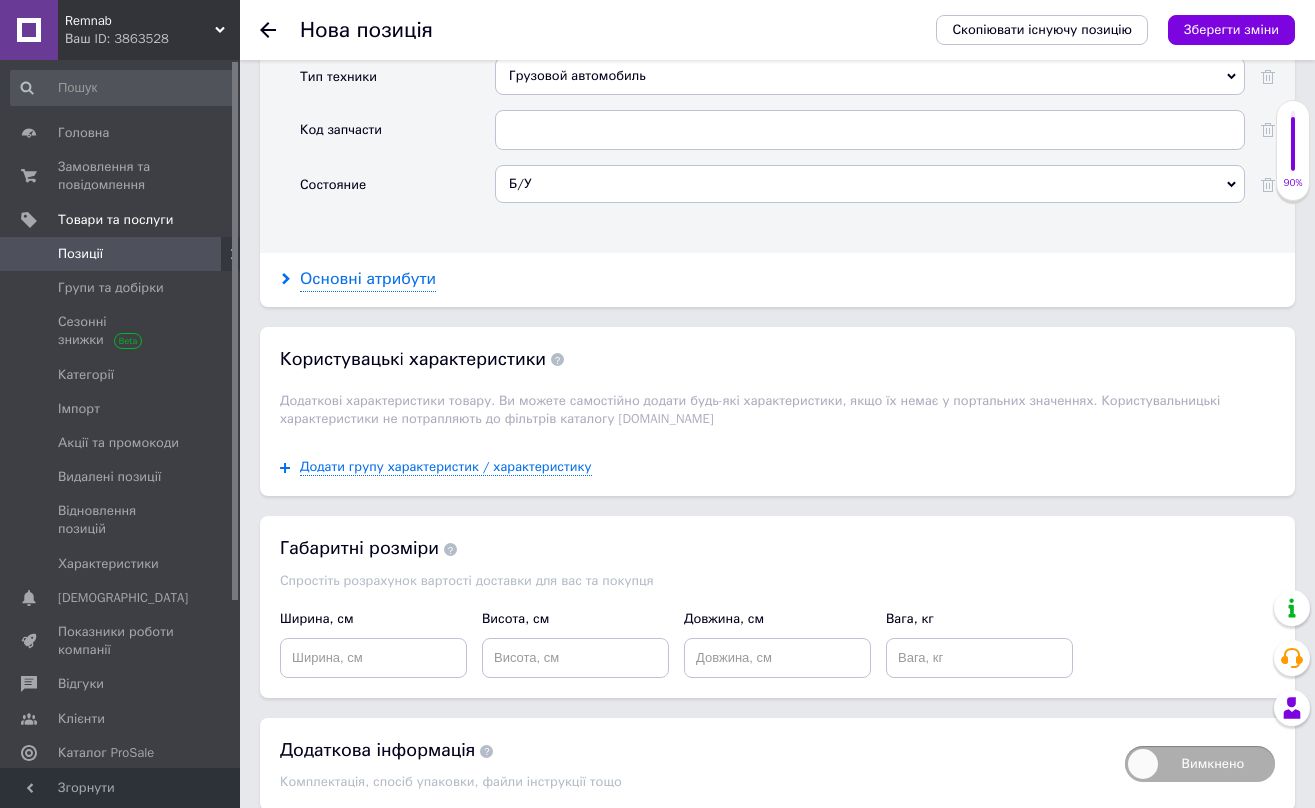 click on "Основні атрибути" at bounding box center [368, 279] 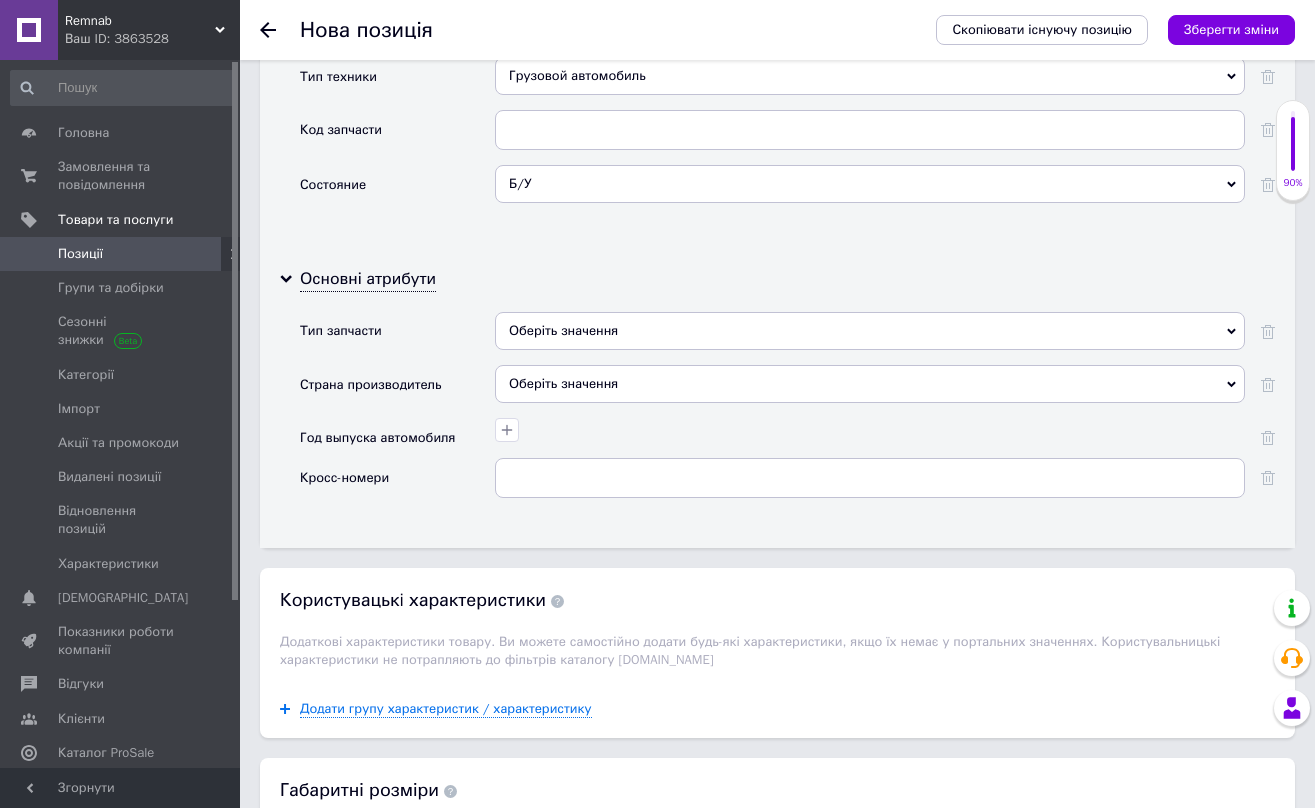 click 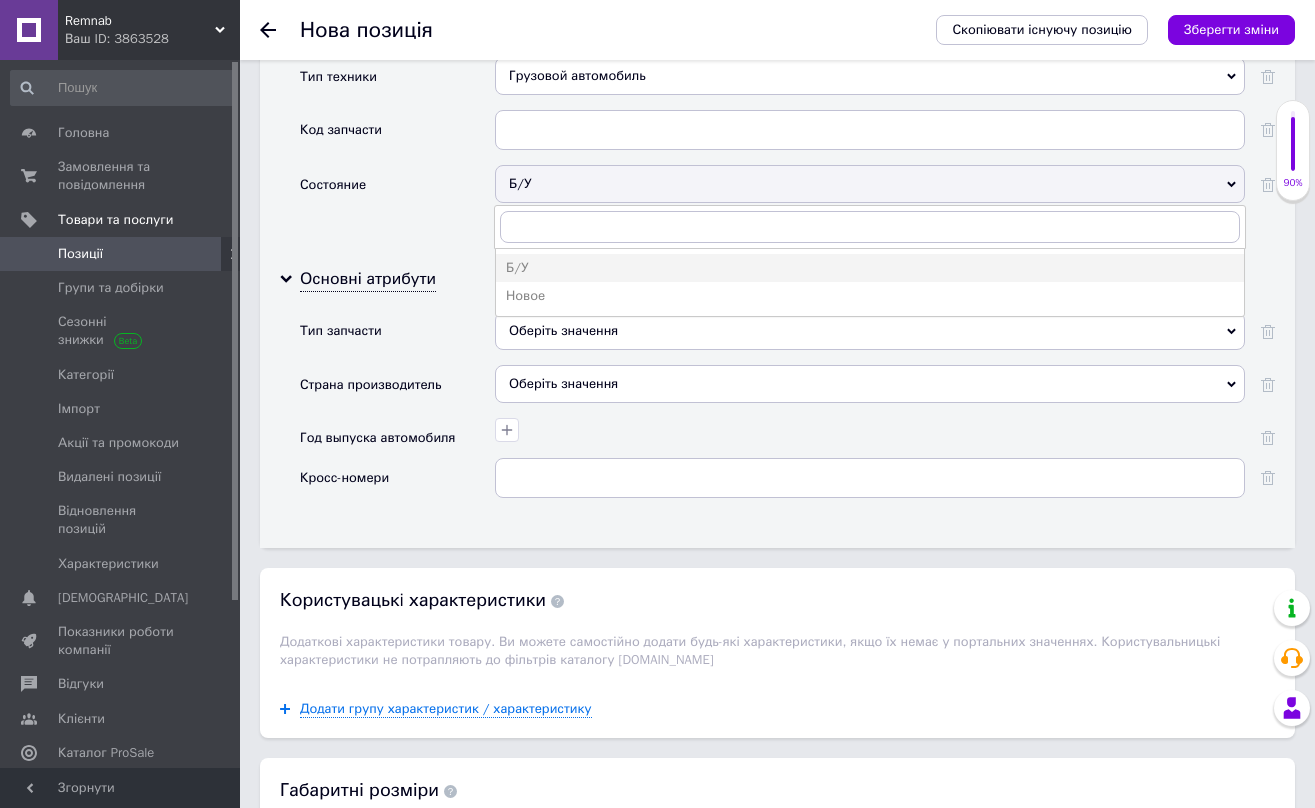 click on "Состояние" at bounding box center [397, 191] 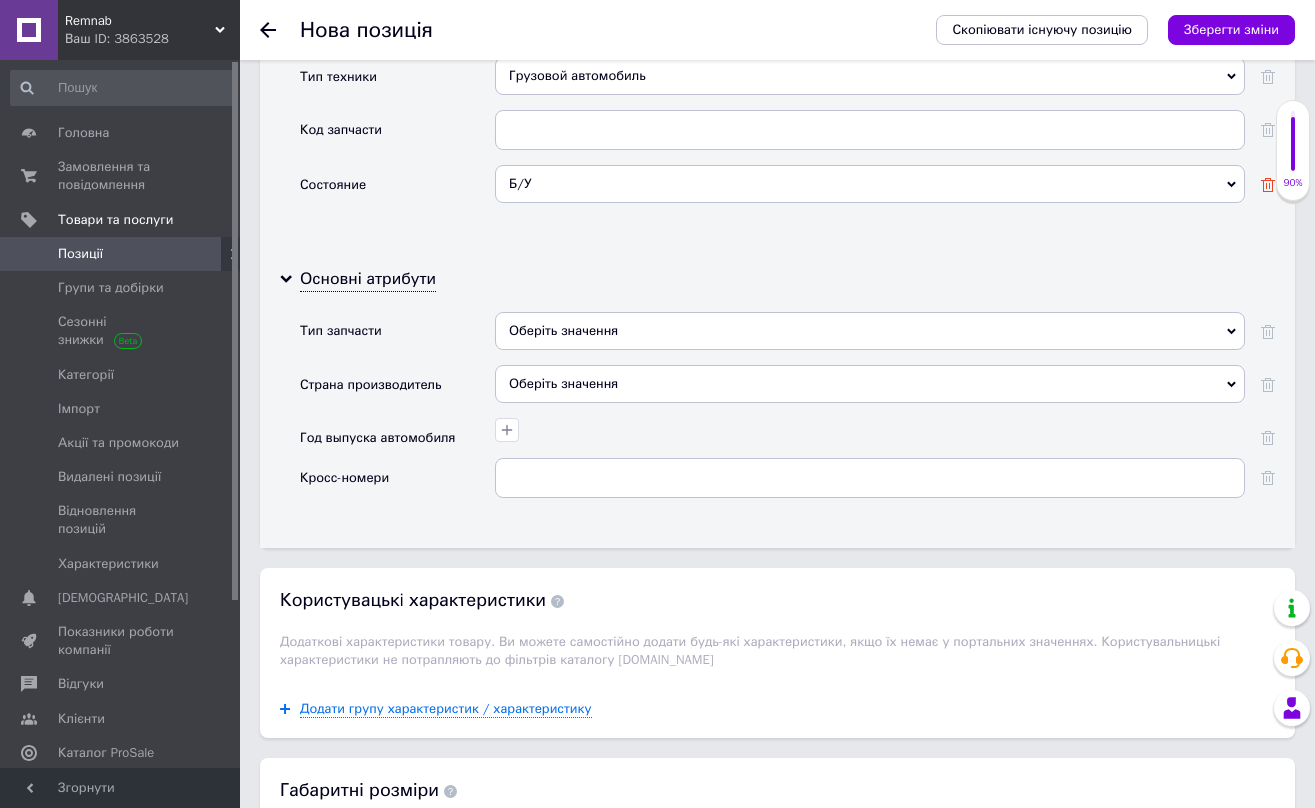 click 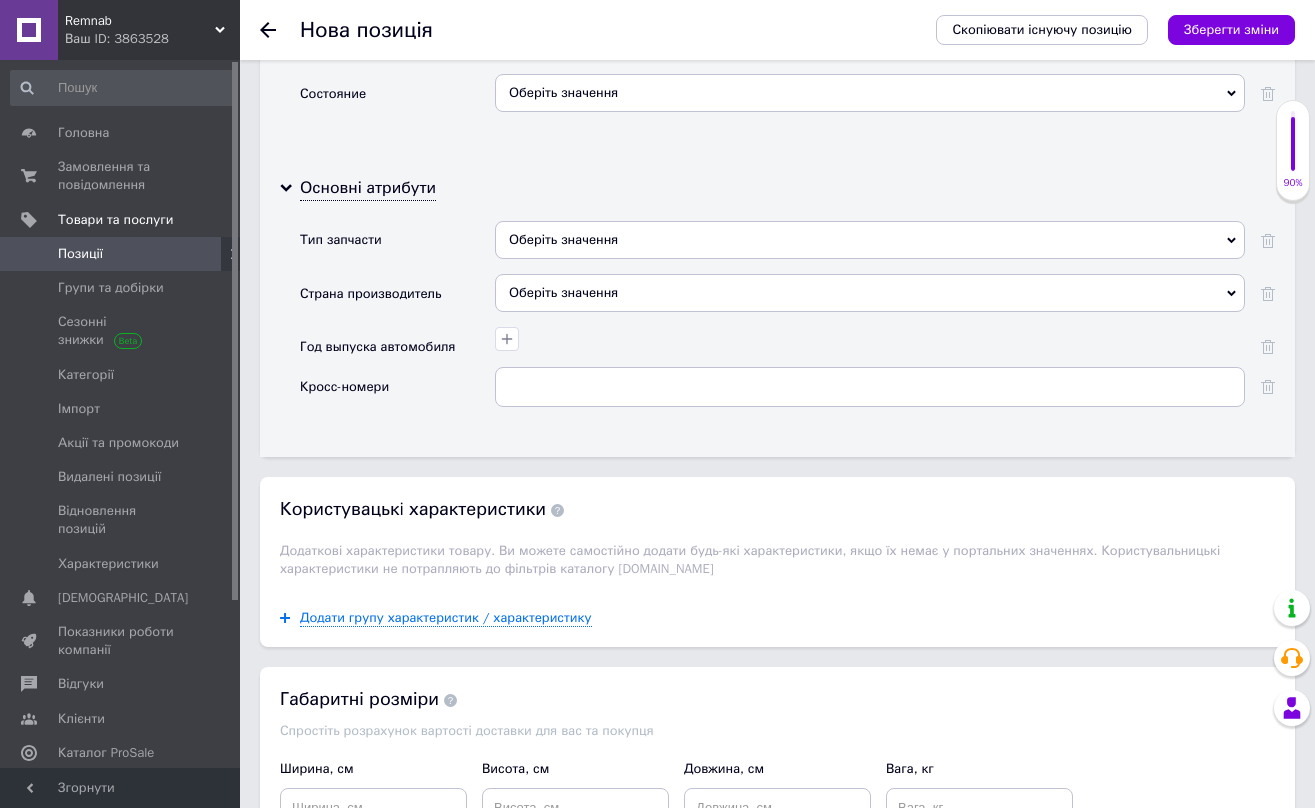 scroll, scrollTop: 2103, scrollLeft: 0, axis: vertical 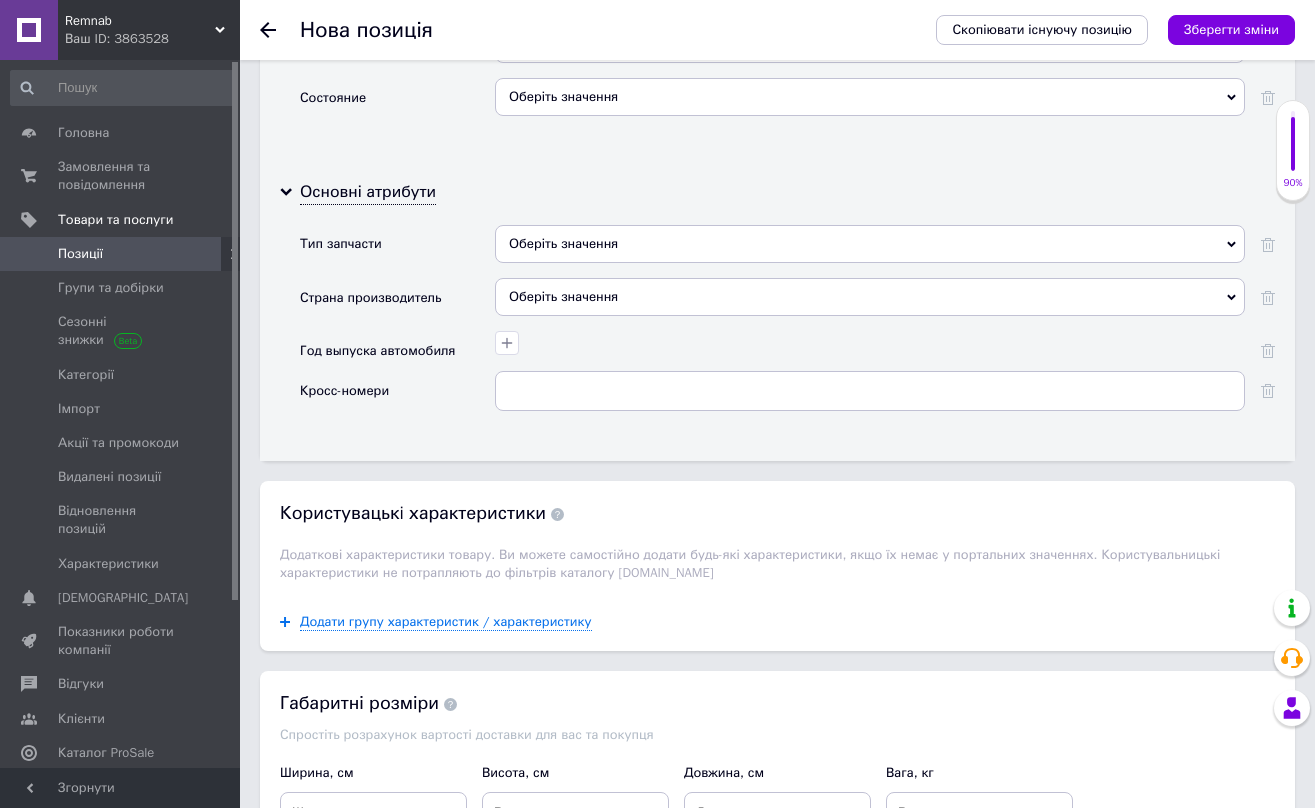 click on "Оберіть значення" at bounding box center [870, 244] 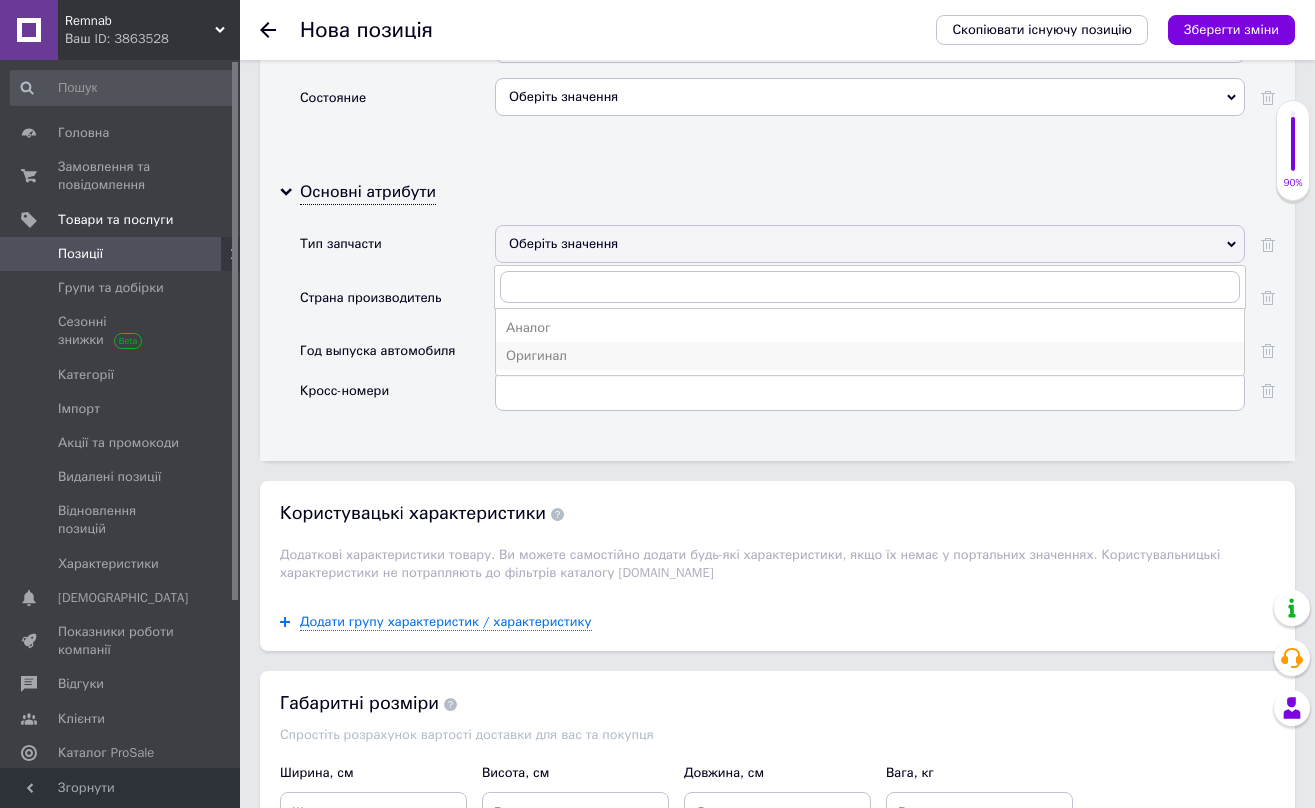 click on "Оригинал" at bounding box center (870, 356) 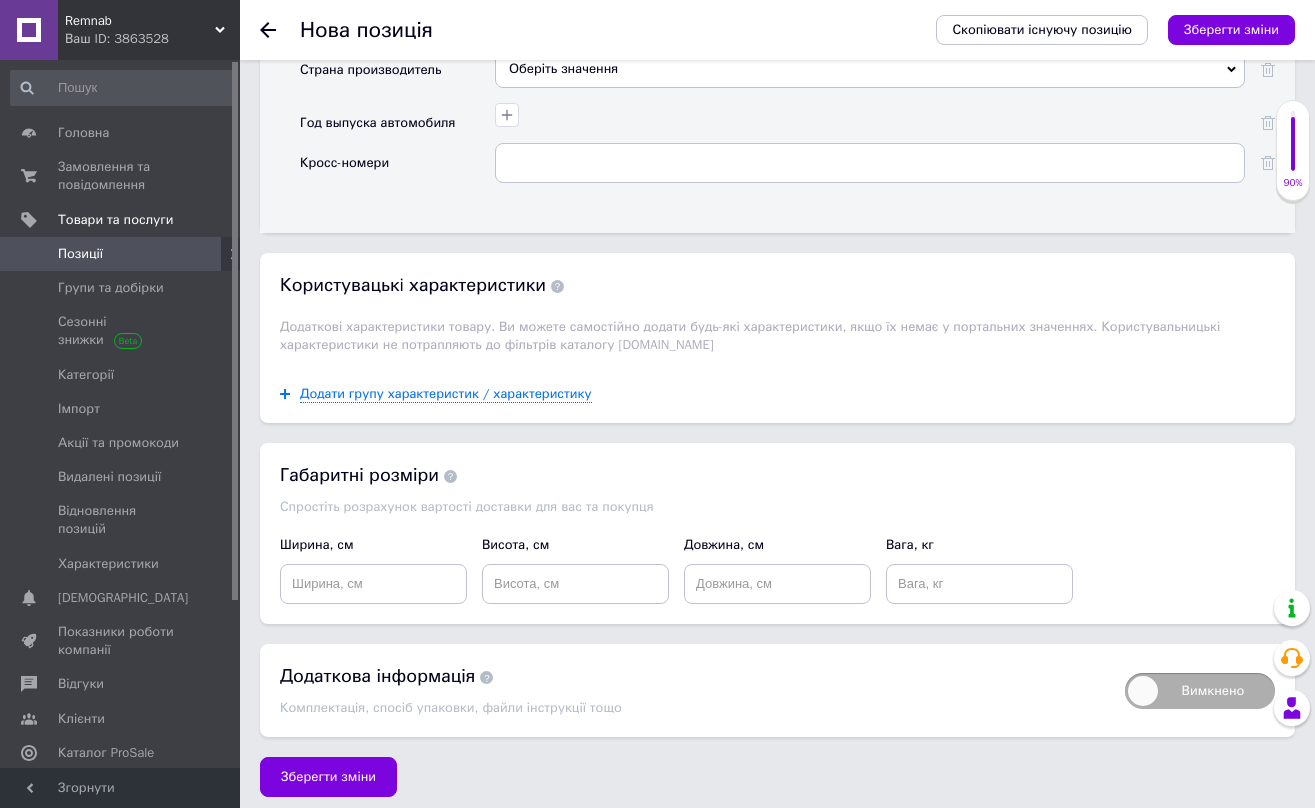 scroll, scrollTop: 2329, scrollLeft: 0, axis: vertical 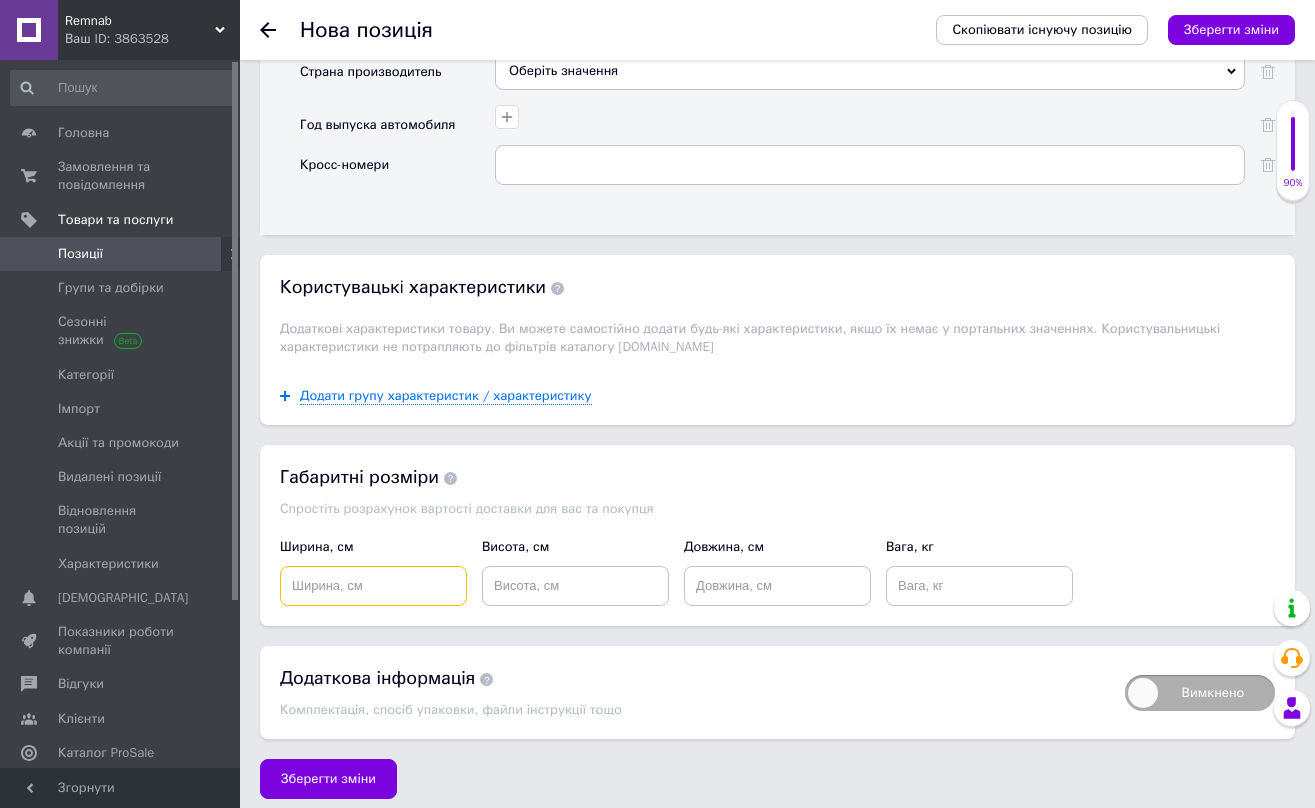click at bounding box center [373, 586] 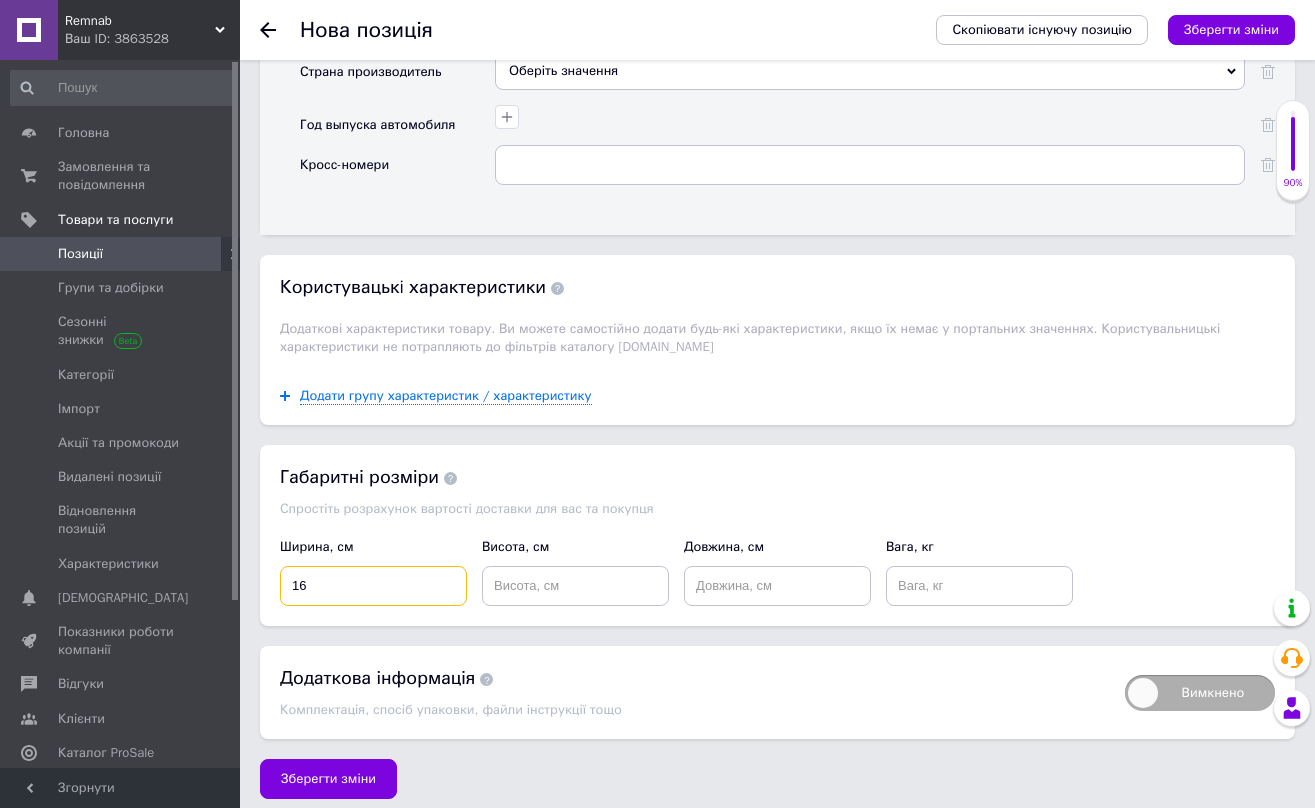 type on "16" 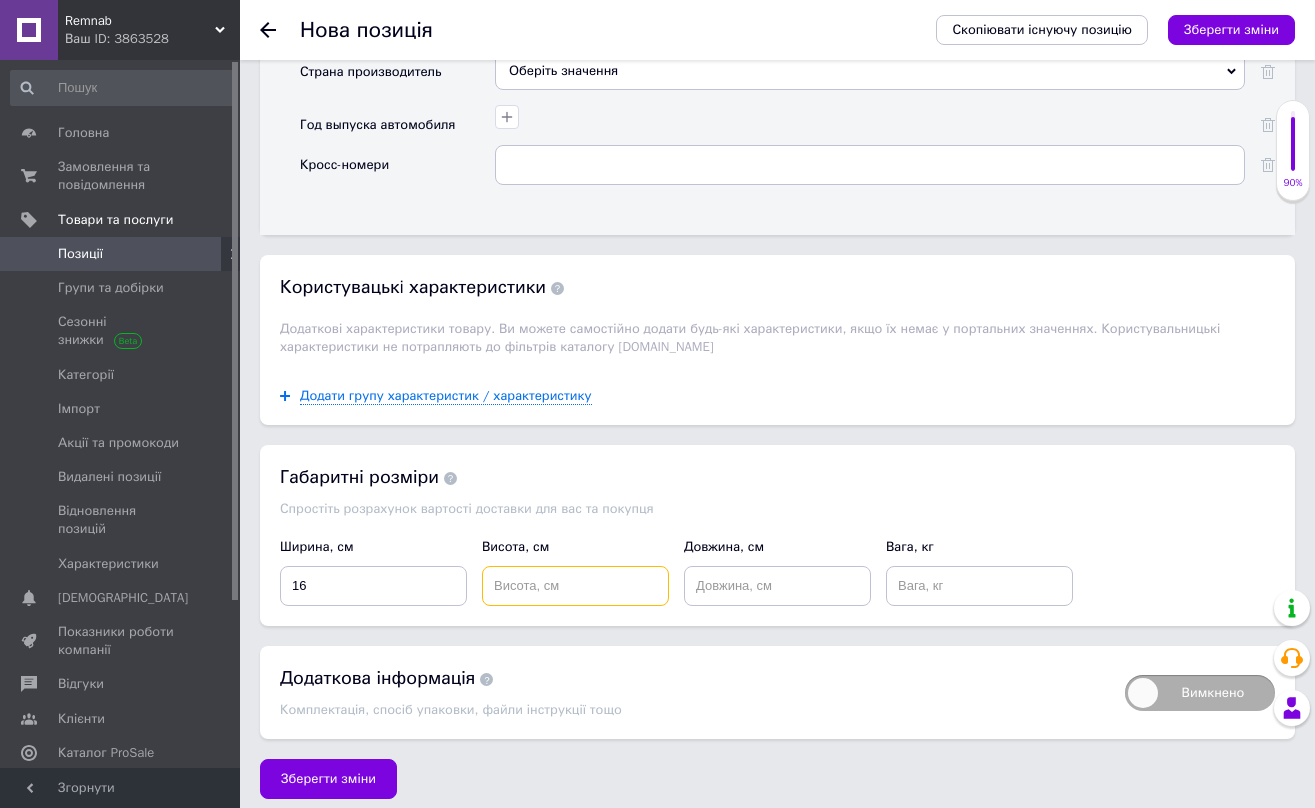 click at bounding box center [575, 586] 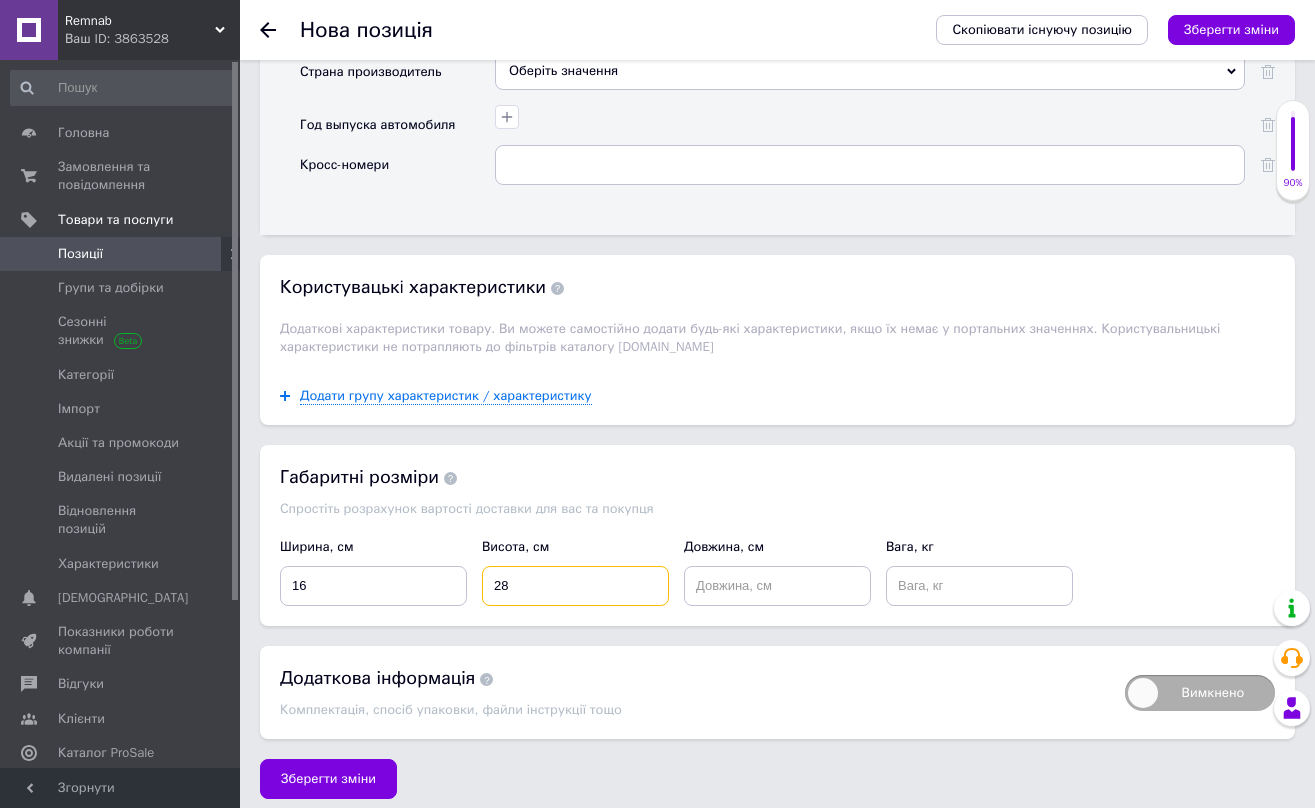 type on "28" 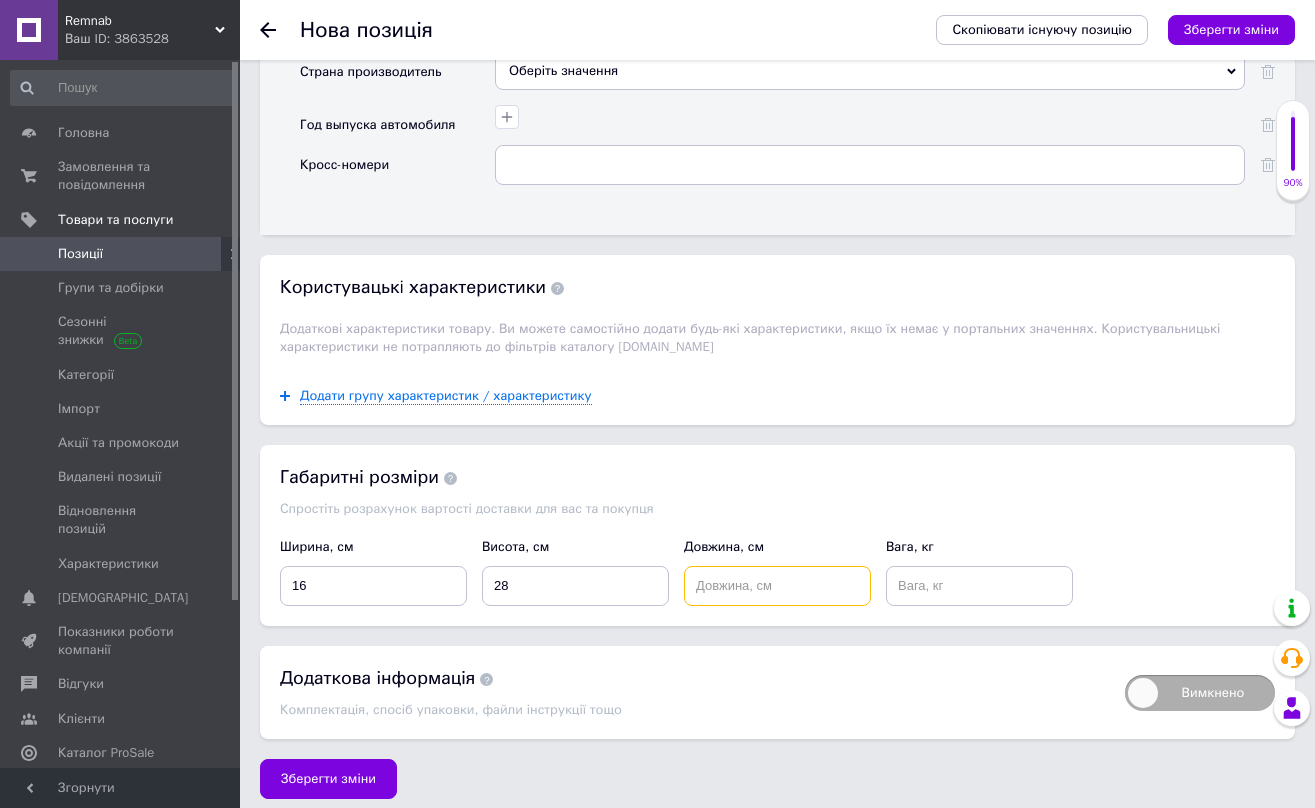 click at bounding box center [777, 586] 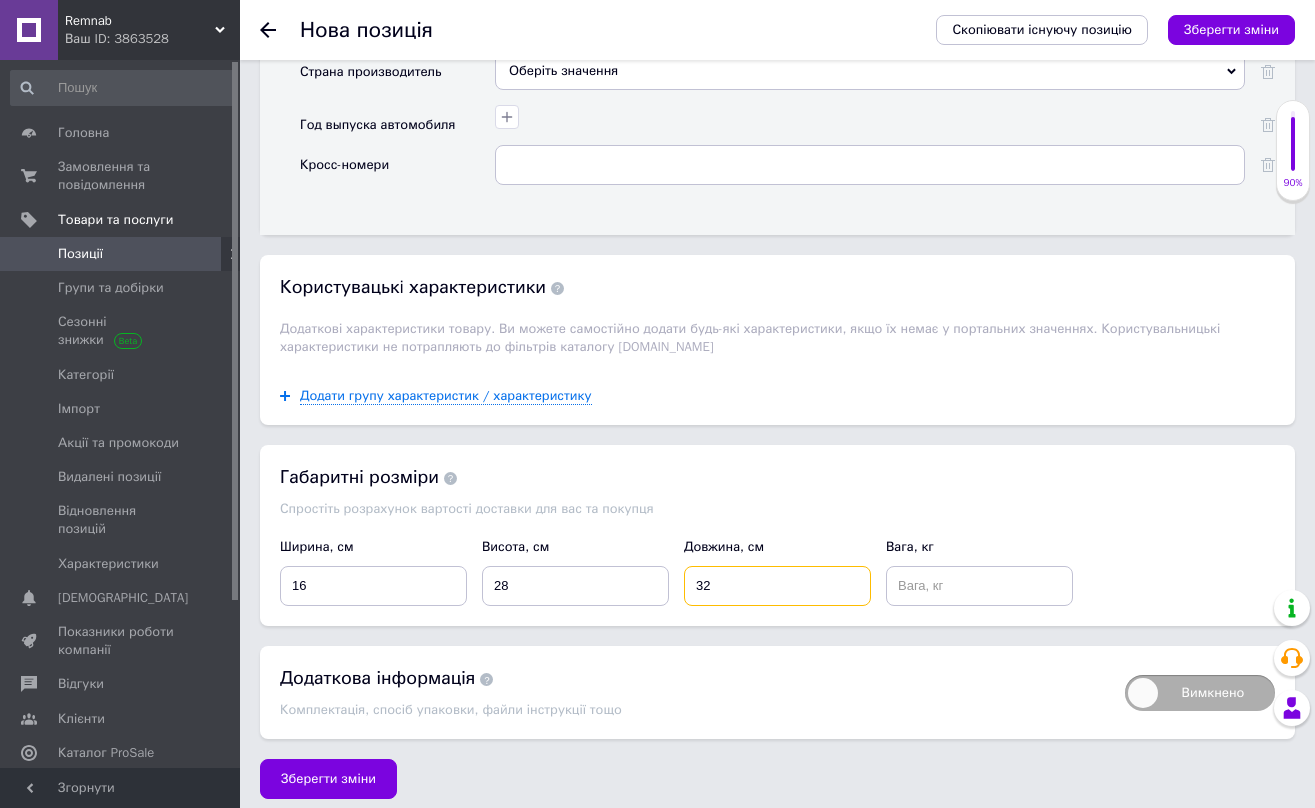 type on "32" 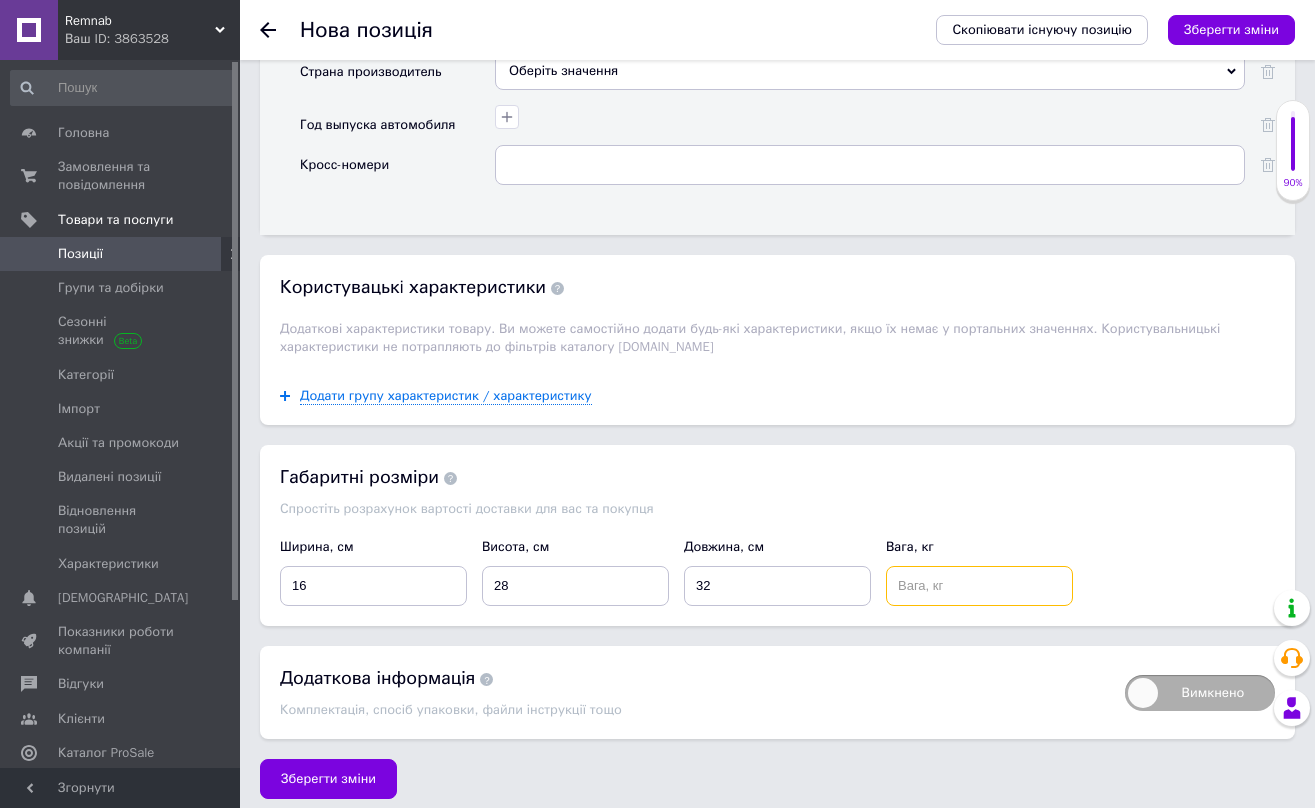 click at bounding box center (979, 586) 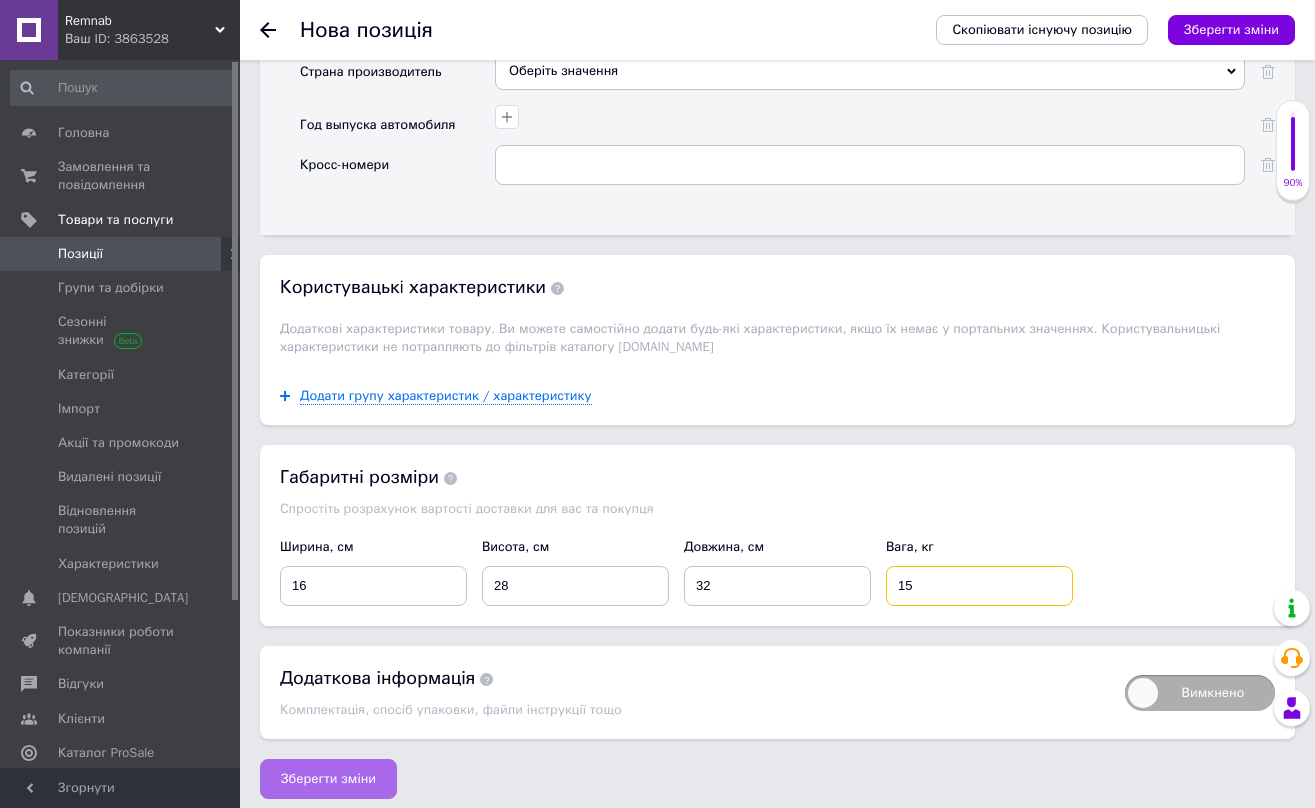 type on "15" 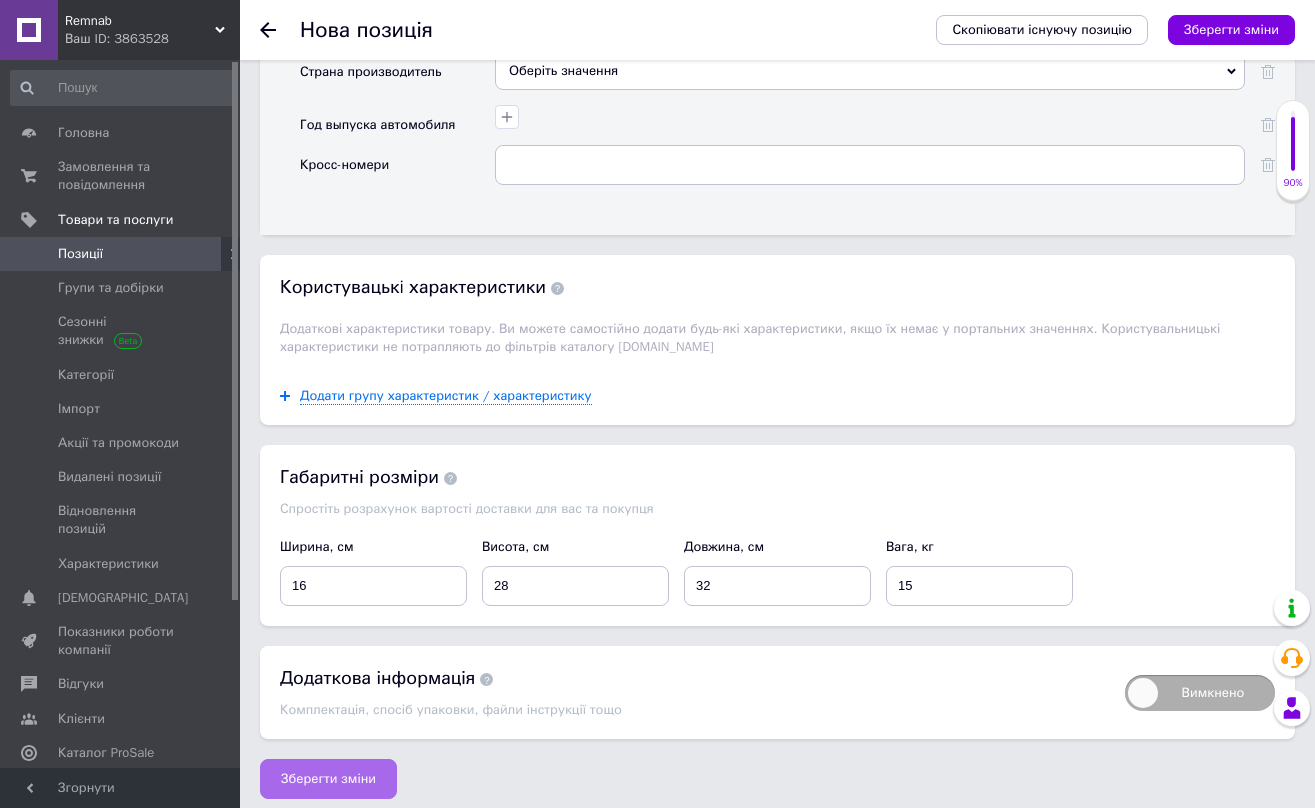 click on "Зберегти зміни" at bounding box center [328, 779] 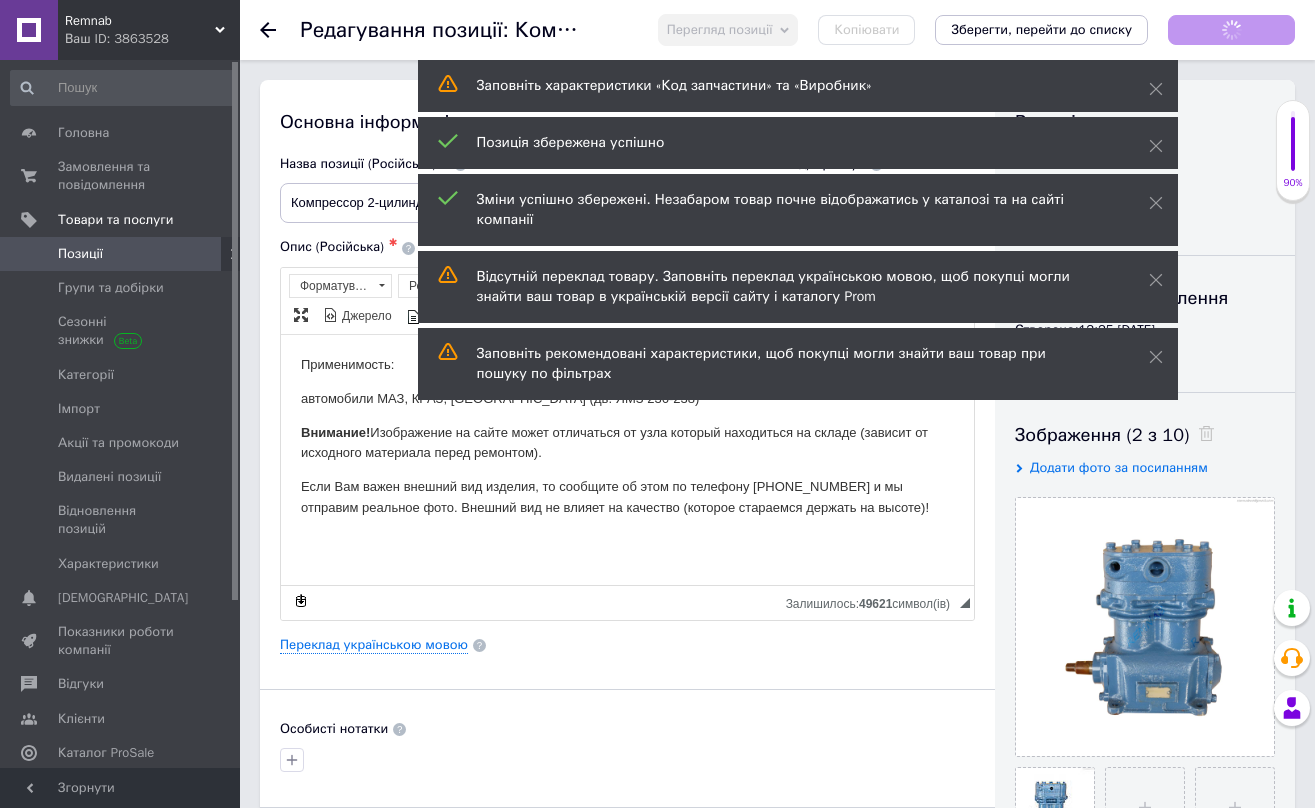 scroll, scrollTop: 0, scrollLeft: 0, axis: both 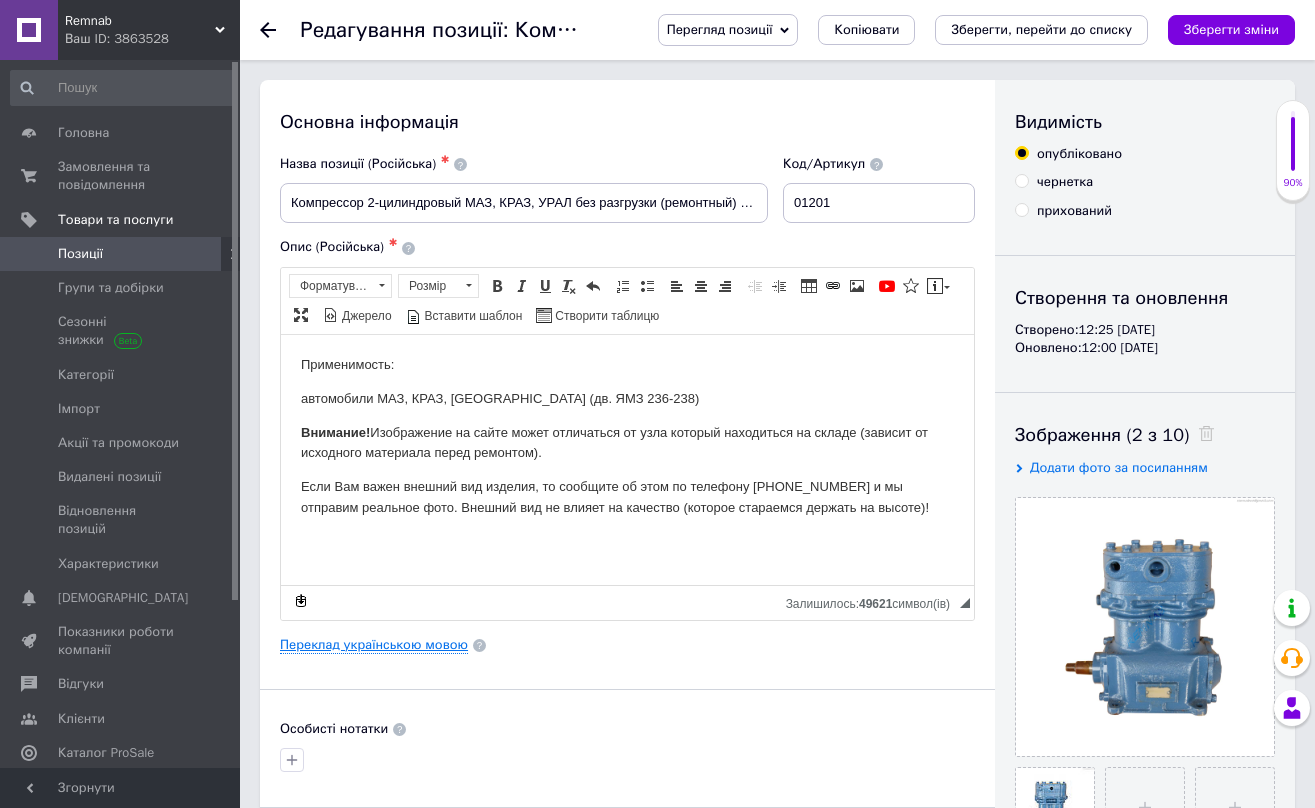 click on "Переклад українською мовою" at bounding box center (374, 645) 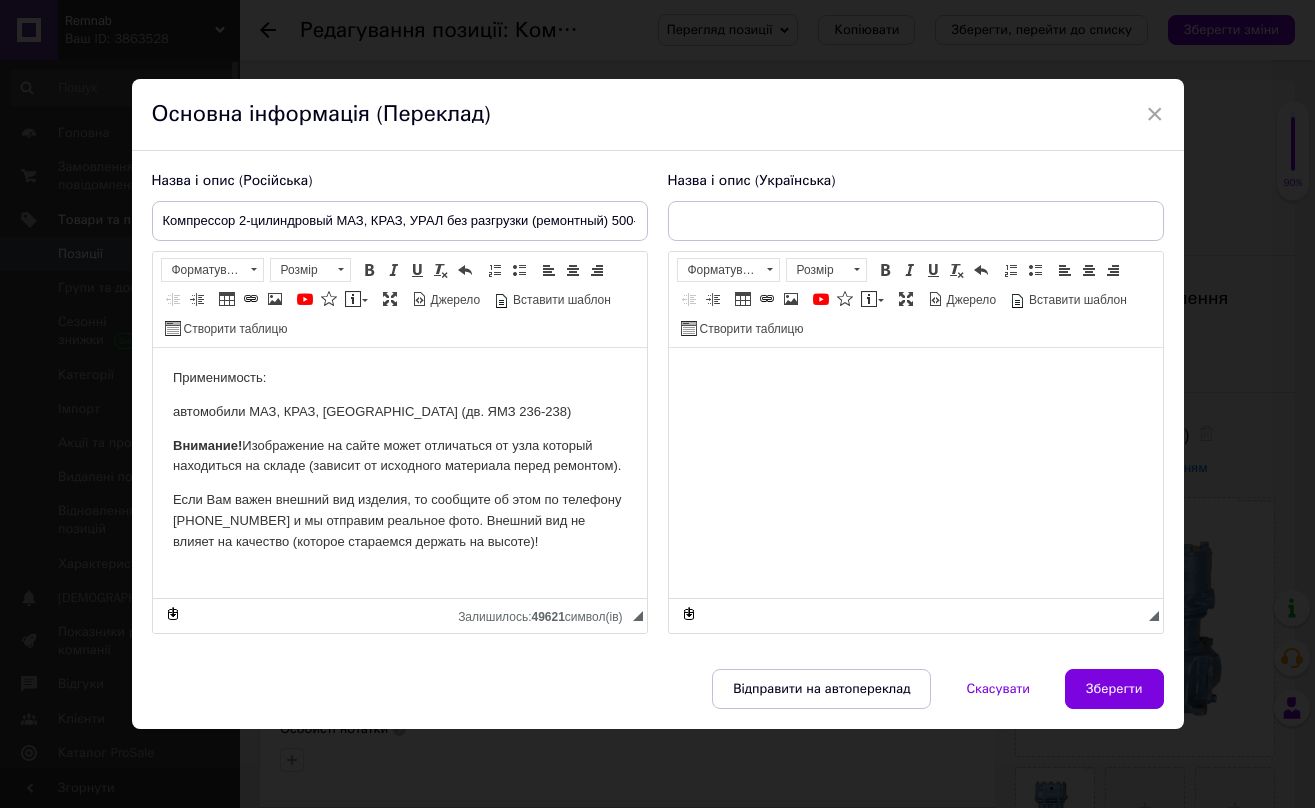 scroll, scrollTop: 0, scrollLeft: 0, axis: both 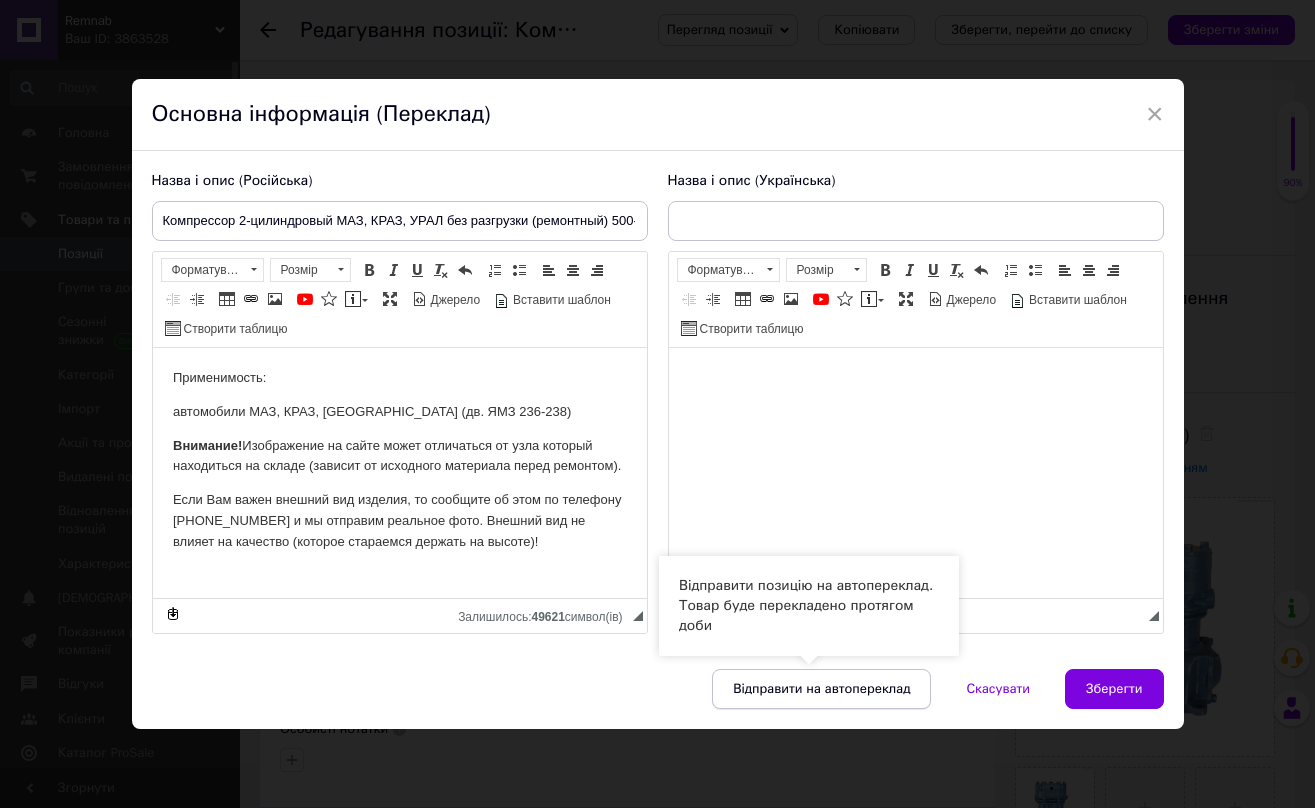 click on "Відправити на автопереклад" at bounding box center (821, 689) 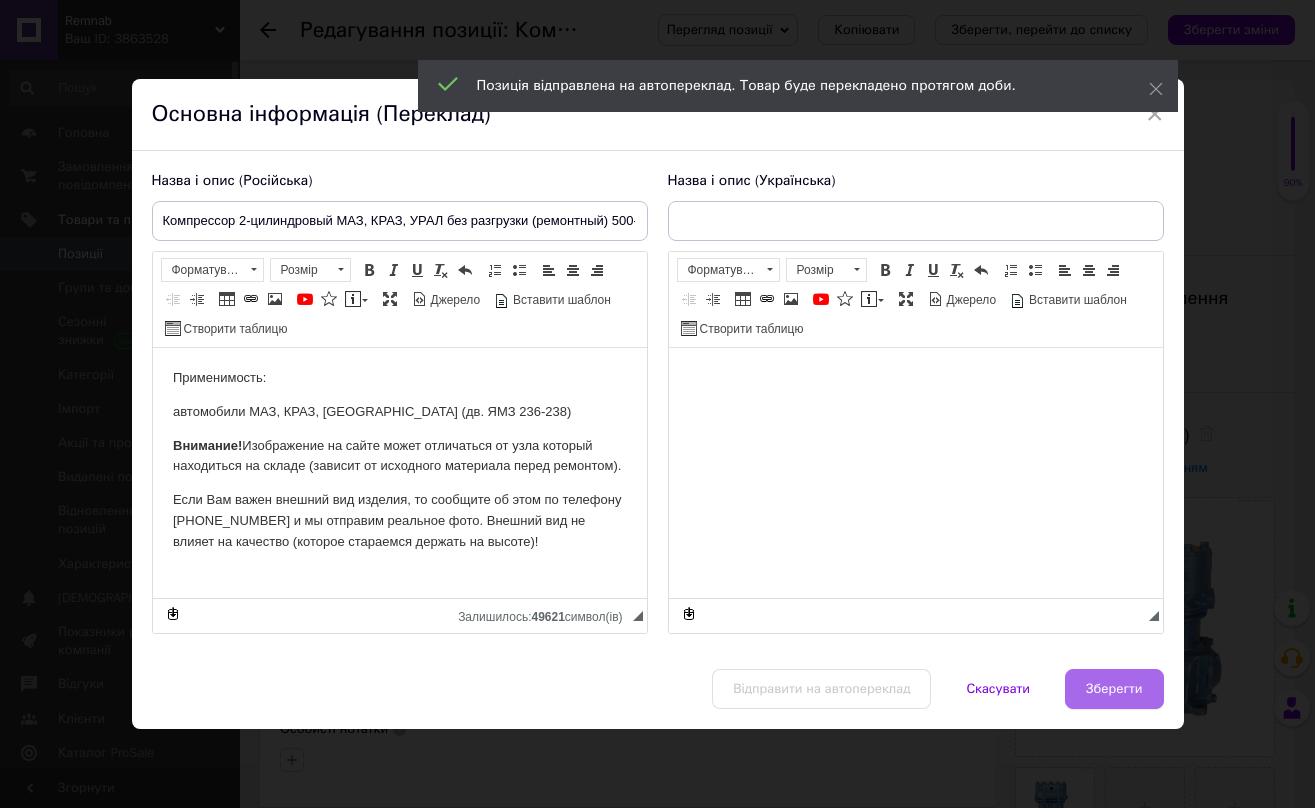 click on "Зберегти" at bounding box center [1114, 689] 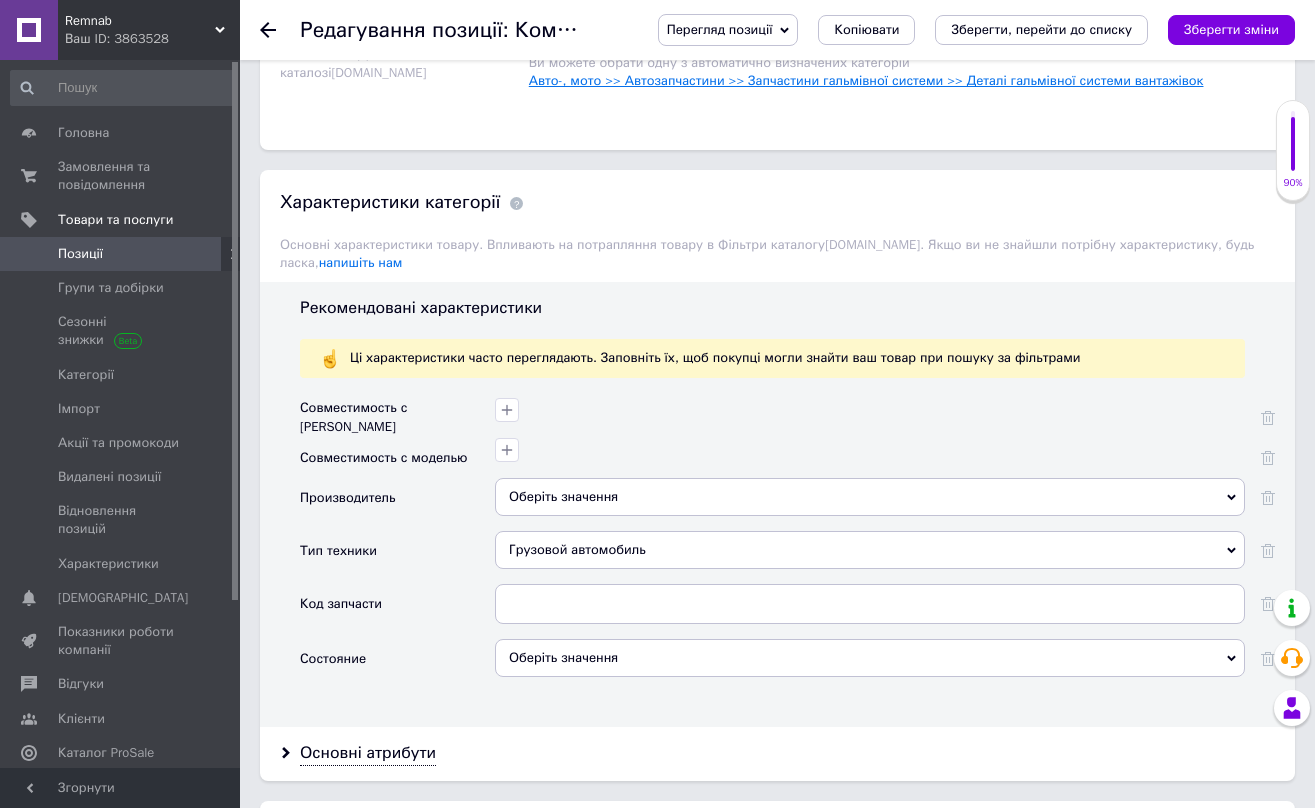 scroll, scrollTop: 1546, scrollLeft: 0, axis: vertical 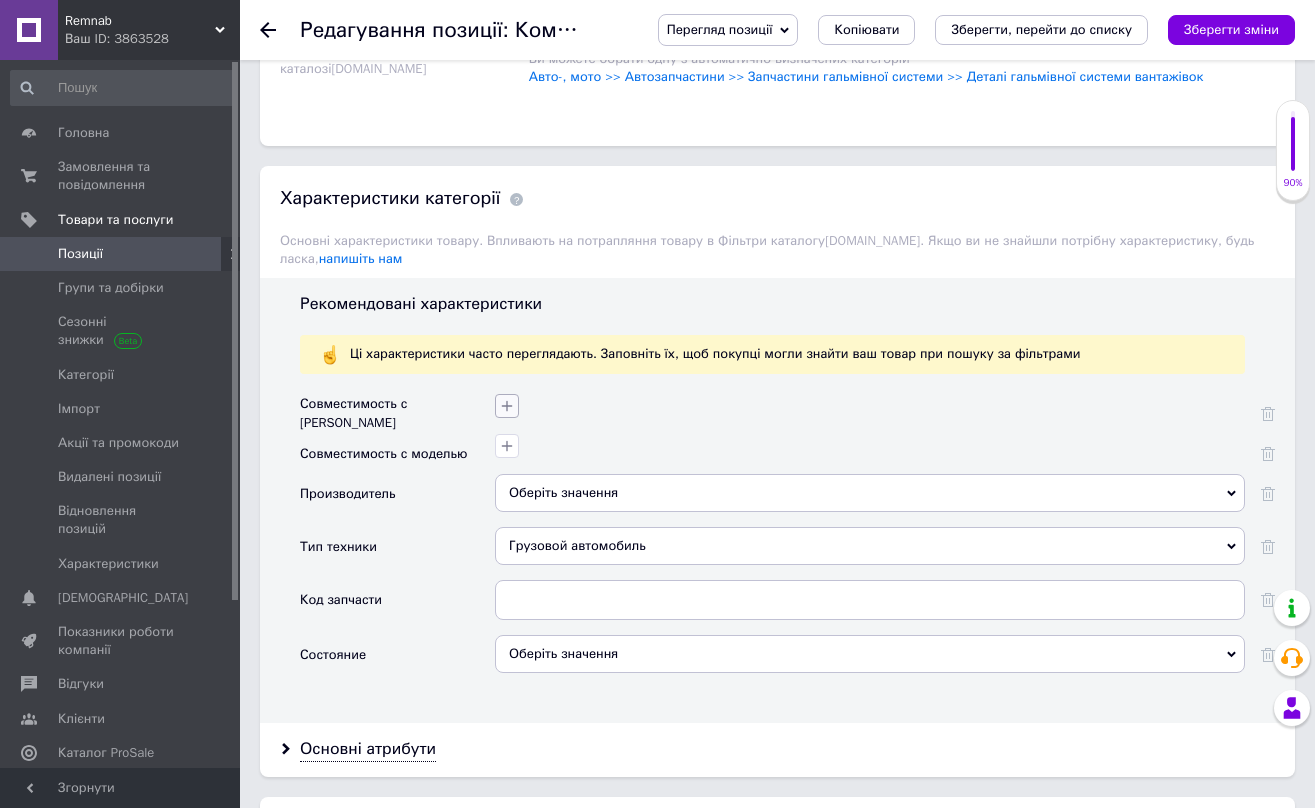 click 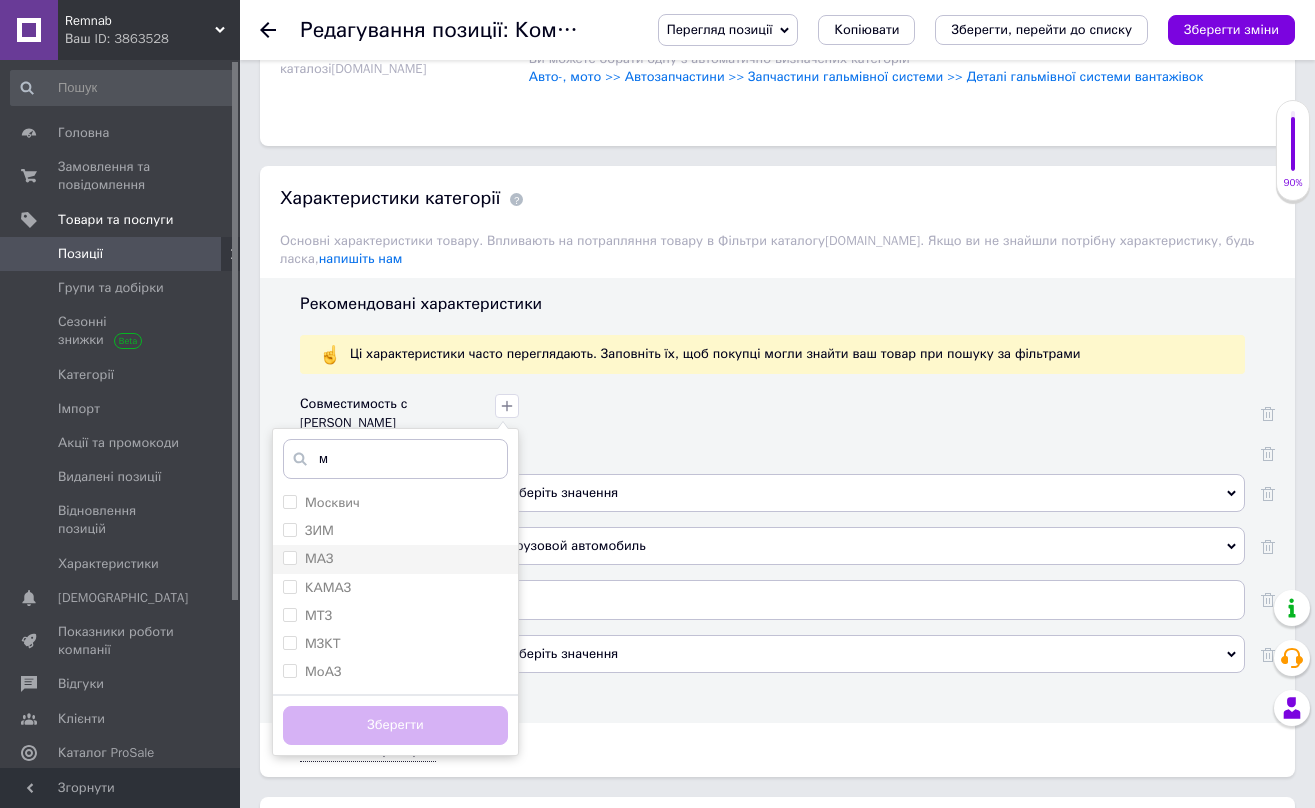 type on "м" 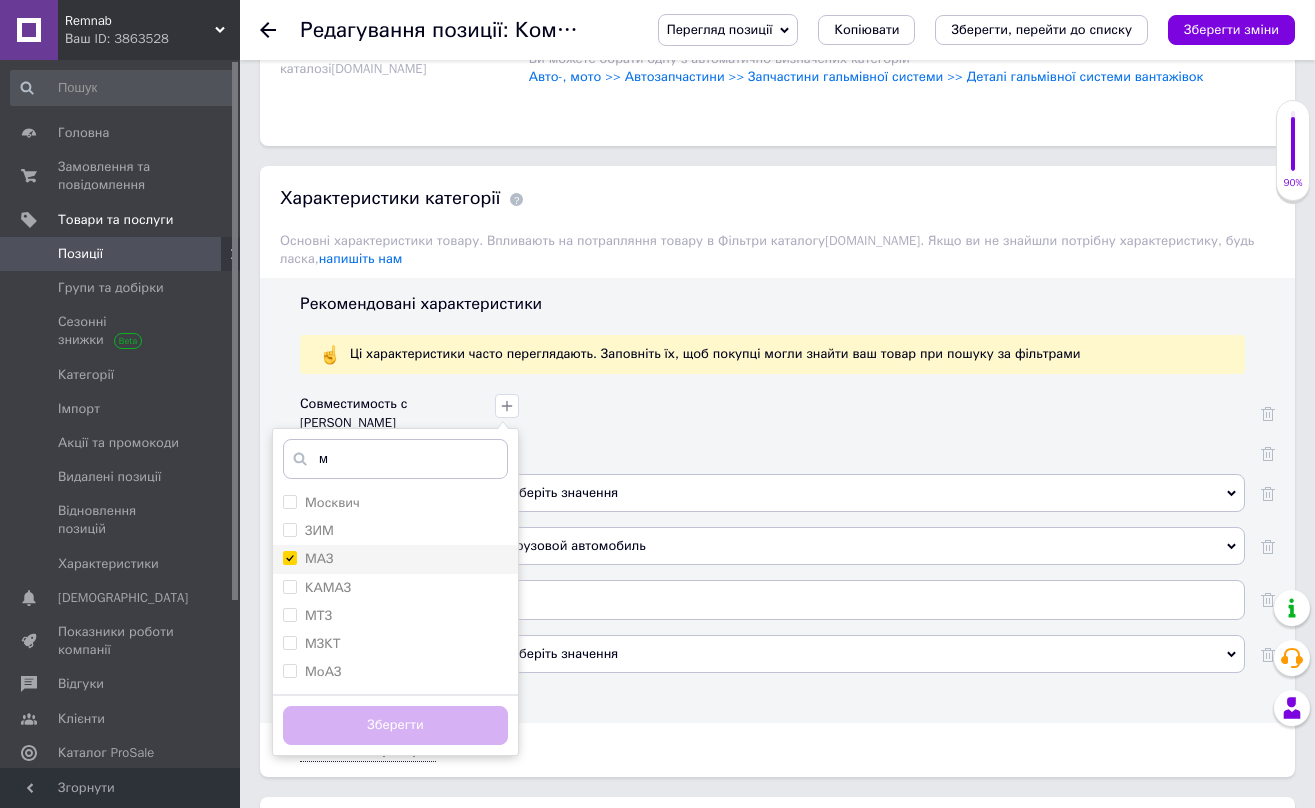 checkbox on "true" 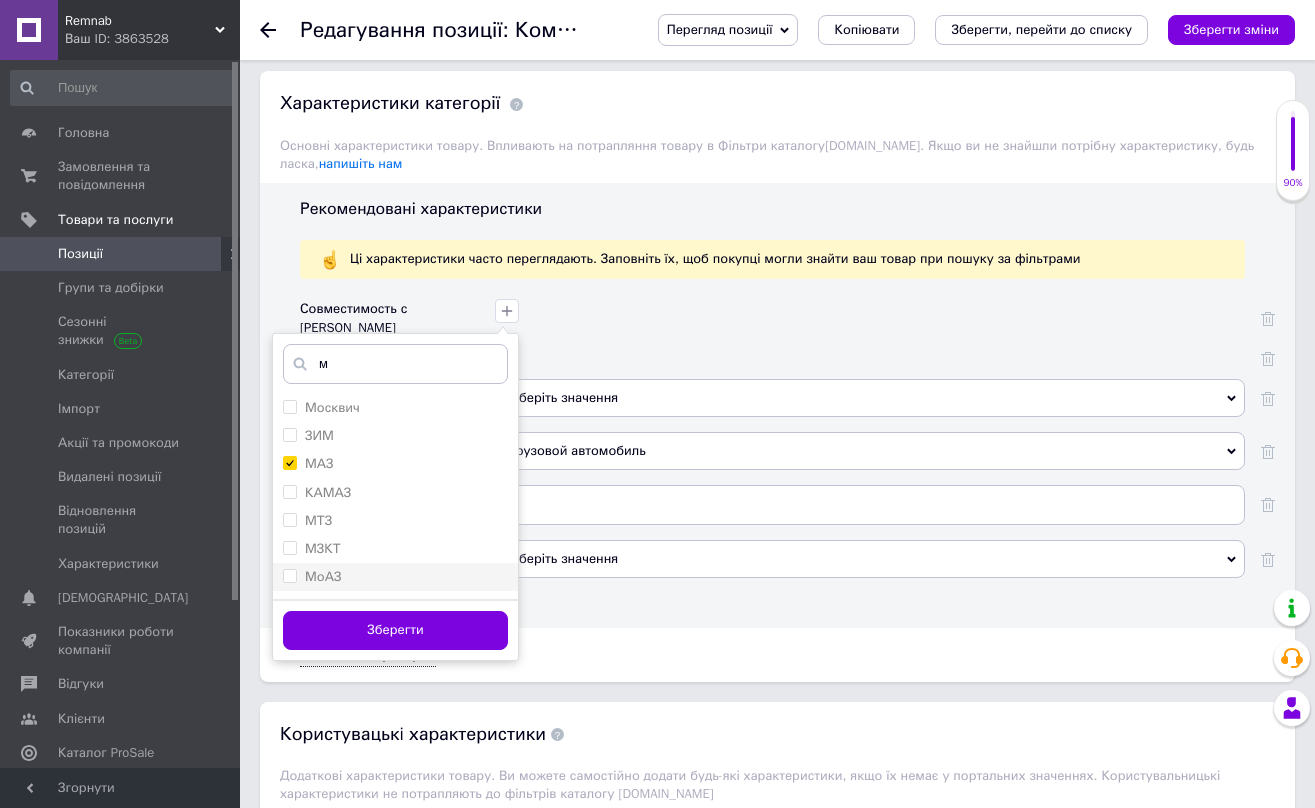 scroll, scrollTop: 1644, scrollLeft: 0, axis: vertical 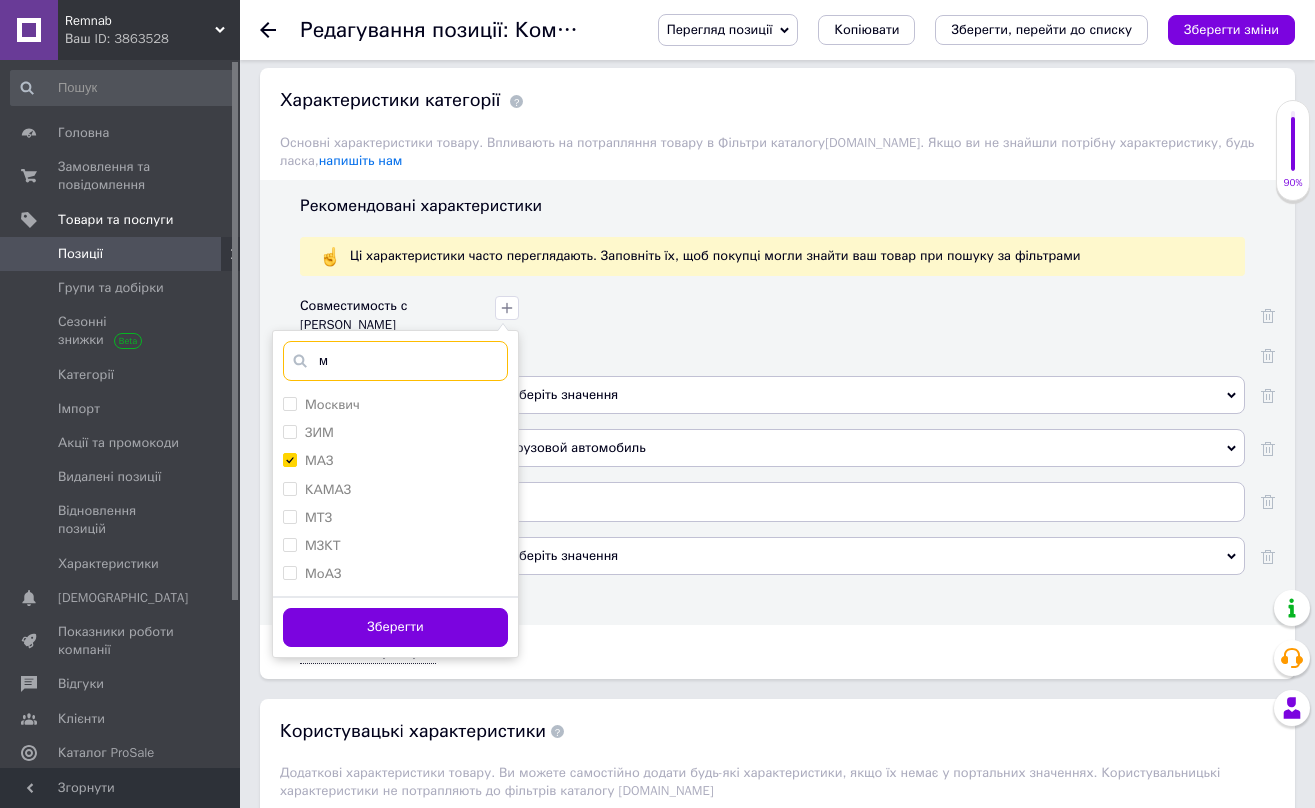 click on "м" at bounding box center (395, 361) 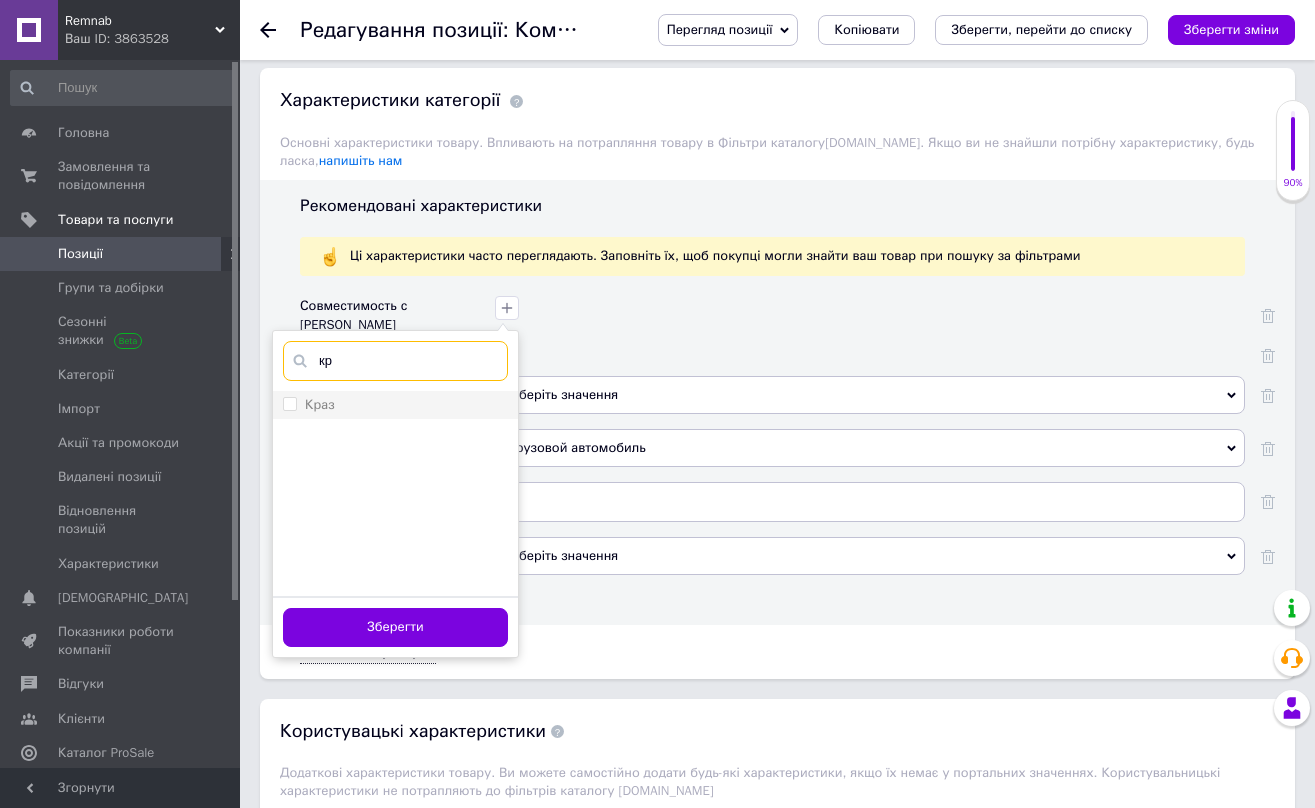 type on "кр" 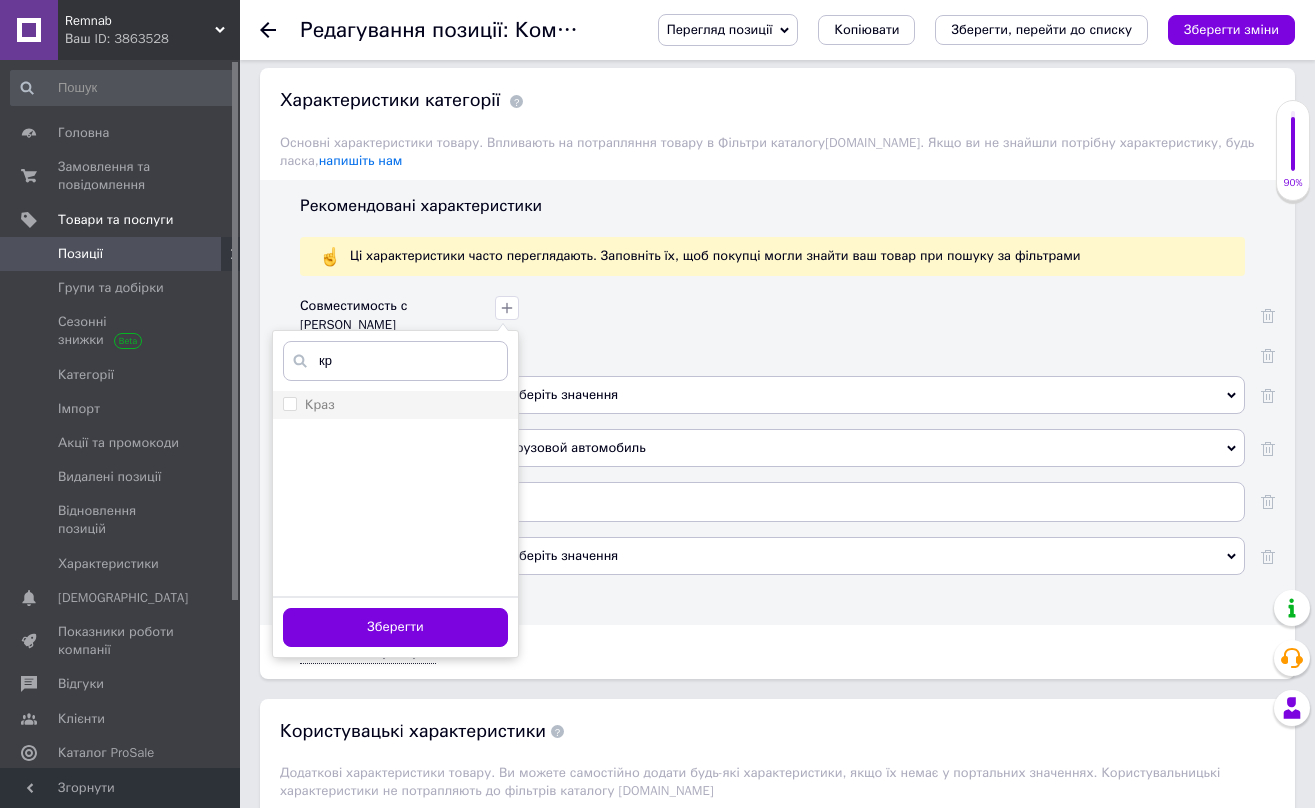 click on "Краз" at bounding box center (289, 403) 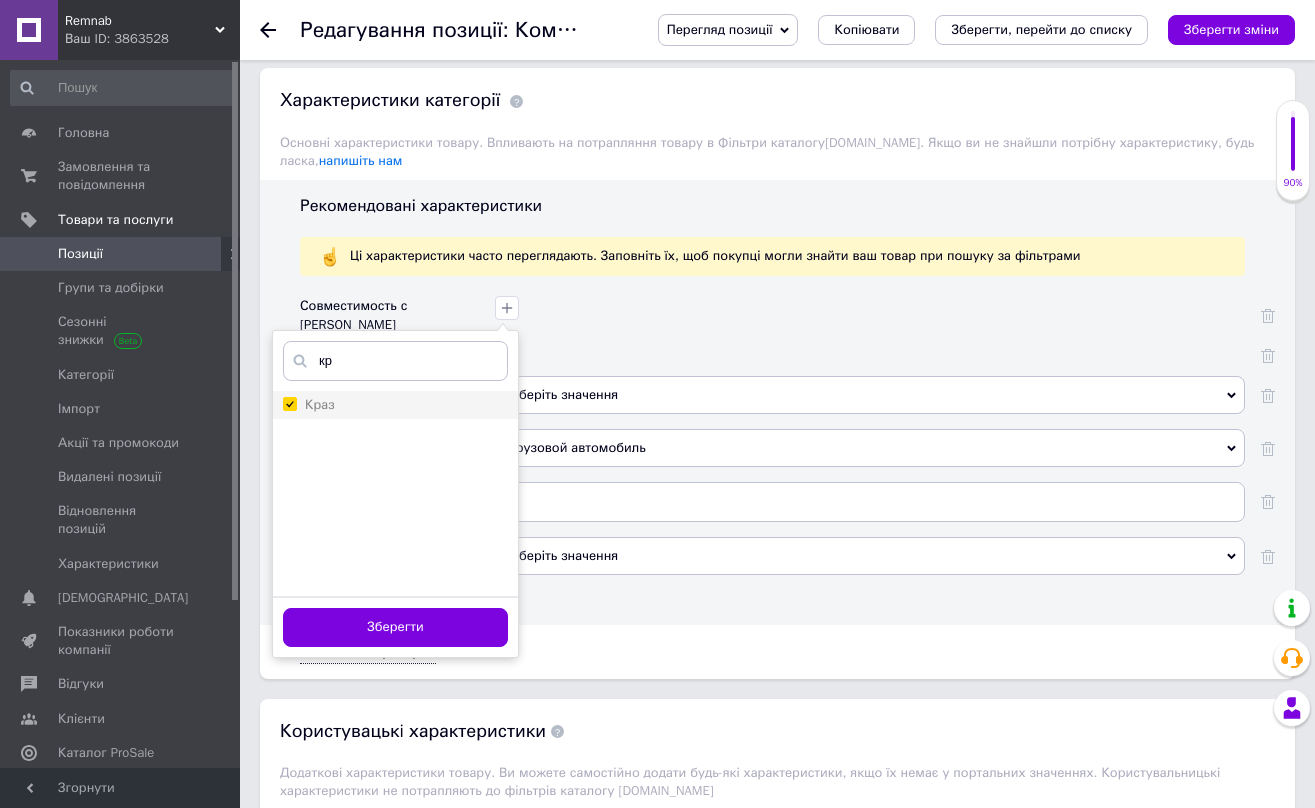 checkbox on "true" 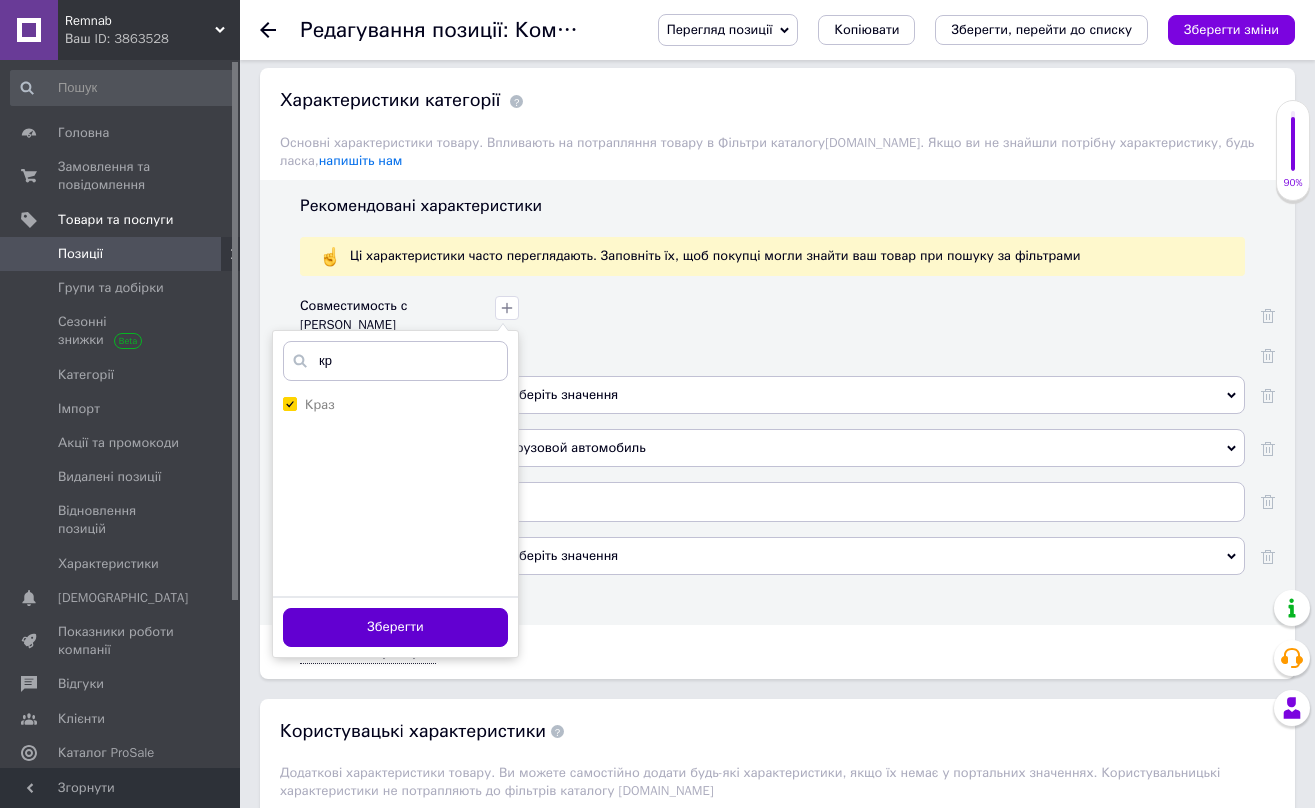 click on "Зберегти" at bounding box center (395, 627) 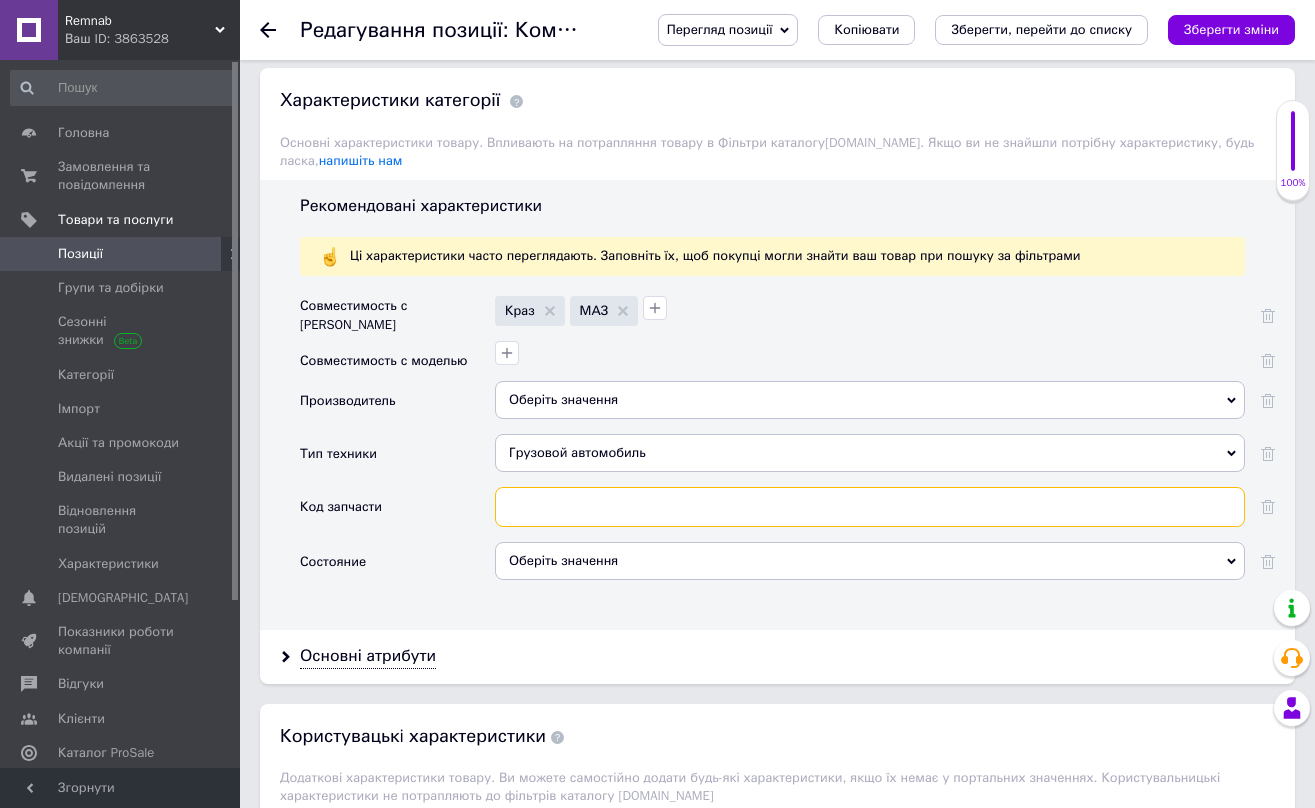 click at bounding box center [870, 507] 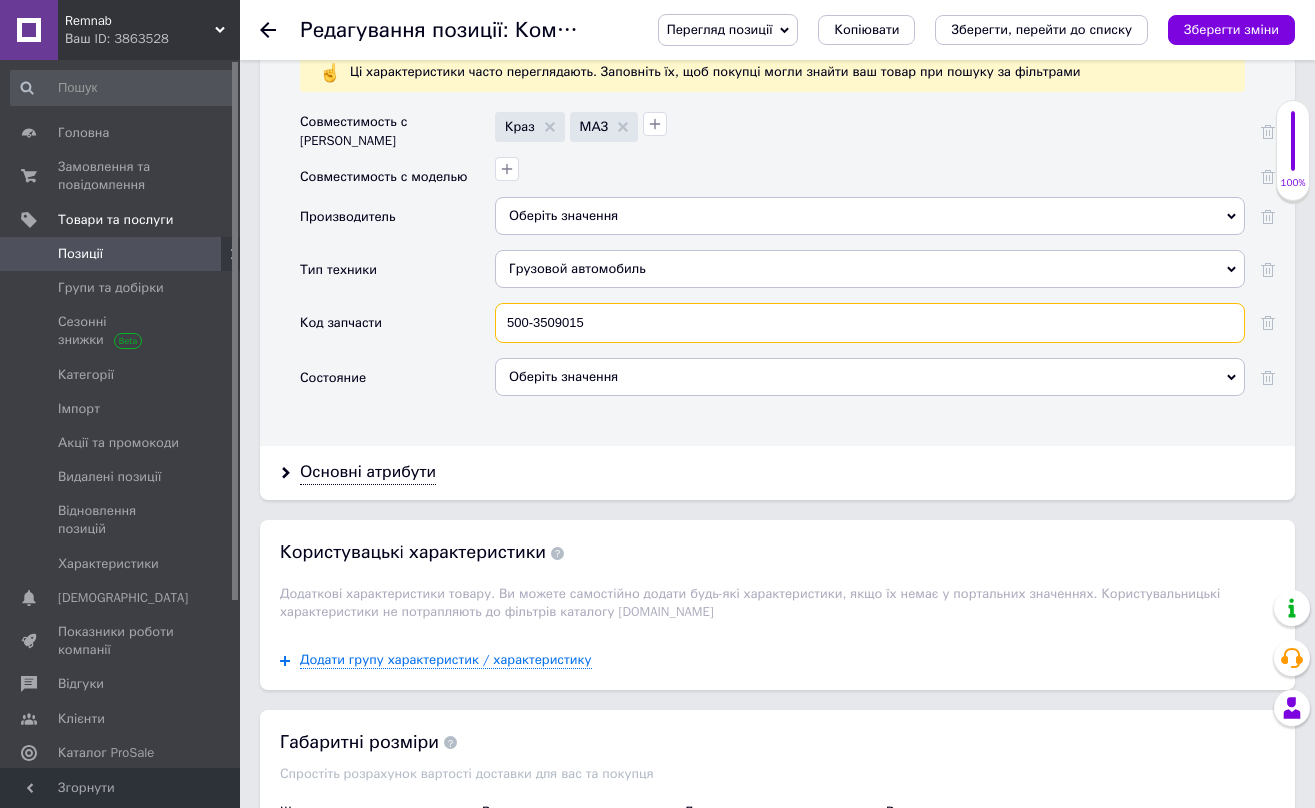 scroll, scrollTop: 1832, scrollLeft: 0, axis: vertical 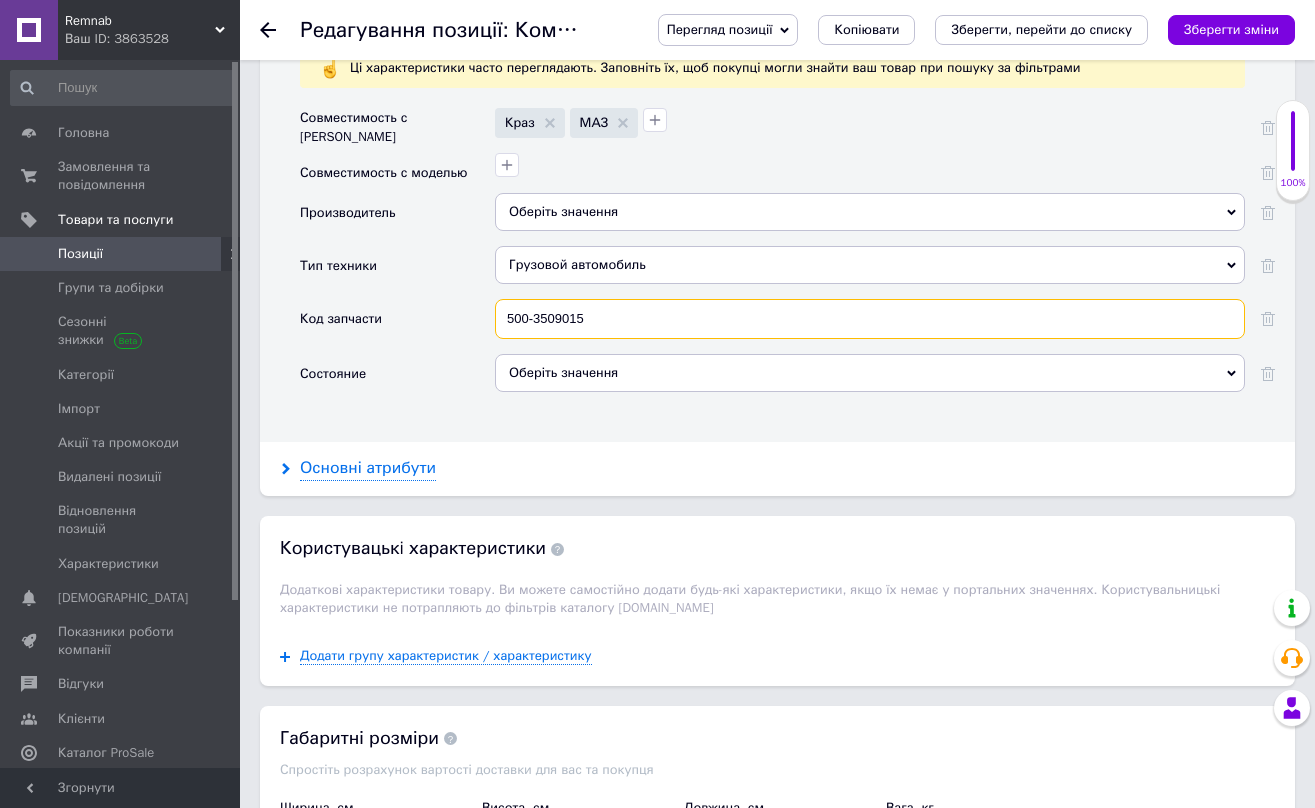 type on "500-3509015" 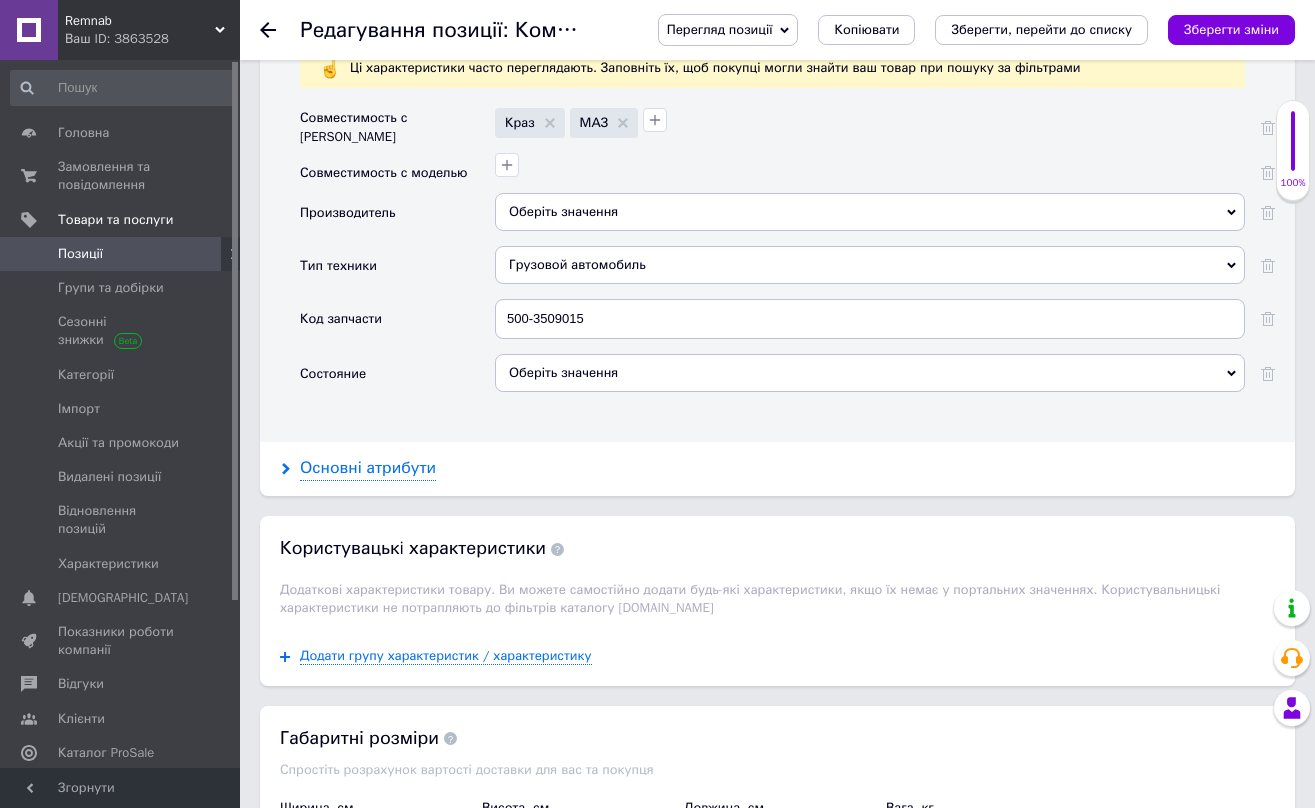 click on "Основні атрибути" at bounding box center [368, 468] 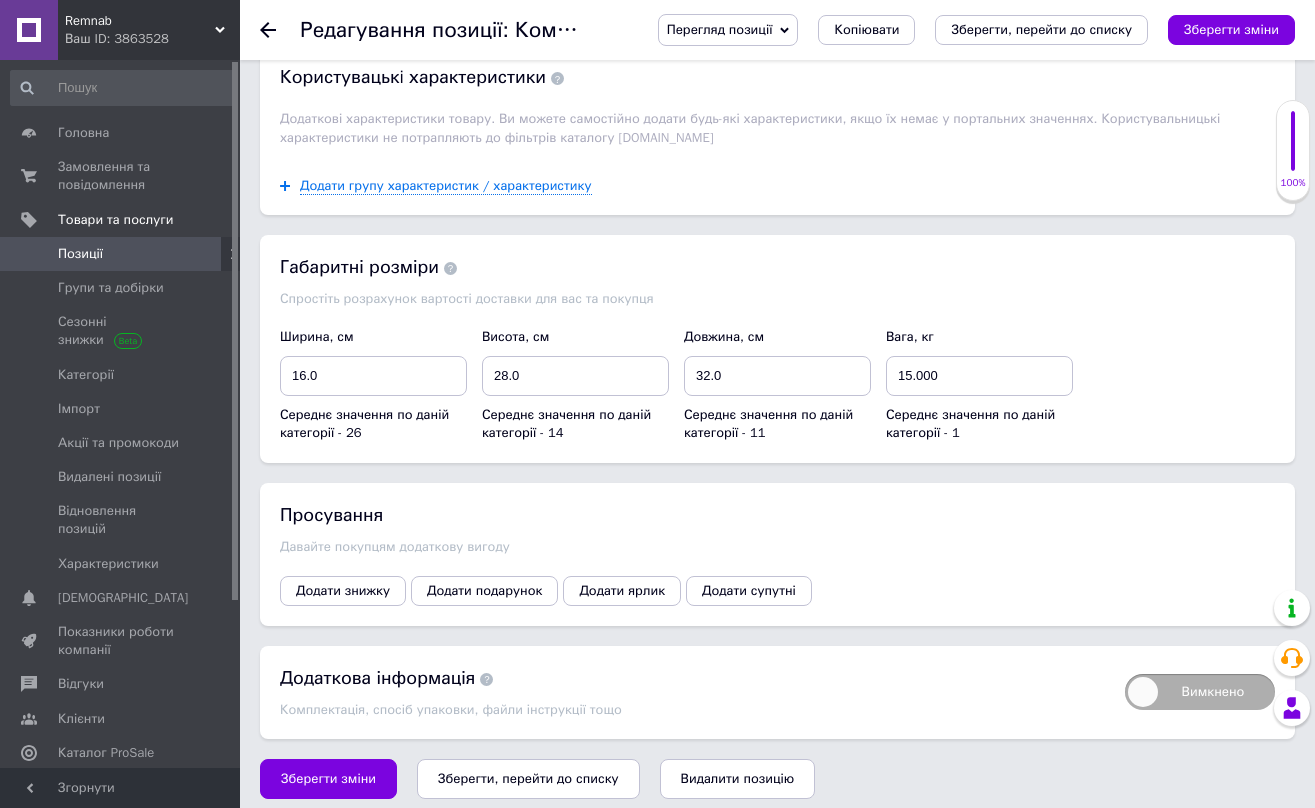 scroll, scrollTop: 2541, scrollLeft: 0, axis: vertical 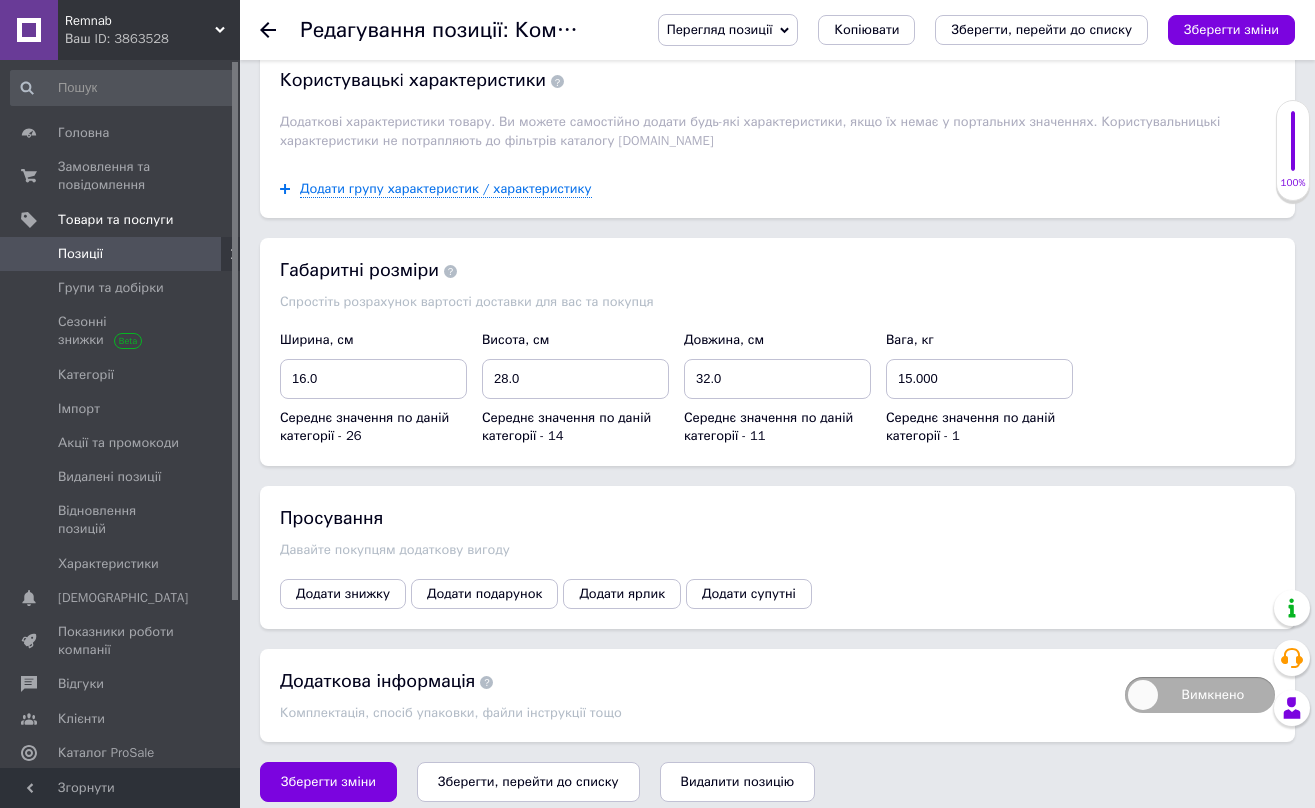 click on "Зберегти зміни" at bounding box center [328, 782] 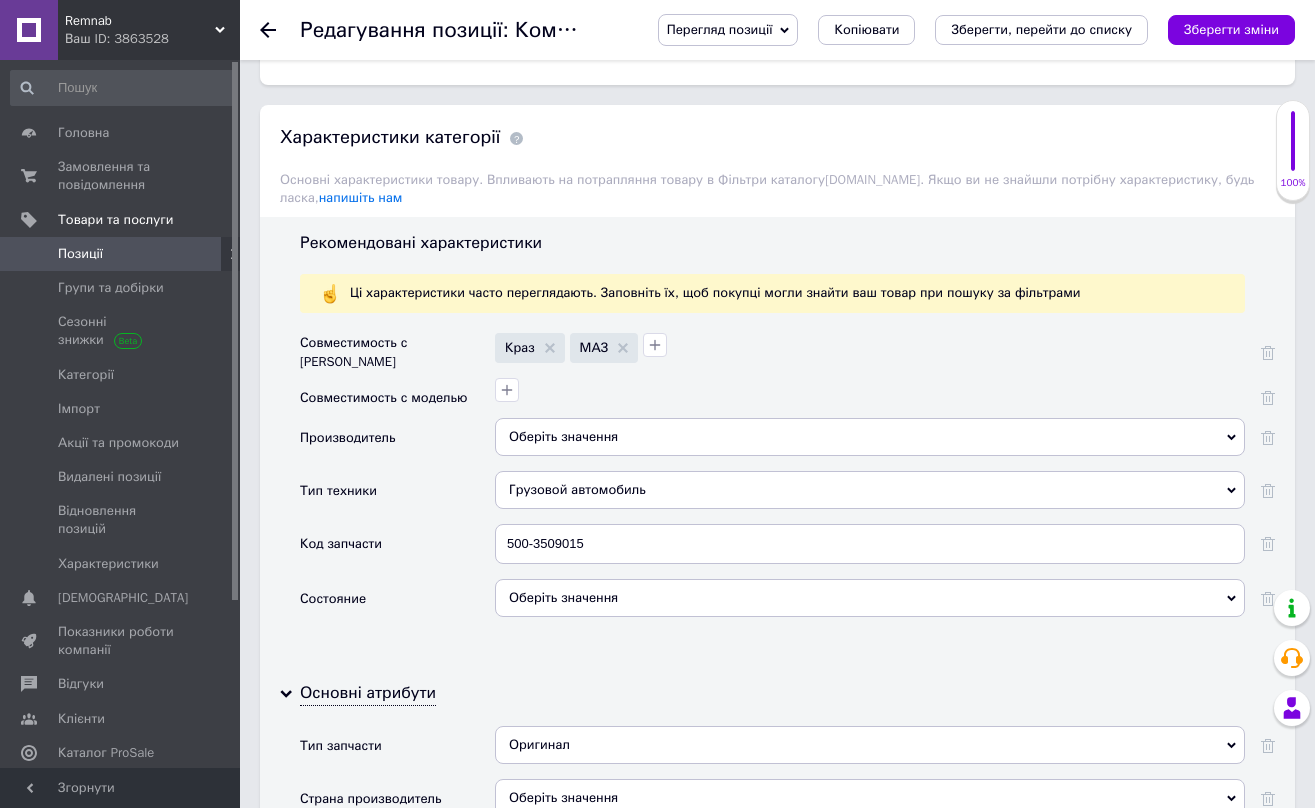 scroll, scrollTop: 1606, scrollLeft: 0, axis: vertical 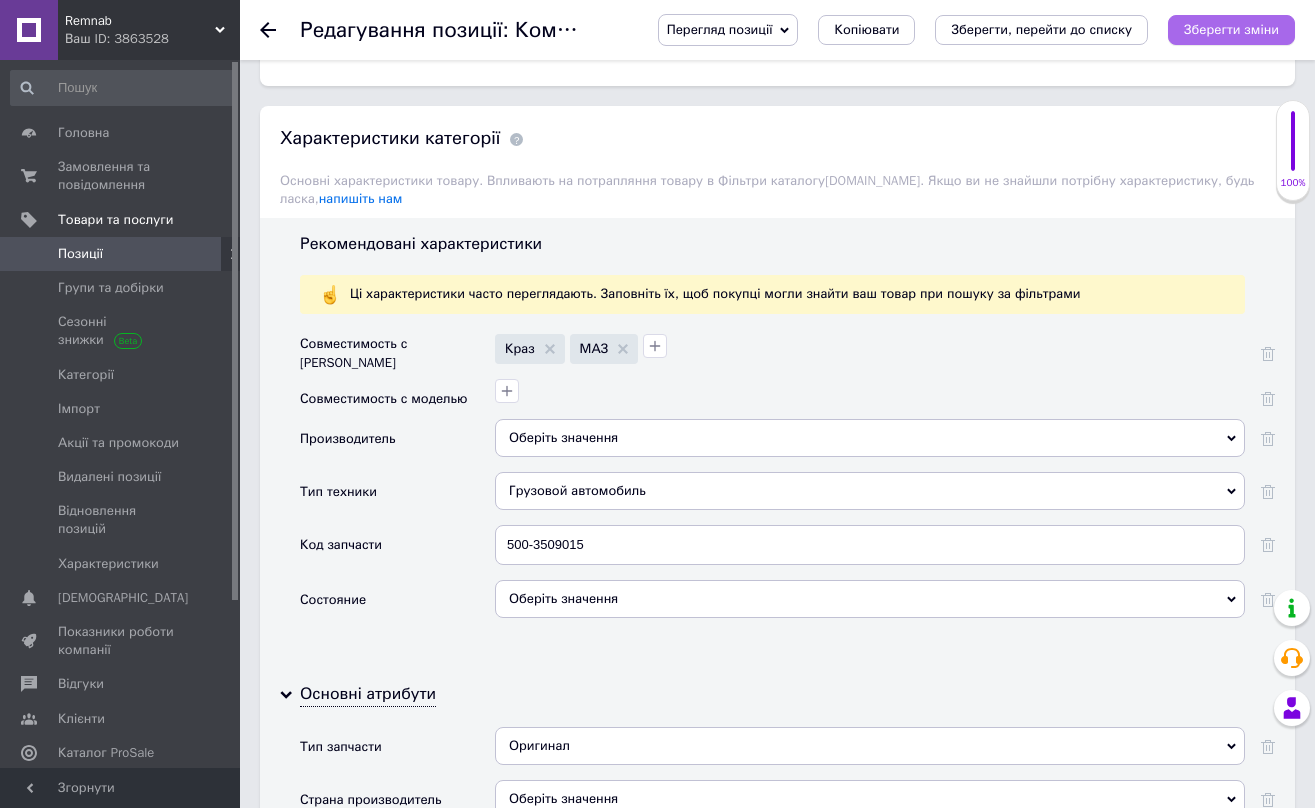 click on "Зберегти зміни" at bounding box center (1231, 29) 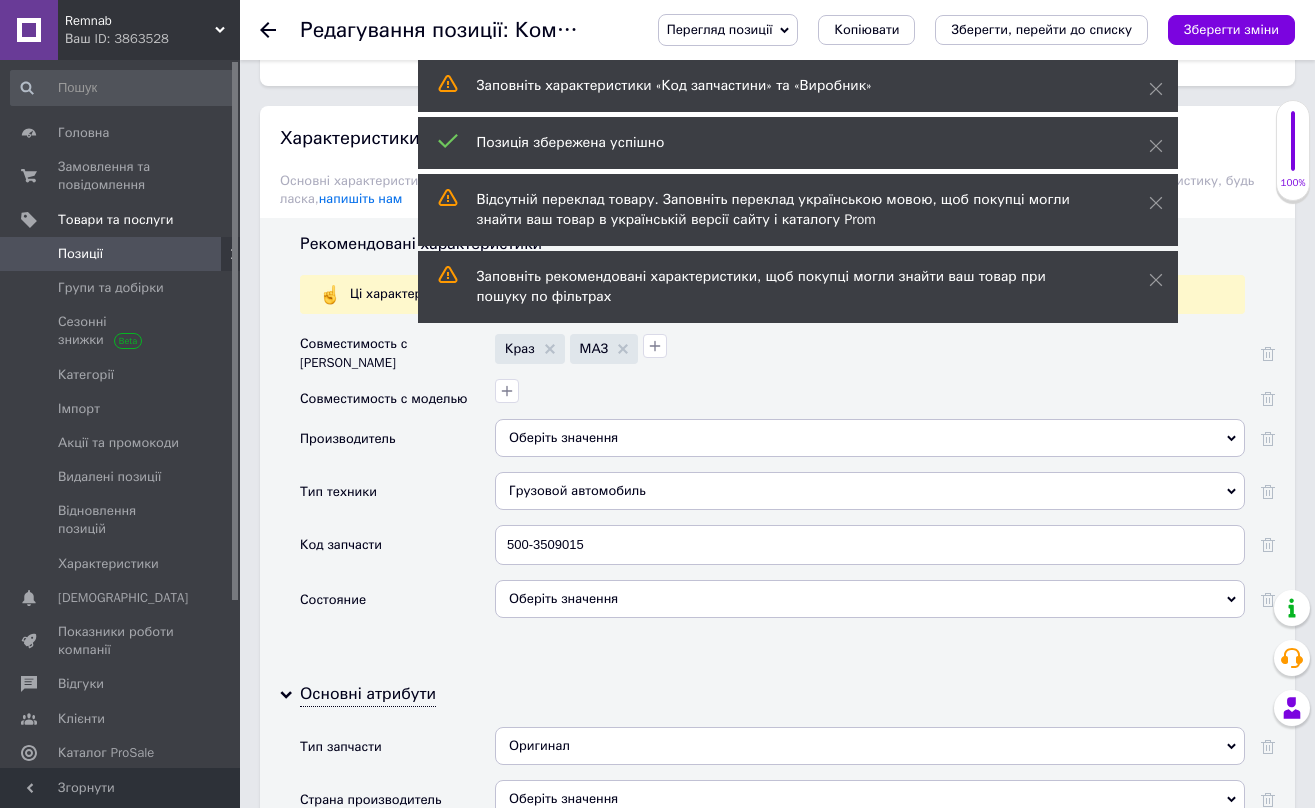 click 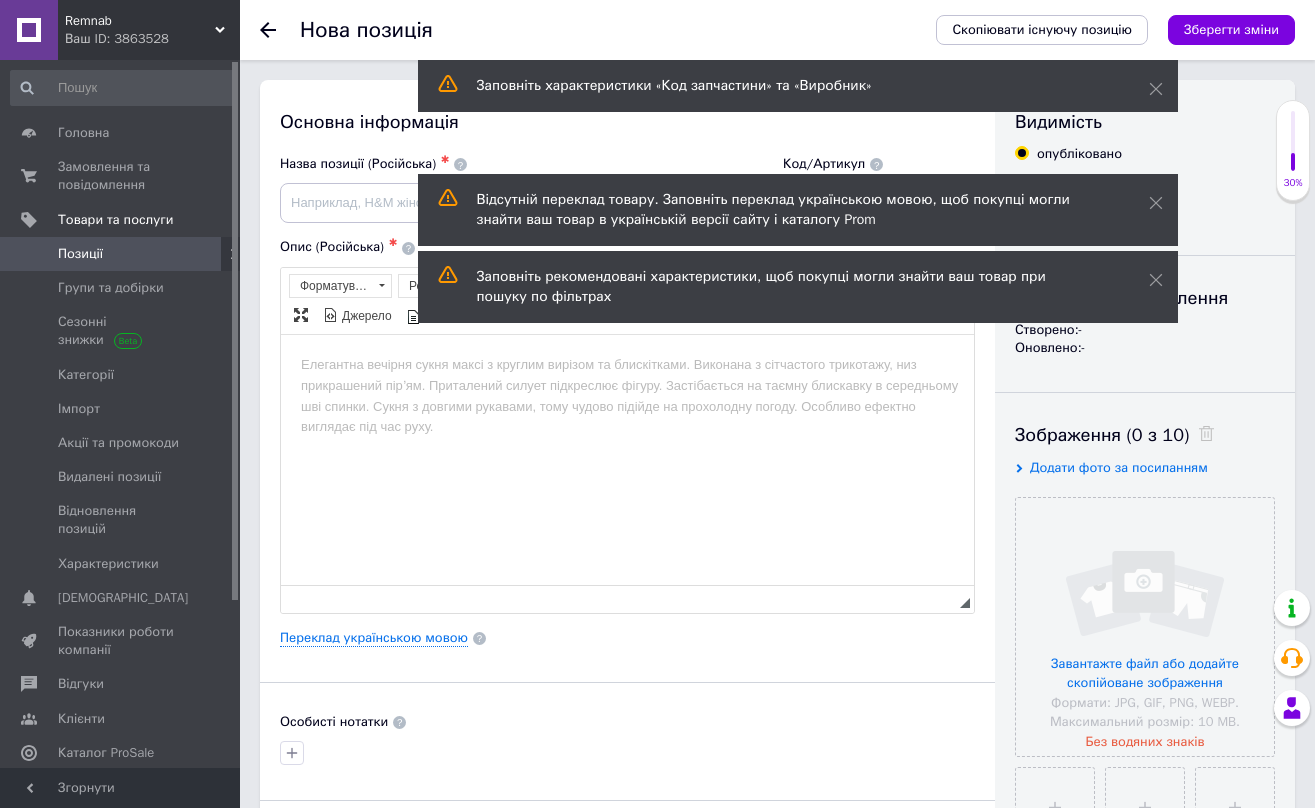 scroll, scrollTop: 0, scrollLeft: 0, axis: both 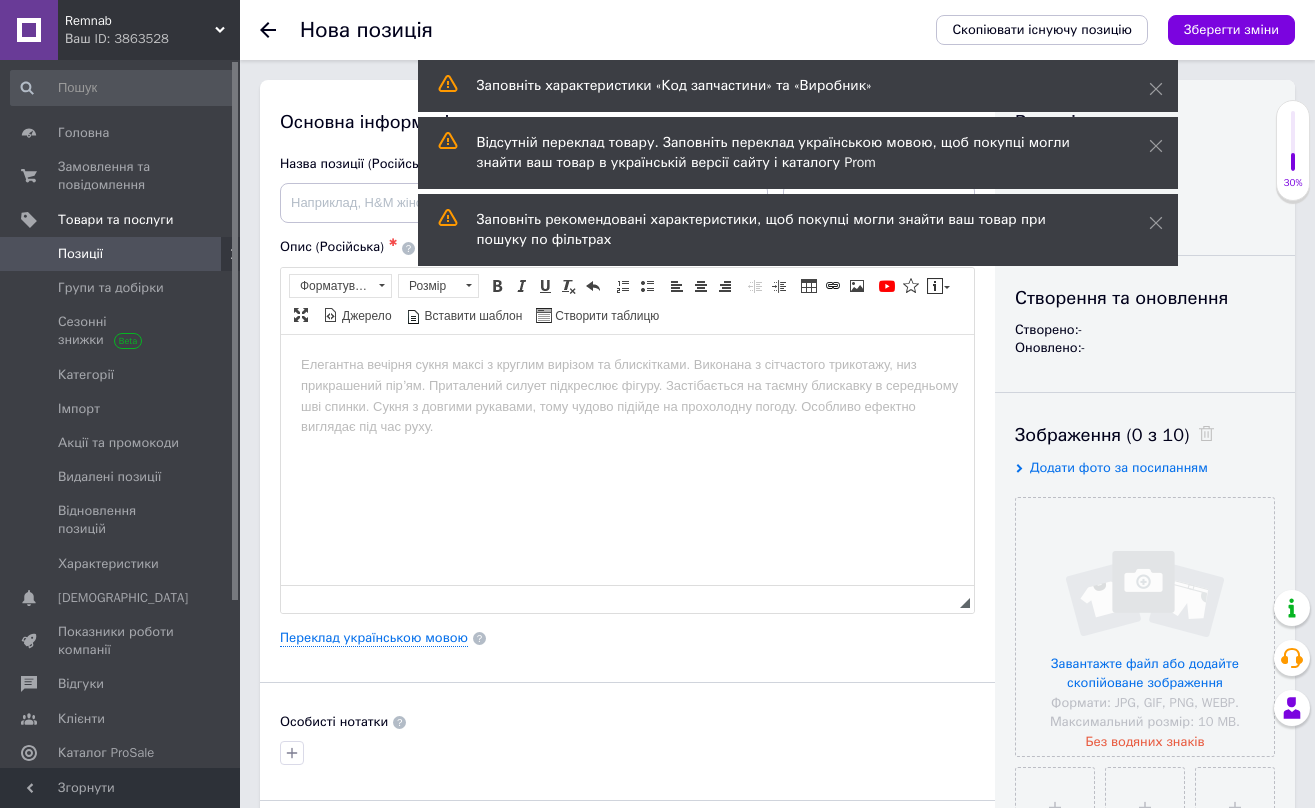 click 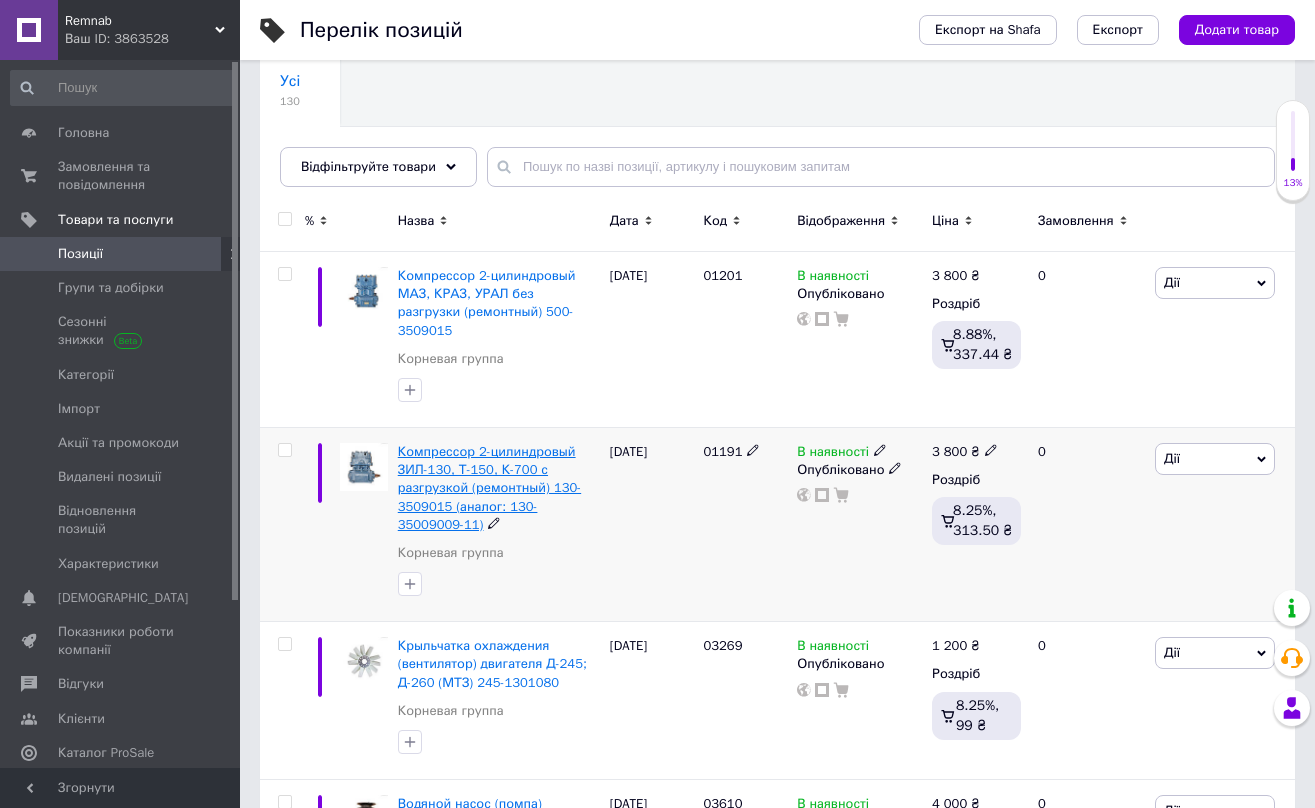scroll, scrollTop: 152, scrollLeft: 0, axis: vertical 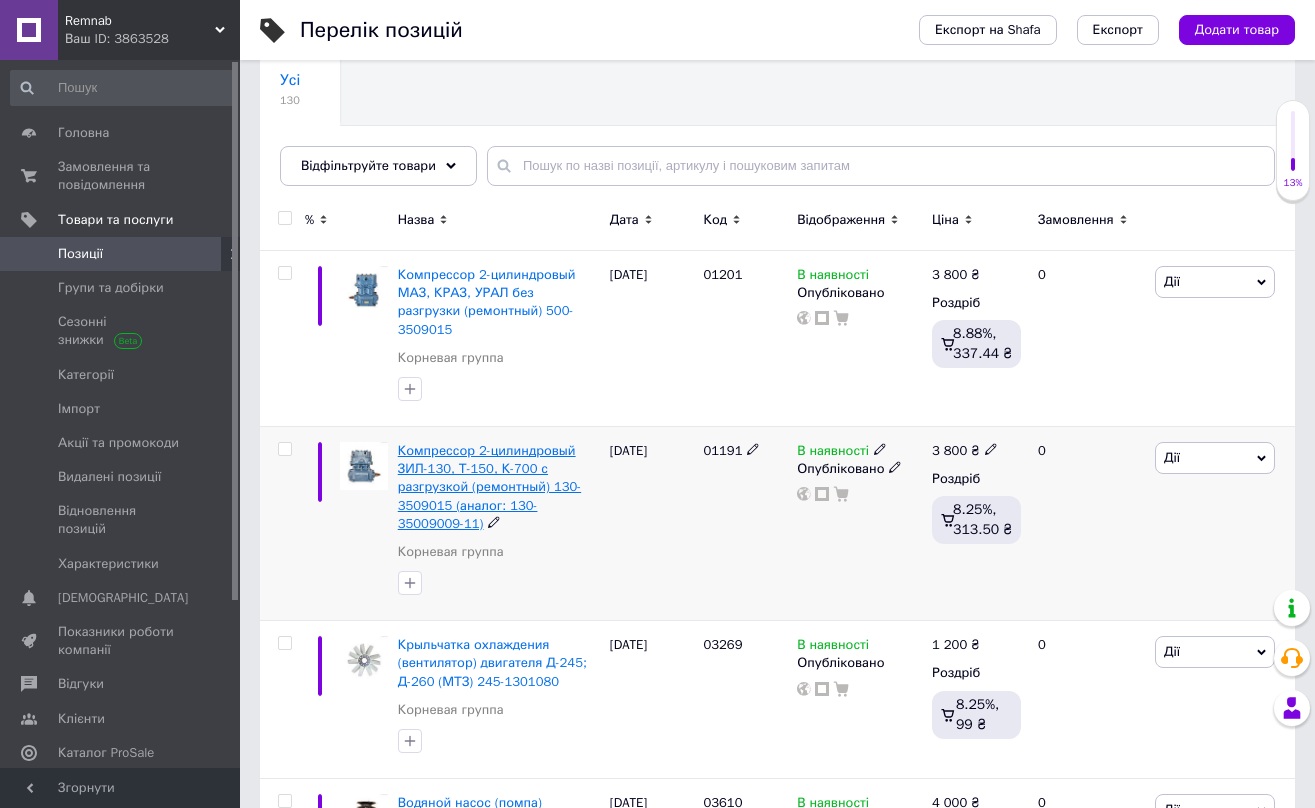 click on "Компрессор 2-цилиндровый ЗИЛ-130, Т-150, К-700 с разгрузкой (ремонтный) 130-3509015 (аналог: 130-35009009-11)" at bounding box center (489, 487) 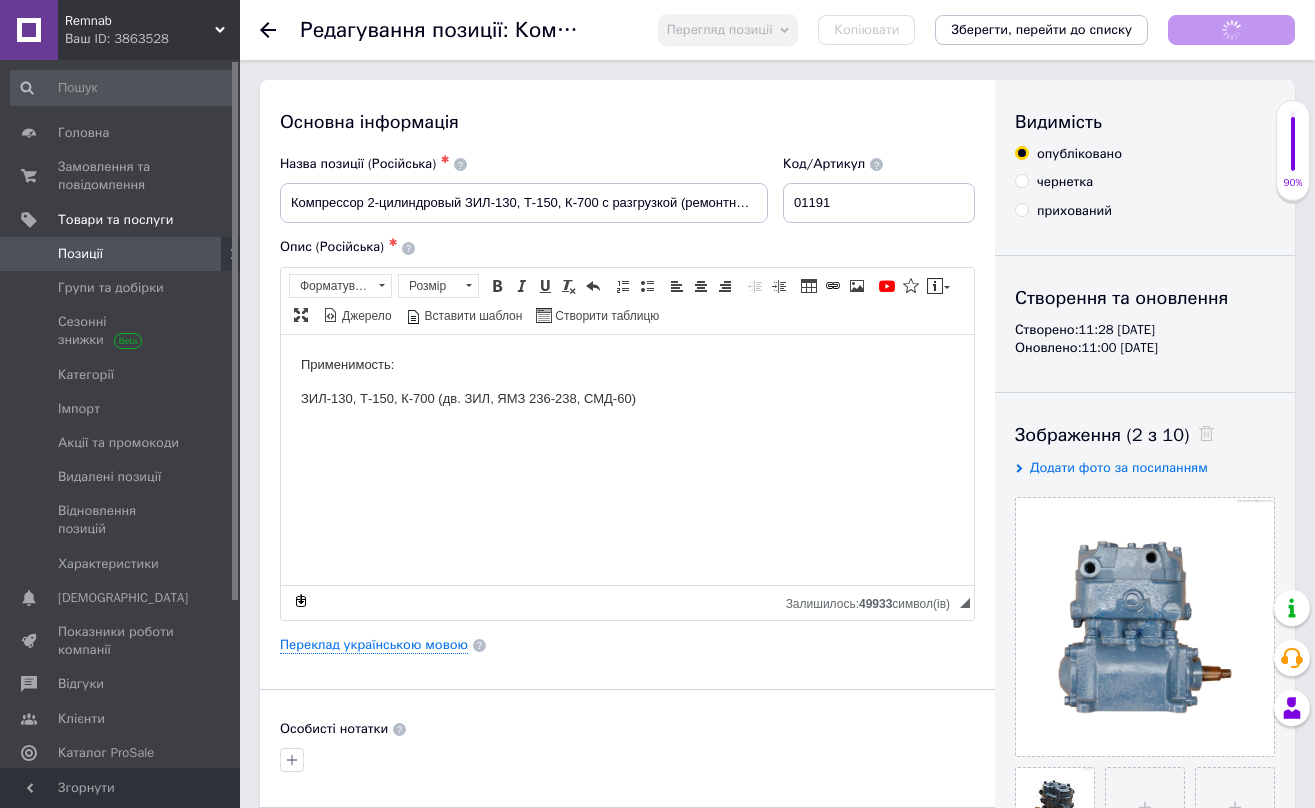 scroll, scrollTop: 0, scrollLeft: 0, axis: both 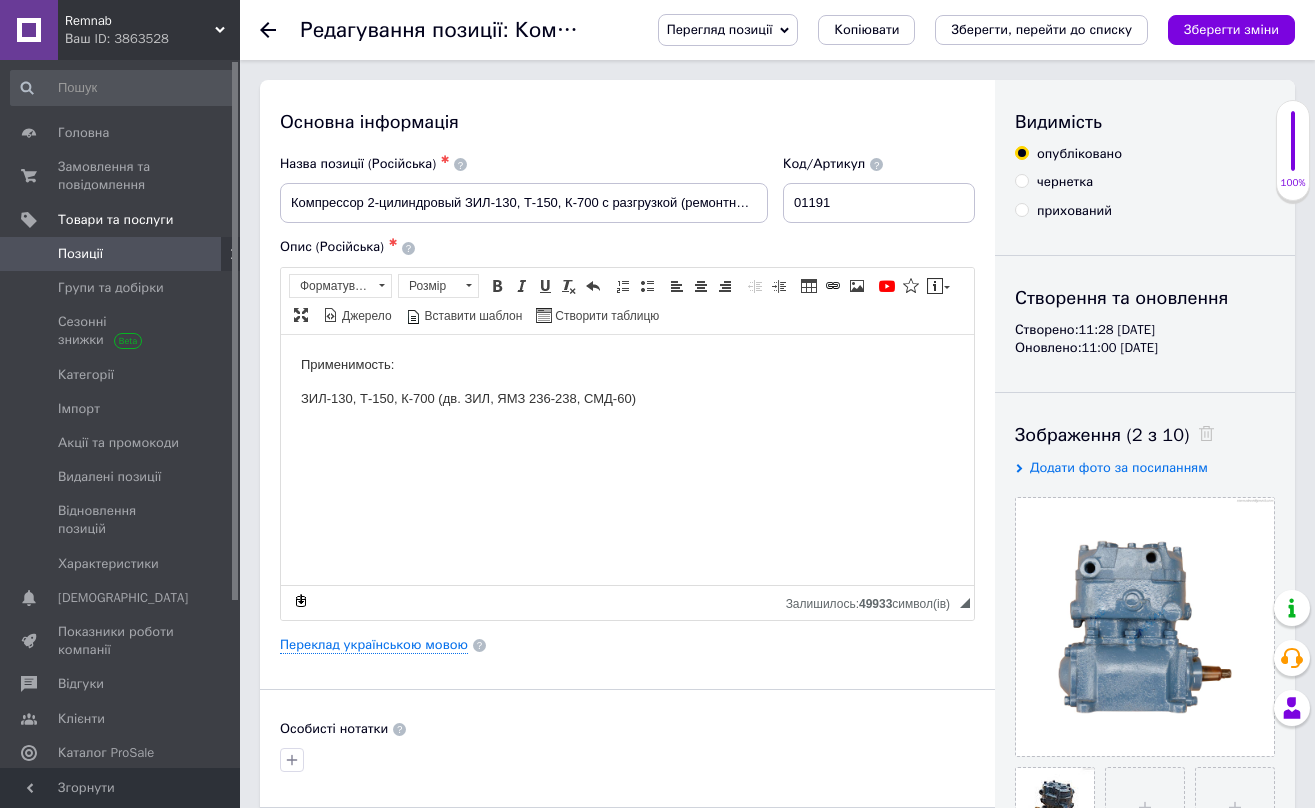 click on "Применимость: ЗИЛ-130, Т-150, К-700 (дв. ЗИЛ, ЯМЗ 236-238, СМД-60)" at bounding box center [627, 381] 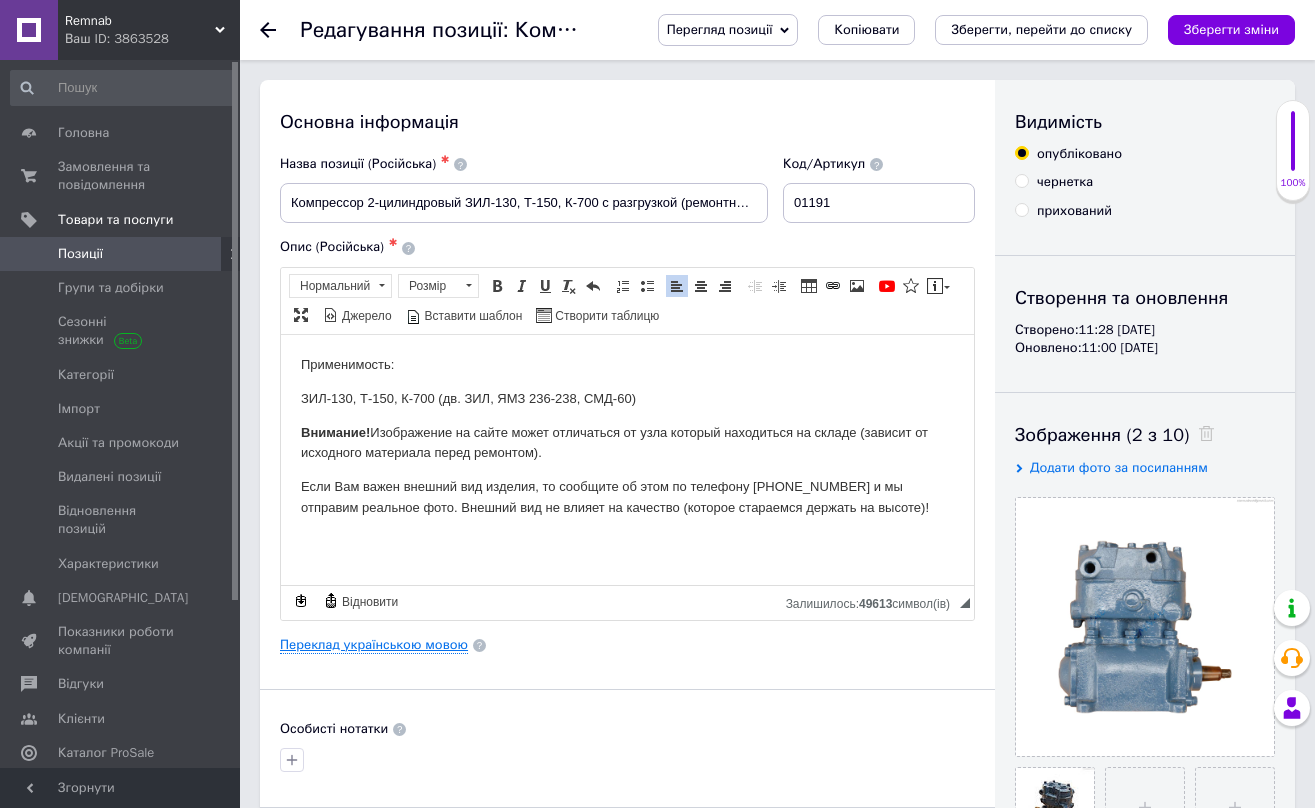 click on "Переклад українською мовою" at bounding box center [374, 645] 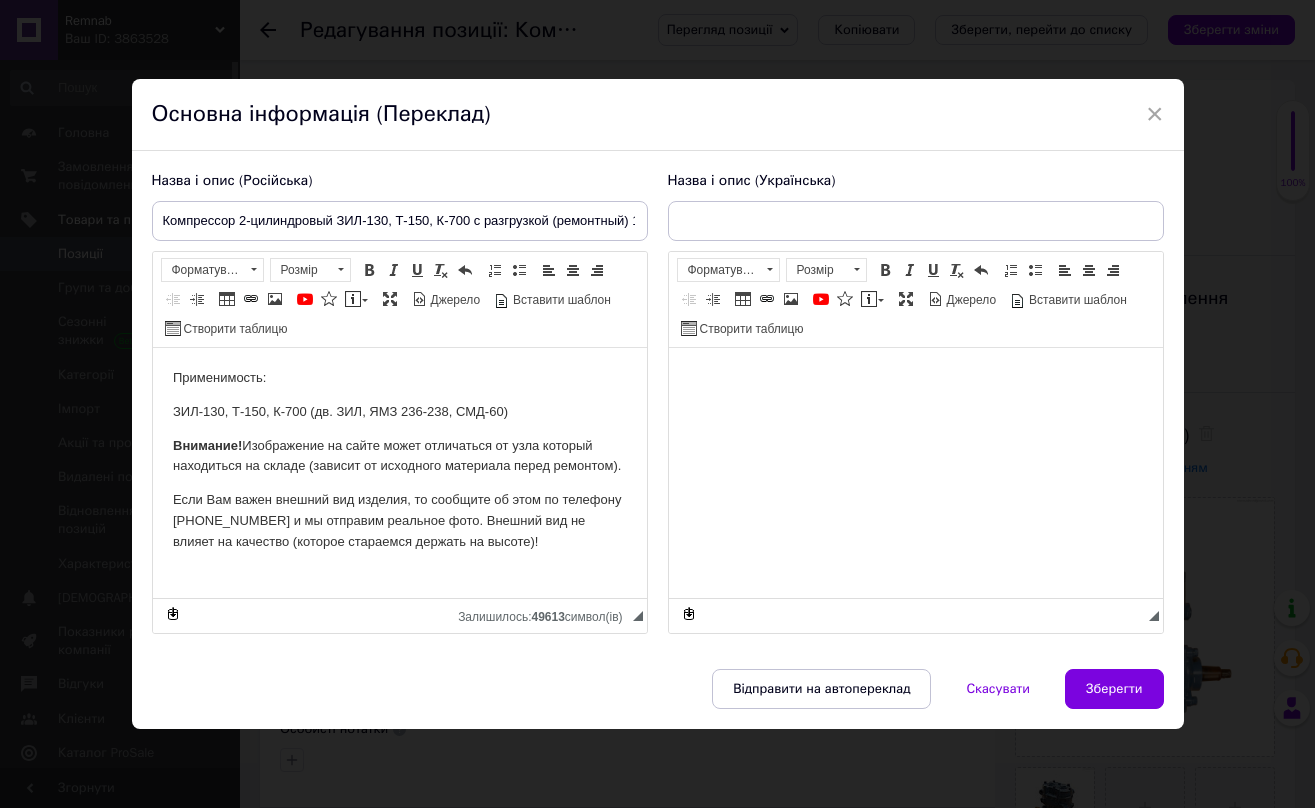 scroll, scrollTop: 0, scrollLeft: 0, axis: both 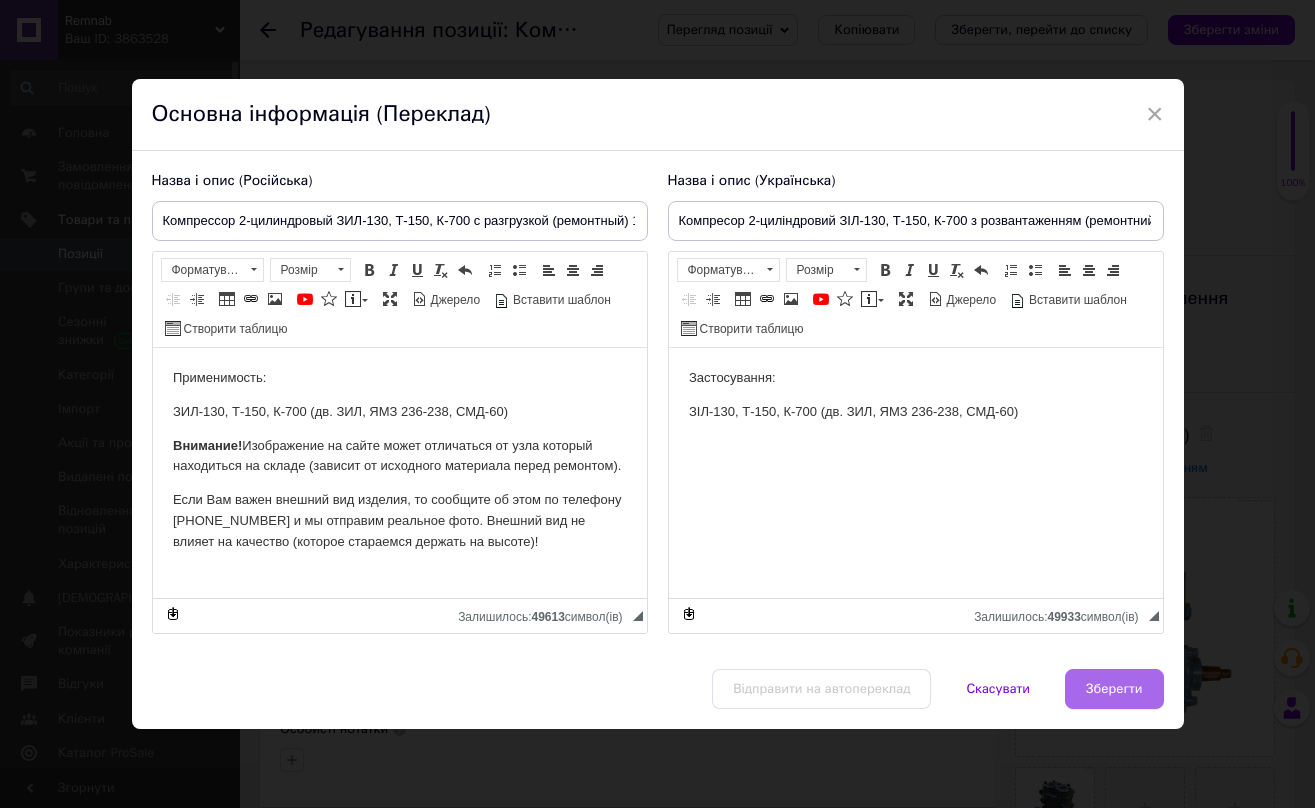 click on "Зберегти" at bounding box center (1114, 689) 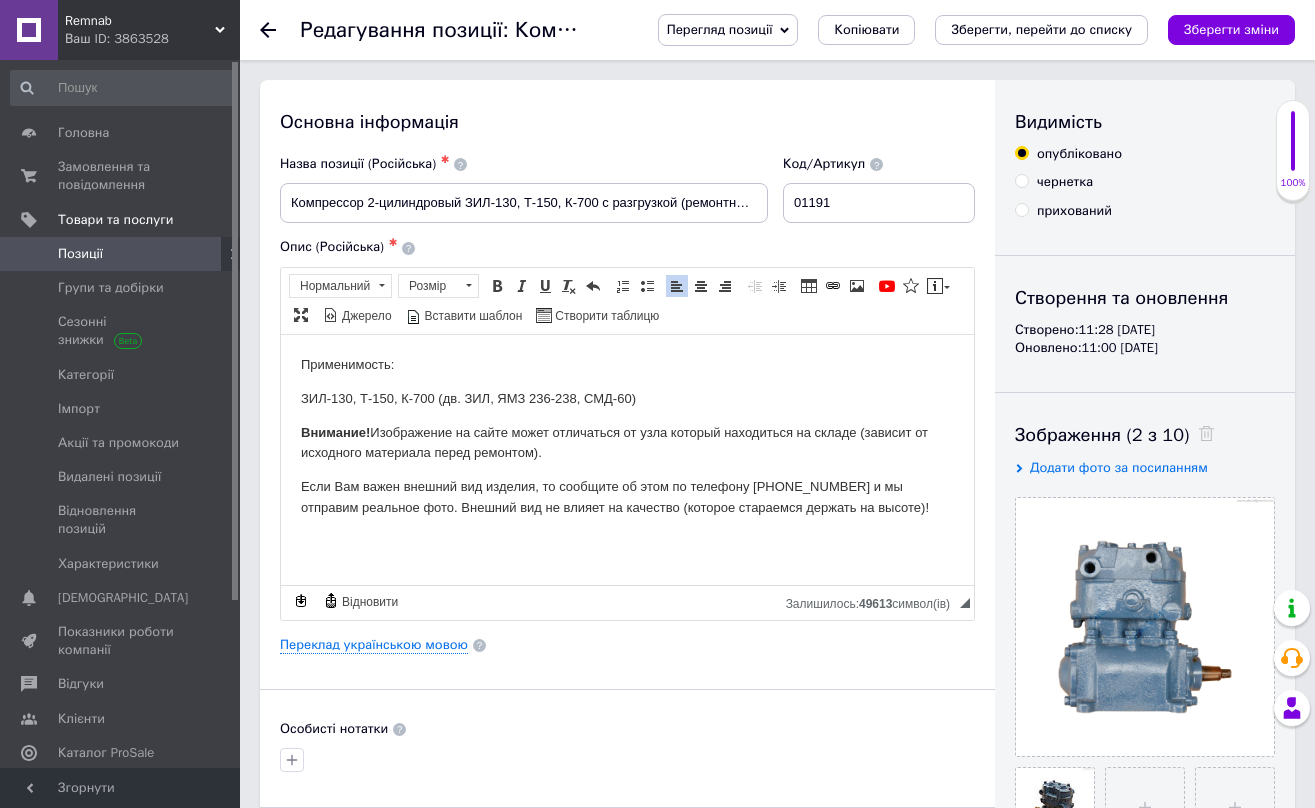 scroll, scrollTop: 0, scrollLeft: 0, axis: both 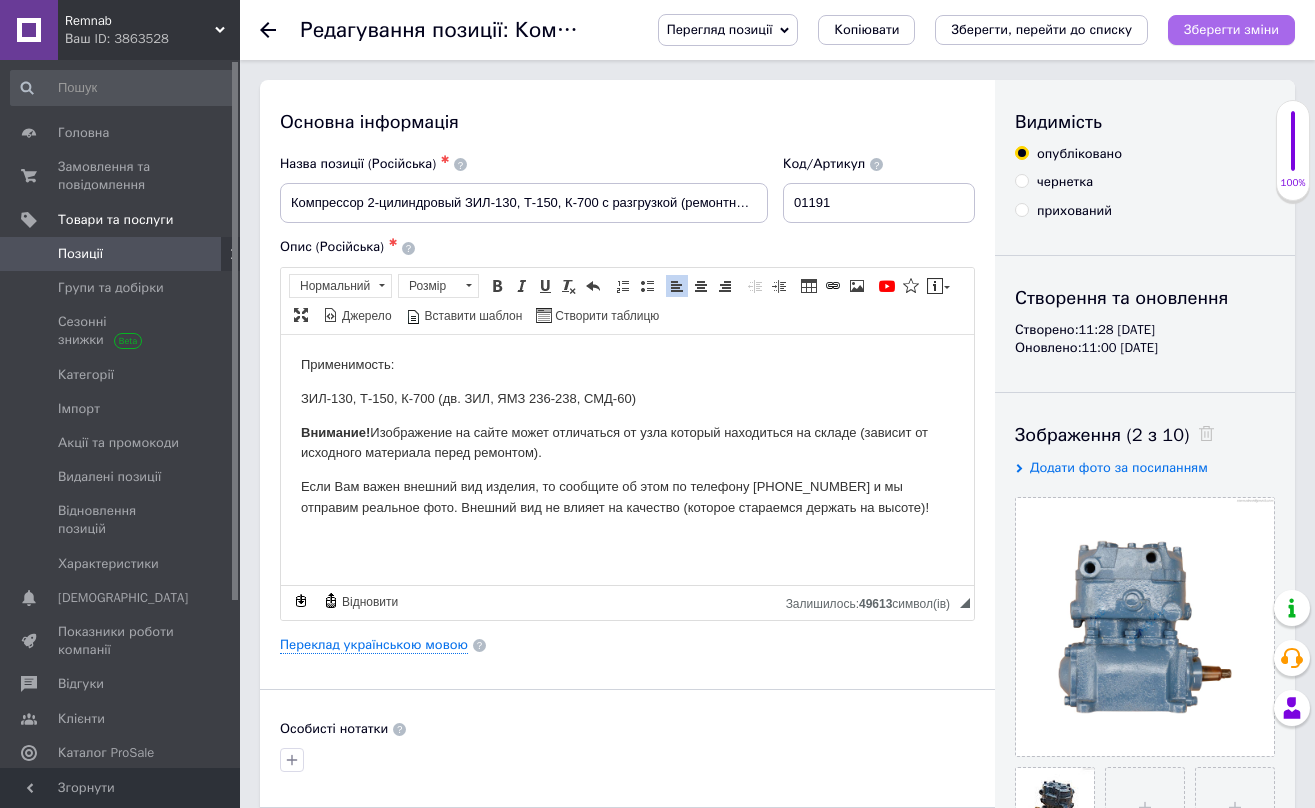 click on "Зберегти зміни" at bounding box center (1231, 29) 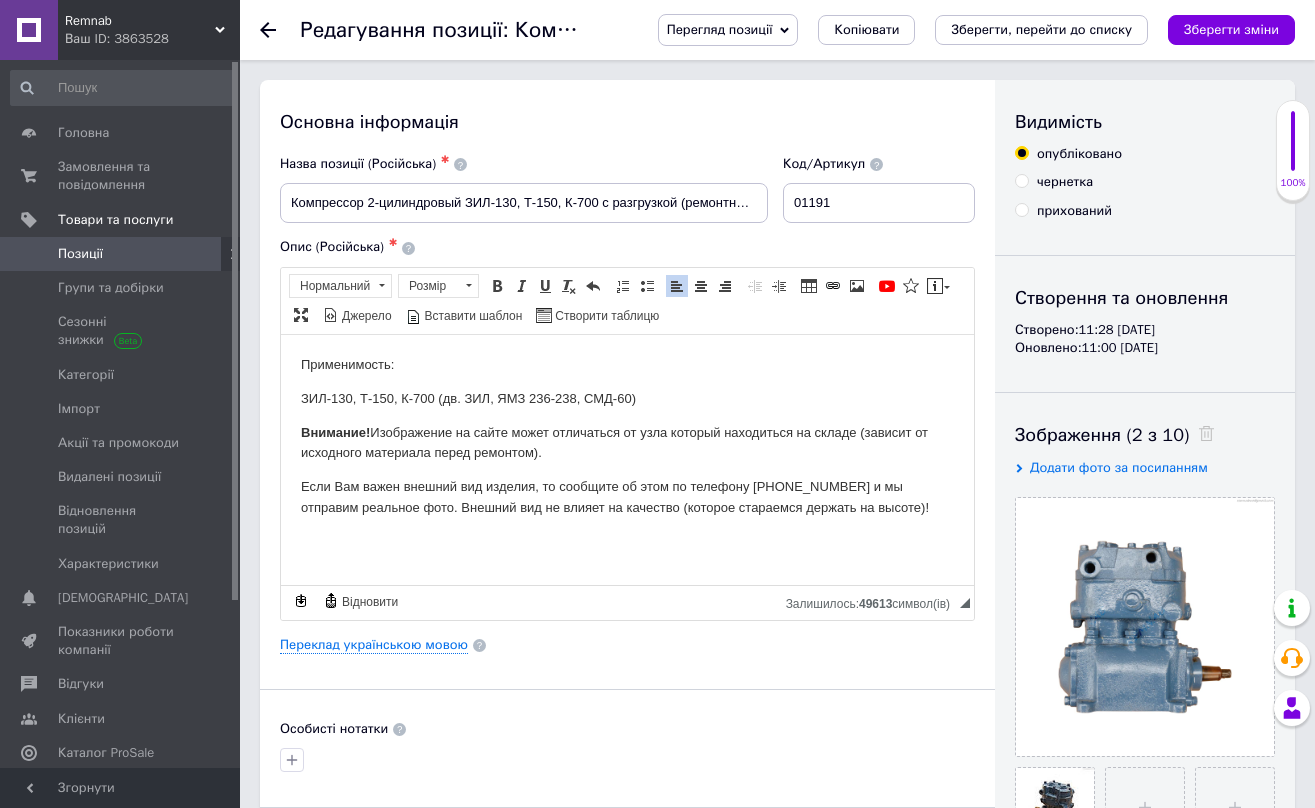 click 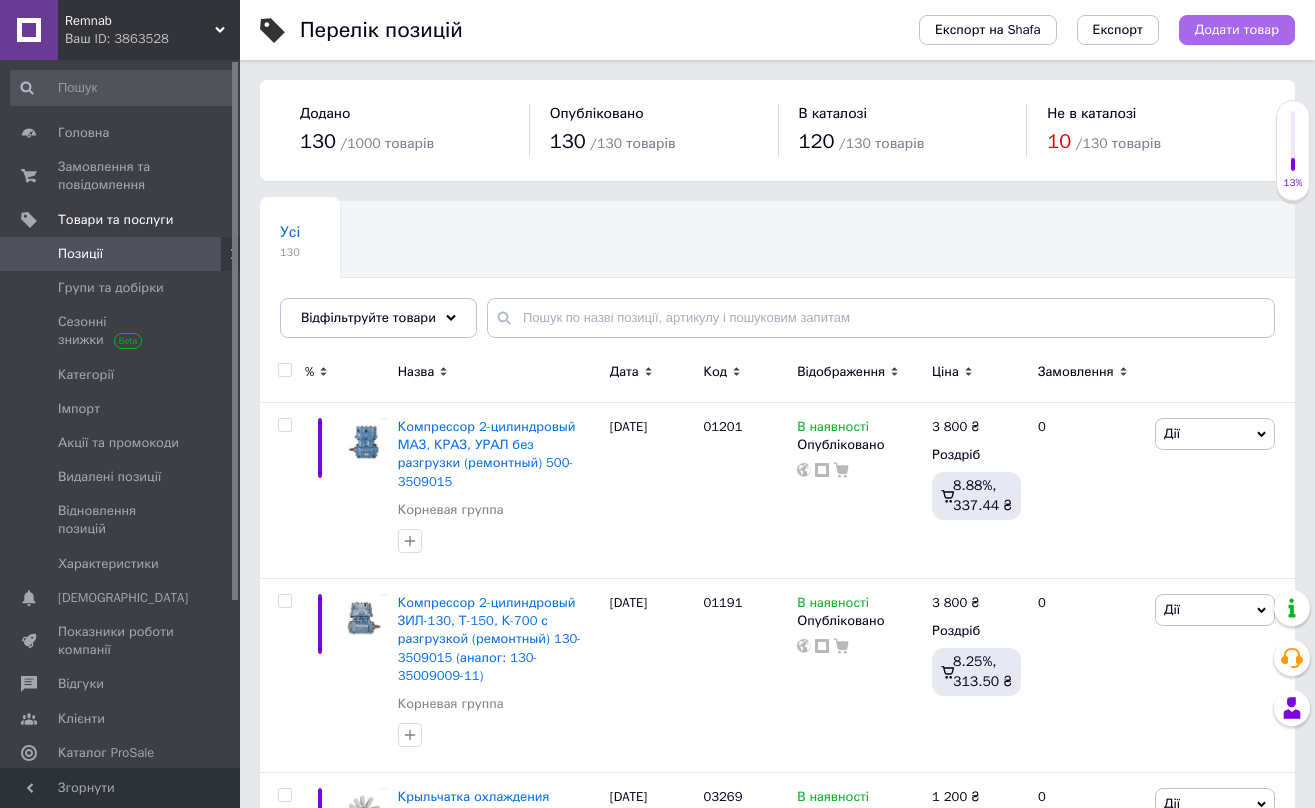 click on "Додати товар" at bounding box center [1237, 30] 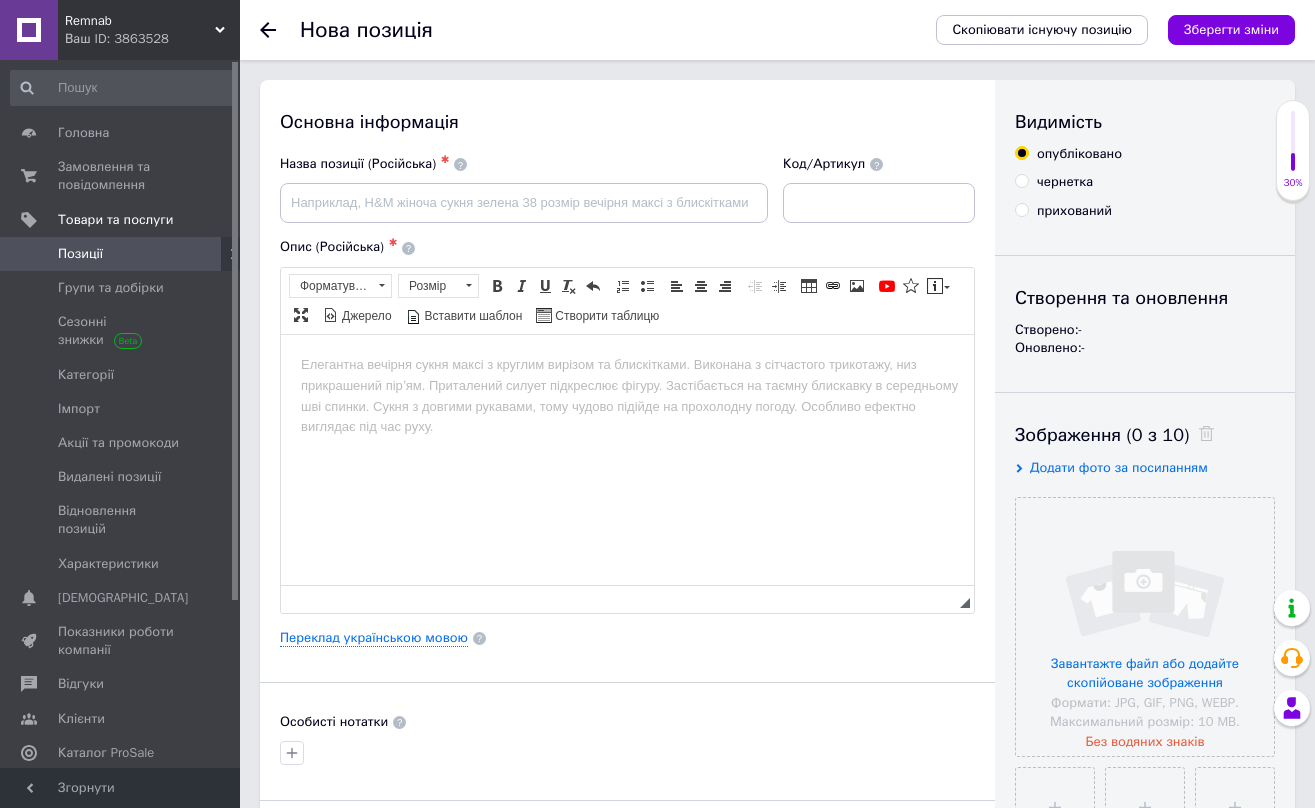 scroll, scrollTop: 0, scrollLeft: 0, axis: both 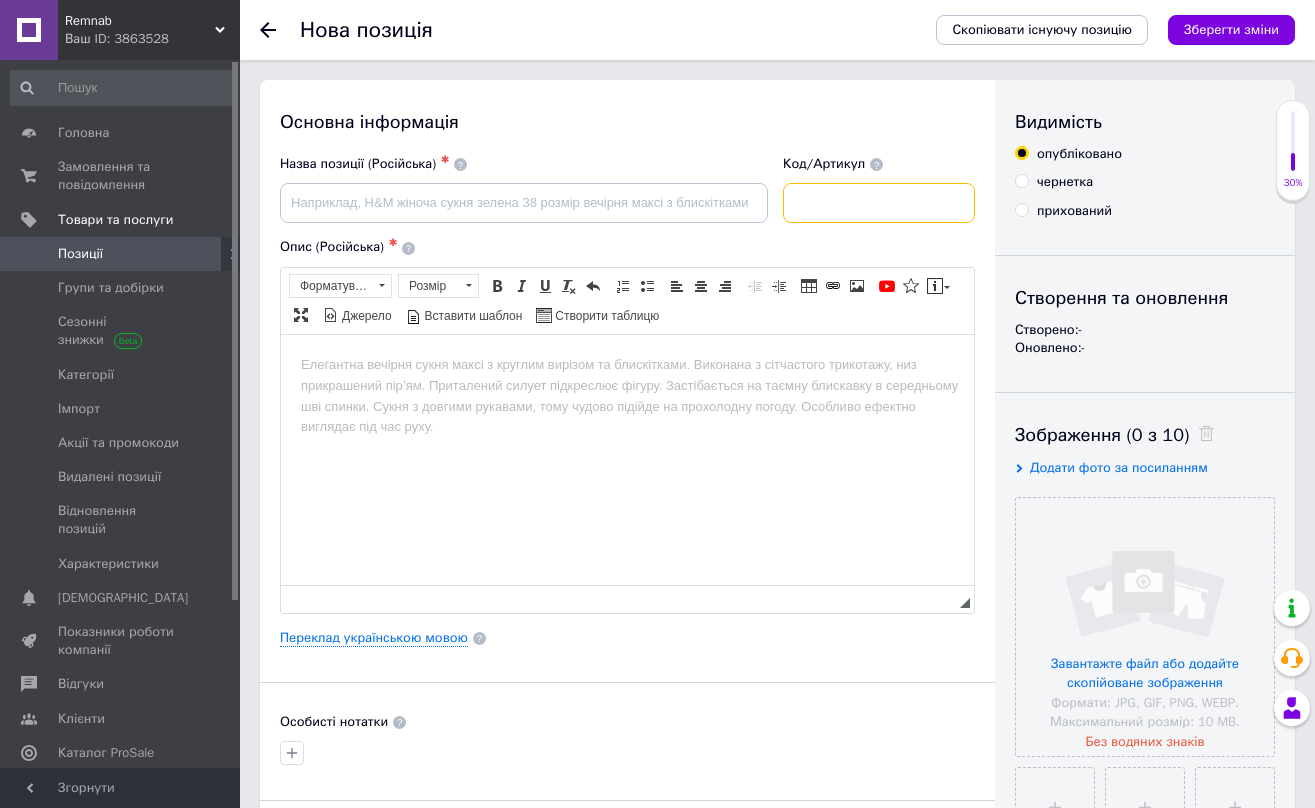 click at bounding box center (879, 203) 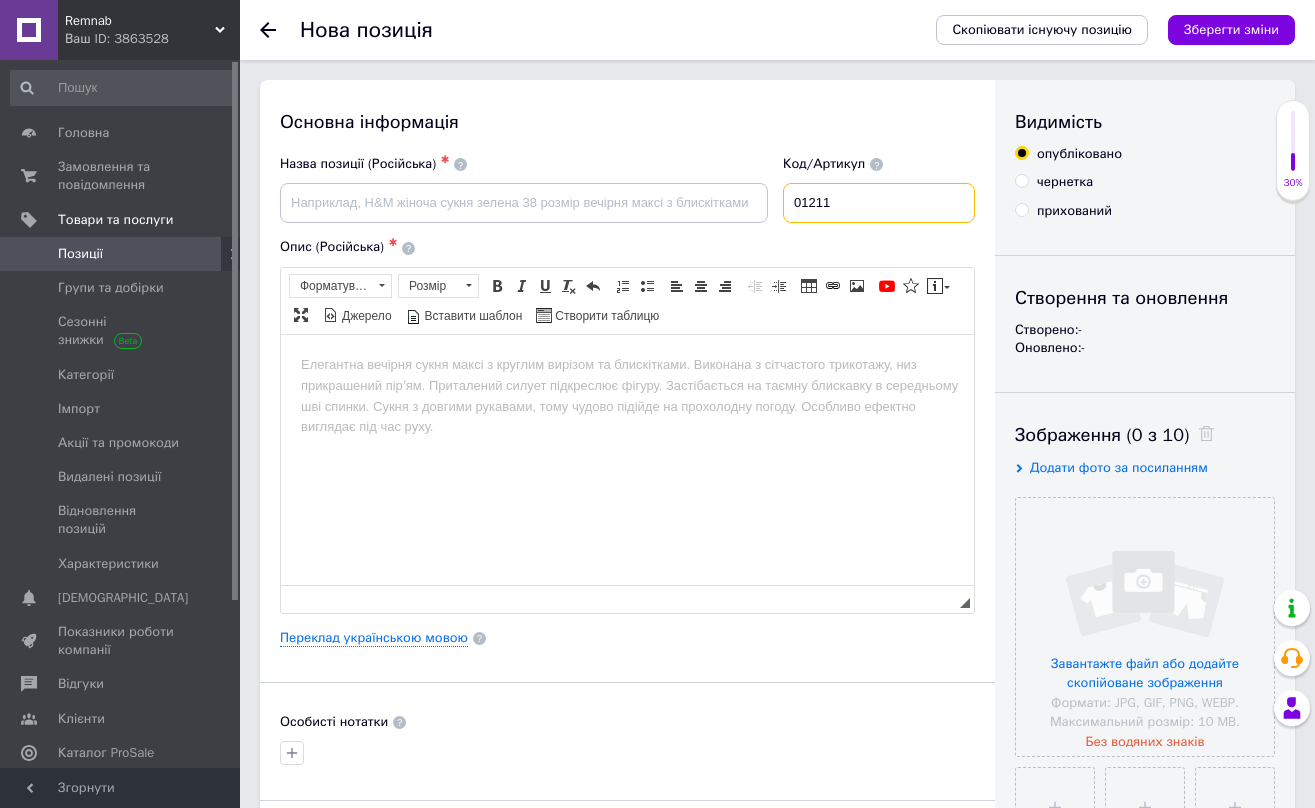 type on "01211" 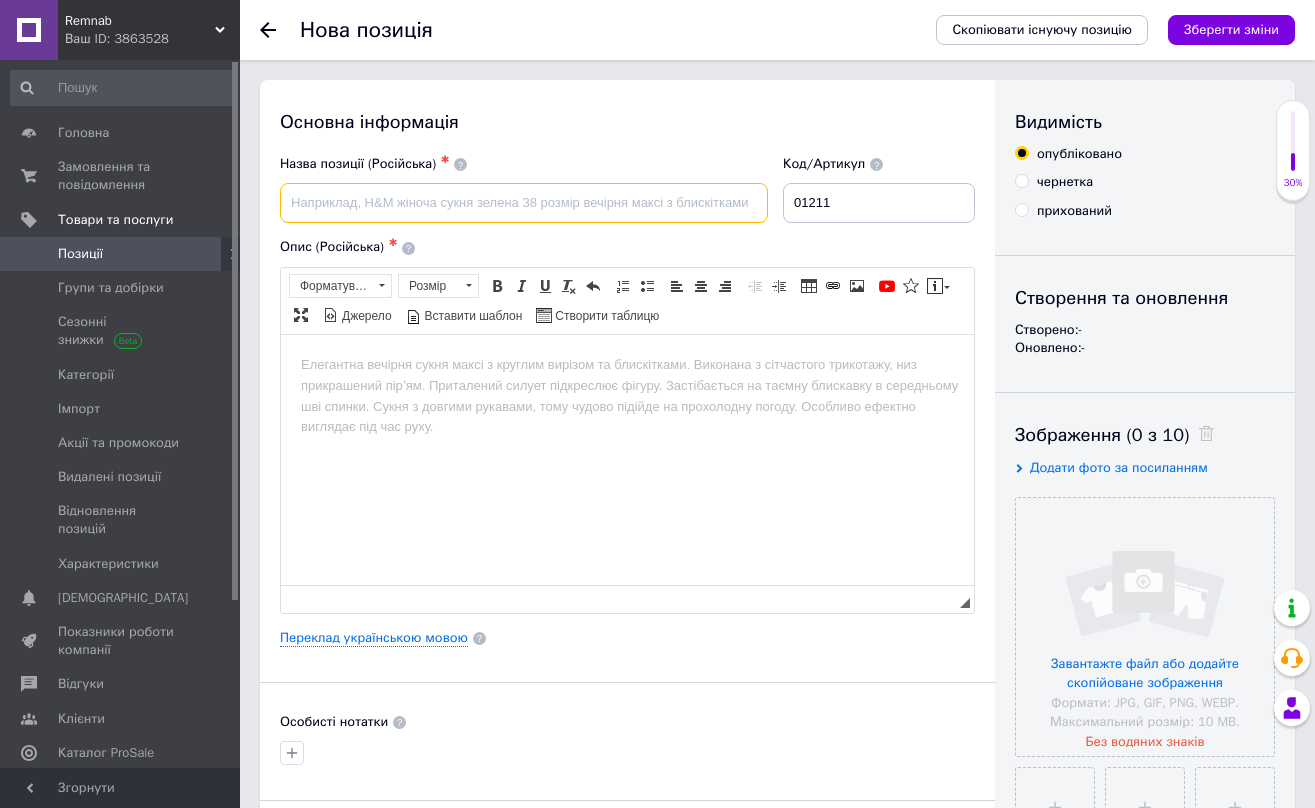 click at bounding box center [524, 203] 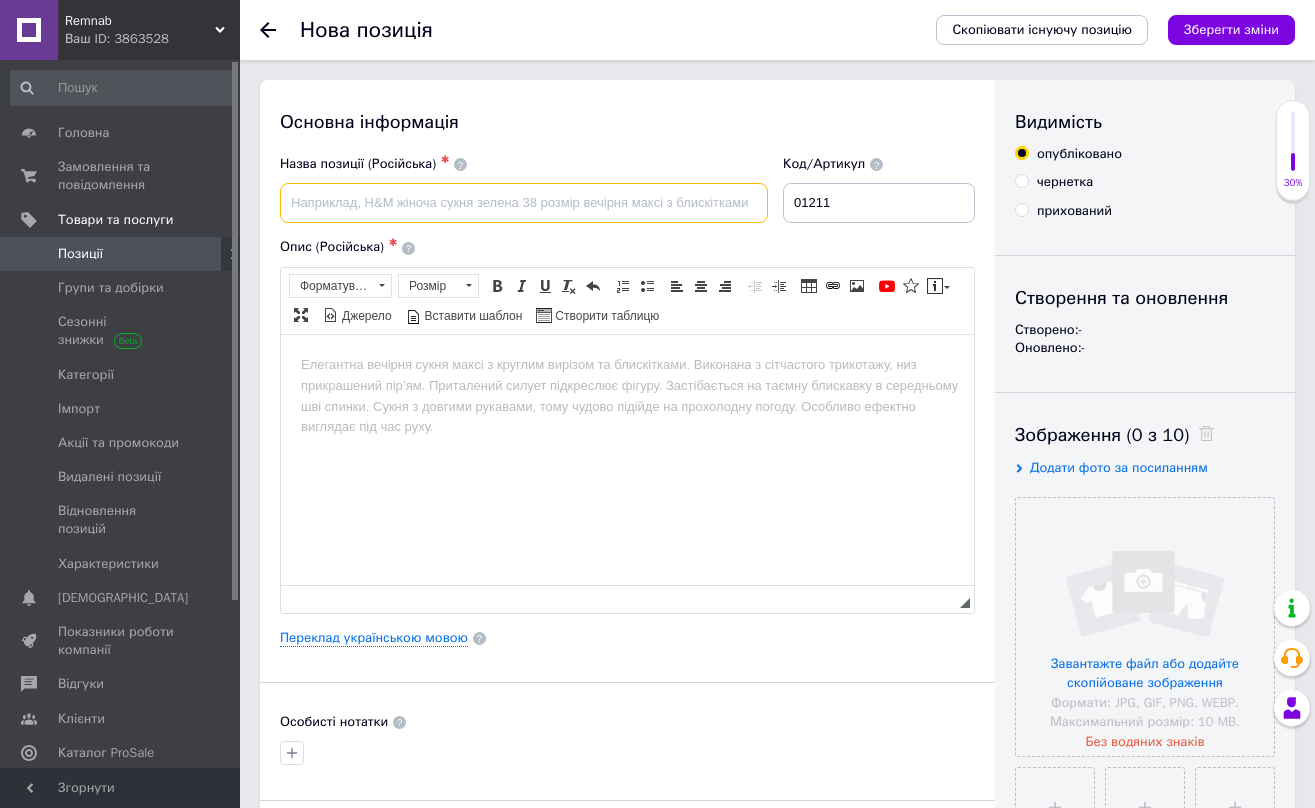 paste on "Компрессор 2-цилиндровый КАМАЗ ПК 214-30 (ремонтный) [PHONE_NUMBER] ПК 214-30" 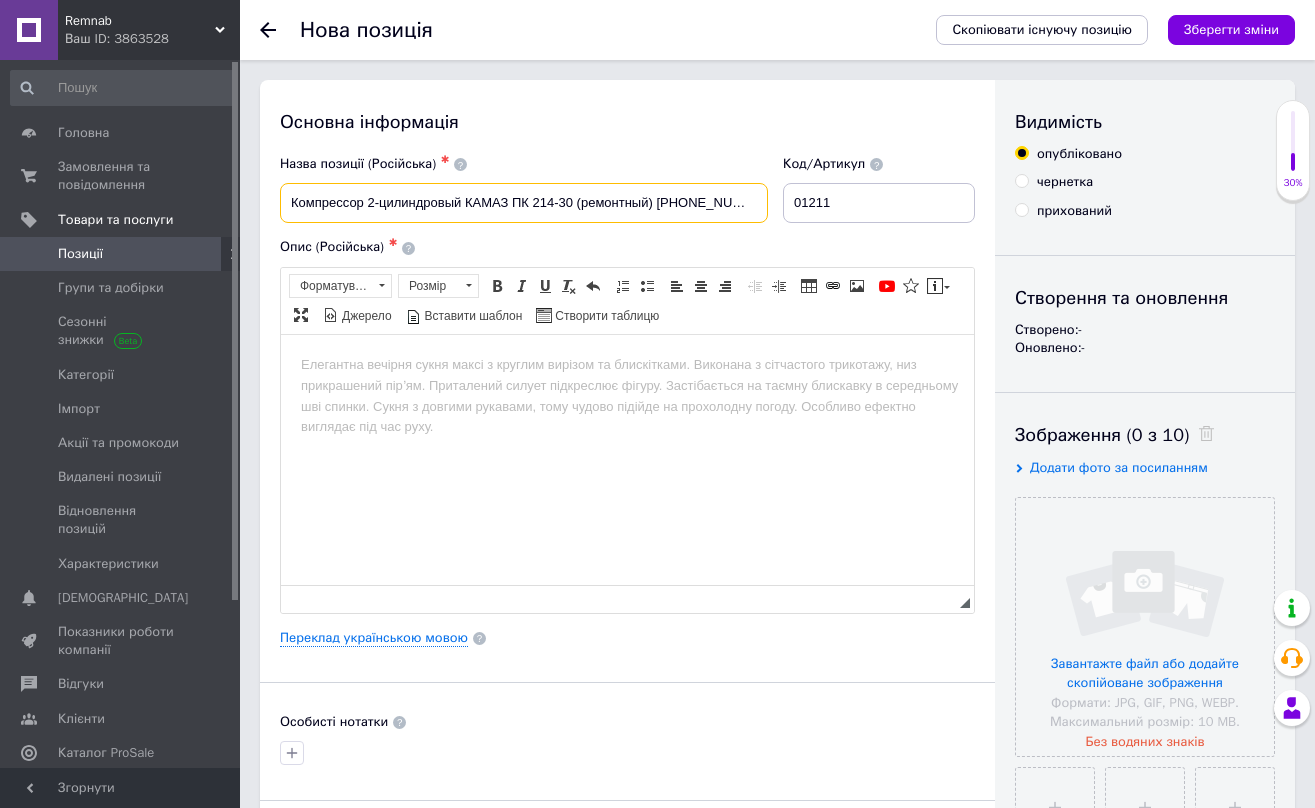 type on "Компрессор 2-цилиндровый КАМАЗ ПК 214-30 (ремонтный) [PHONE_NUMBER] ПК 214-30" 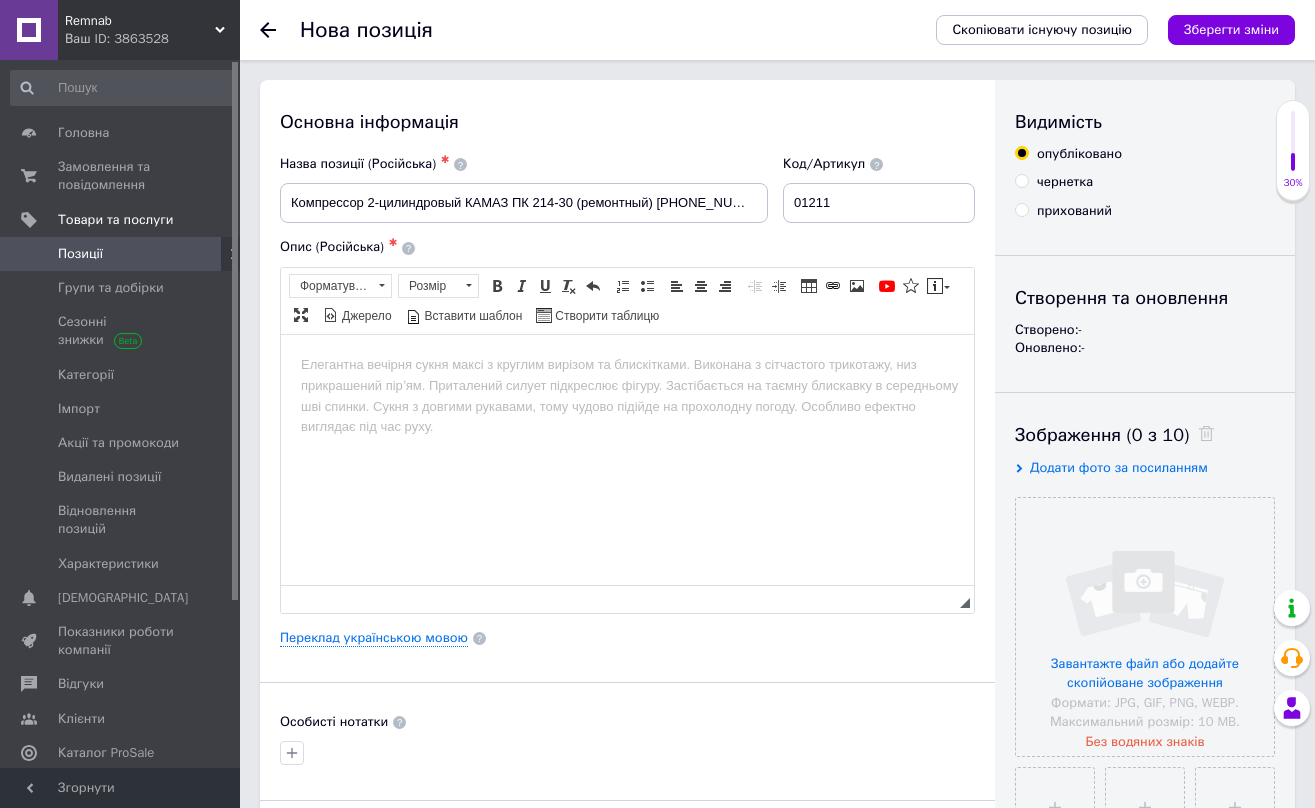click at bounding box center [627, 364] 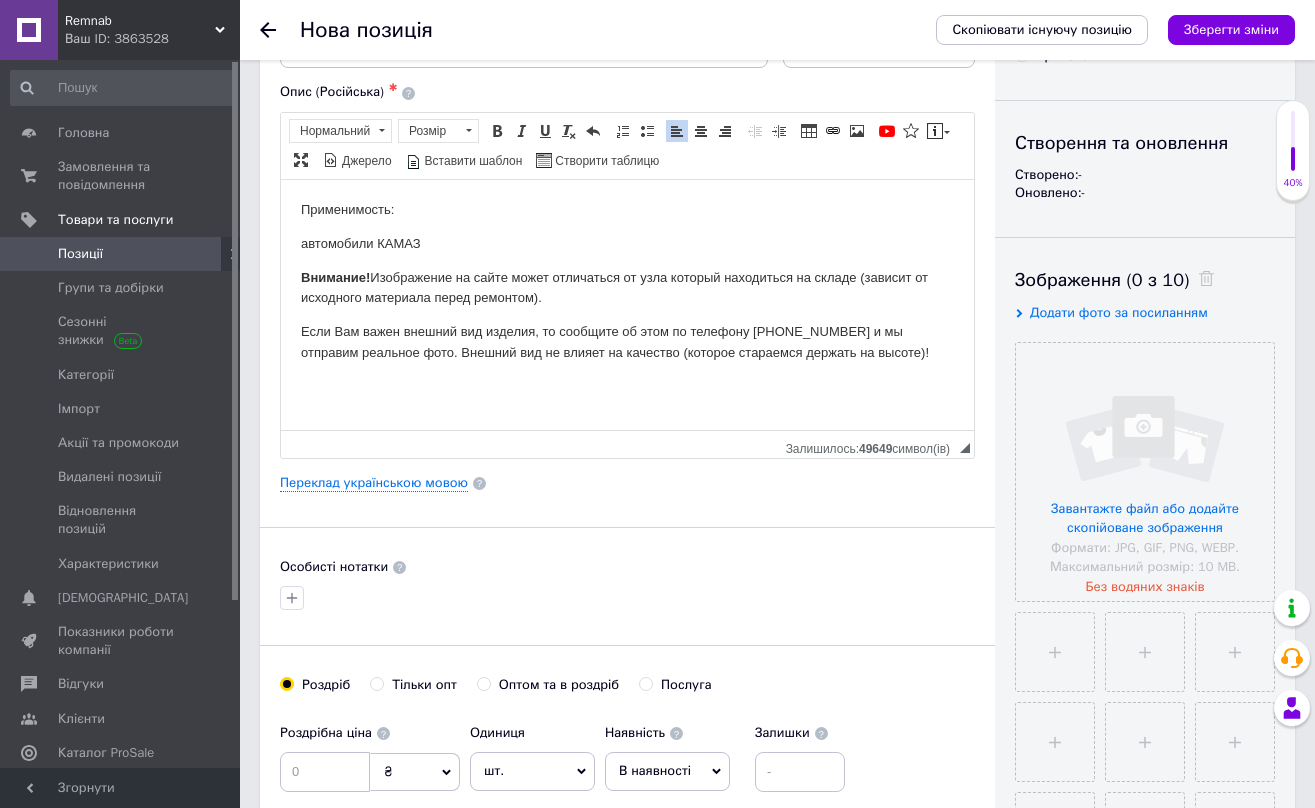 scroll, scrollTop: 159, scrollLeft: 0, axis: vertical 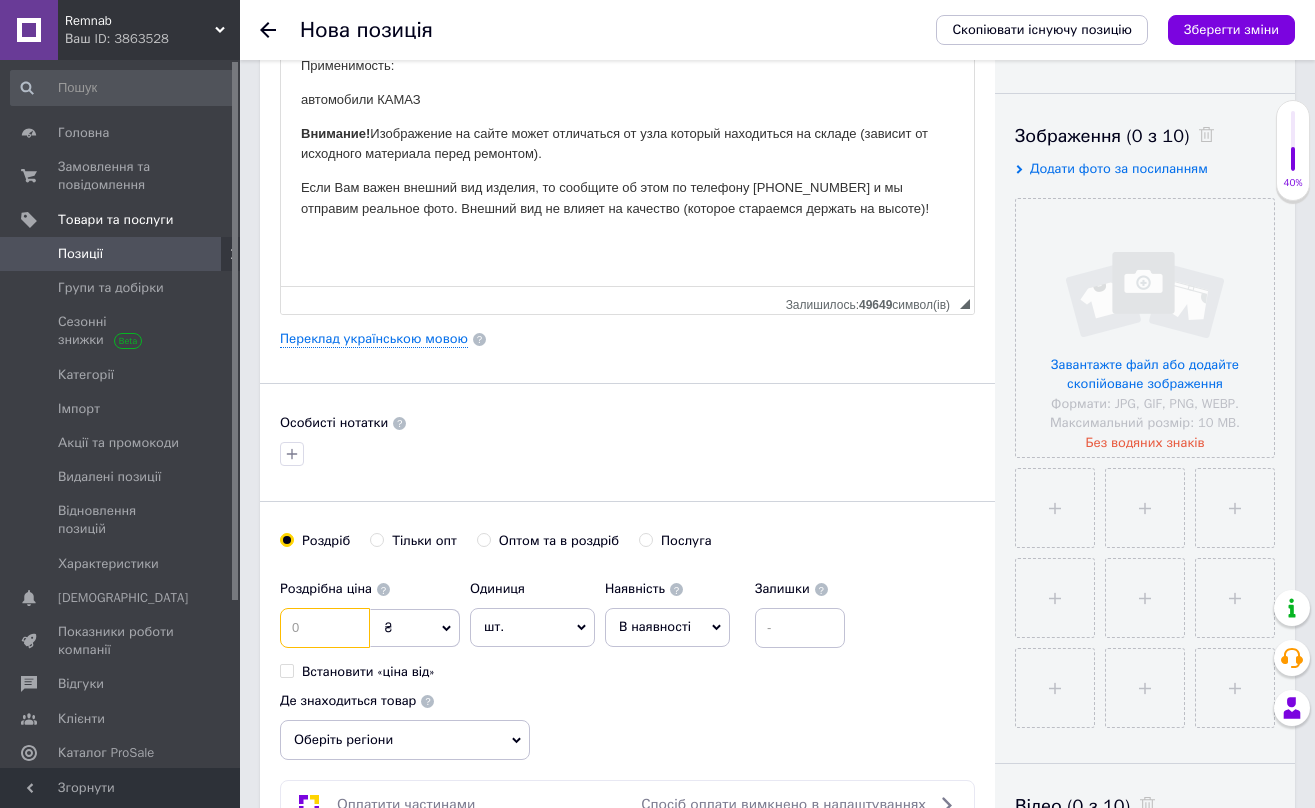 click at bounding box center (325, 628) 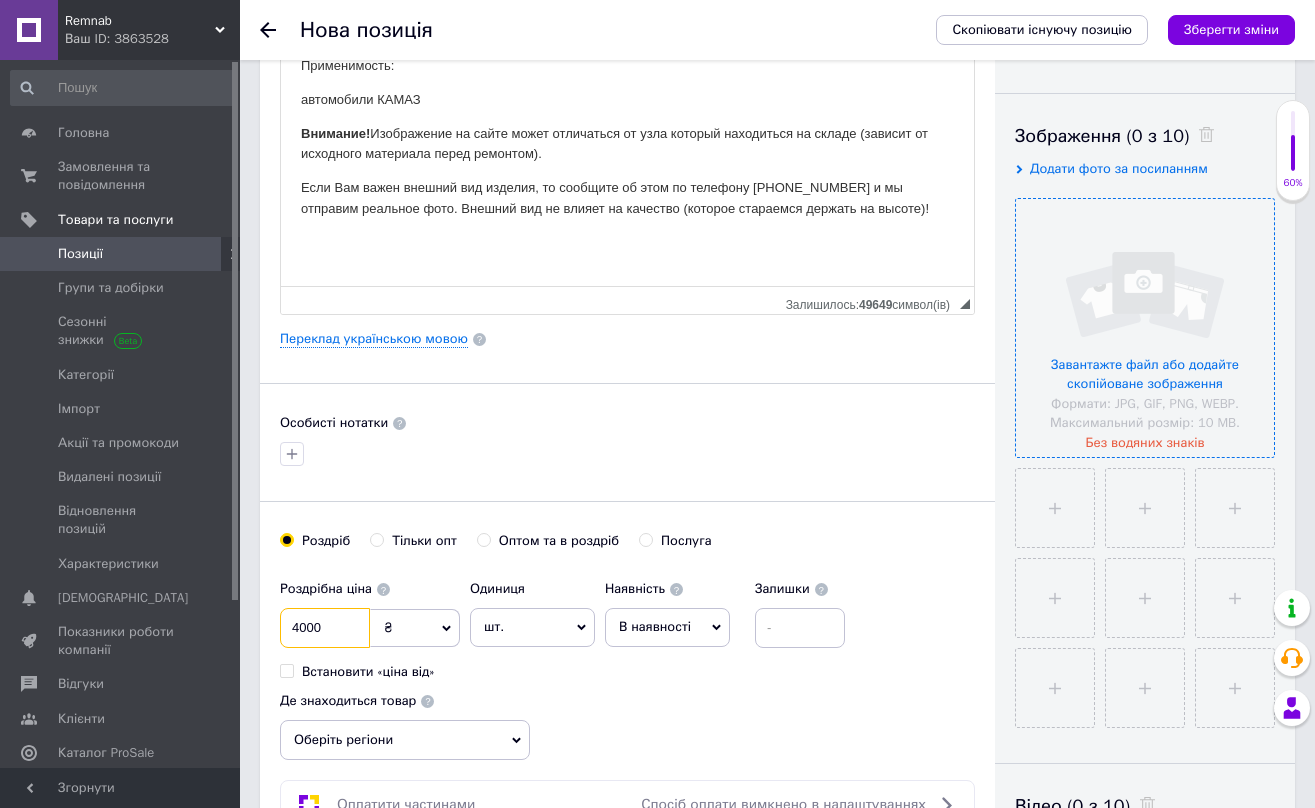 type on "4000" 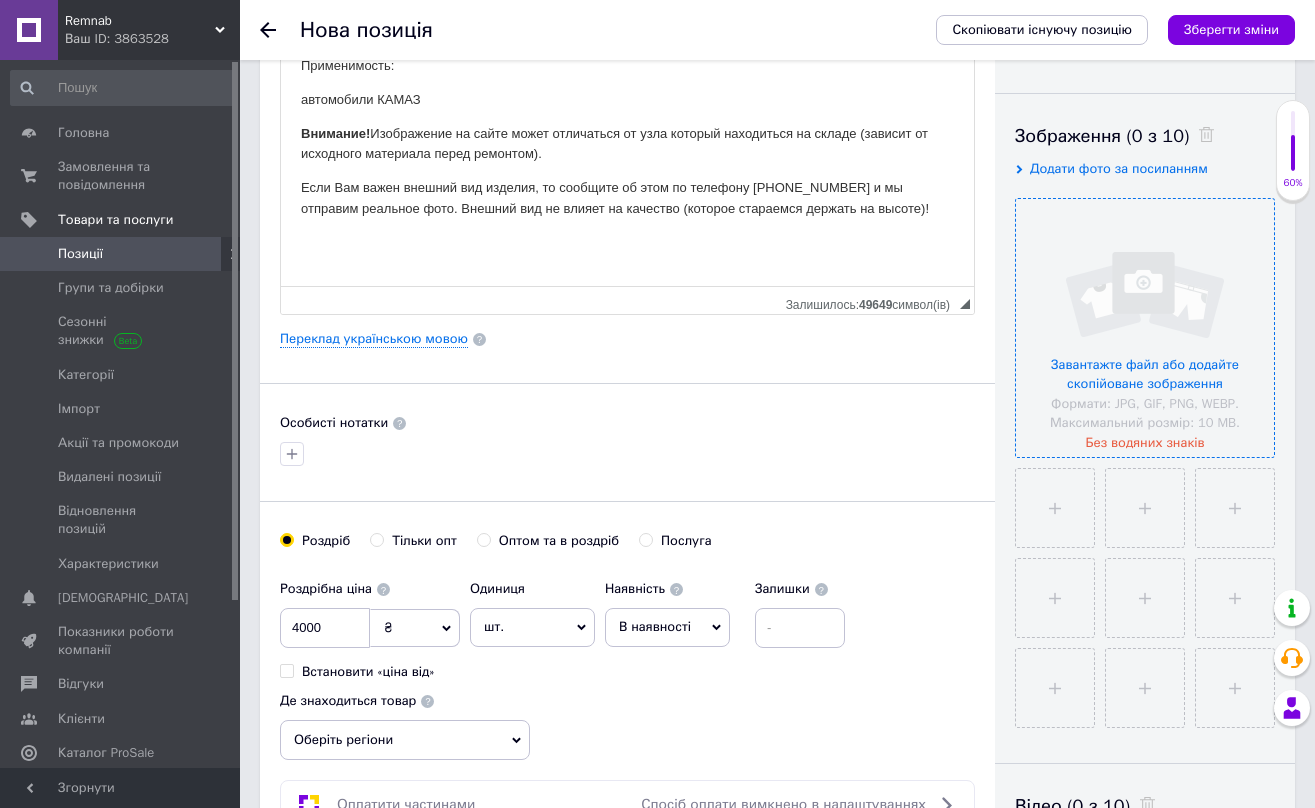 click at bounding box center [1145, 328] 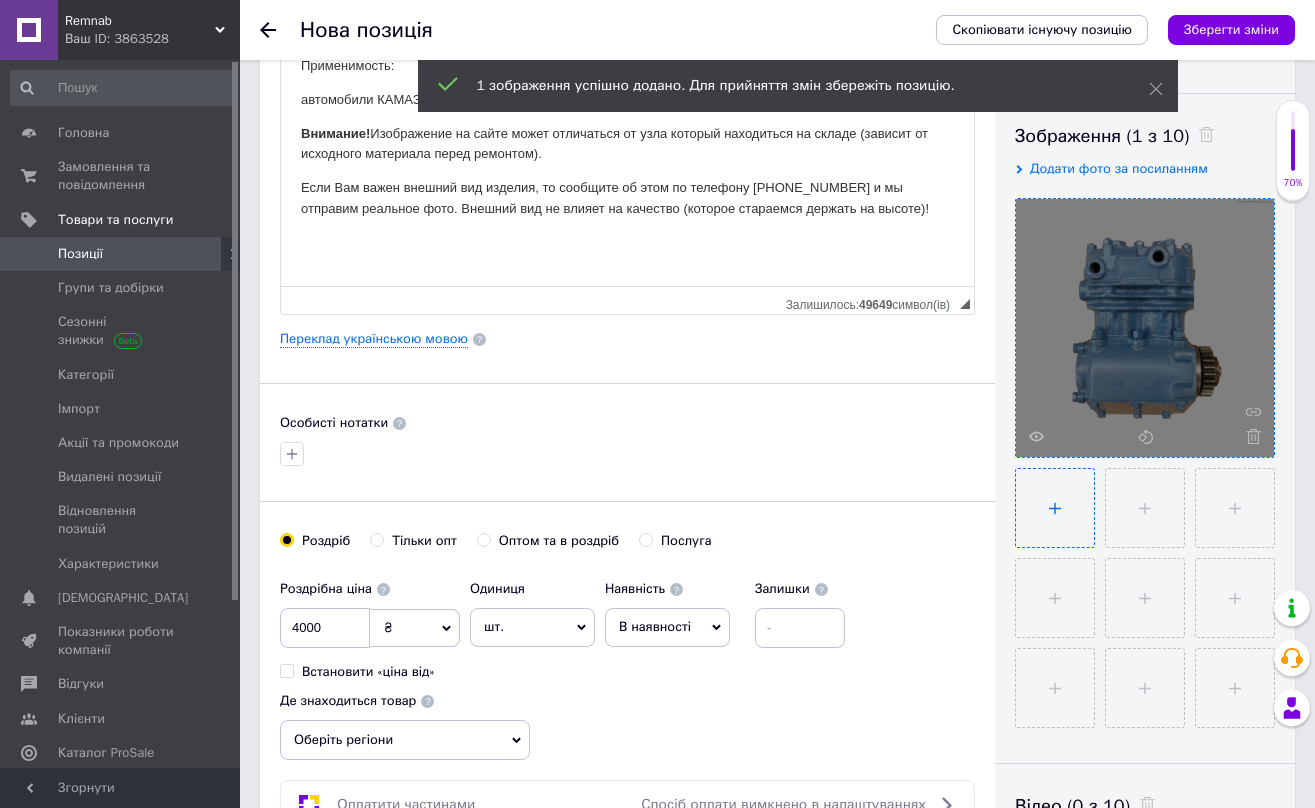click at bounding box center [1055, 508] 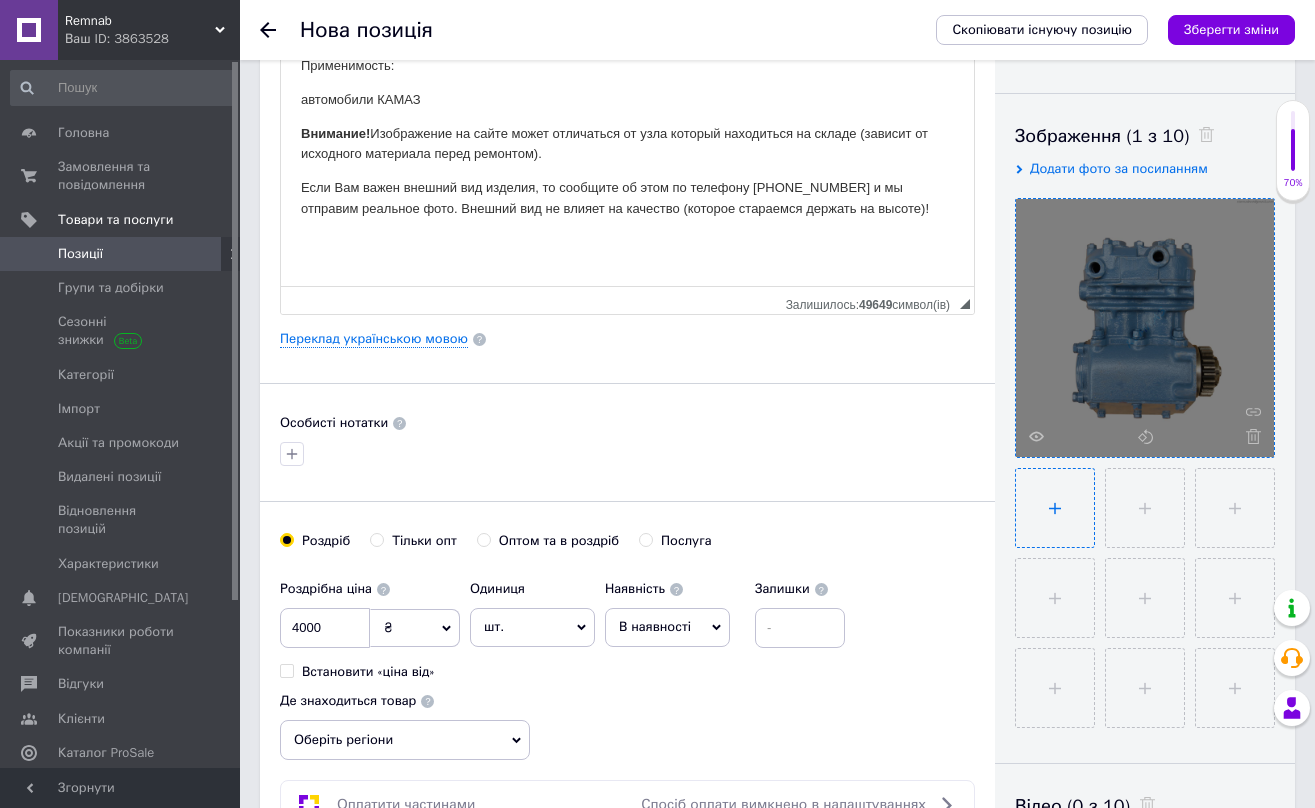 type on "C:\fakepath\Компр КАМАЗ рем2.jpg" 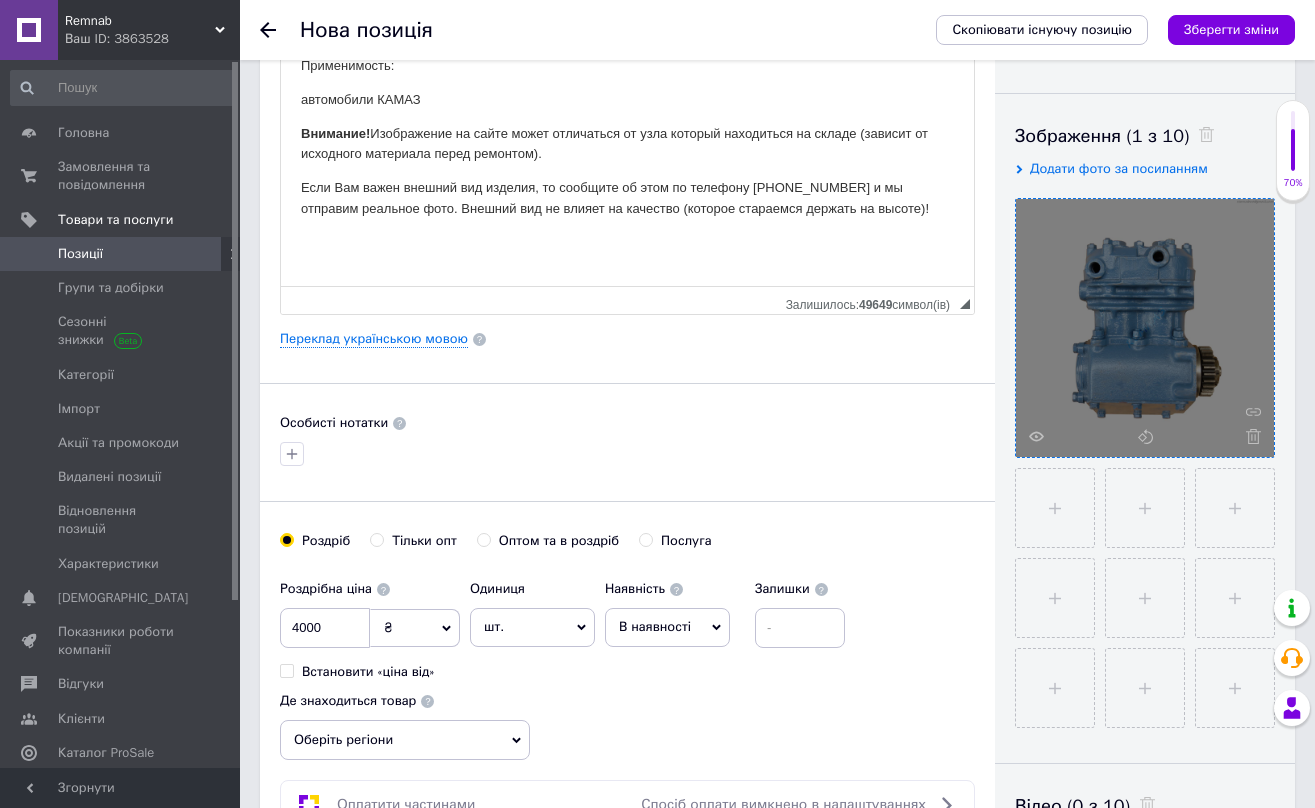 type 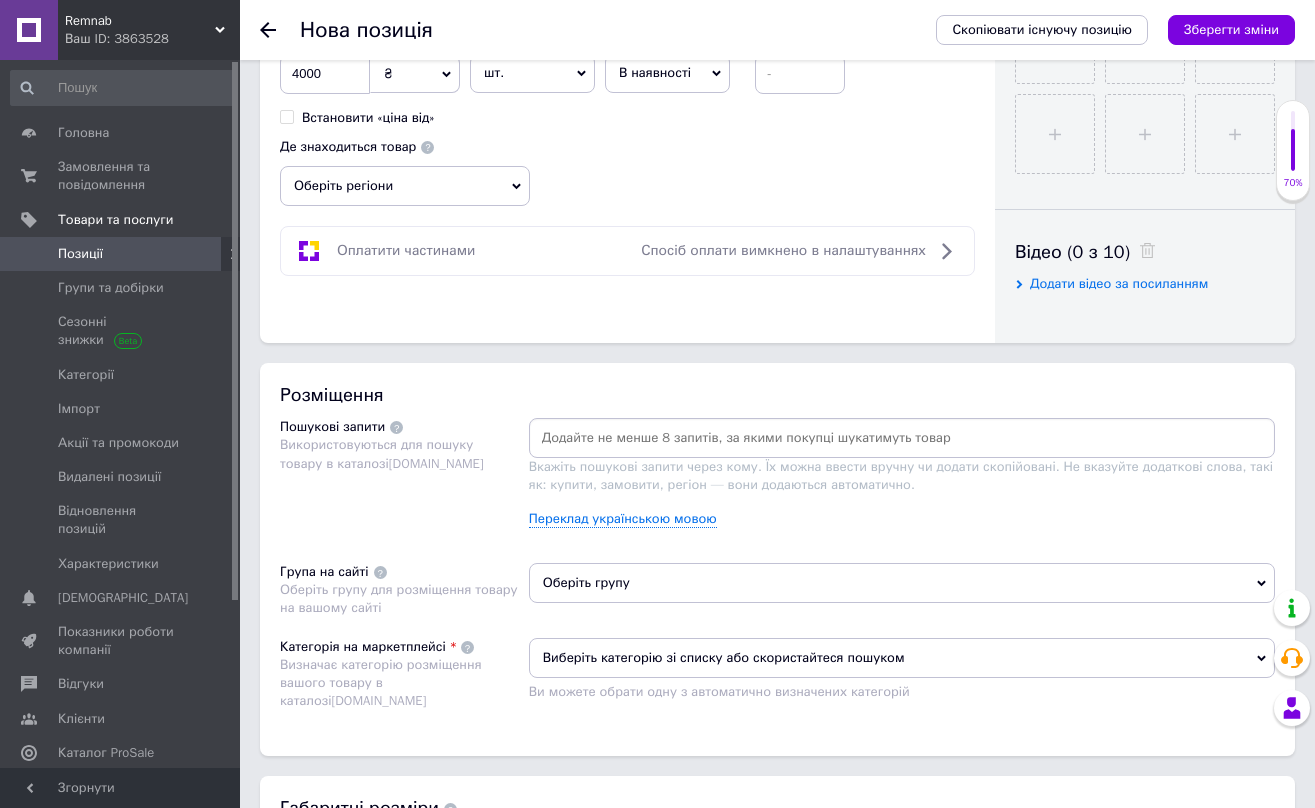 scroll, scrollTop: 895, scrollLeft: 0, axis: vertical 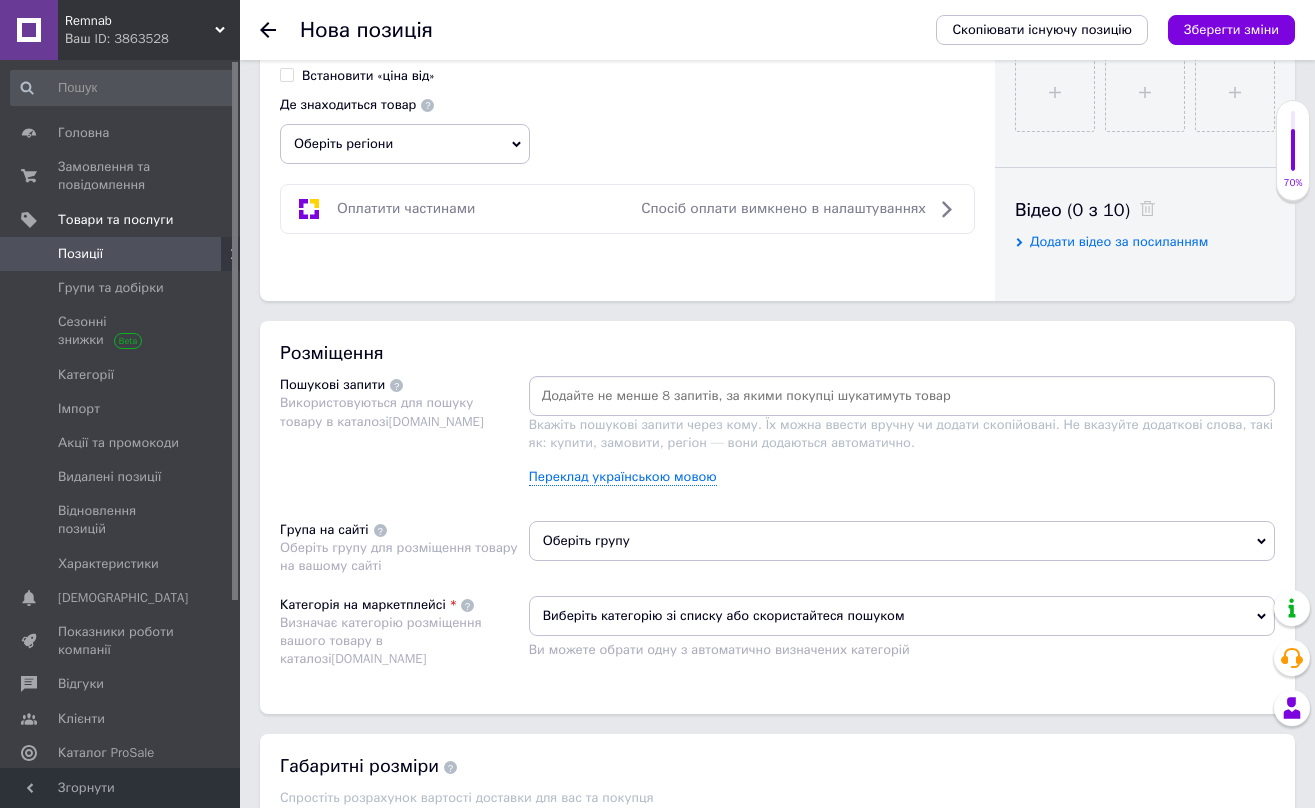 click at bounding box center [902, 396] 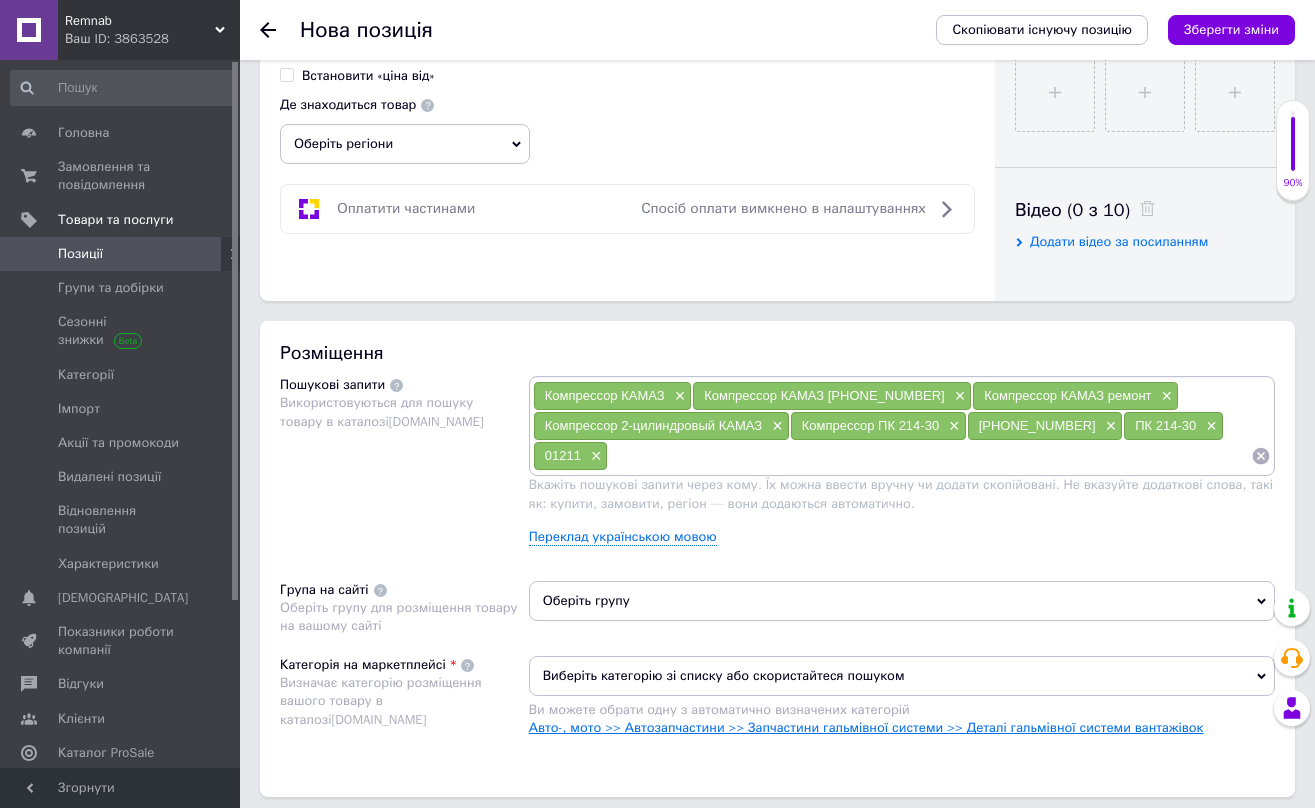 click on "Авто-, мото >> Автозапчастини >> Запчастини гальмівної системи >> Деталі гальмівної системи вантажівок" at bounding box center [866, 727] 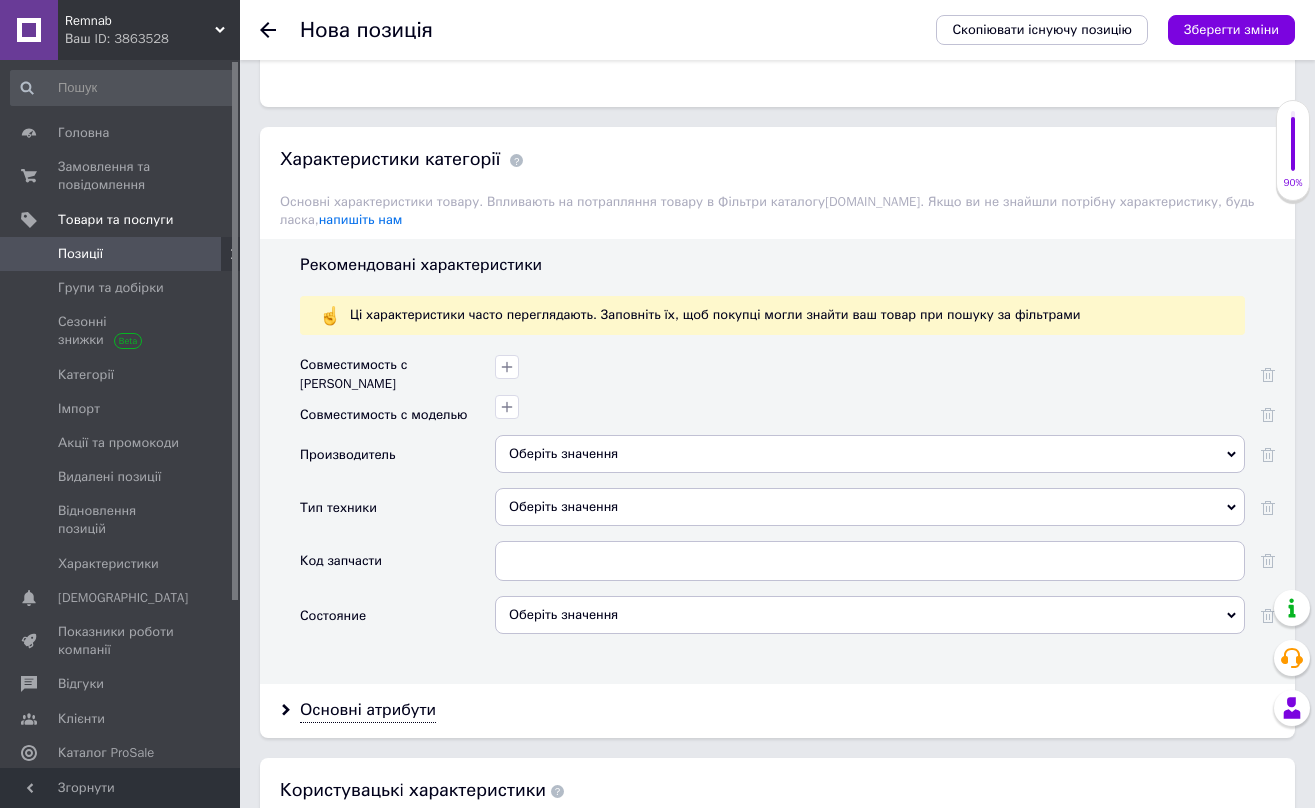 scroll, scrollTop: 1589, scrollLeft: 0, axis: vertical 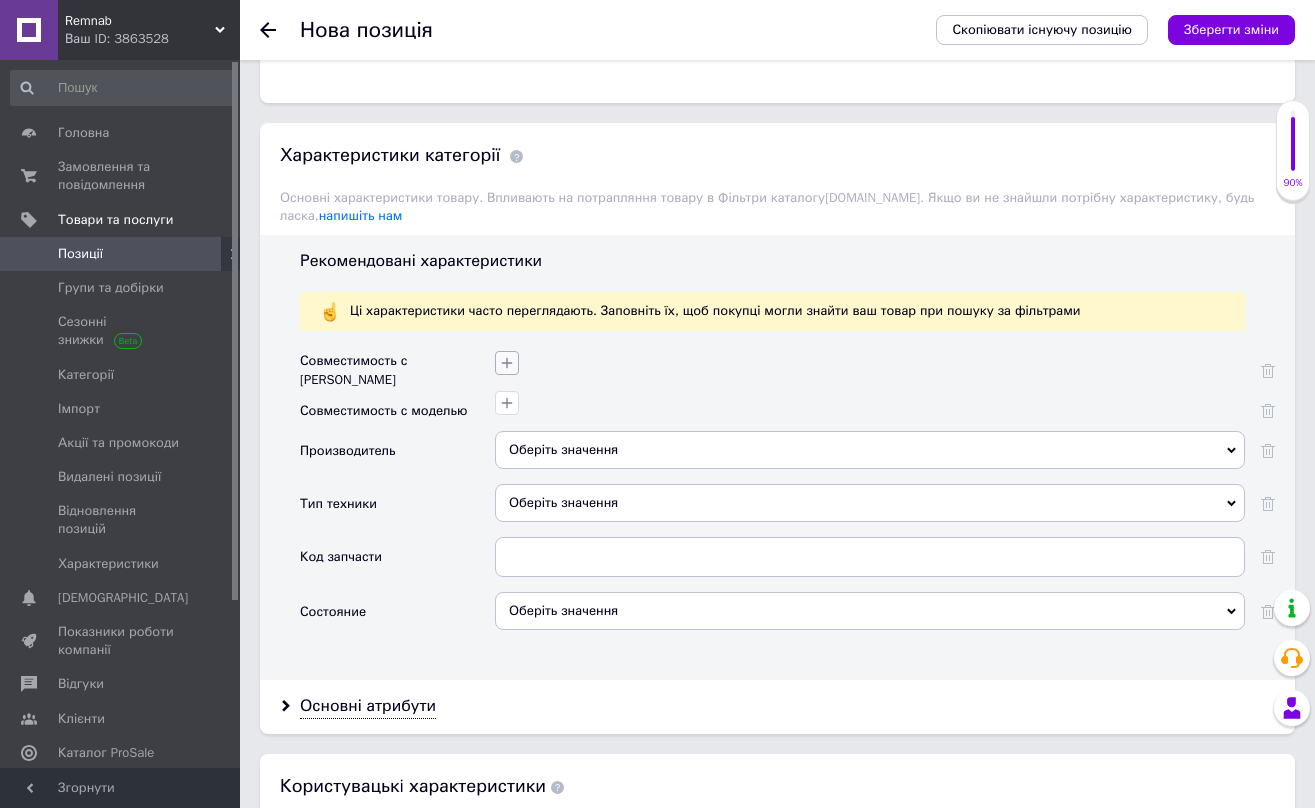 click 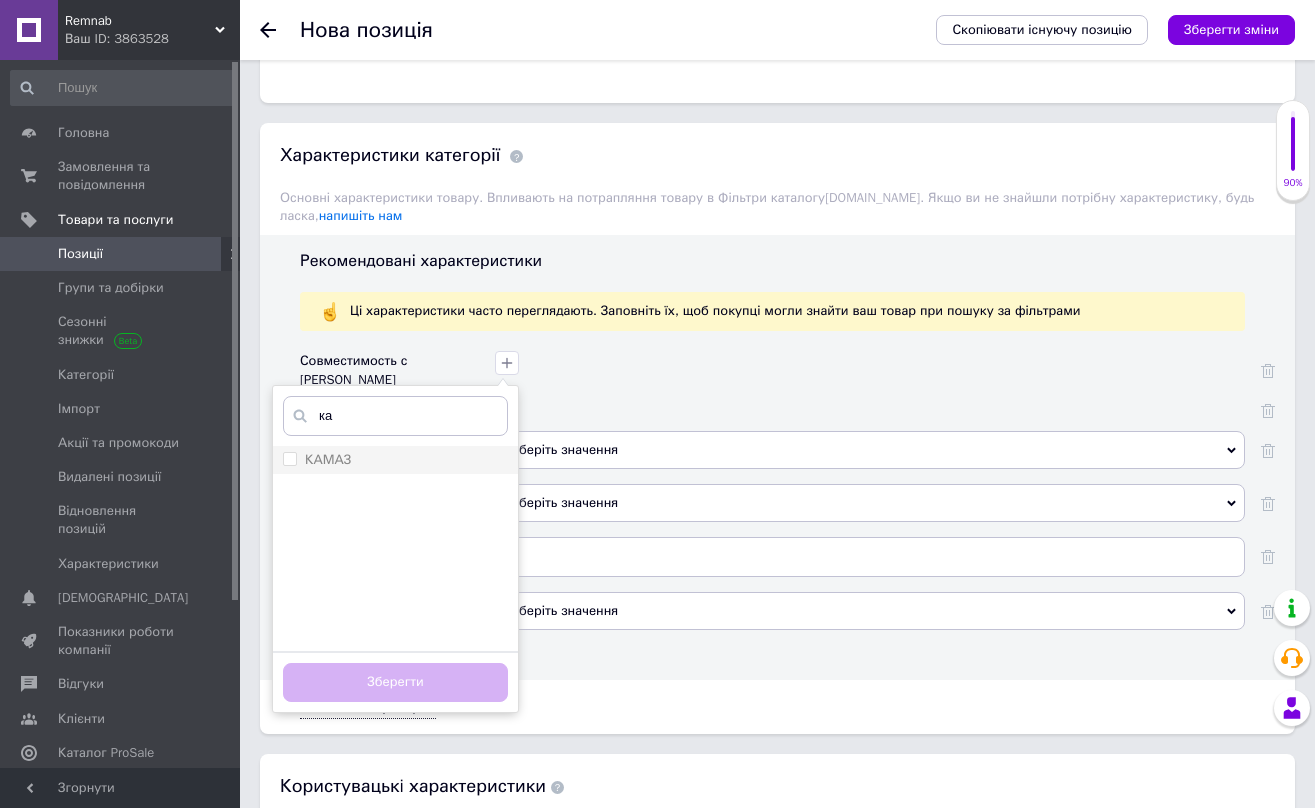 type on "ка" 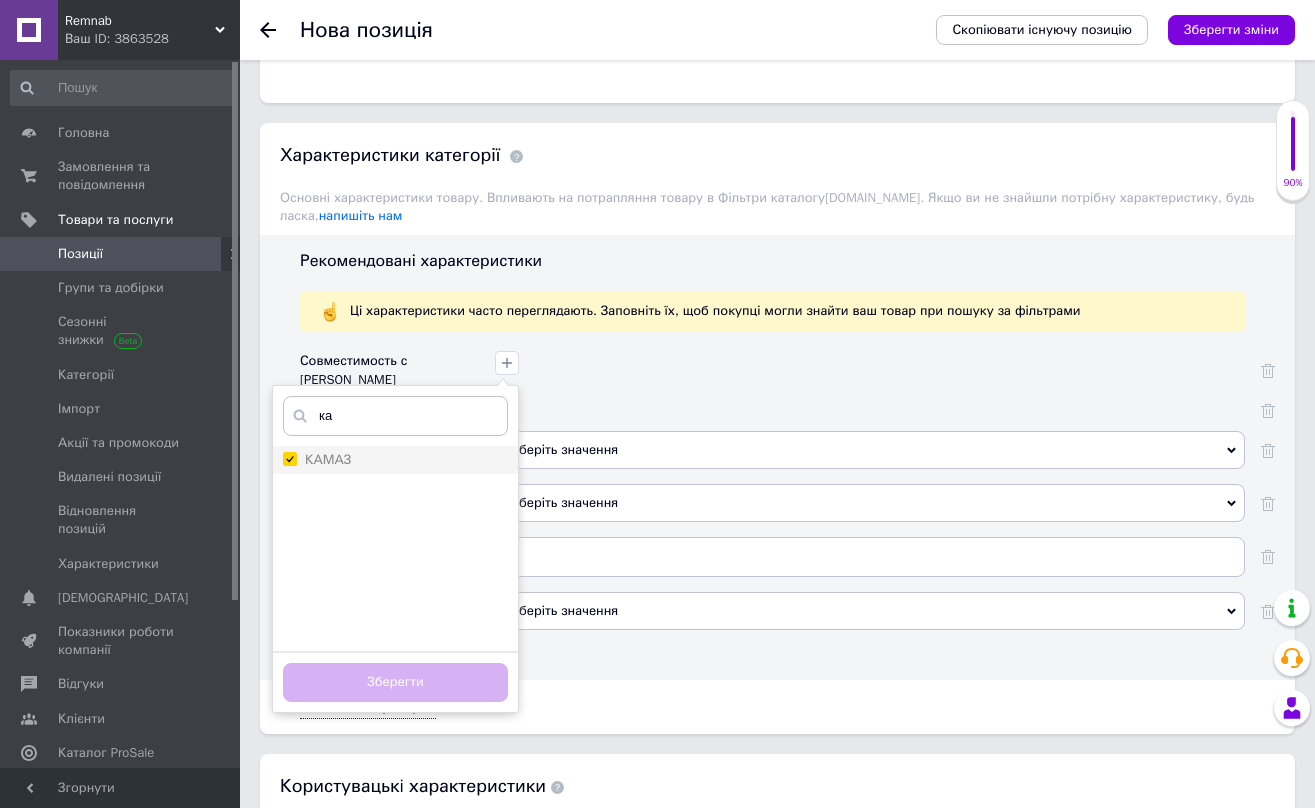 checkbox on "true" 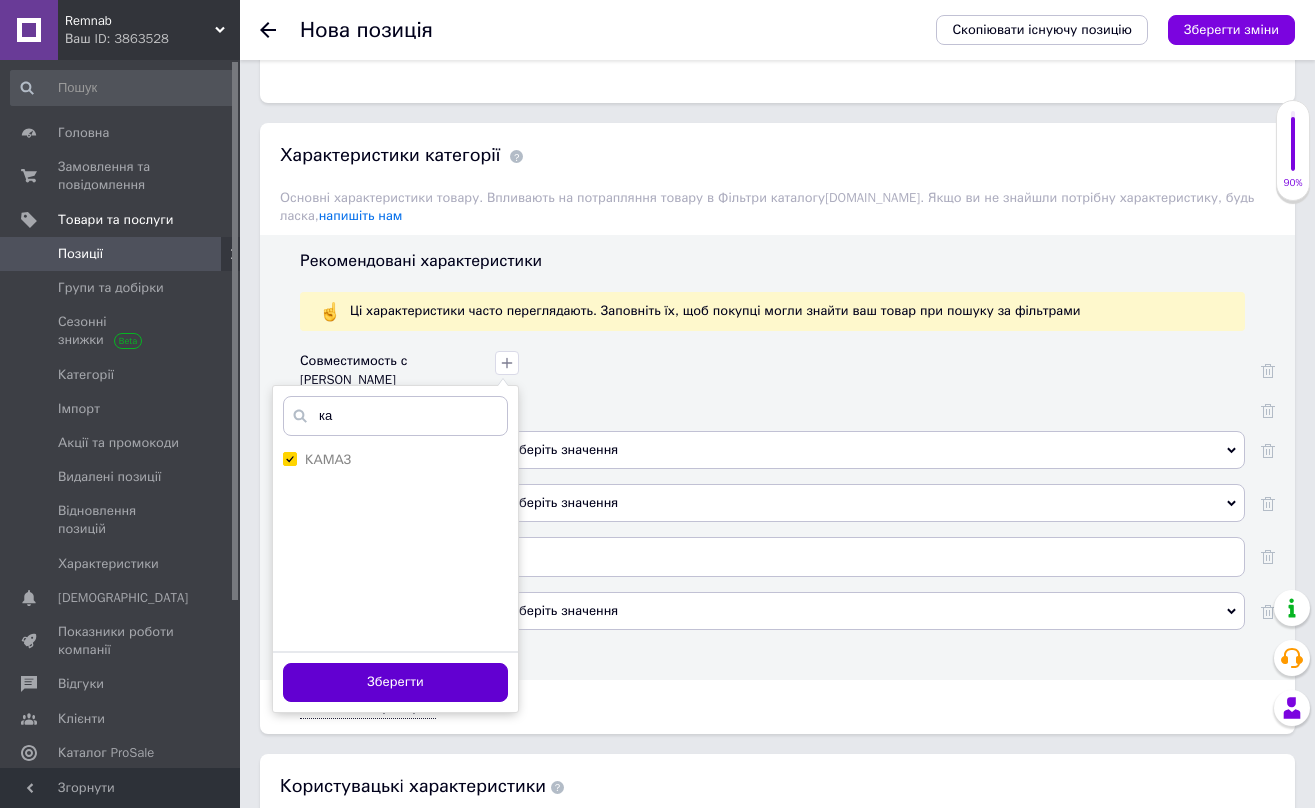 click on "Зберегти" at bounding box center (395, 682) 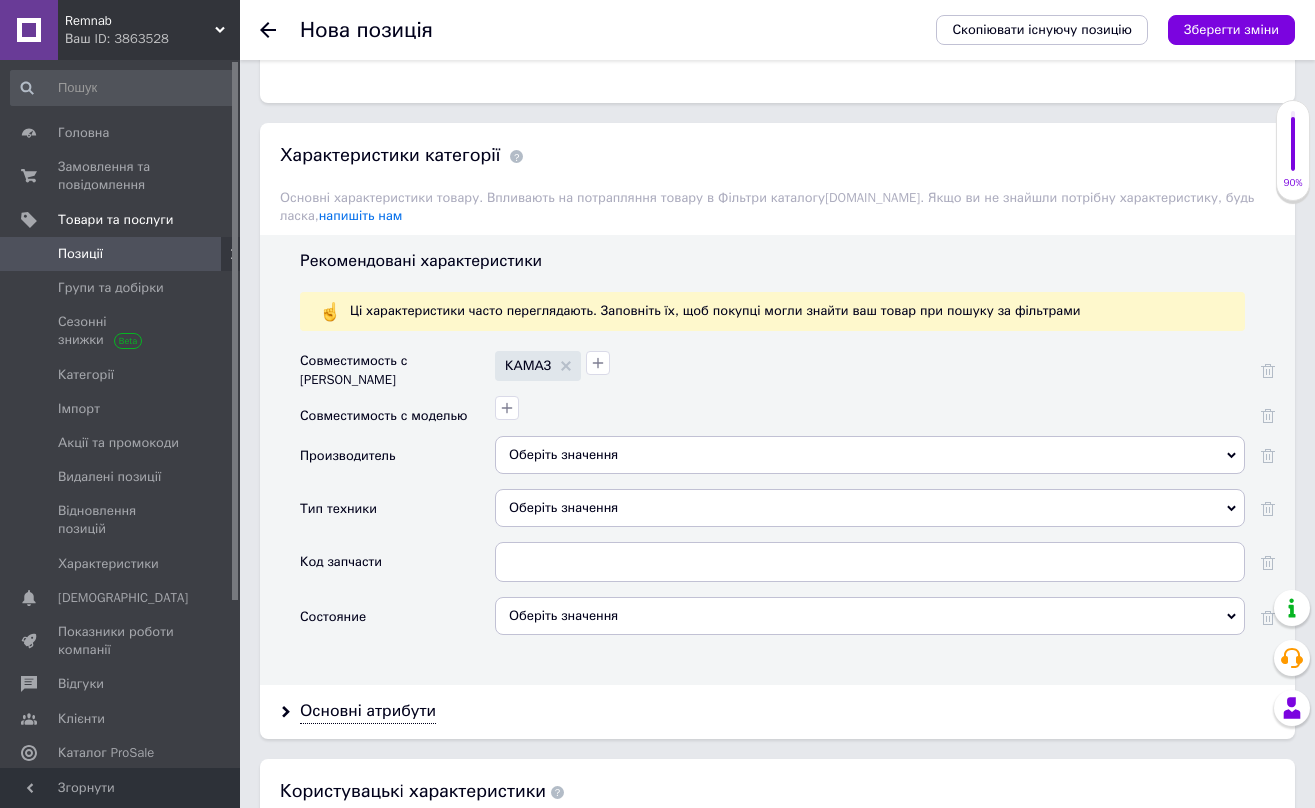 click on "Оберіть значення" at bounding box center [870, 455] 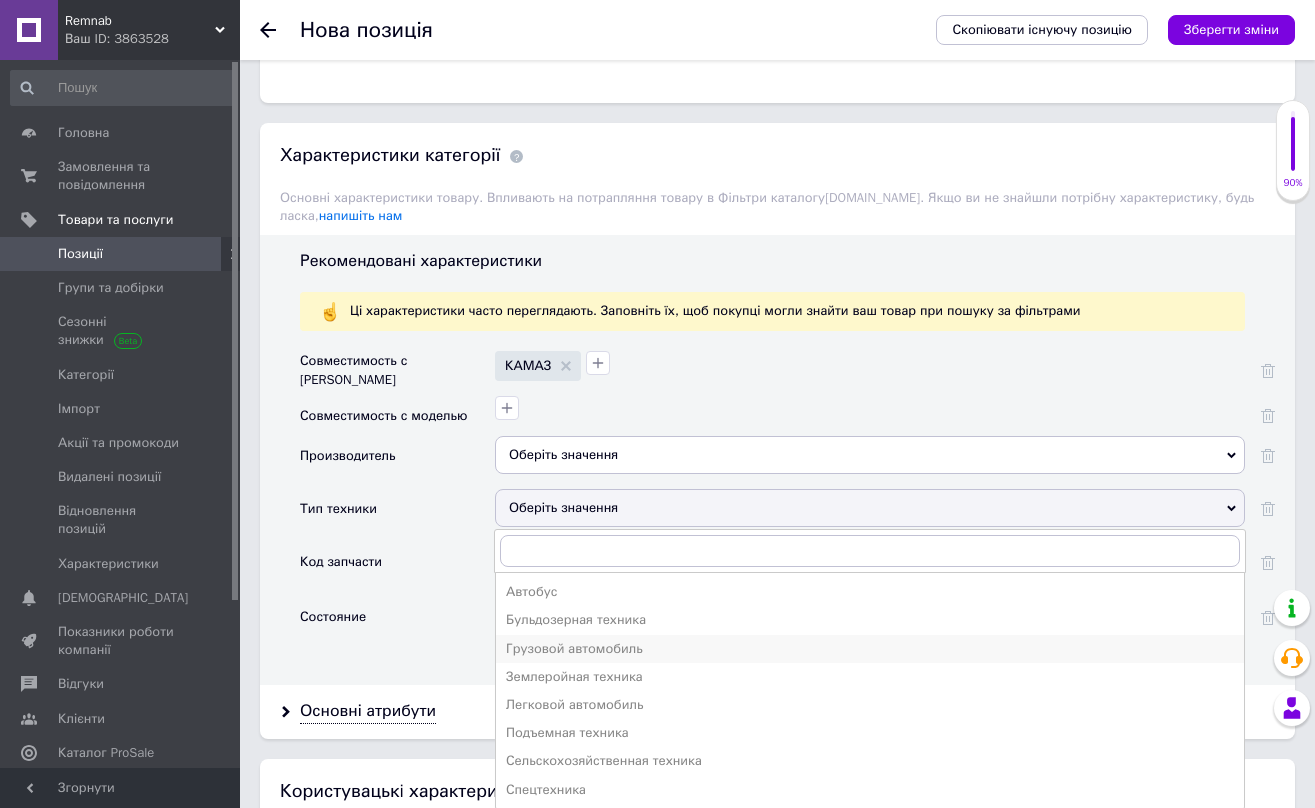 click on "Грузовой автомобиль" at bounding box center (870, 649) 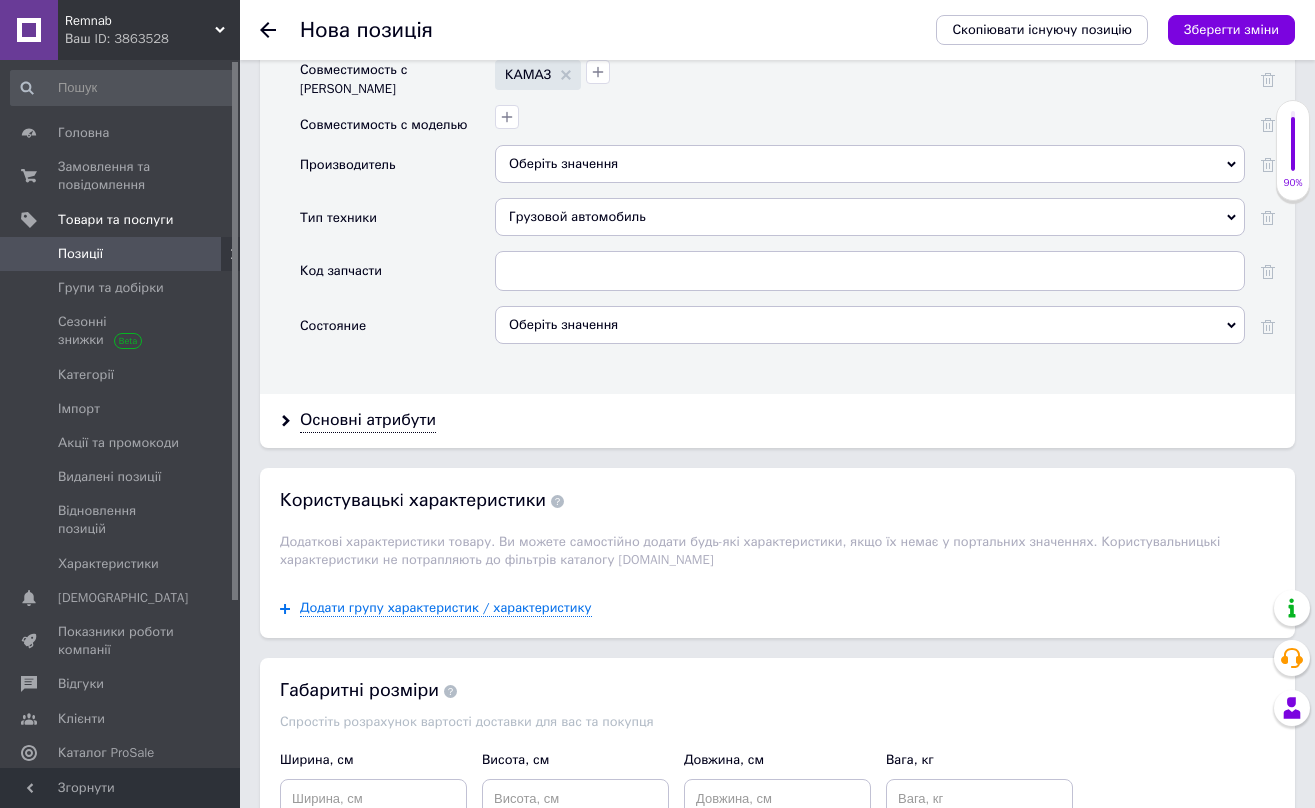 scroll, scrollTop: 1881, scrollLeft: 0, axis: vertical 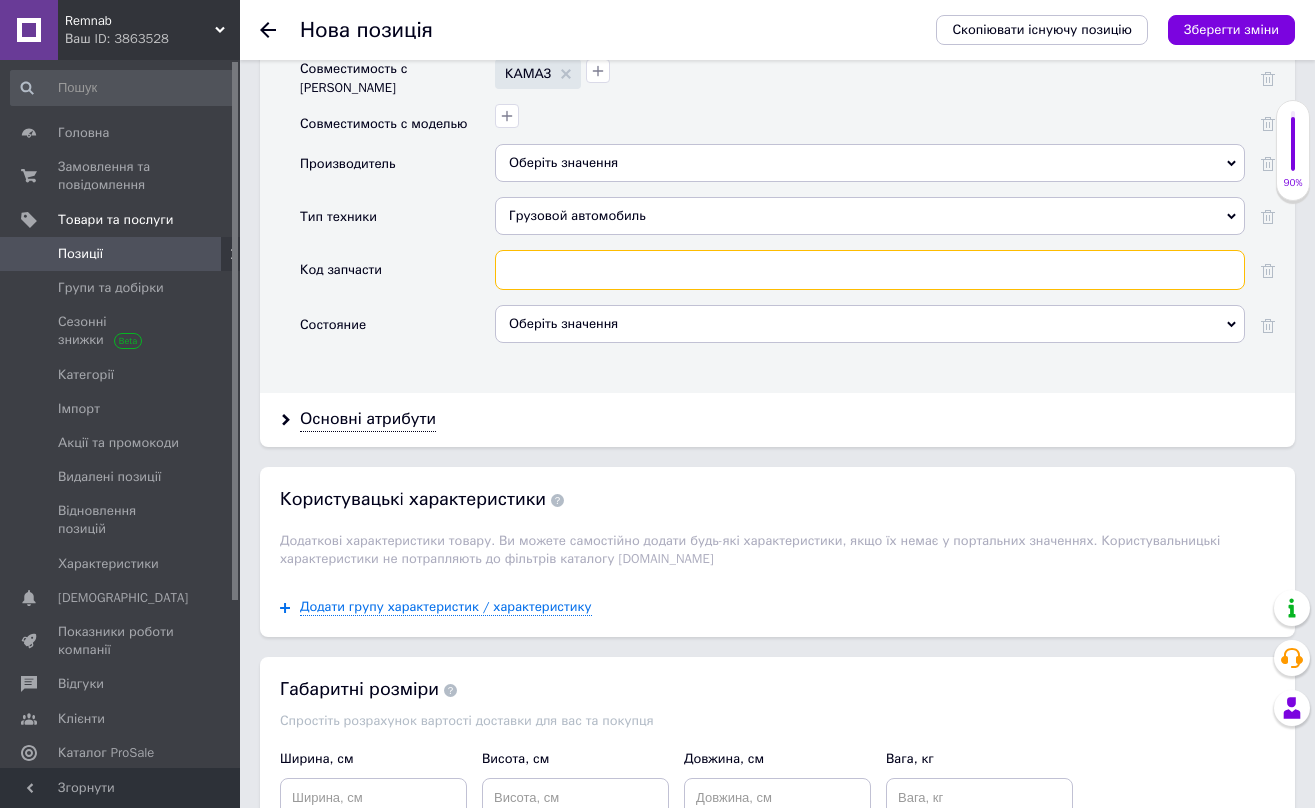 click at bounding box center [870, 270] 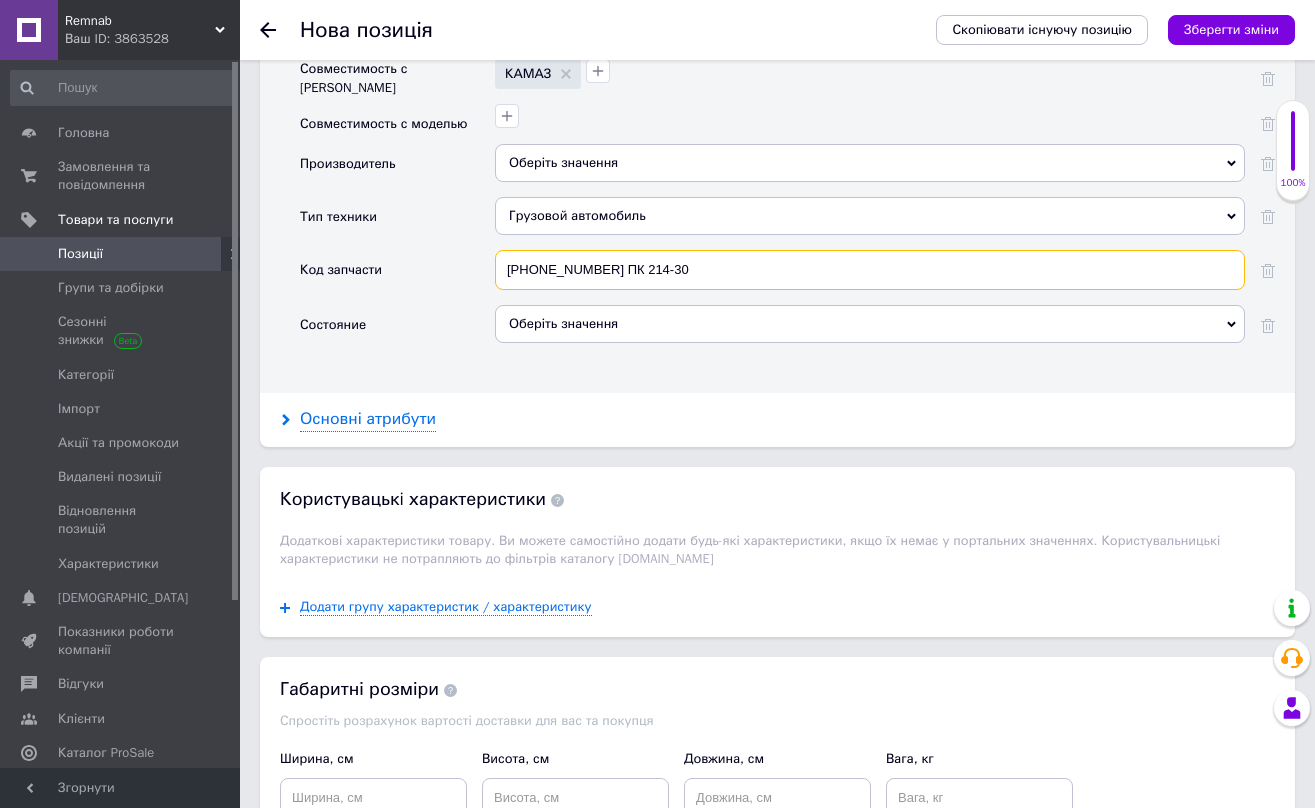type on "[PHONE_NUMBER] ПК 214-30" 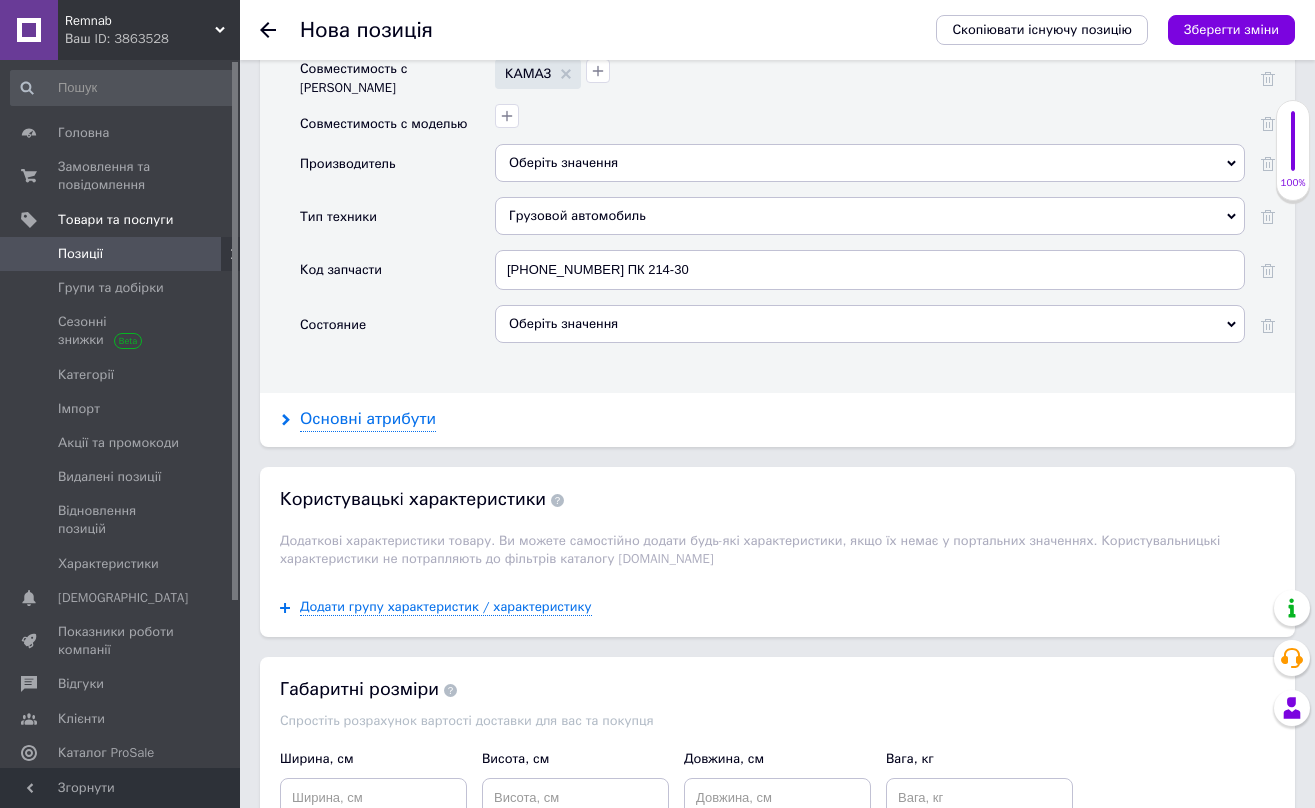 click on "Основні атрибути" at bounding box center (368, 419) 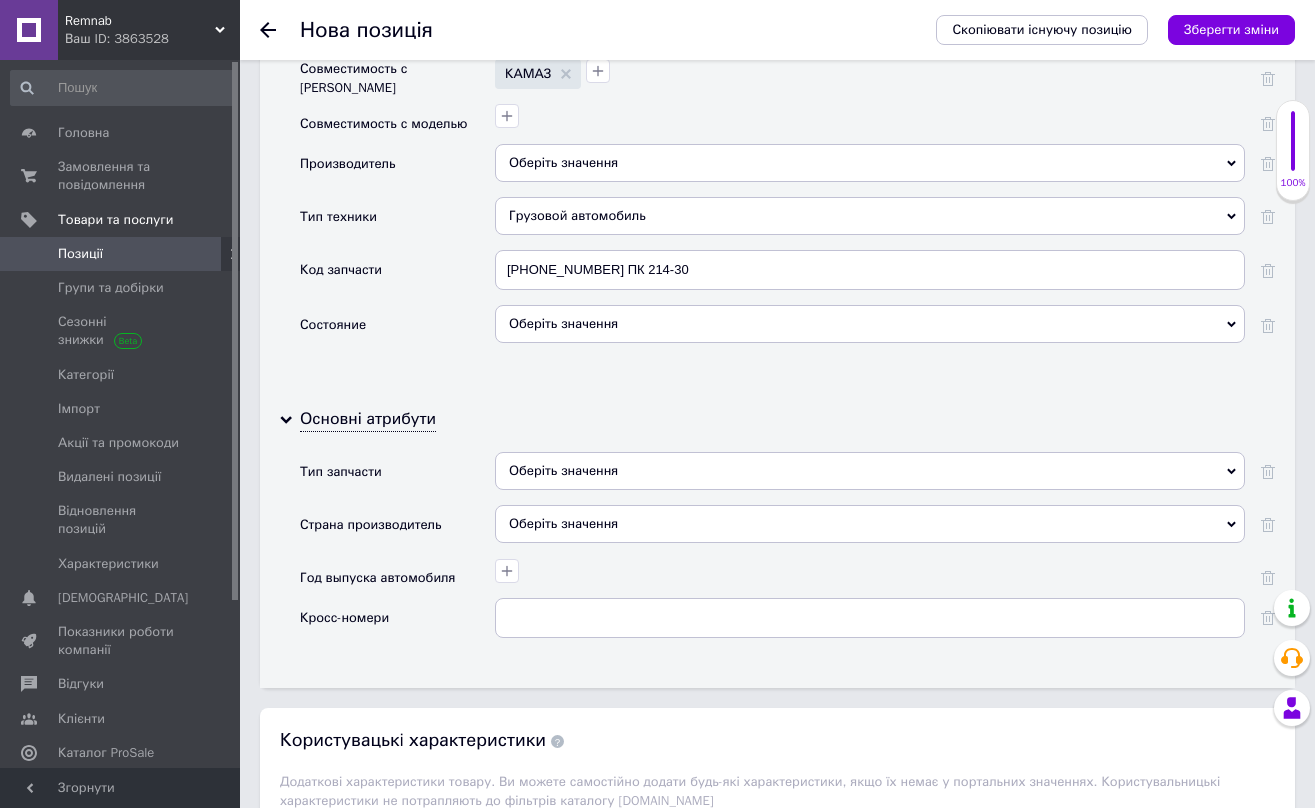 click on "Оберіть значення" at bounding box center (870, 471) 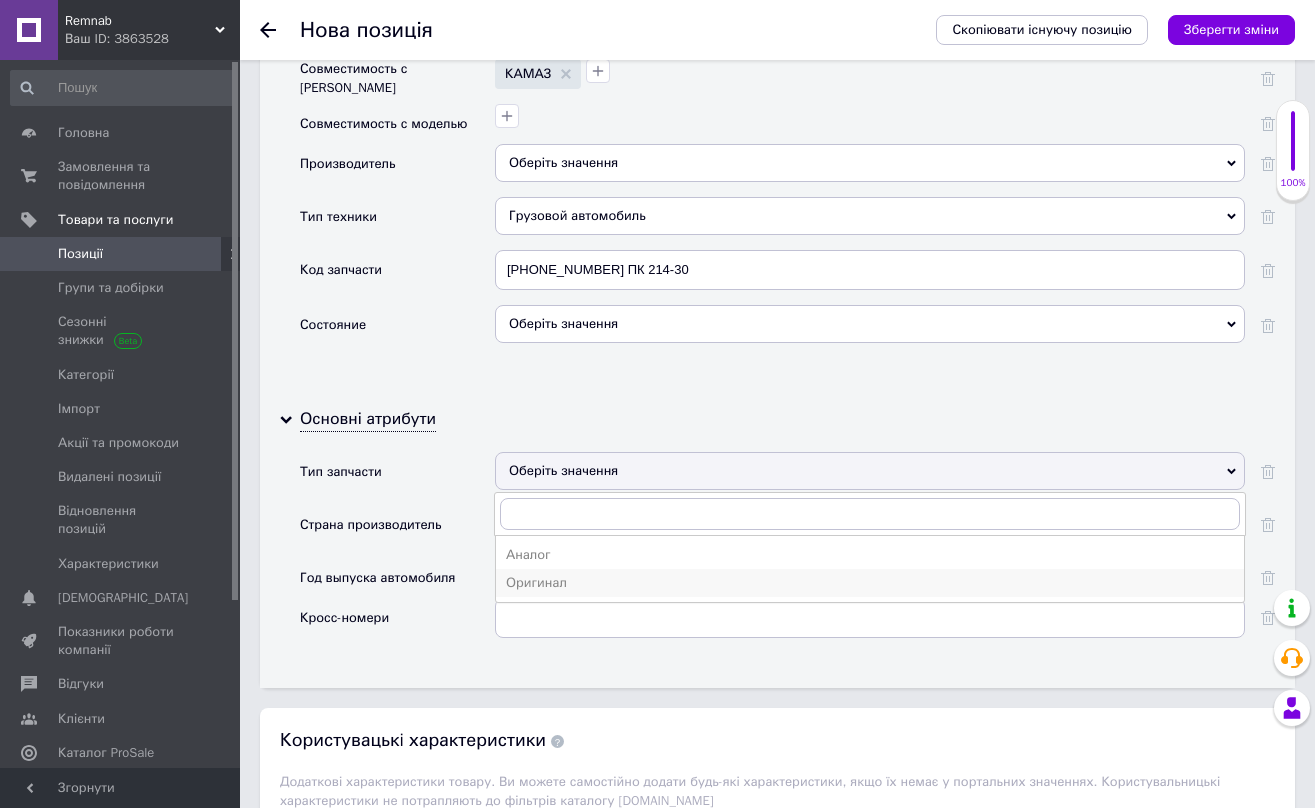 click on "Оригинал" at bounding box center [870, 583] 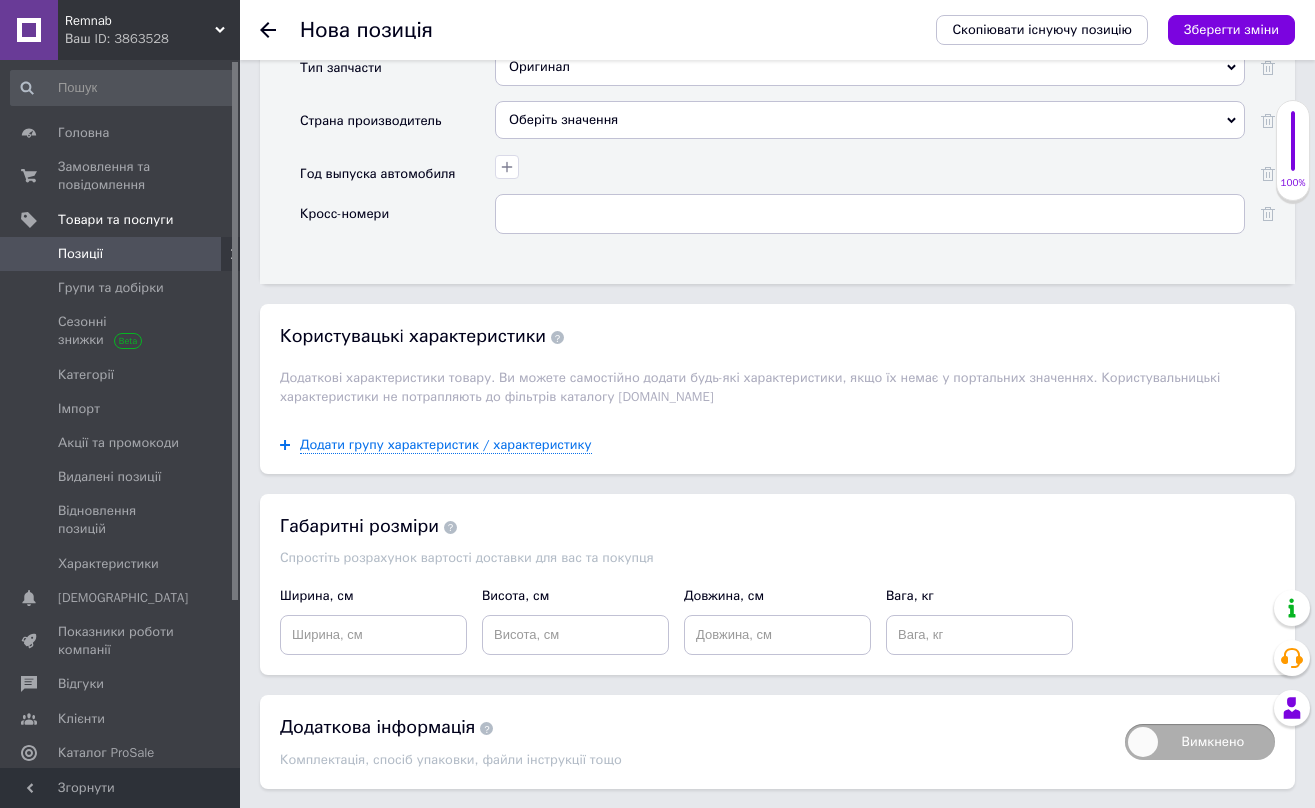 scroll, scrollTop: 2289, scrollLeft: 0, axis: vertical 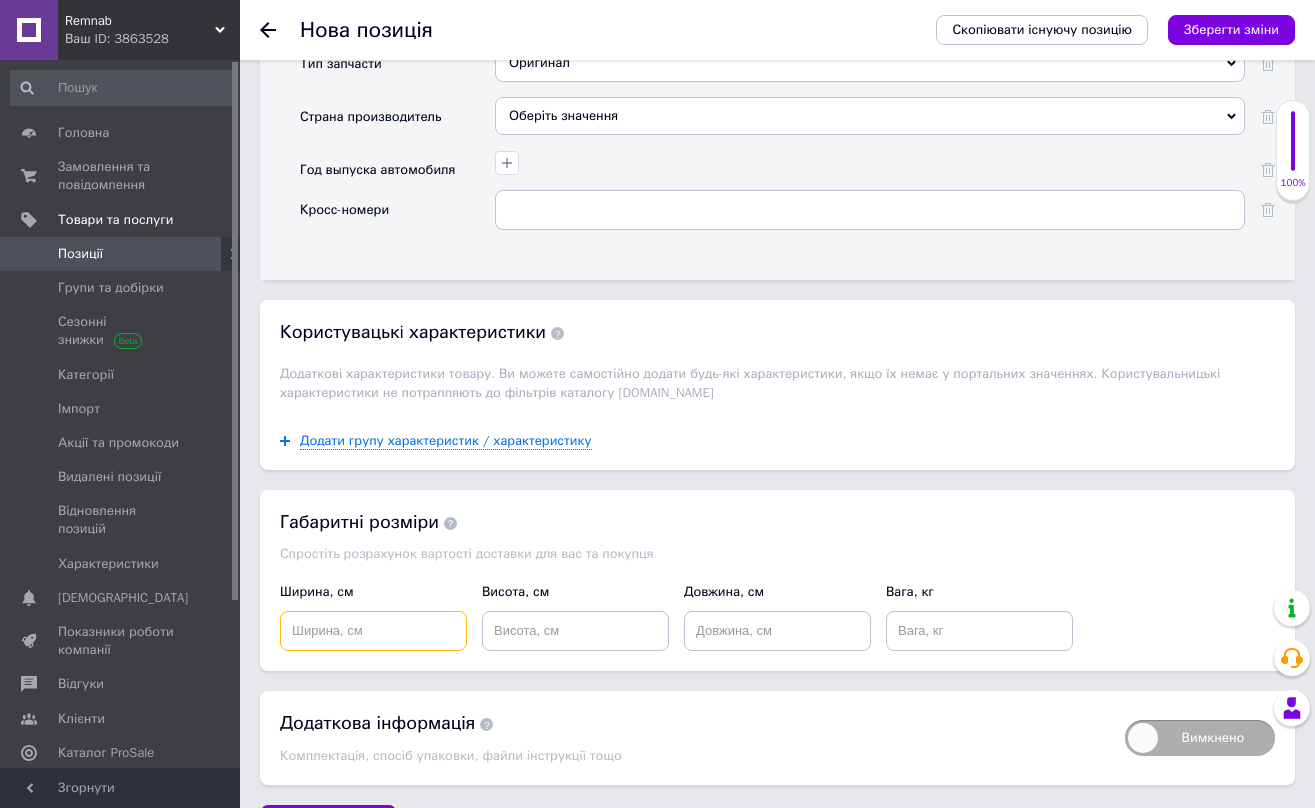 click at bounding box center [373, 631] 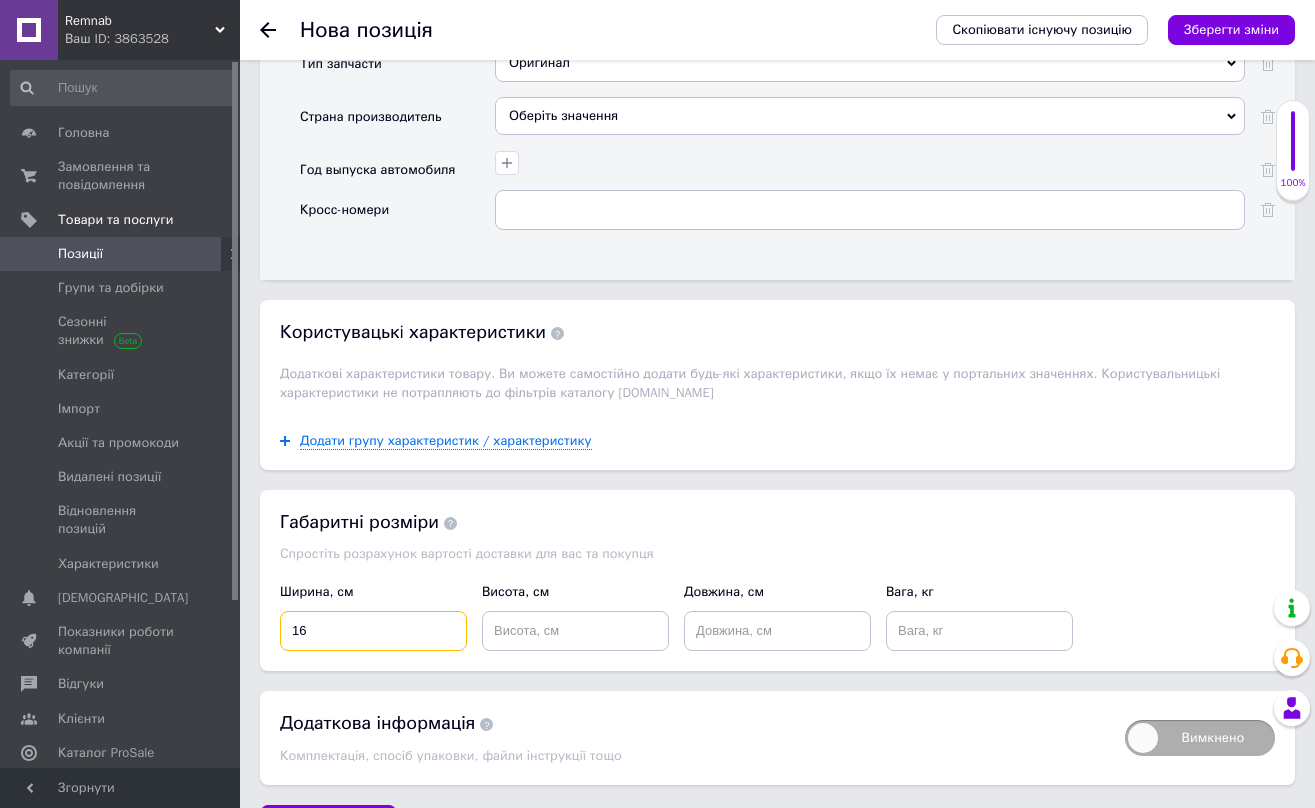 type on "16" 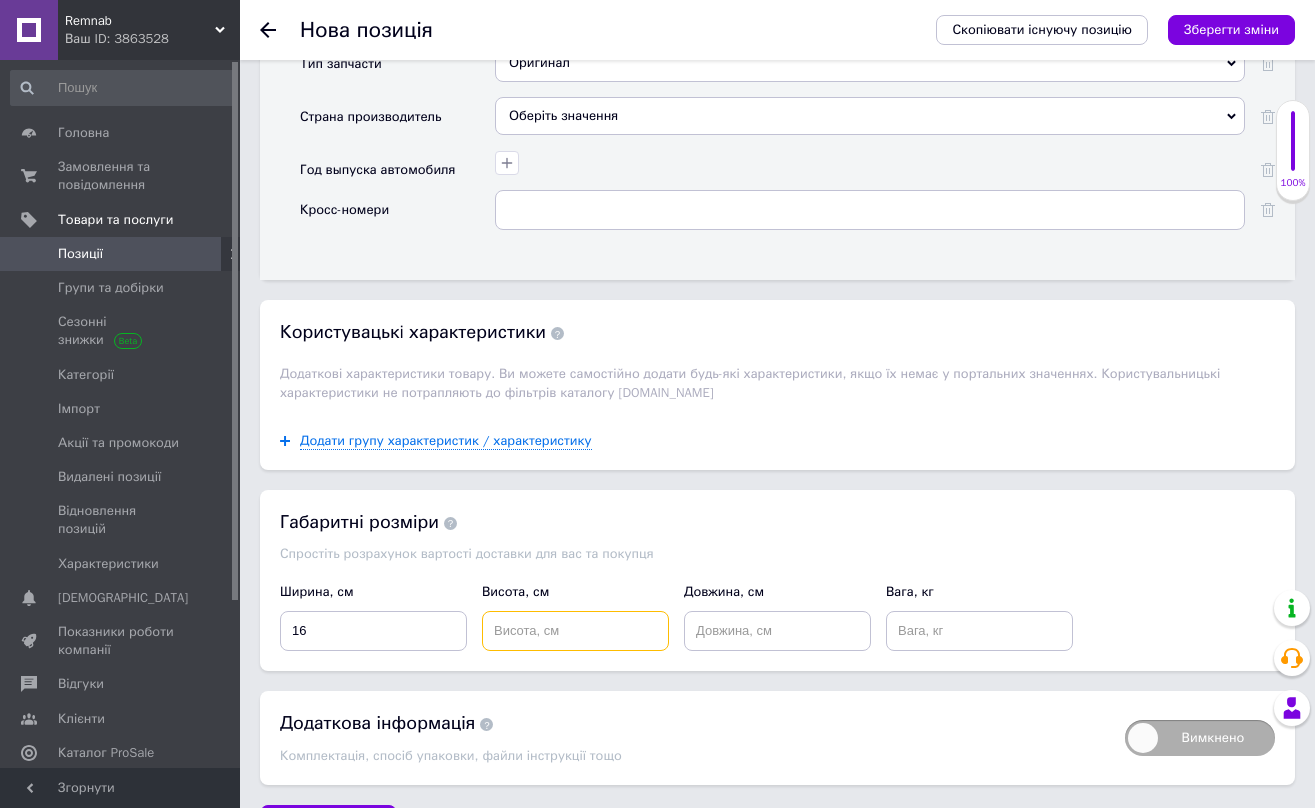 click at bounding box center [575, 631] 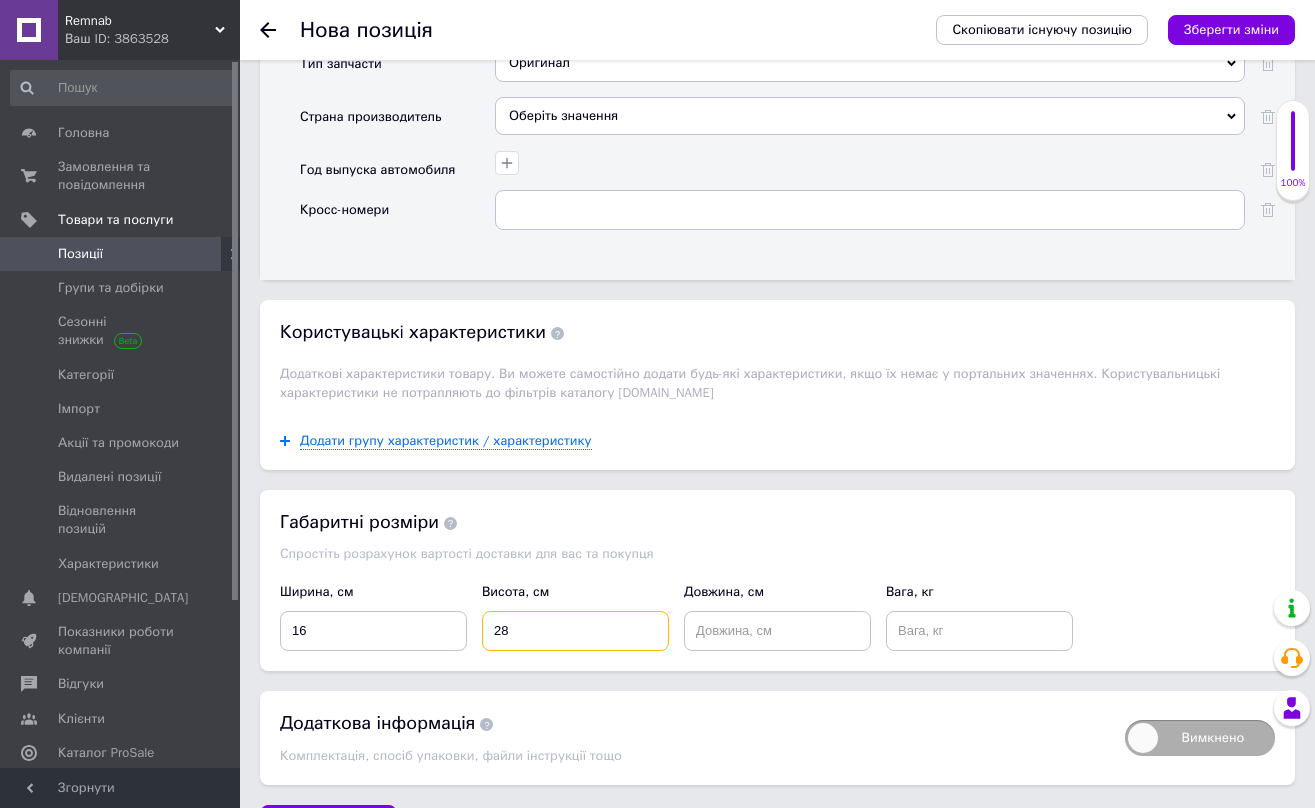 type on "28" 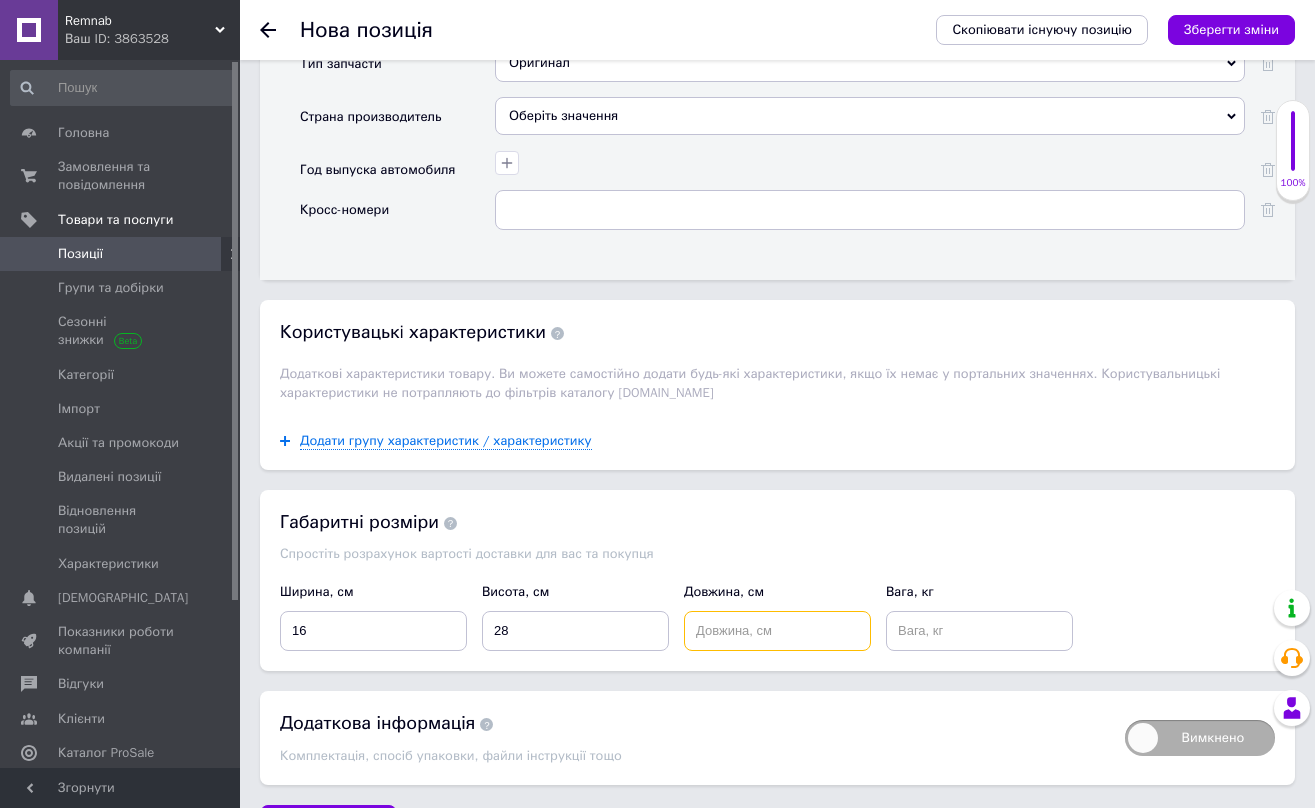 click at bounding box center (777, 631) 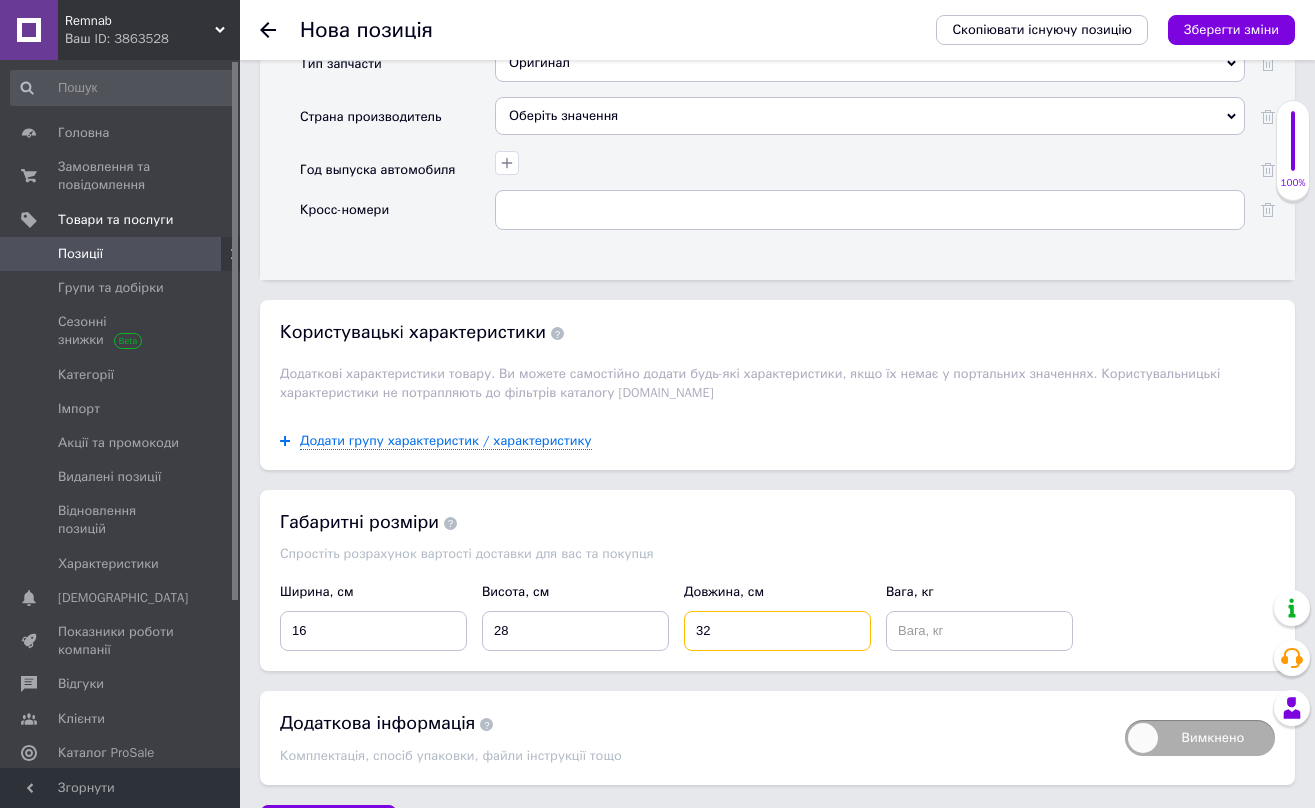 type on "32" 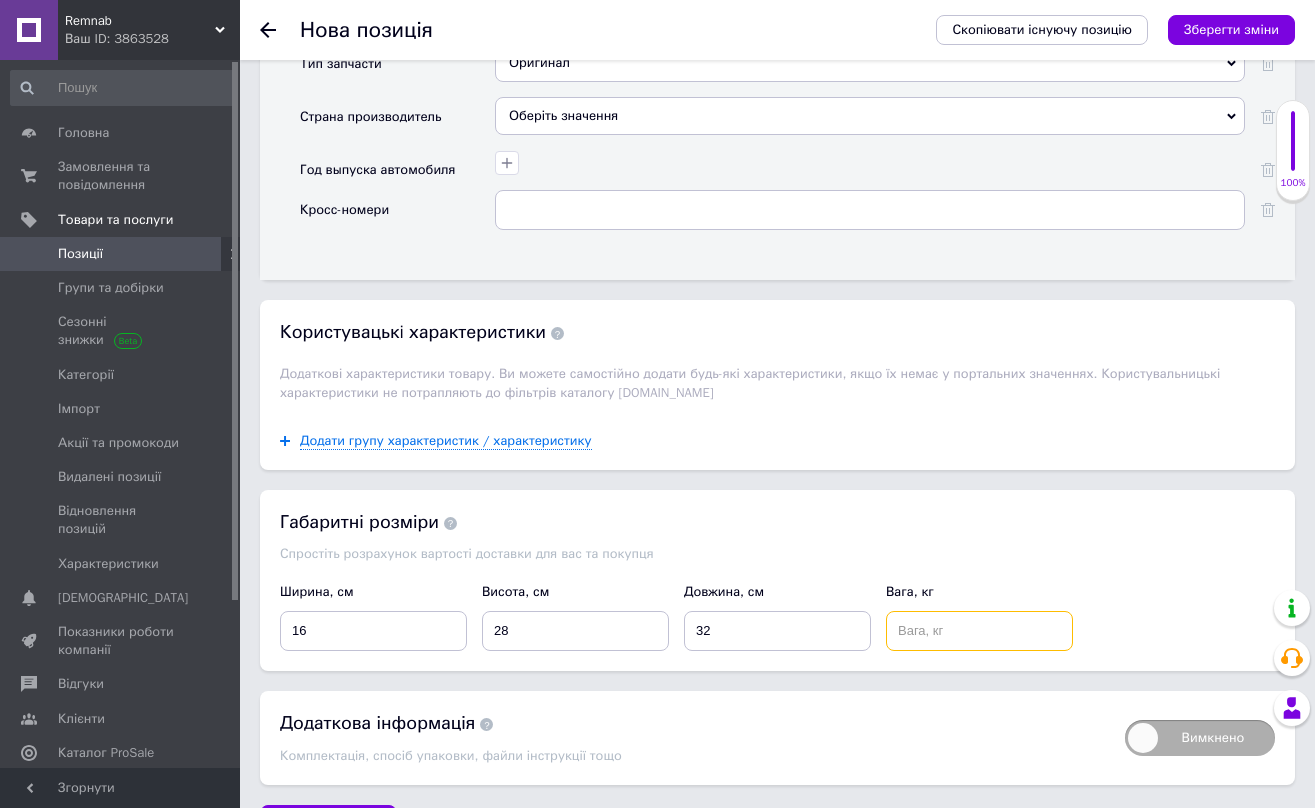 click at bounding box center (979, 631) 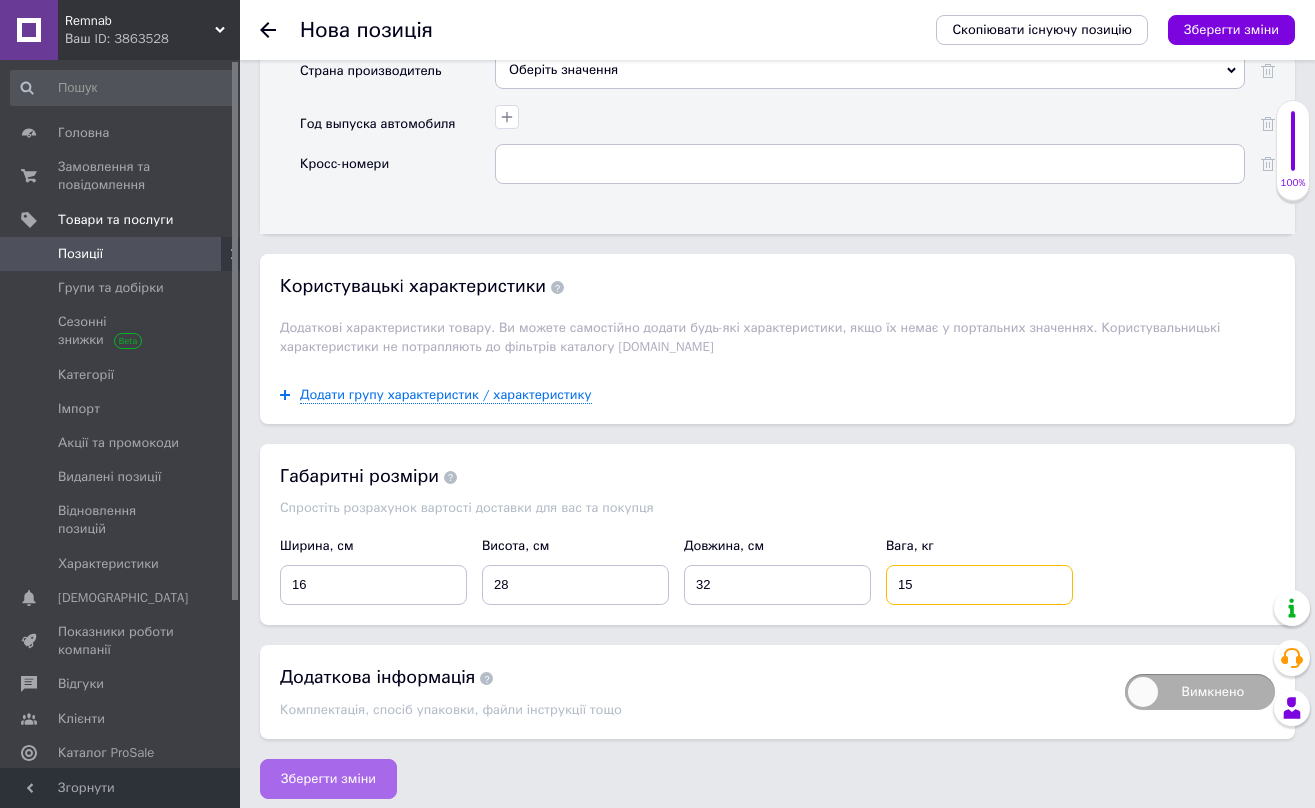 scroll, scrollTop: 2334, scrollLeft: 0, axis: vertical 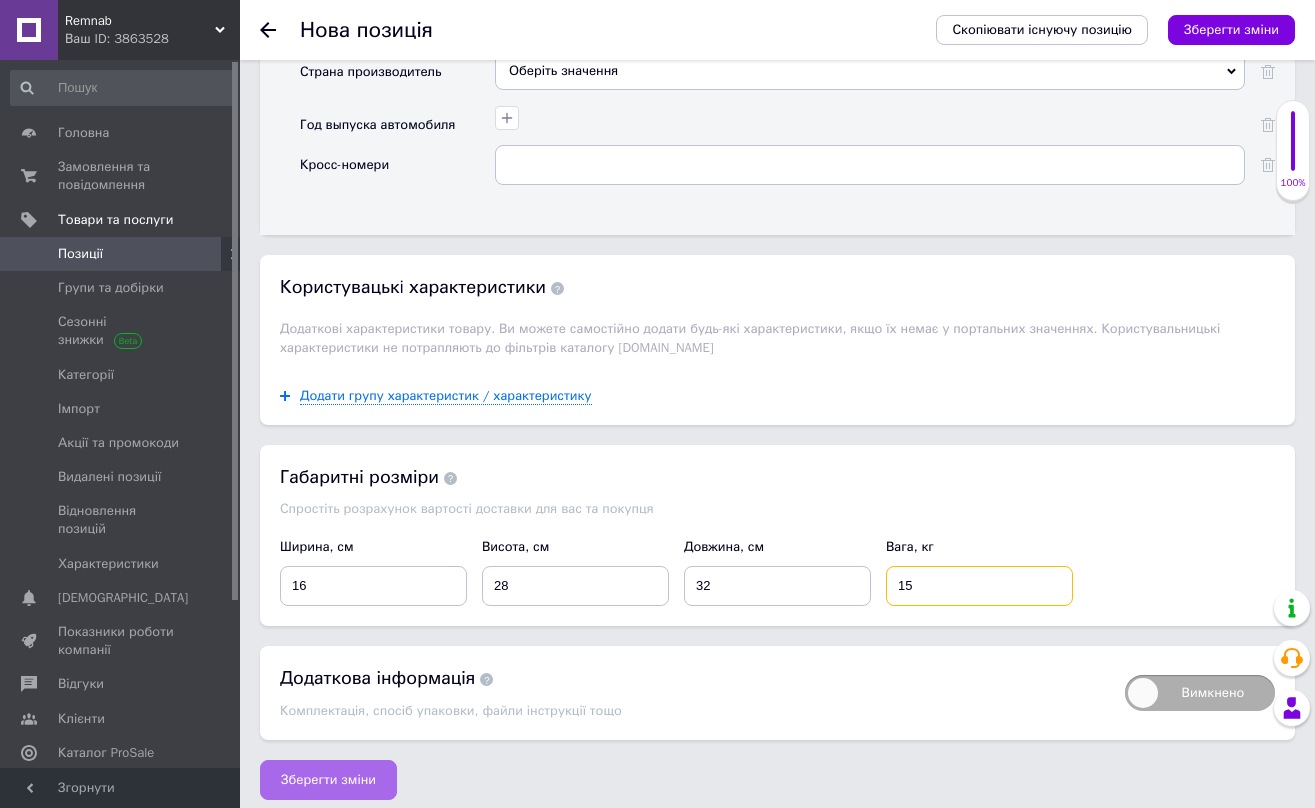 type on "15" 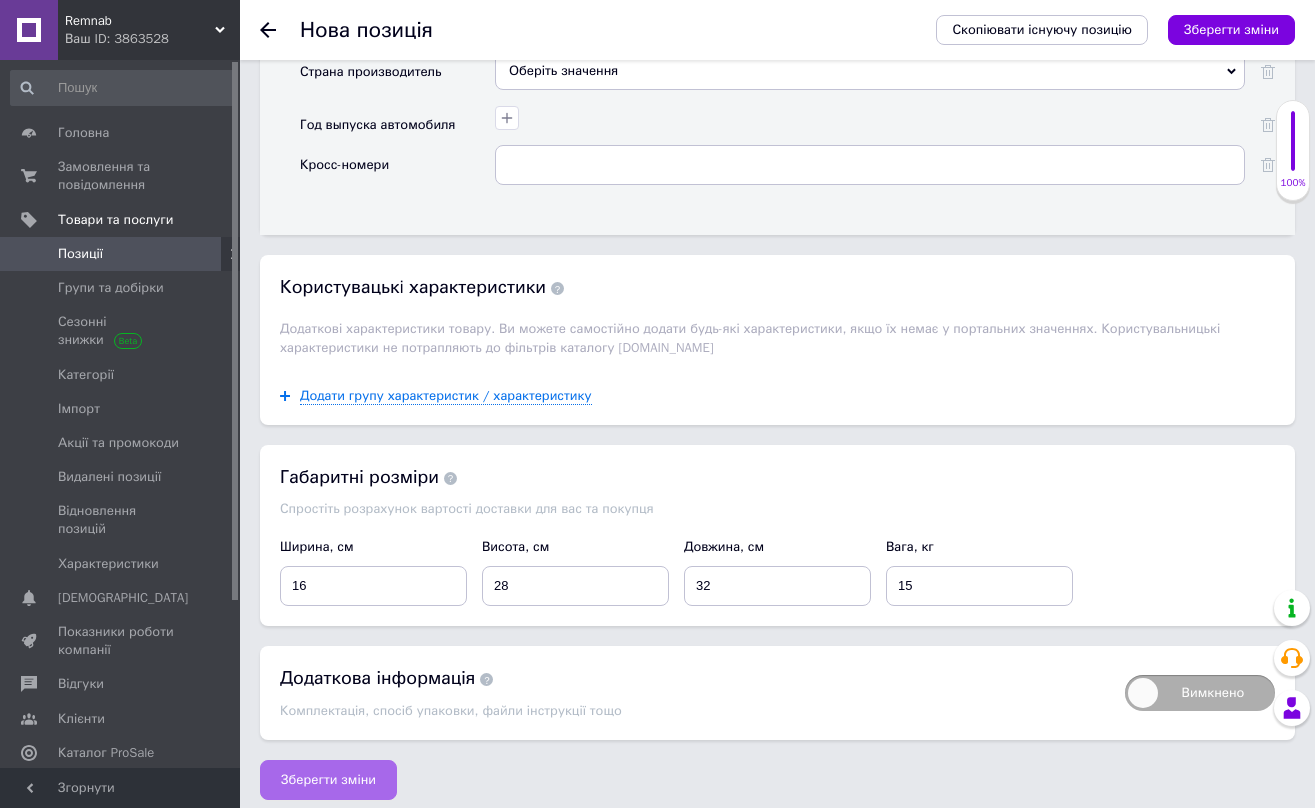 click on "Зберегти зміни" at bounding box center (328, 780) 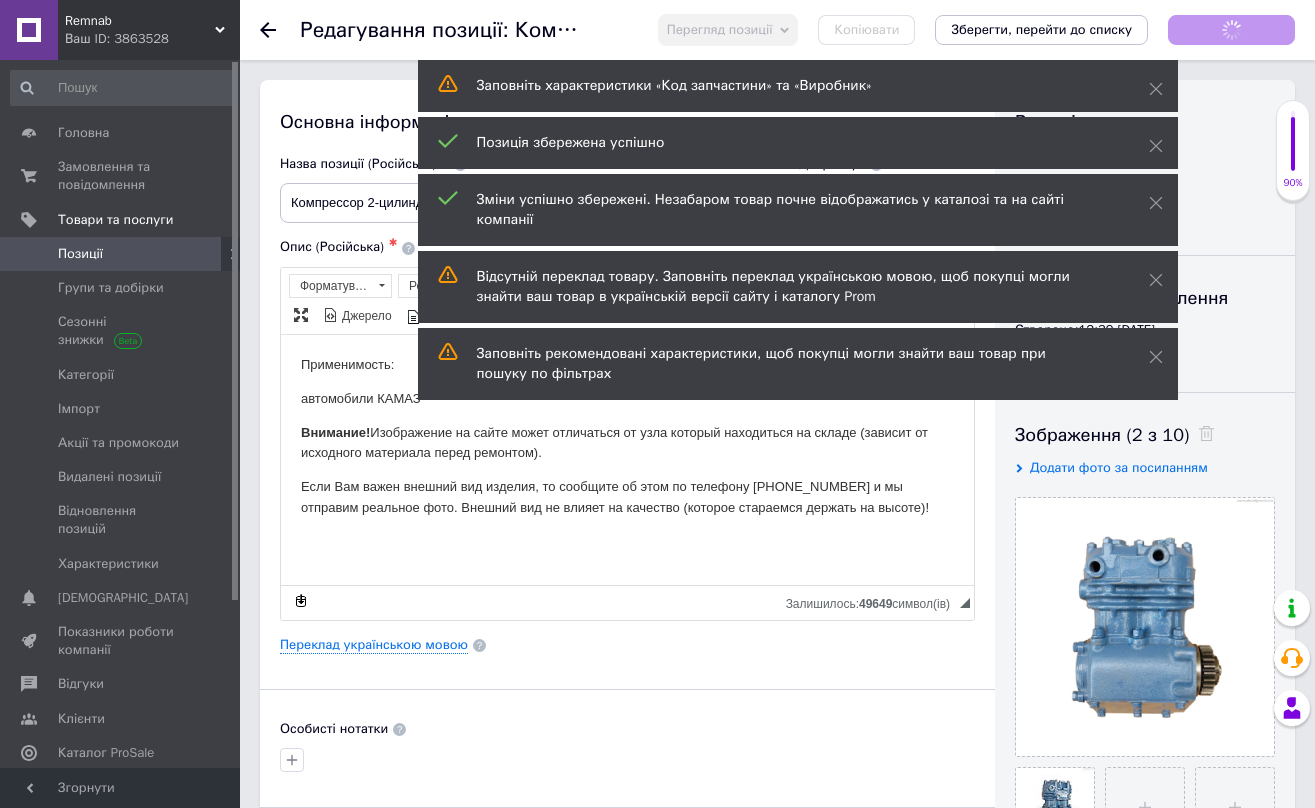 scroll, scrollTop: 0, scrollLeft: 0, axis: both 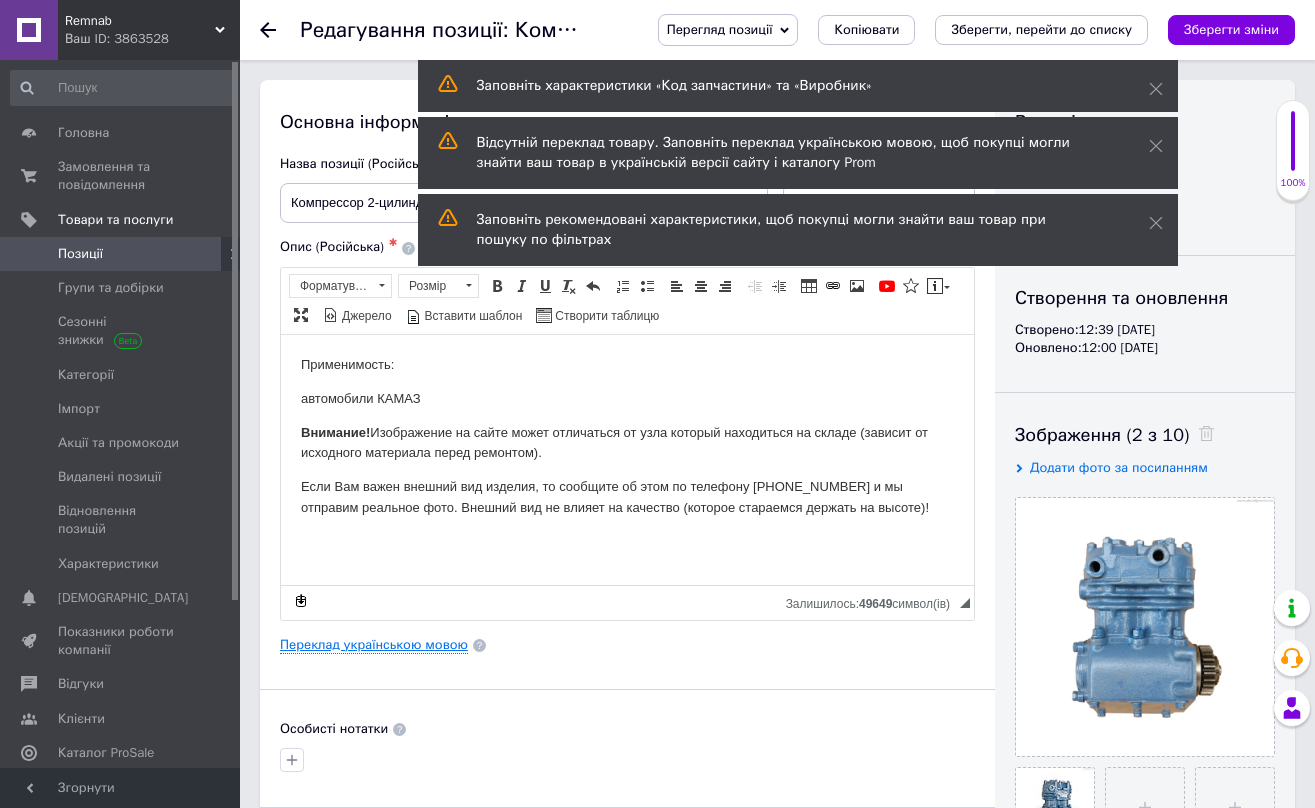 click on "Переклад українською мовою" at bounding box center (374, 645) 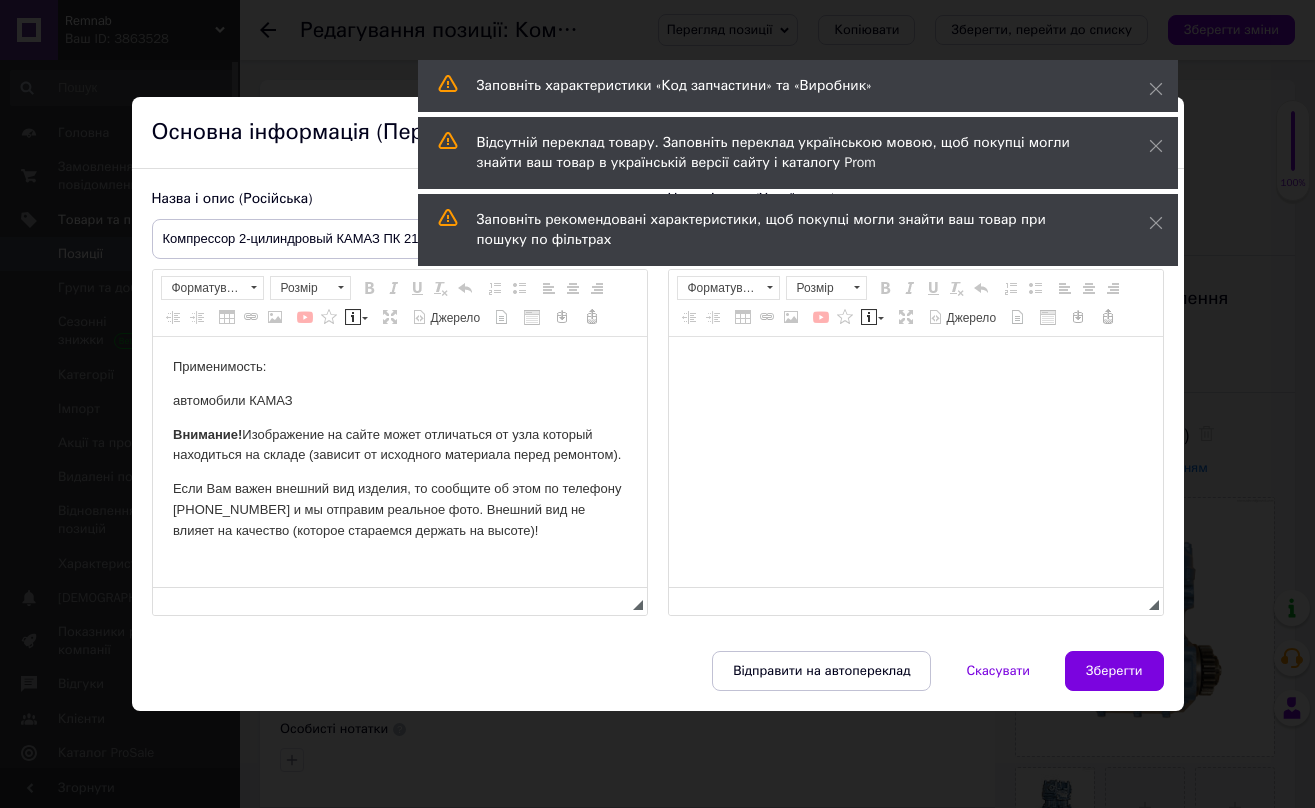 scroll, scrollTop: 0, scrollLeft: 0, axis: both 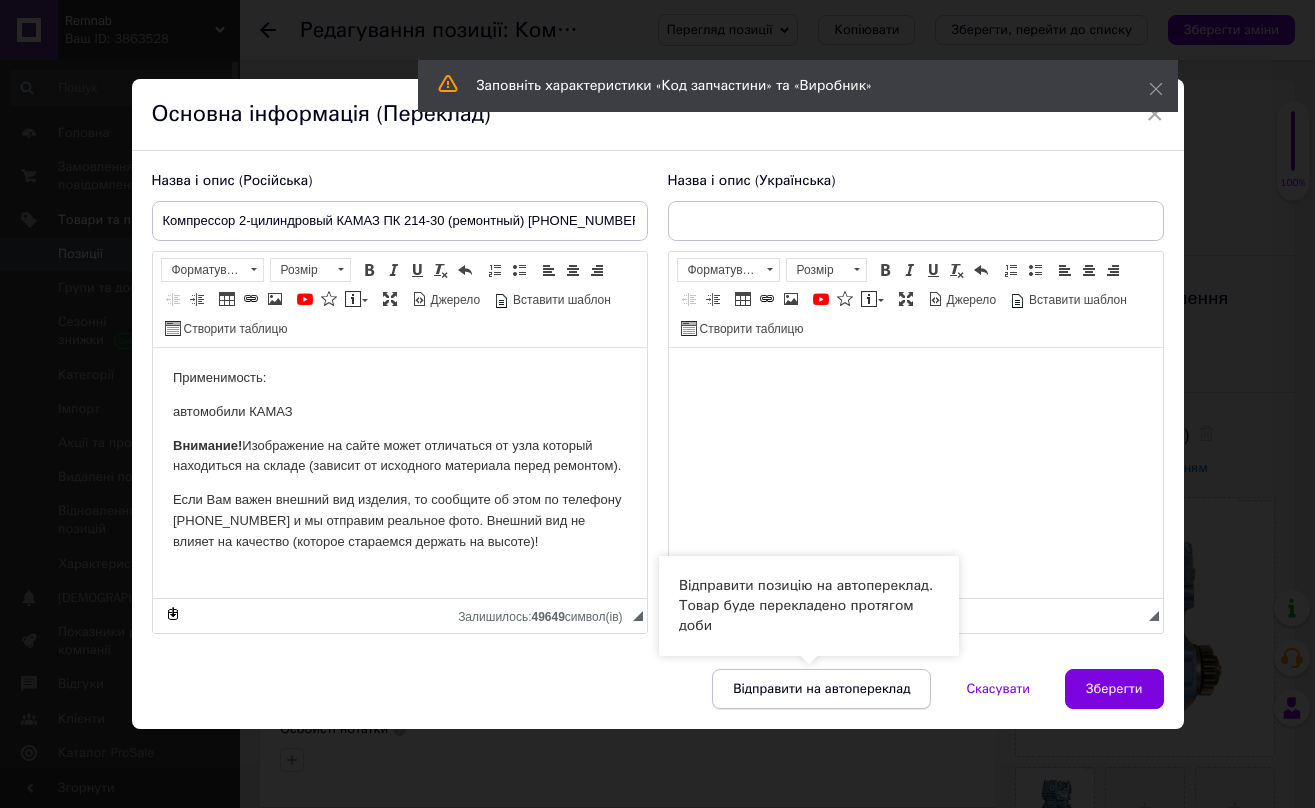 click on "Відправити на автопереклад" at bounding box center (821, 689) 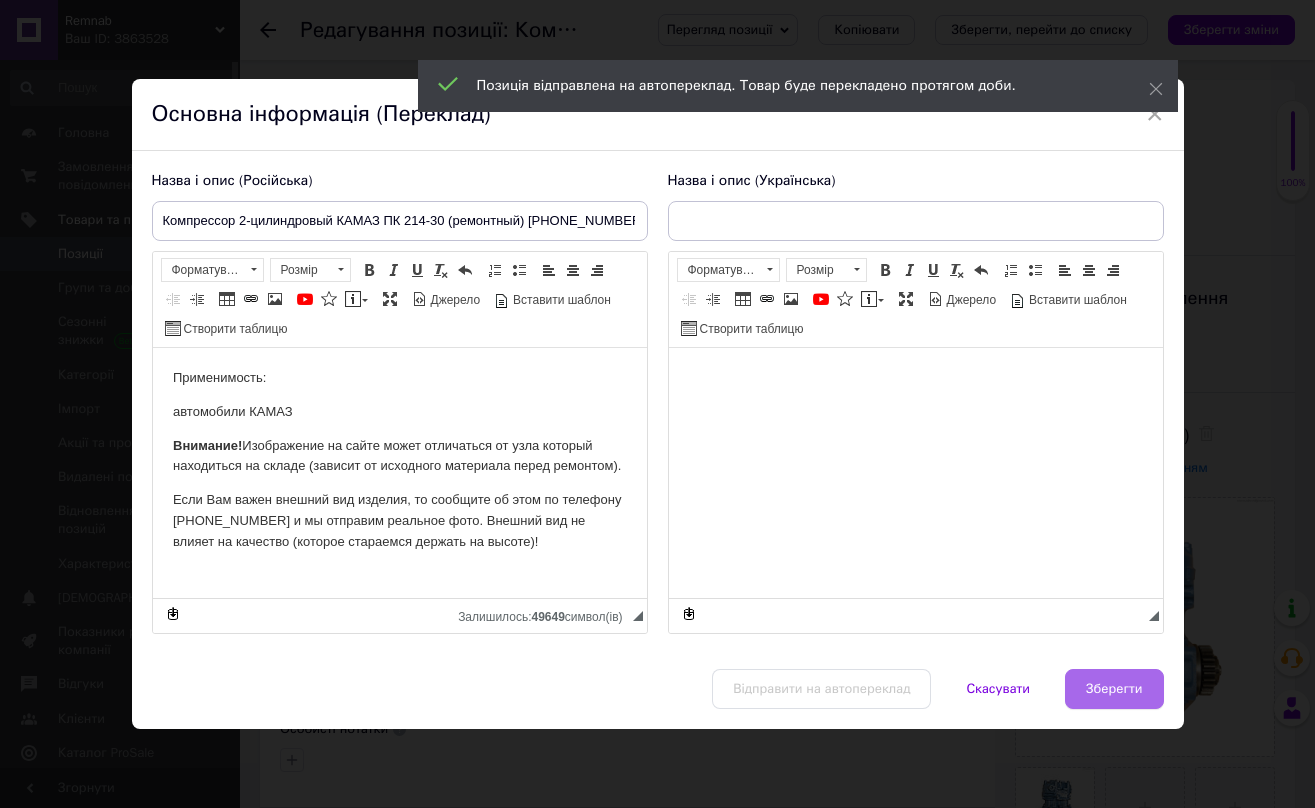 click on "Зберегти" at bounding box center [1114, 689] 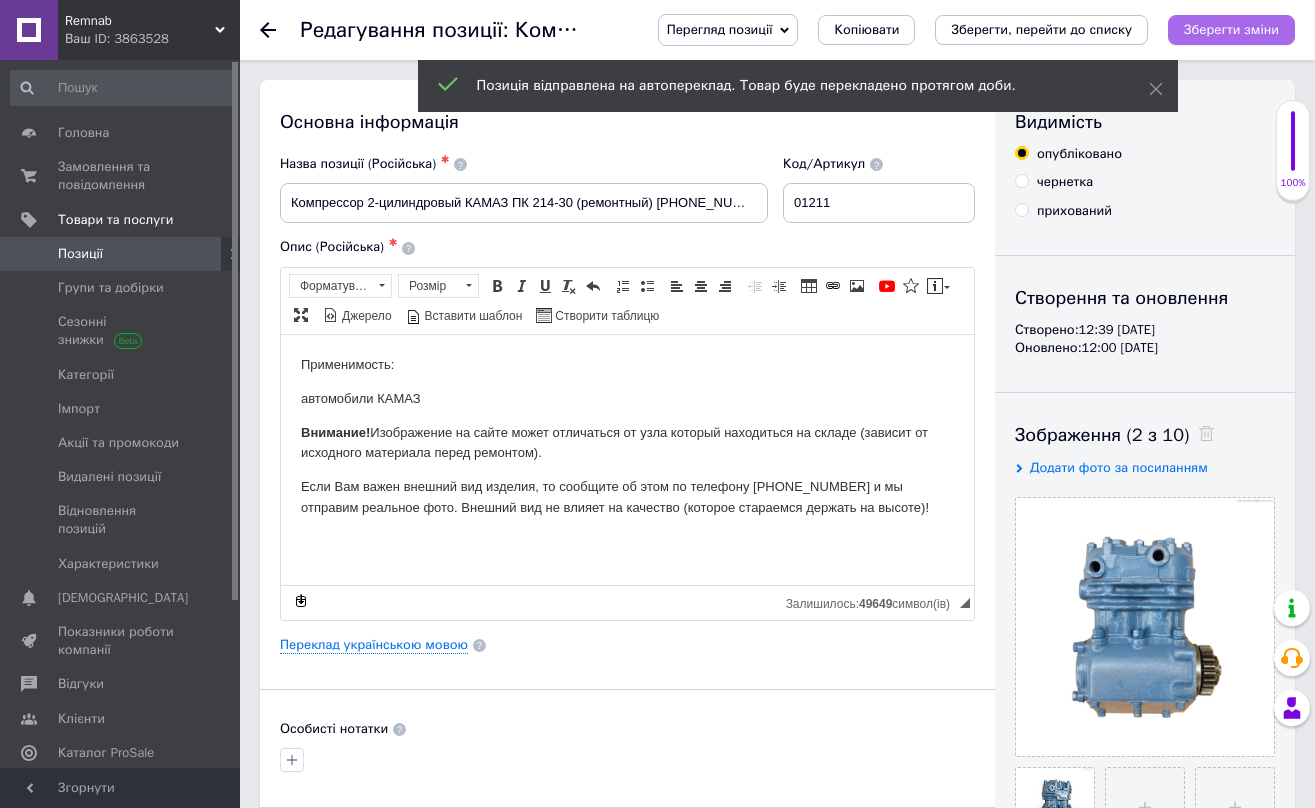click on "Зберегти зміни" at bounding box center [1231, 29] 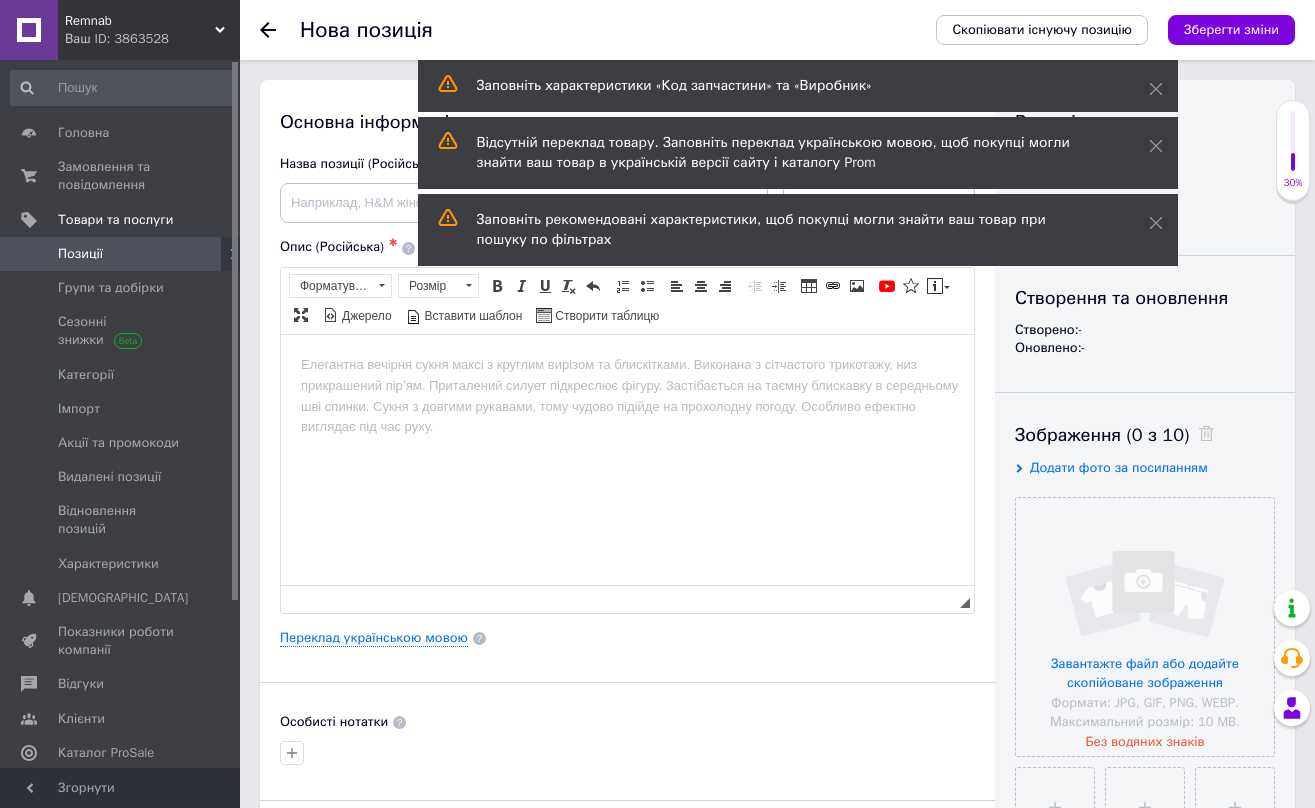 scroll, scrollTop: 0, scrollLeft: 0, axis: both 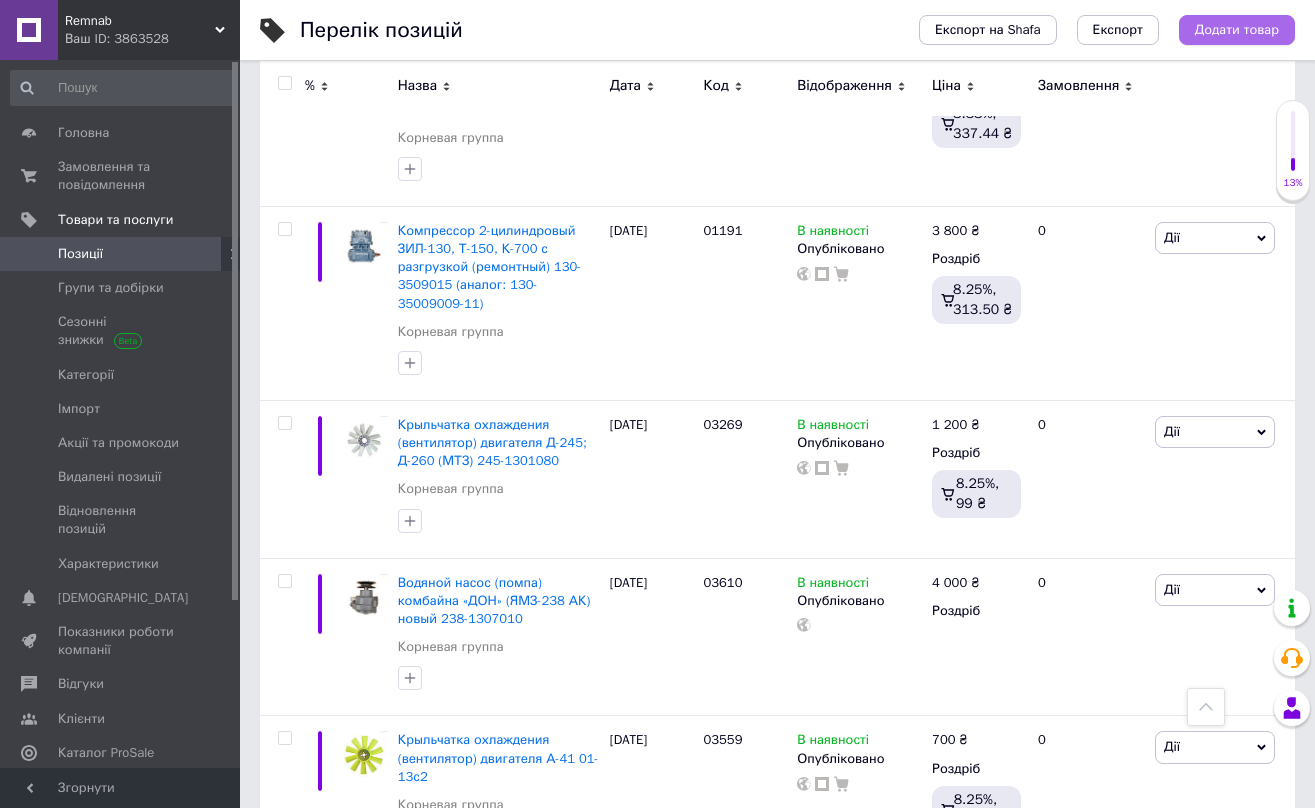 click on "Додати товар" at bounding box center (1237, 30) 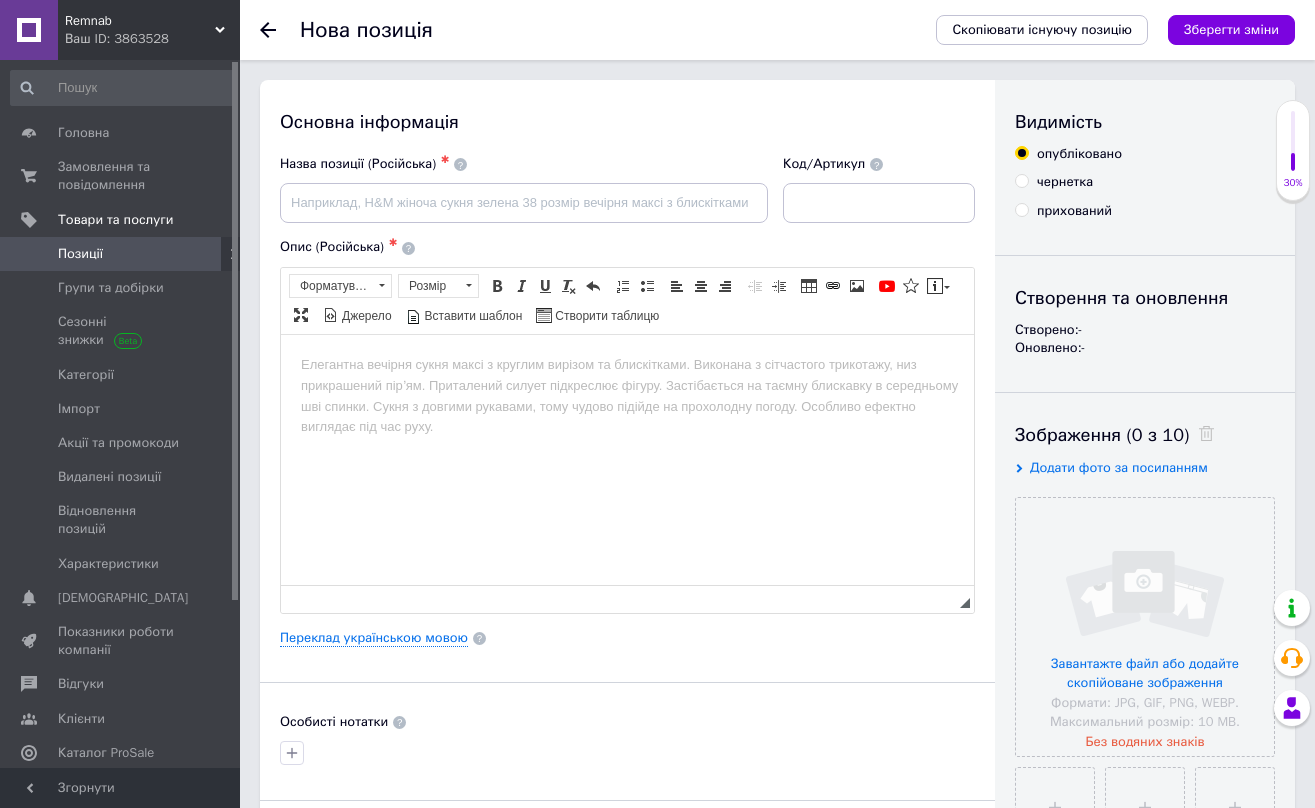 scroll, scrollTop: 0, scrollLeft: 0, axis: both 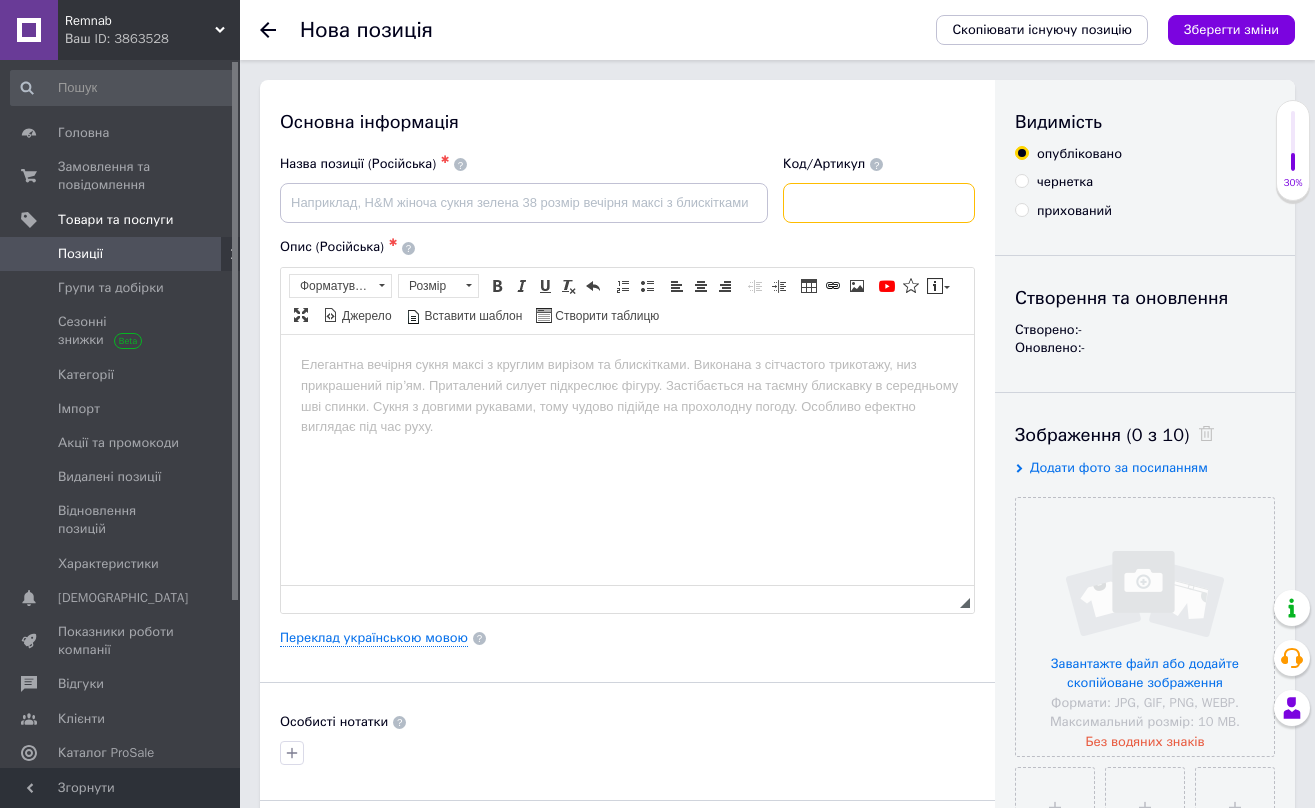 click at bounding box center (879, 203) 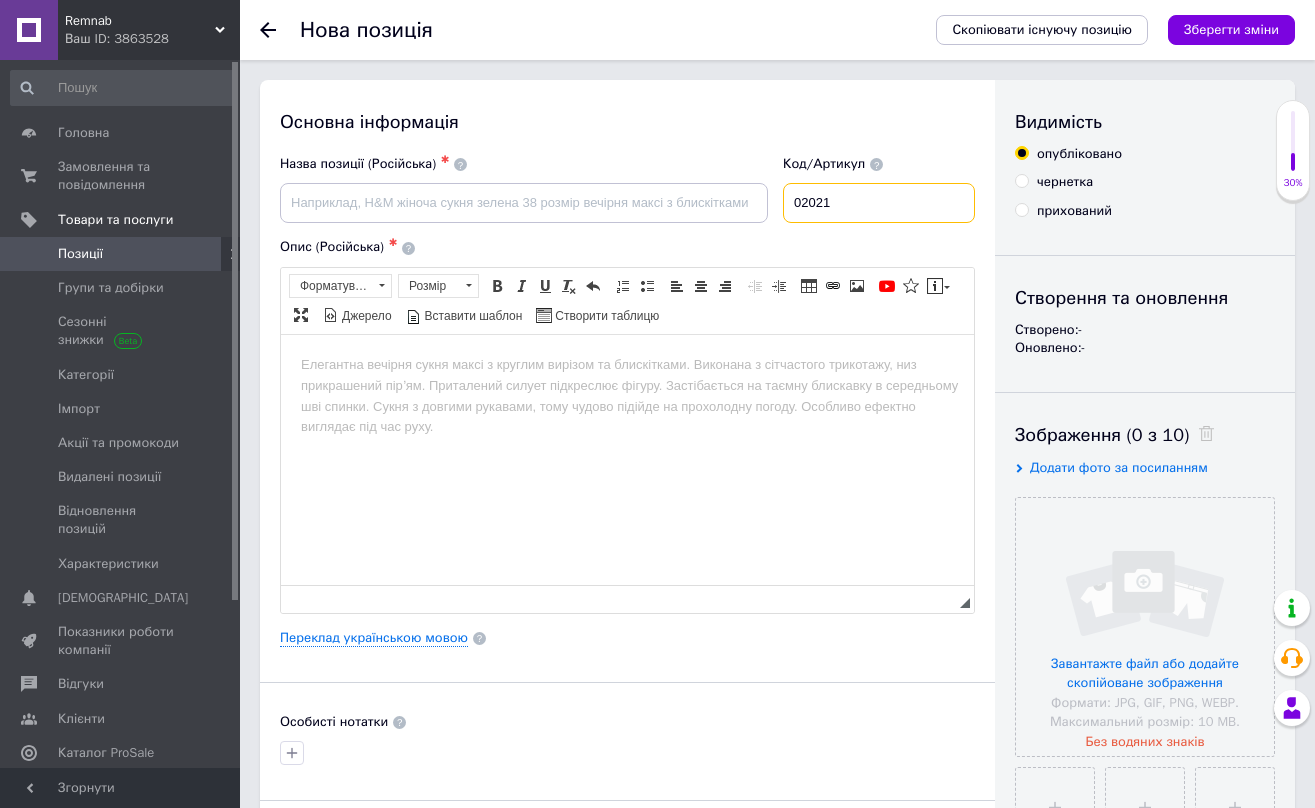 type on "02021" 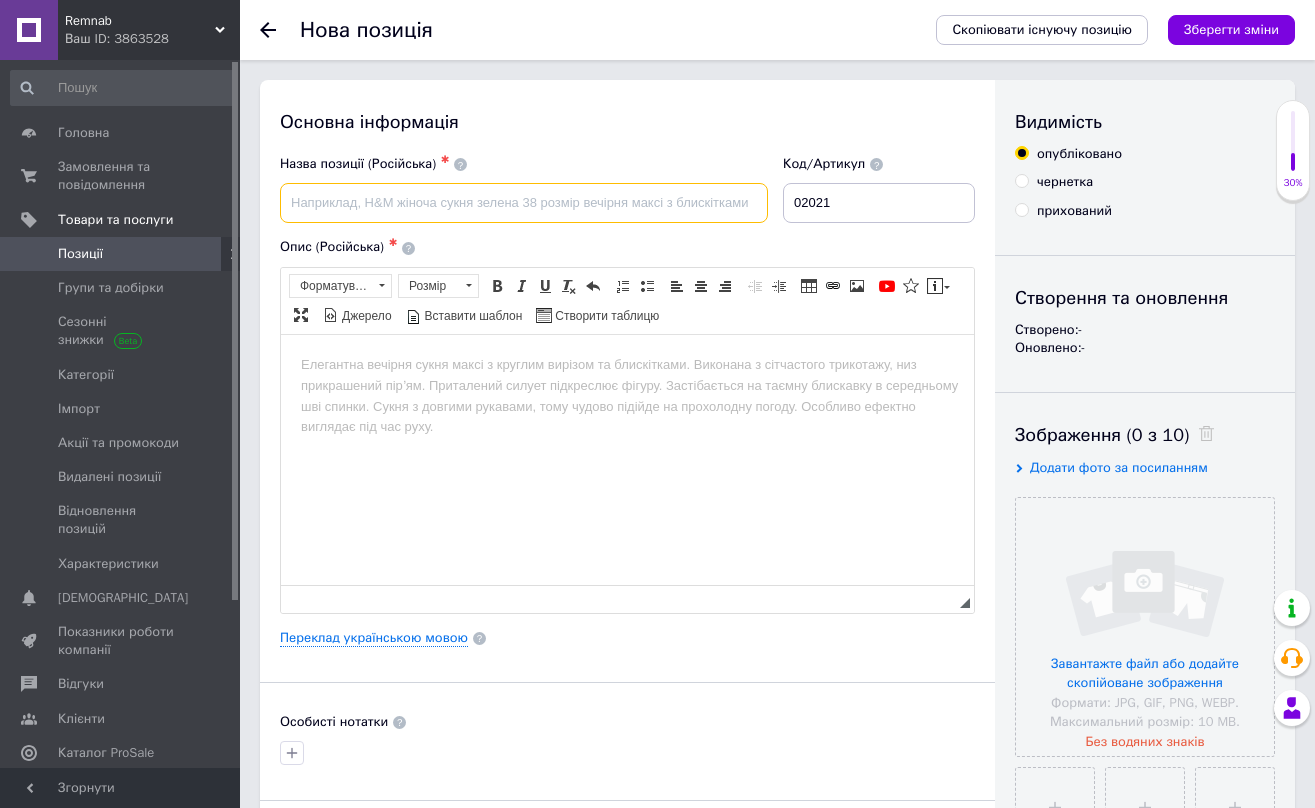 click at bounding box center (524, 203) 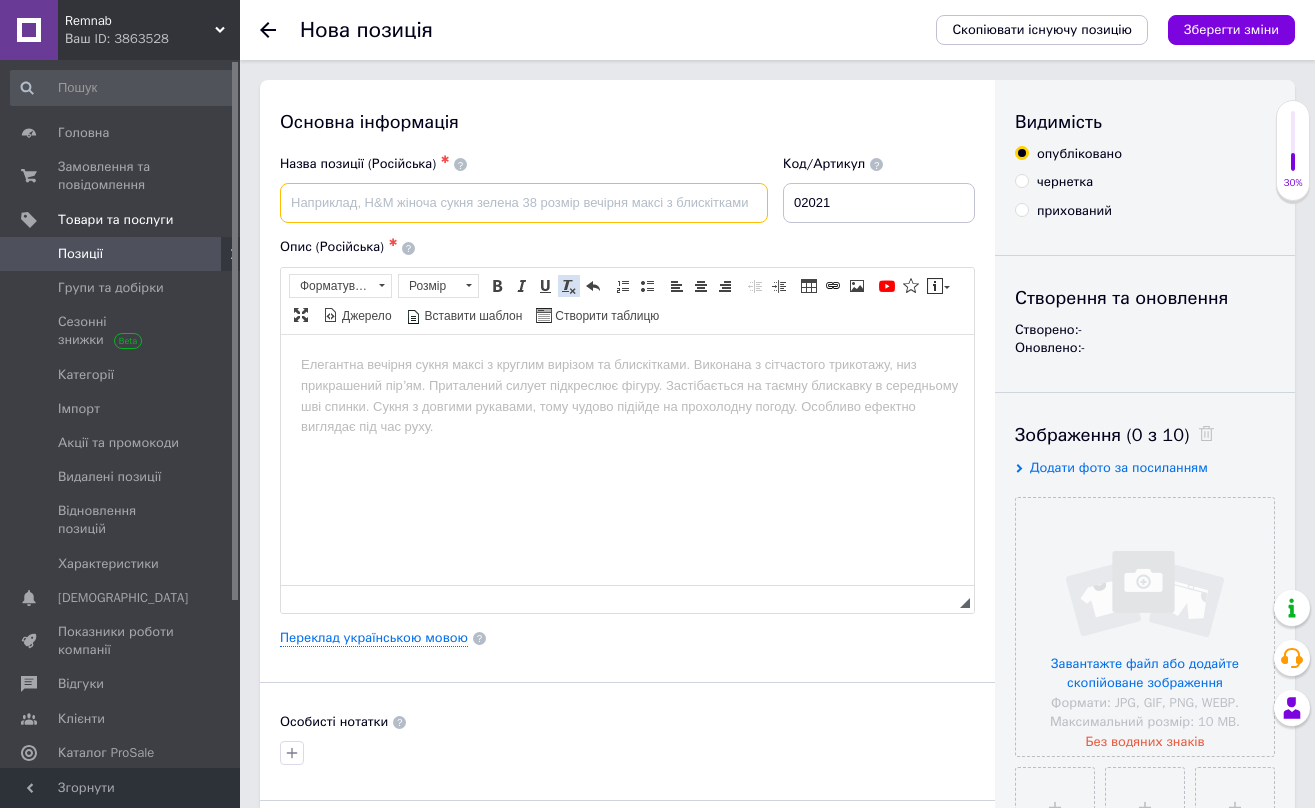 paste on "Компрессор МТЗ-80; 82; МТЗ-1221 (ремонтный) А29.01.000, А29.05.000" 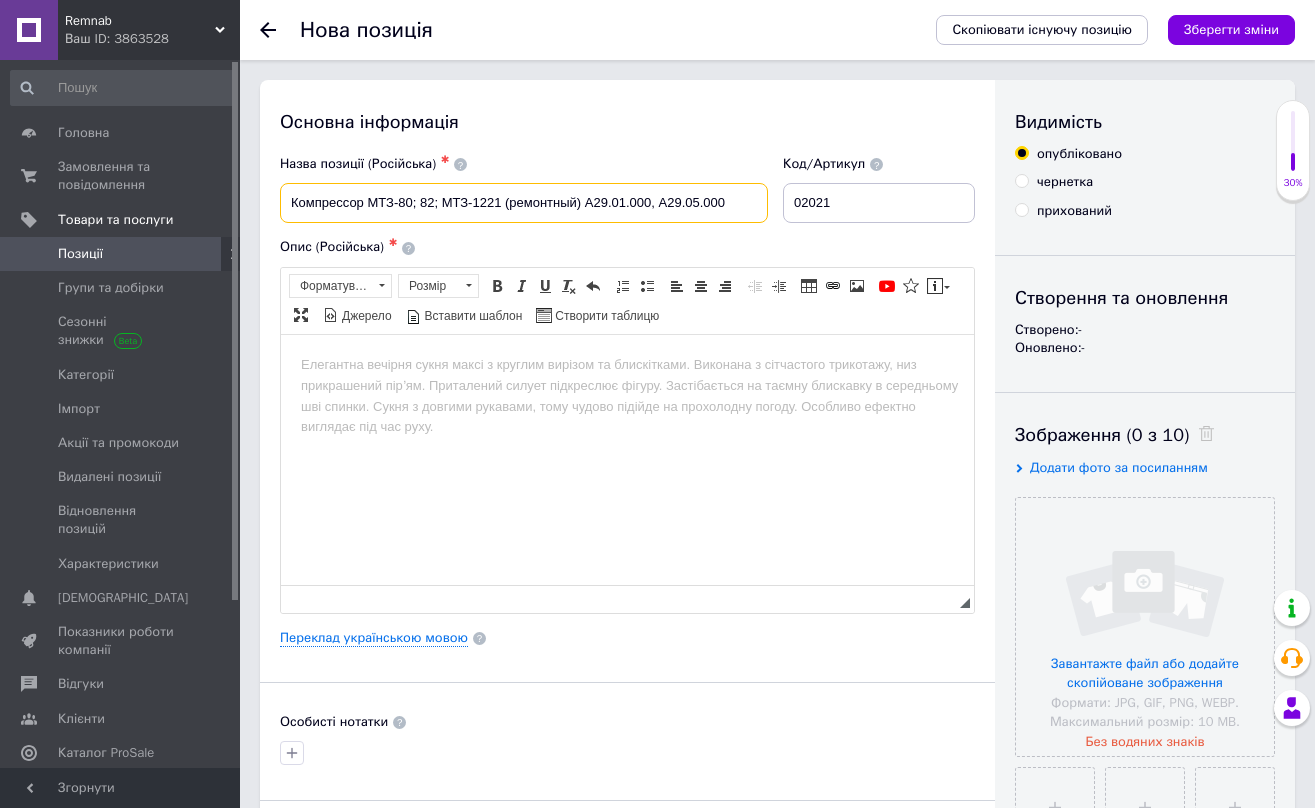 type on "Компрессор МТЗ-80; 82; МТЗ-1221 (ремонтный) А29.01.000, А29.05.000" 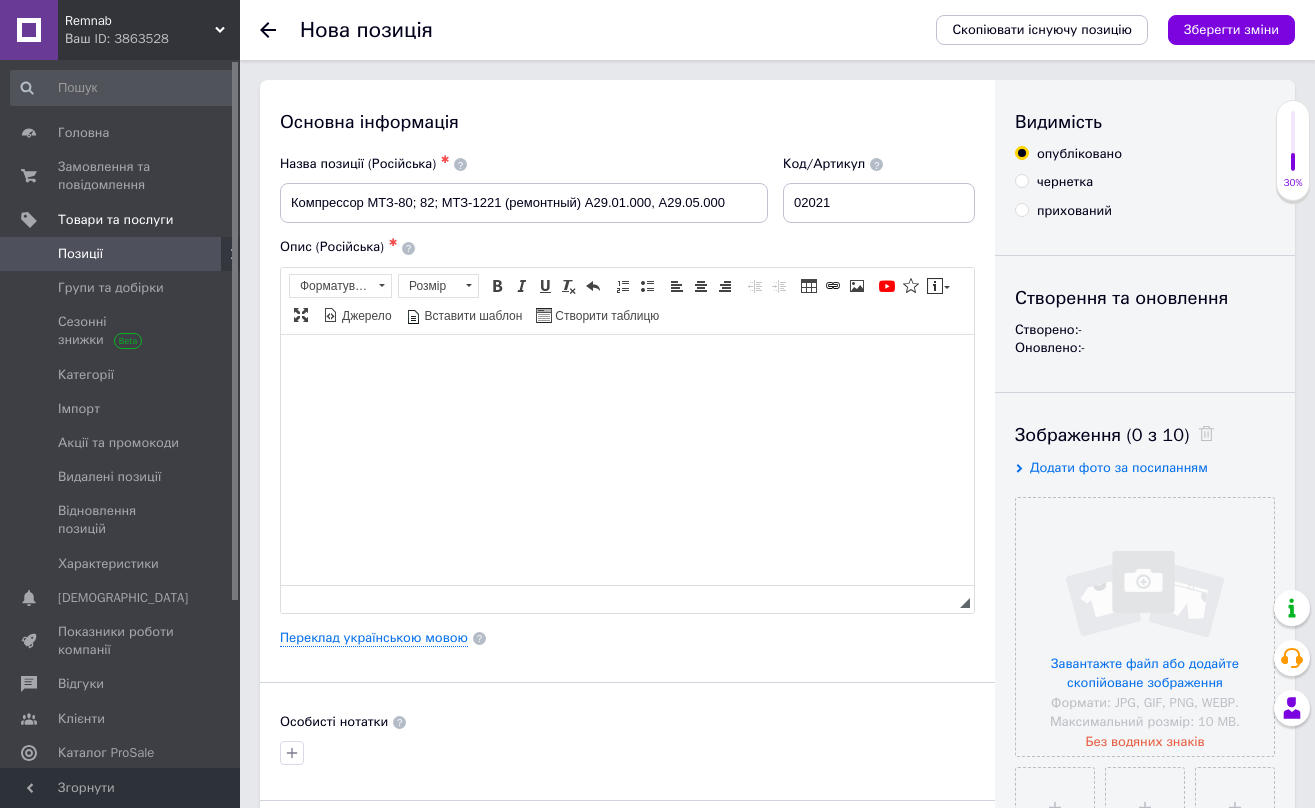 click at bounding box center [627, 364] 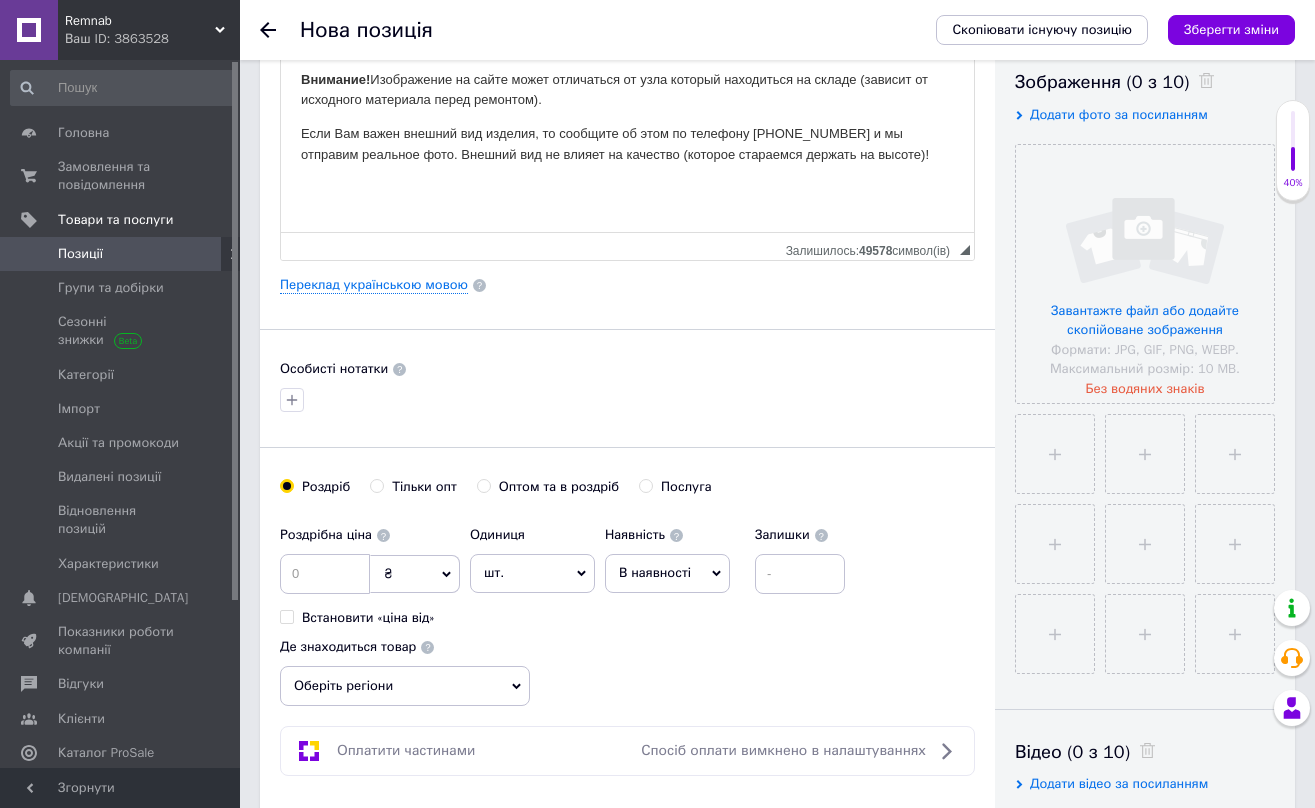 scroll, scrollTop: 356, scrollLeft: 0, axis: vertical 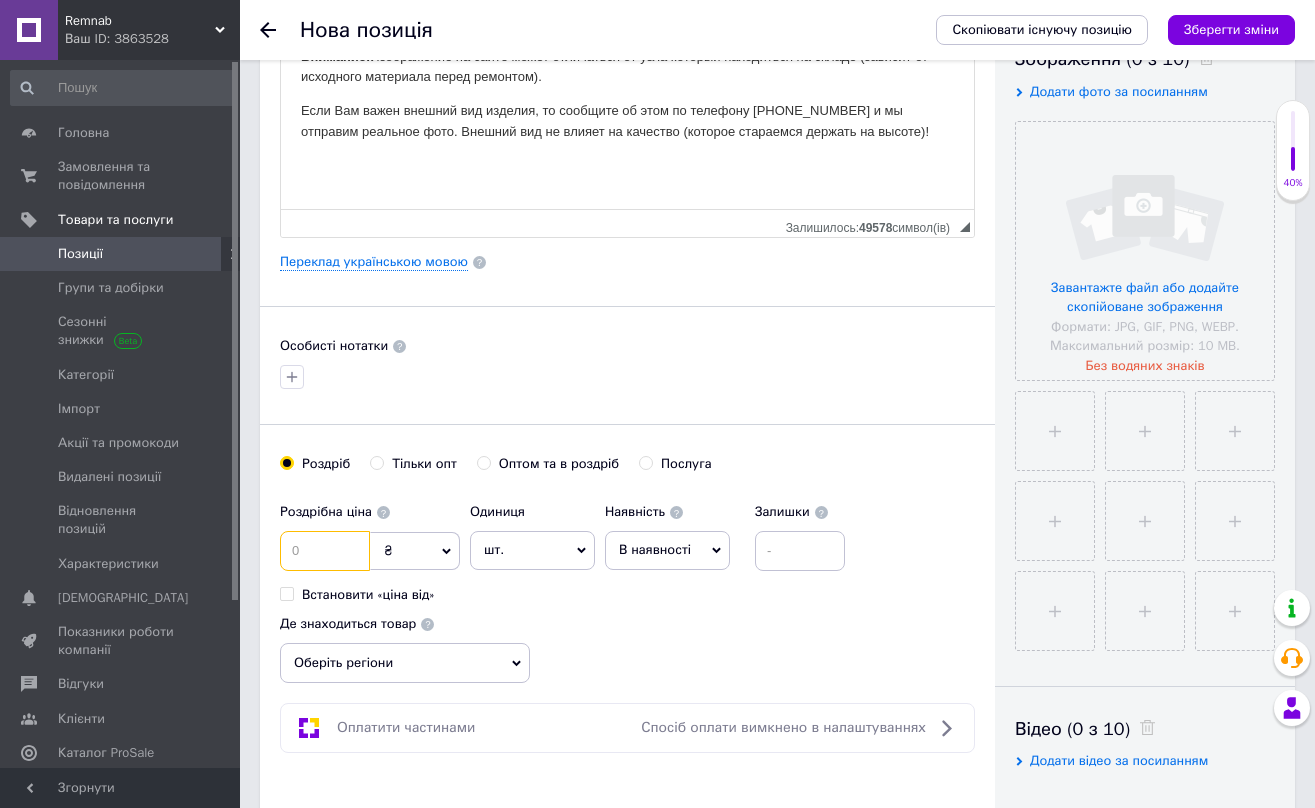 click at bounding box center (325, 551) 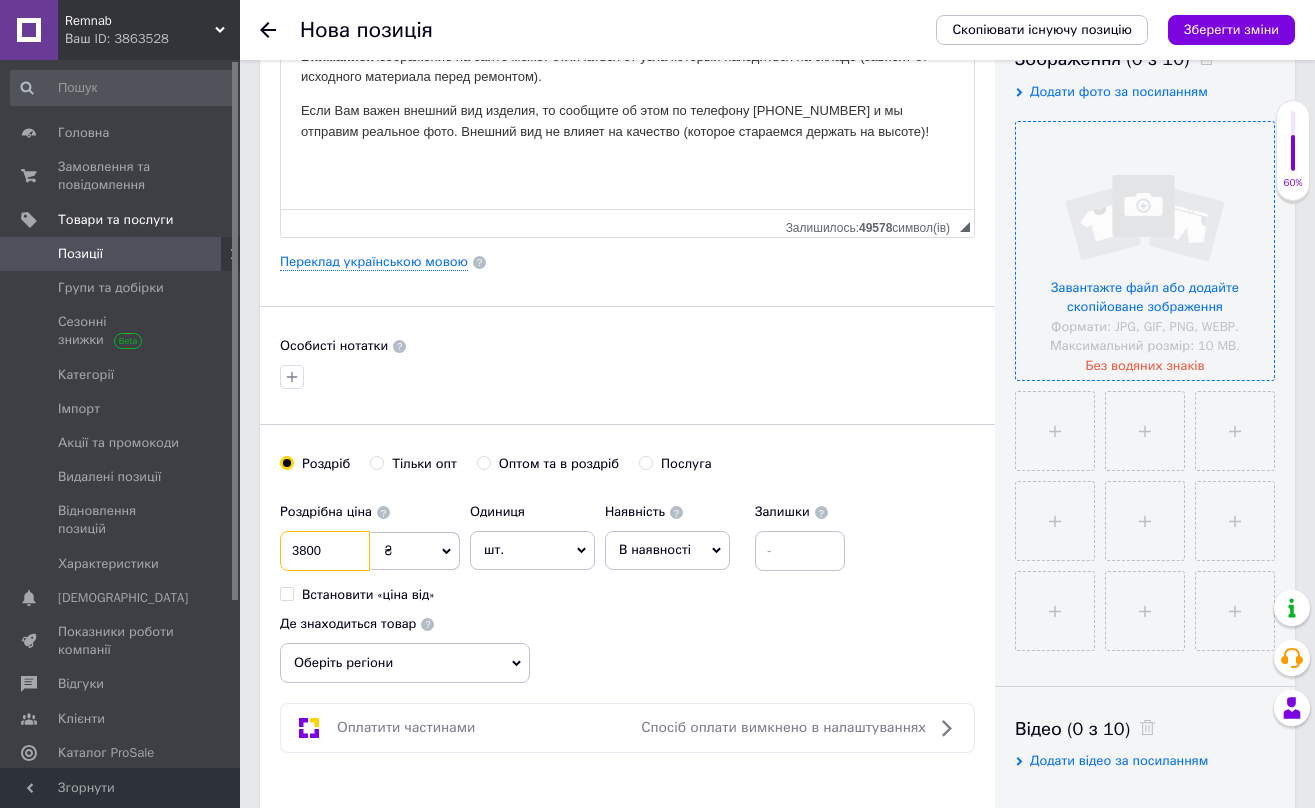 type on "3800" 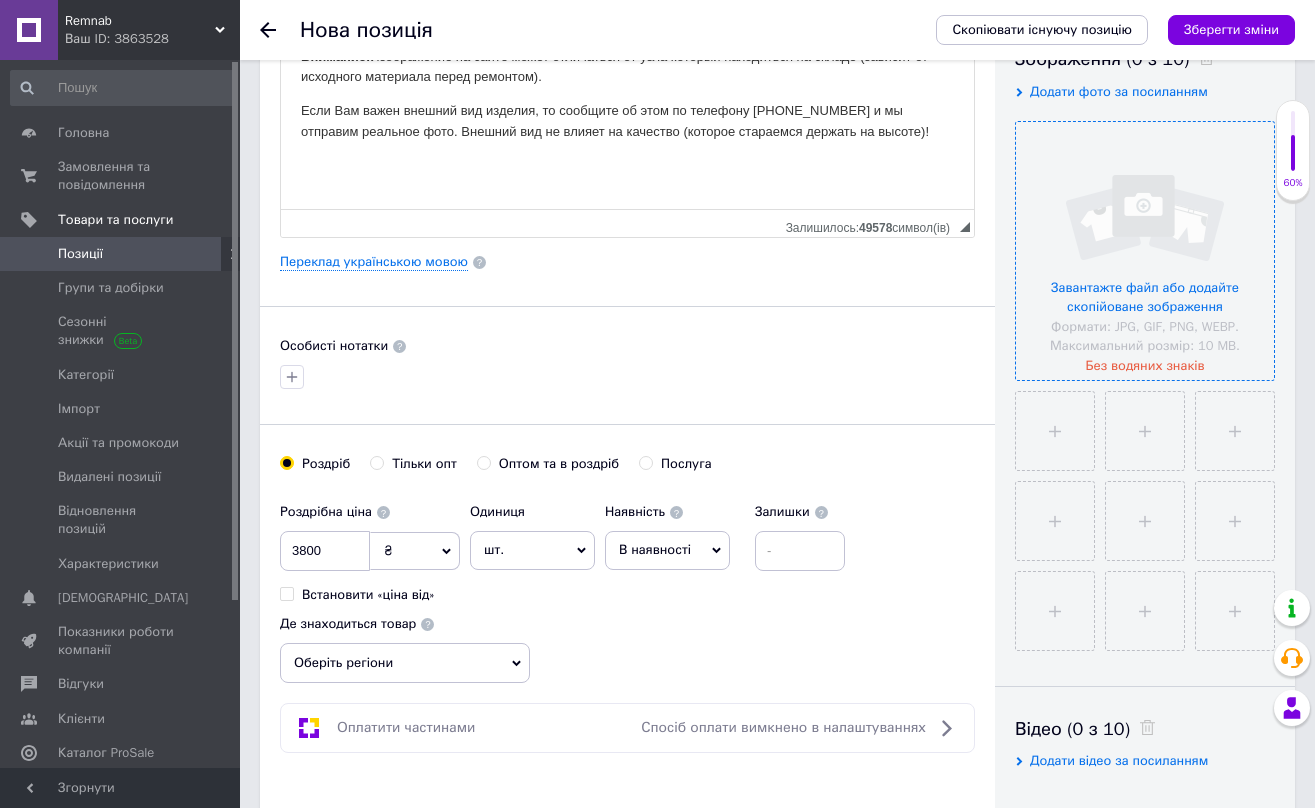 click at bounding box center (1145, 251) 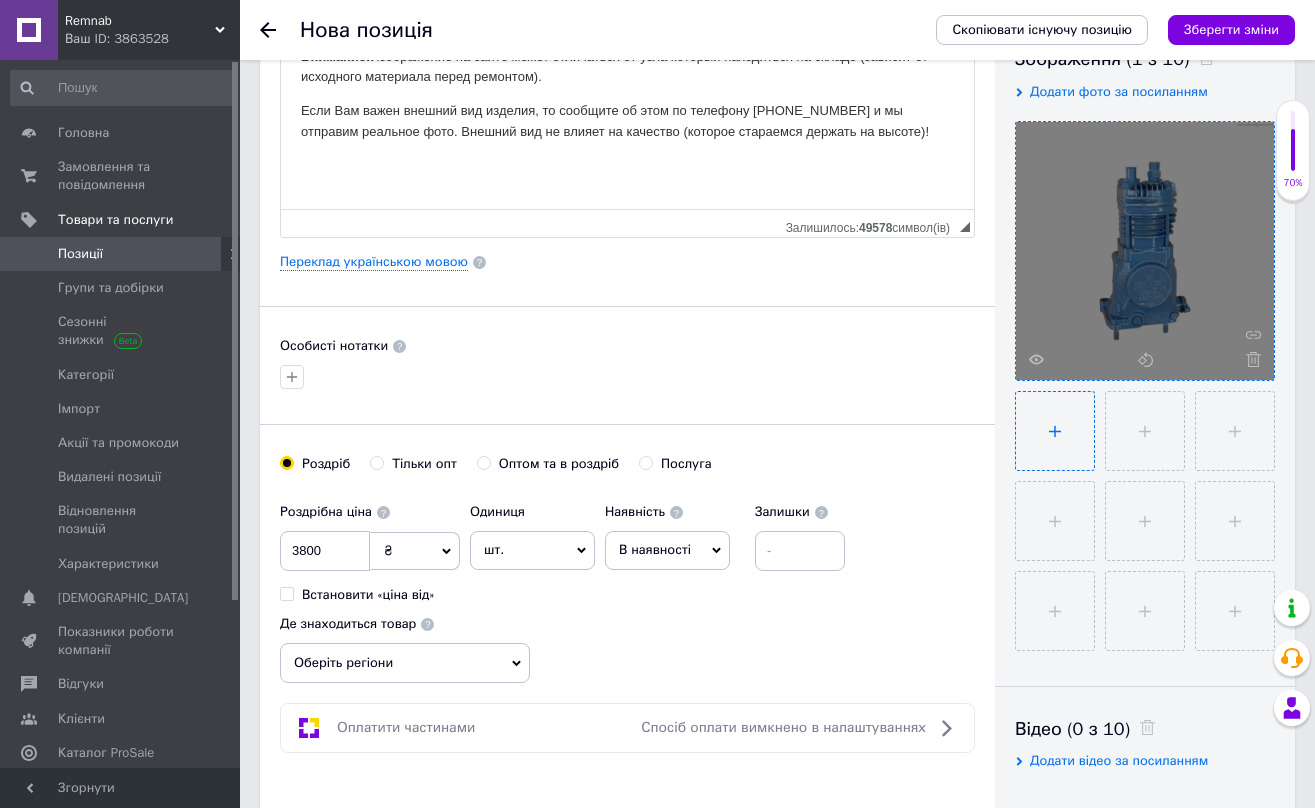 click at bounding box center [1055, 431] 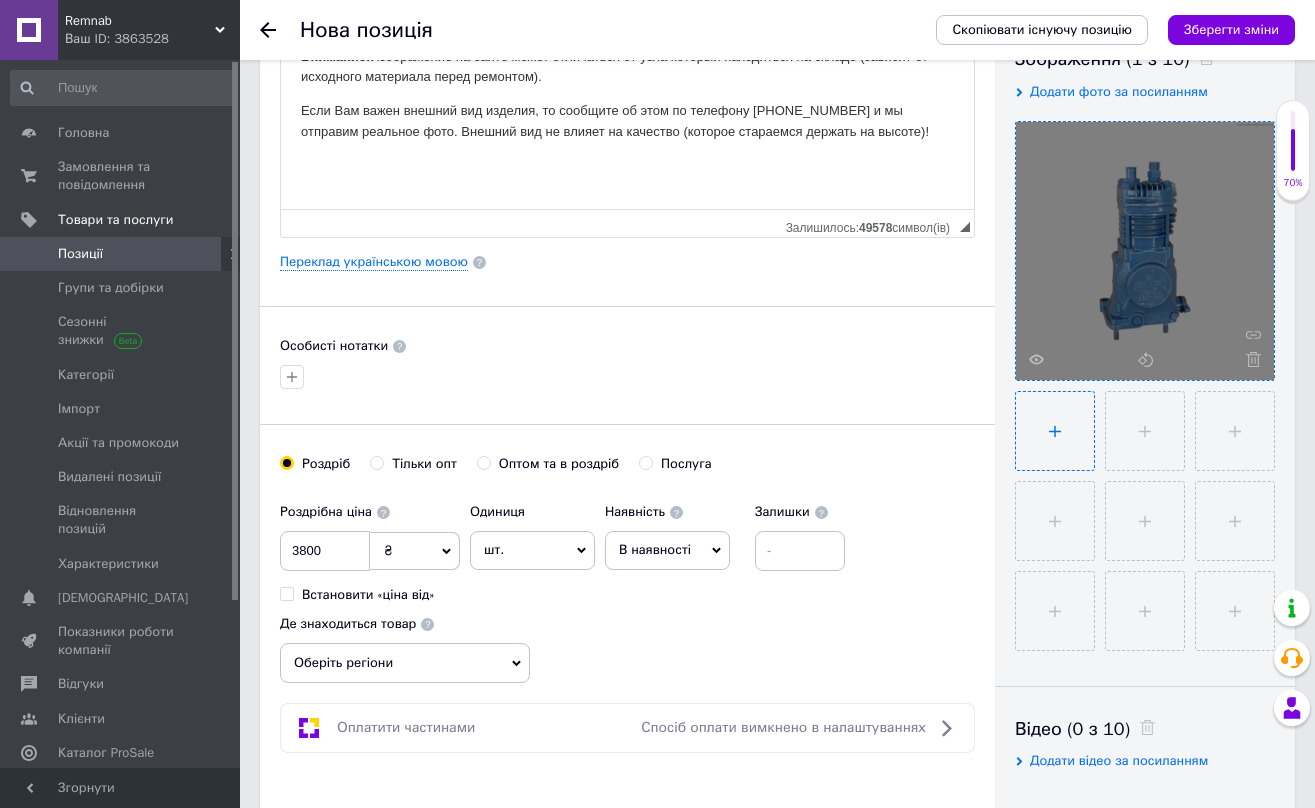 click at bounding box center (1055, 431) 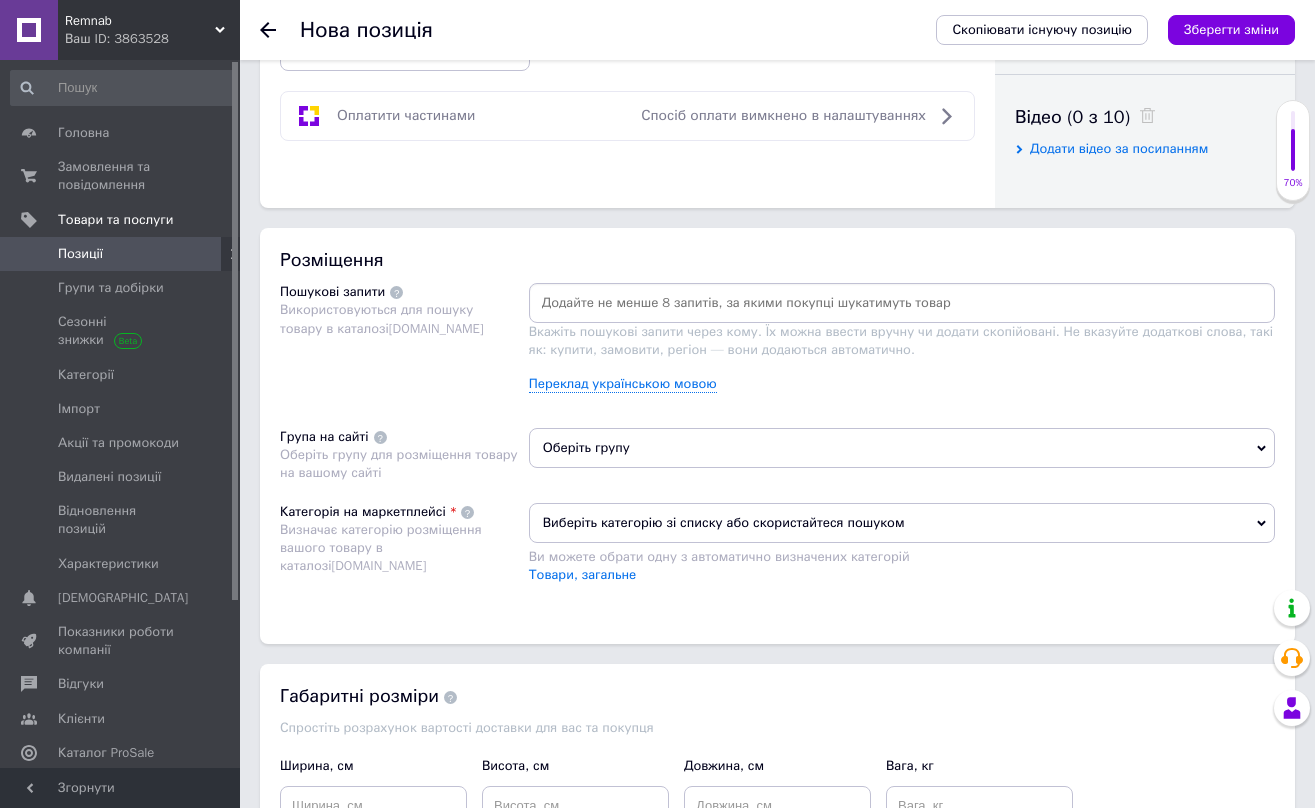 scroll, scrollTop: 997, scrollLeft: 0, axis: vertical 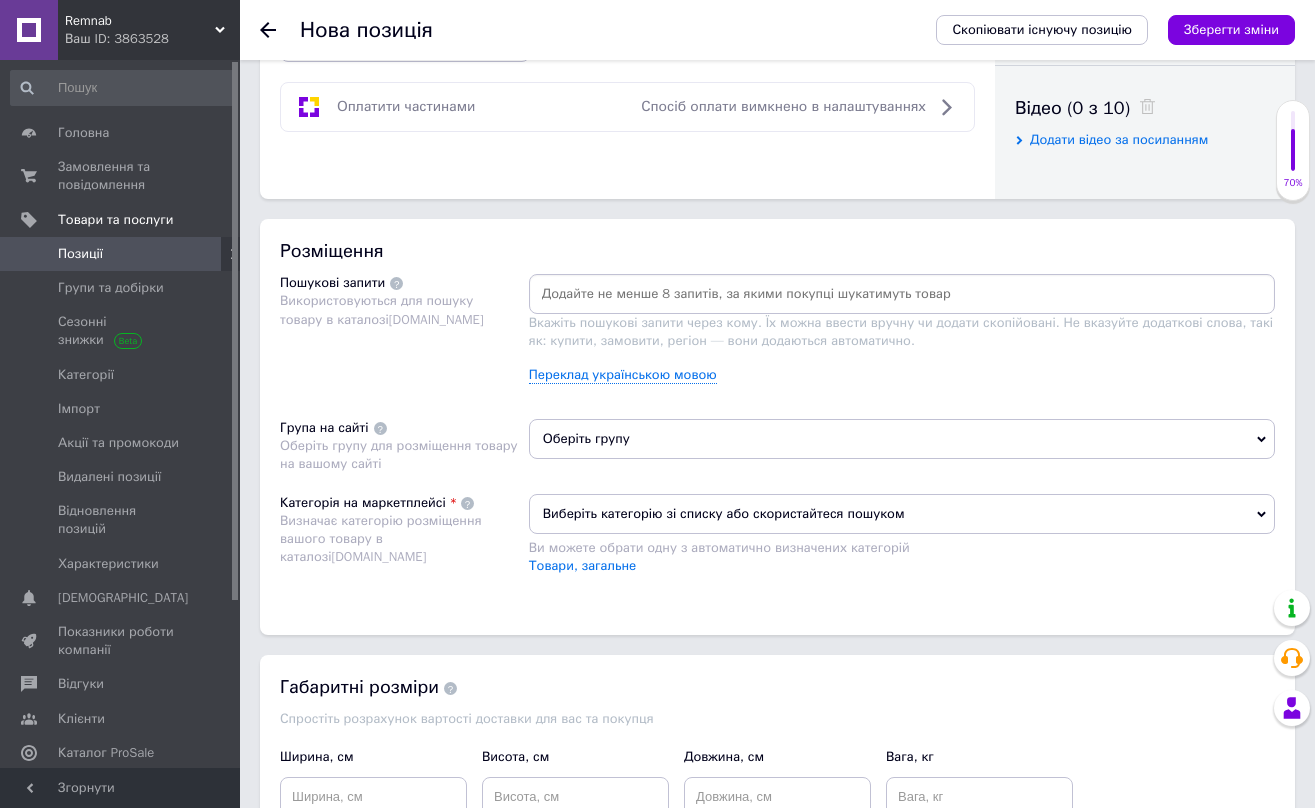click at bounding box center (902, 294) 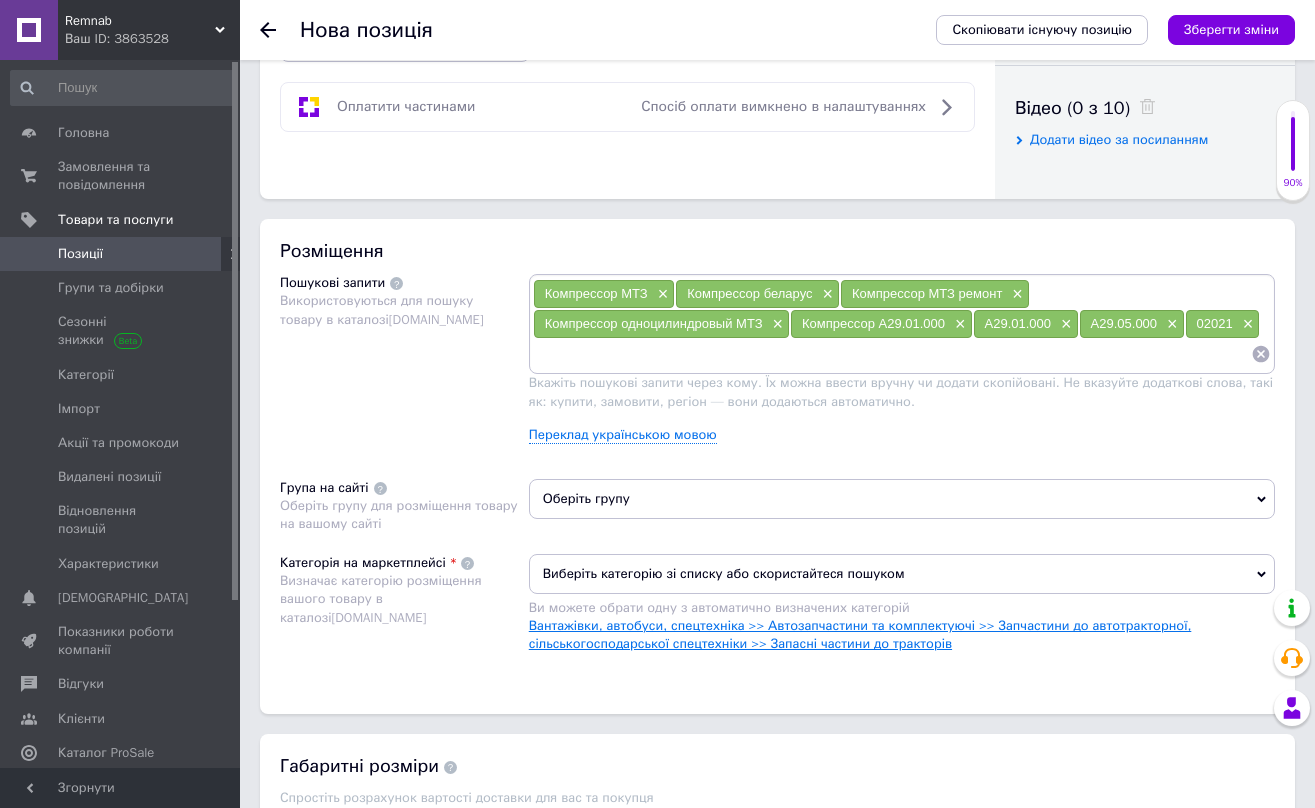 click on "Вантажівки, автобуси, спецтехніка >> Автозапчастини та комплектуючі >> Запчастини до автотракторної, сільськогосподарської спецтехніки >> Запасні частини до тракторів" at bounding box center (860, 634) 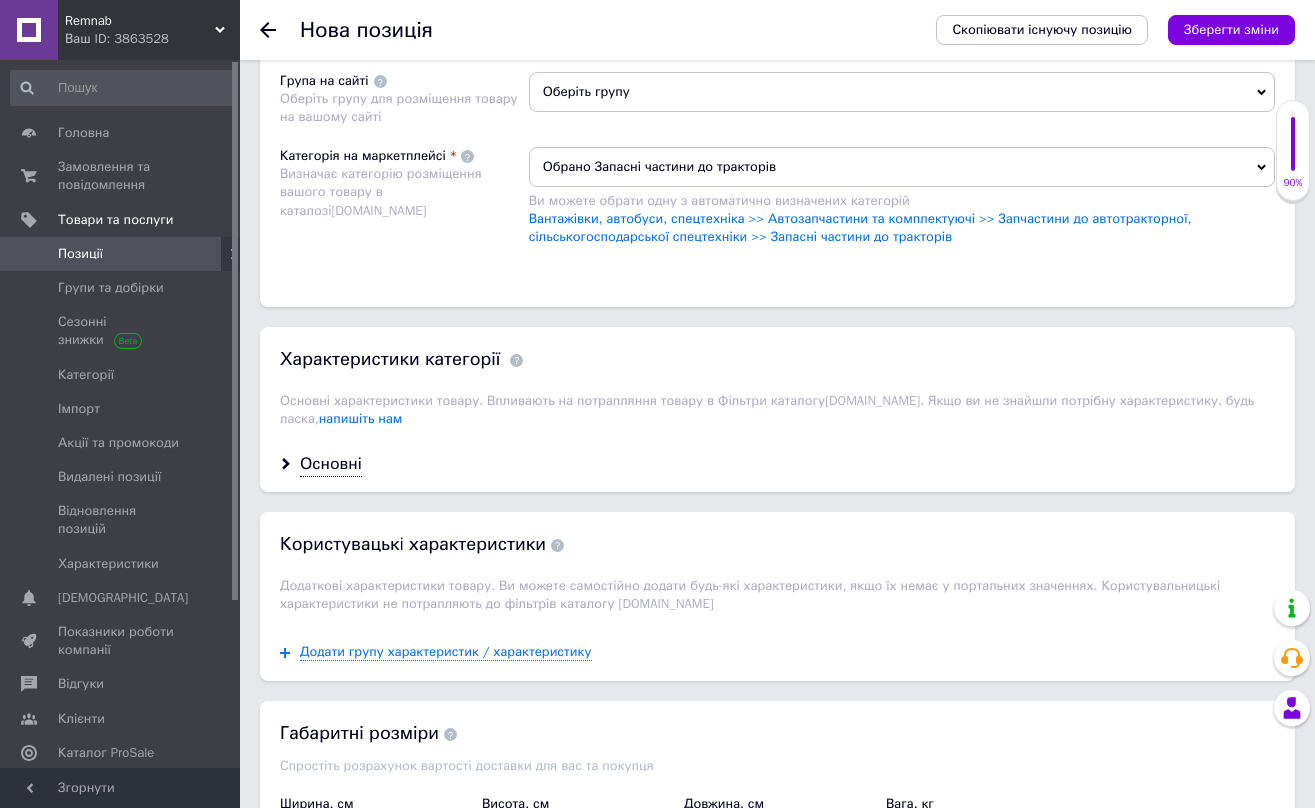 scroll, scrollTop: 1411, scrollLeft: 0, axis: vertical 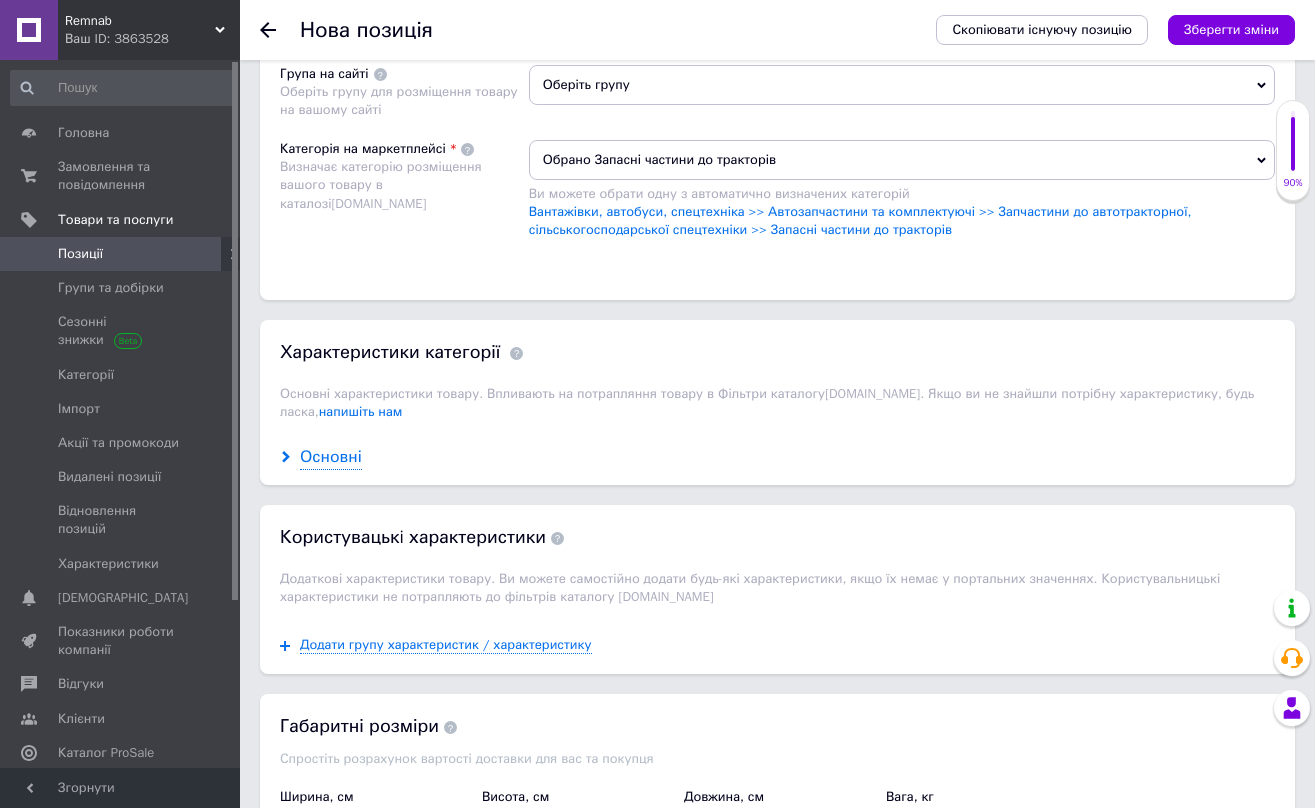 click on "Основні" at bounding box center [331, 457] 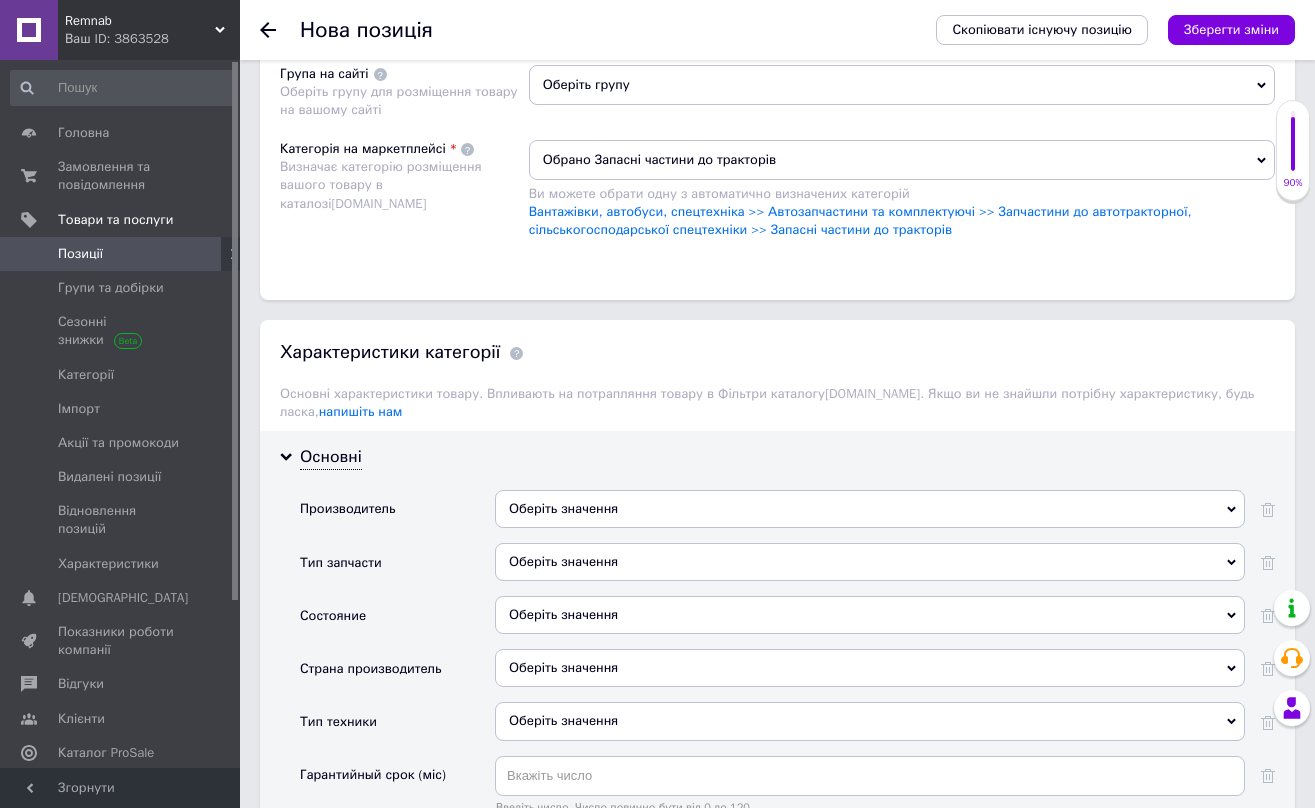 click on "Оберіть значення" at bounding box center [870, 509] 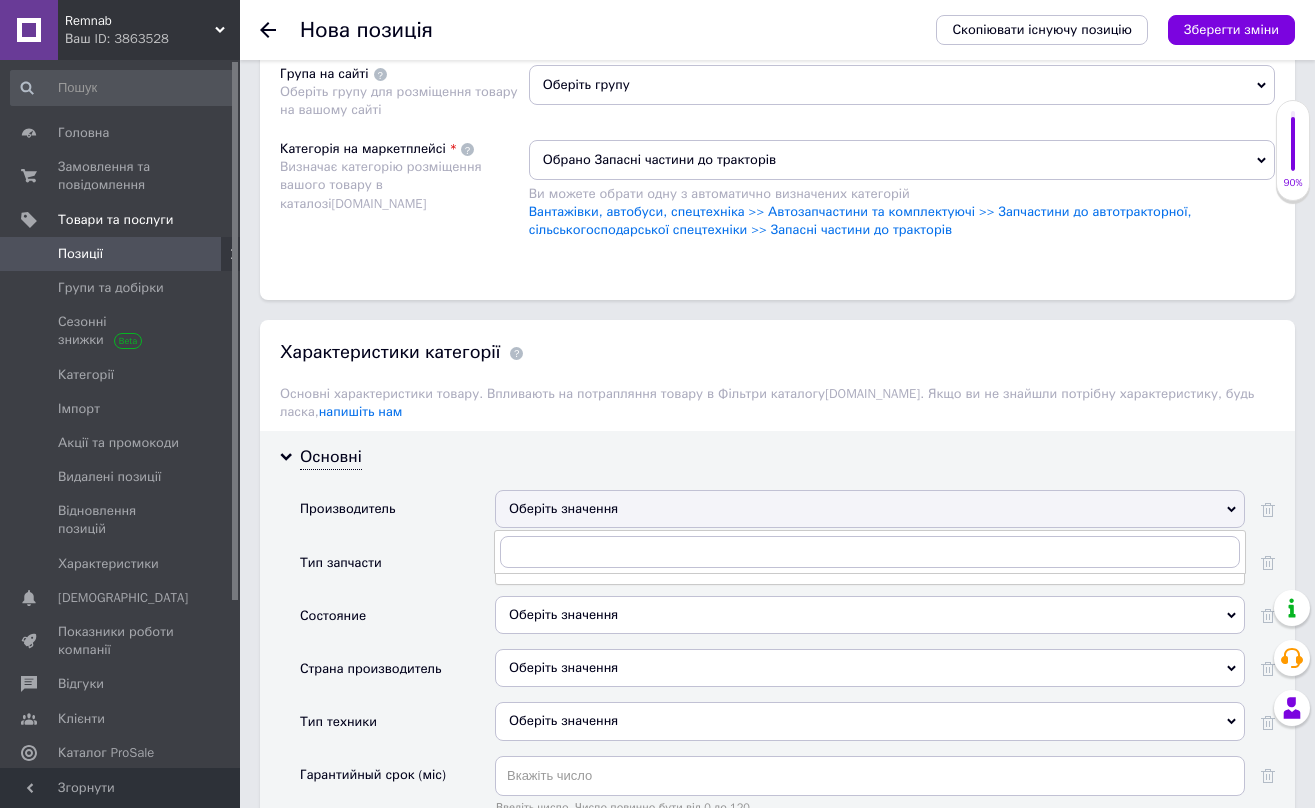 click on "Оберіть значення" at bounding box center [870, 509] 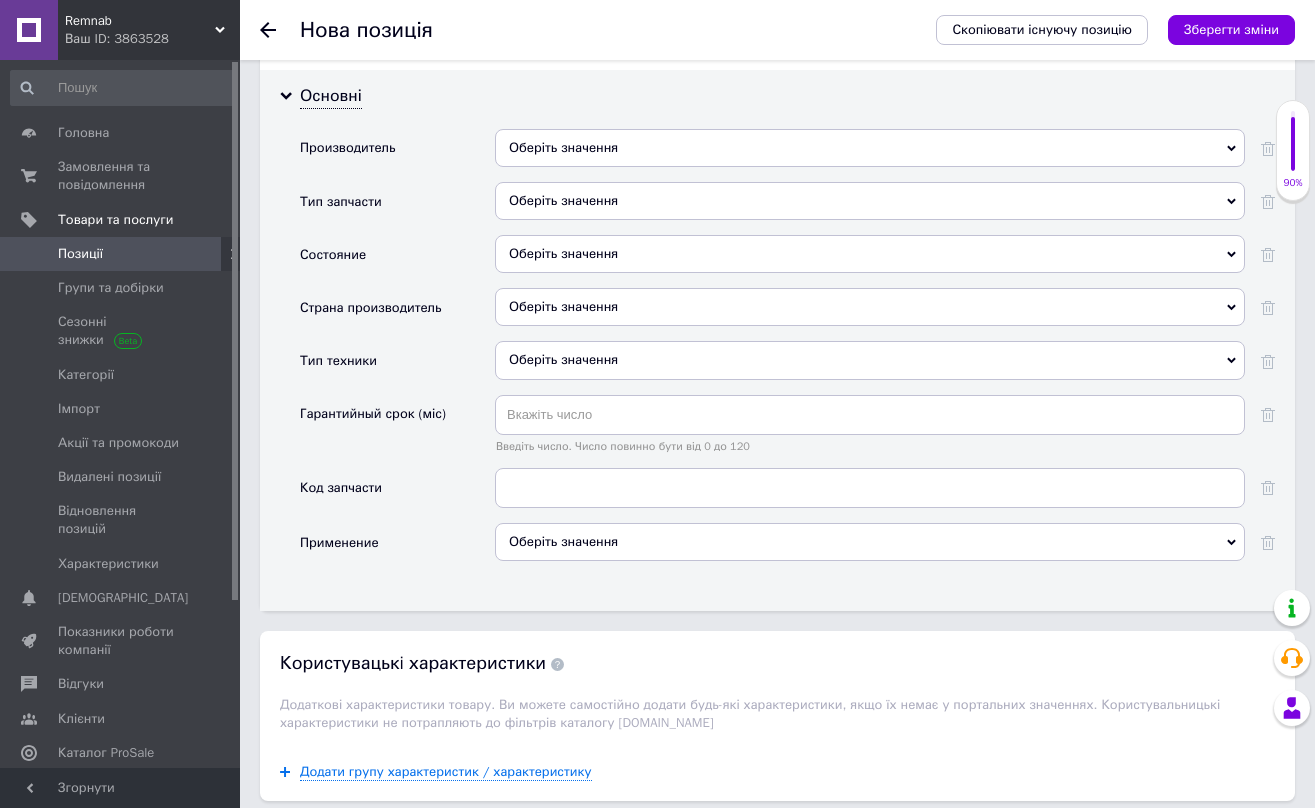 scroll, scrollTop: 1776, scrollLeft: 0, axis: vertical 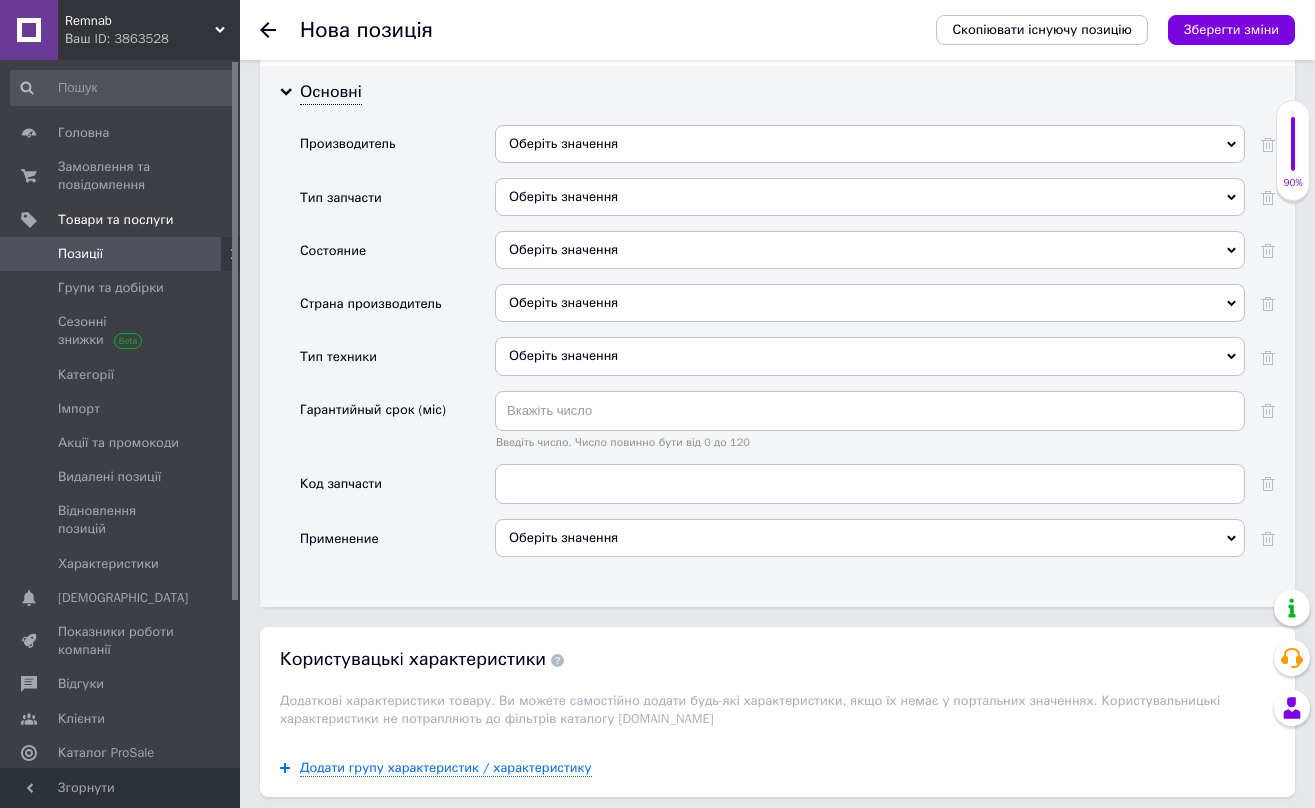 click on "Оберіть значення" at bounding box center (870, 197) 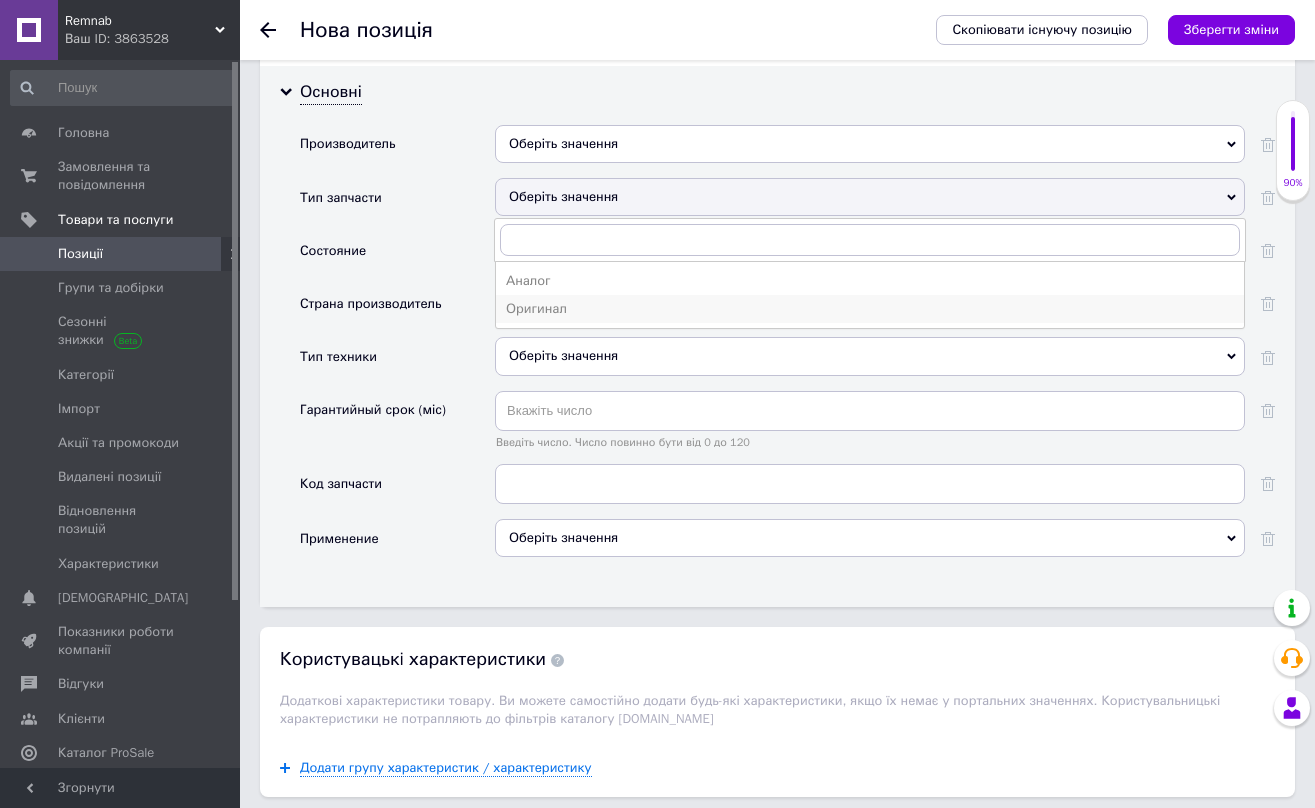 click on "Оригинал" at bounding box center (870, 309) 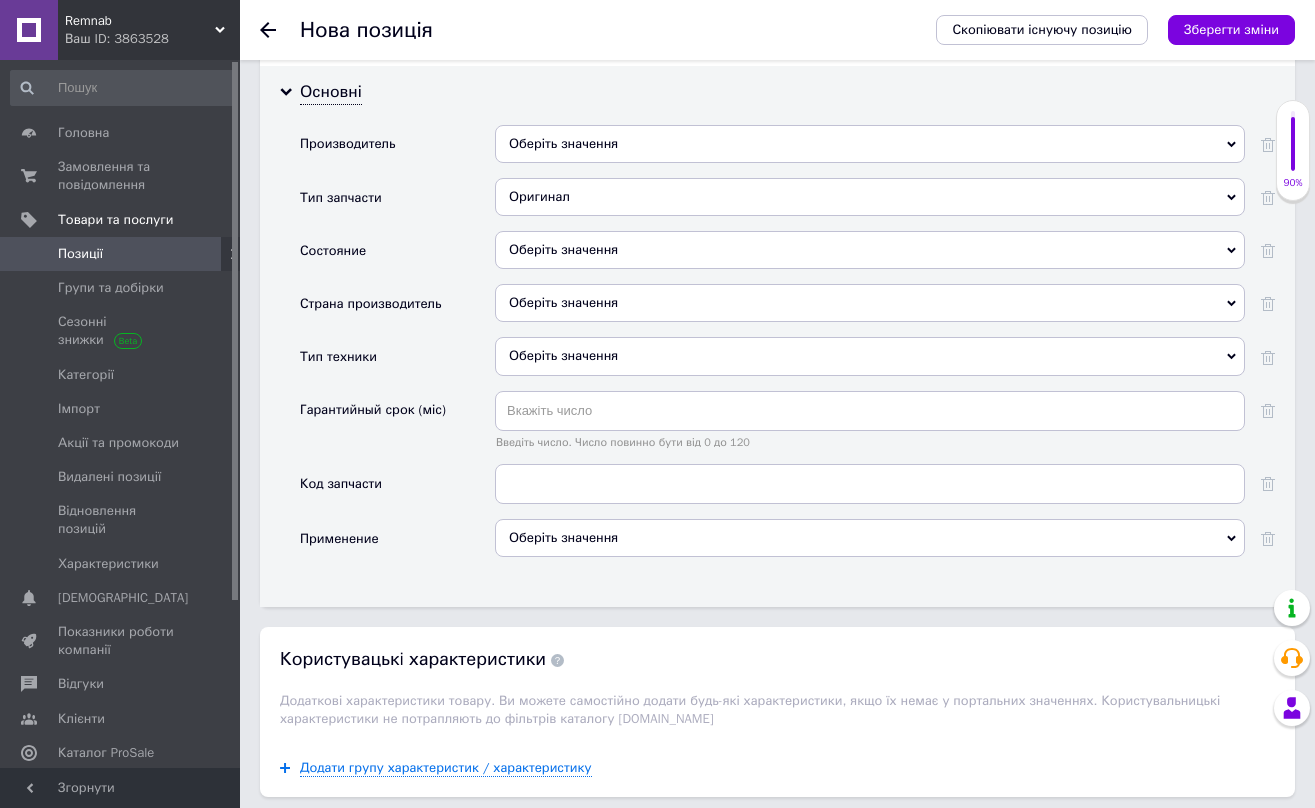 click on "Оберіть значення" at bounding box center (870, 356) 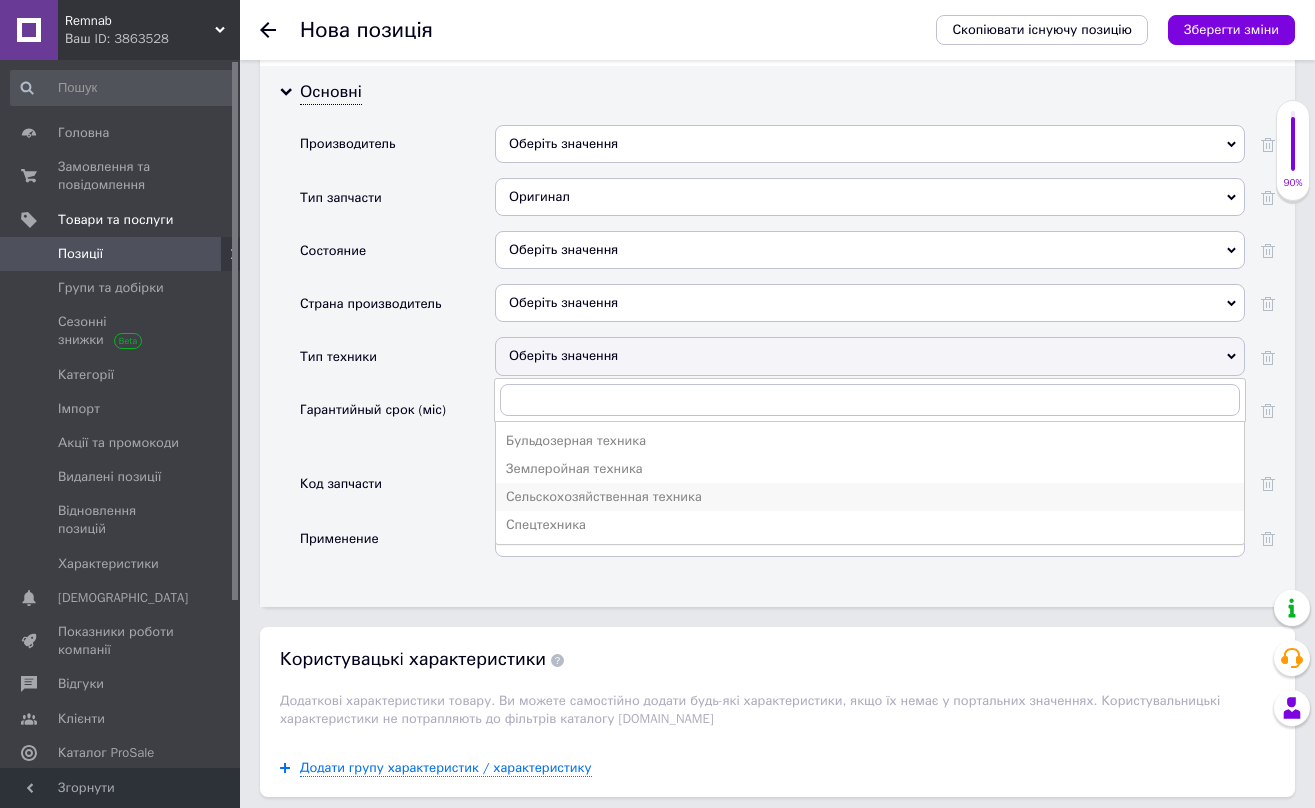 click on "Сельскохозяйственная техника" at bounding box center (870, 497) 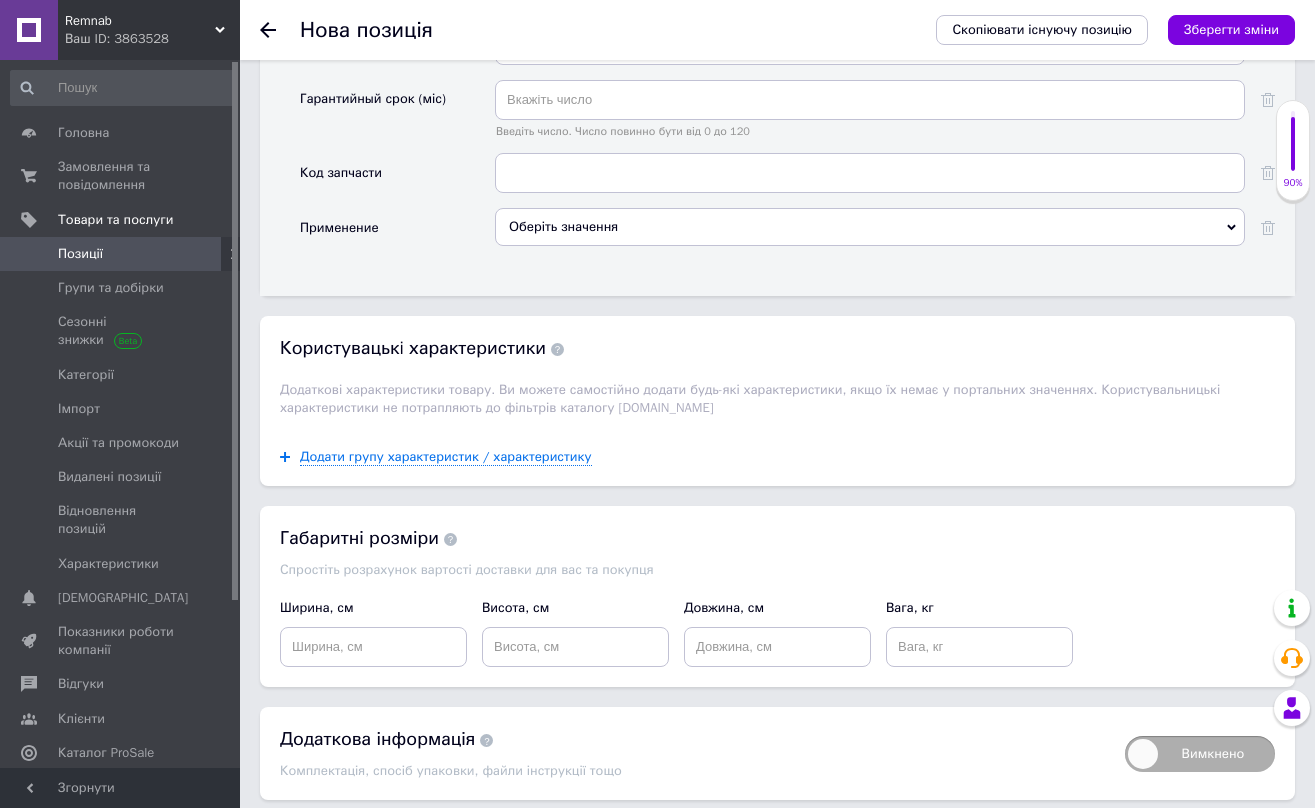 scroll, scrollTop: 2092, scrollLeft: 0, axis: vertical 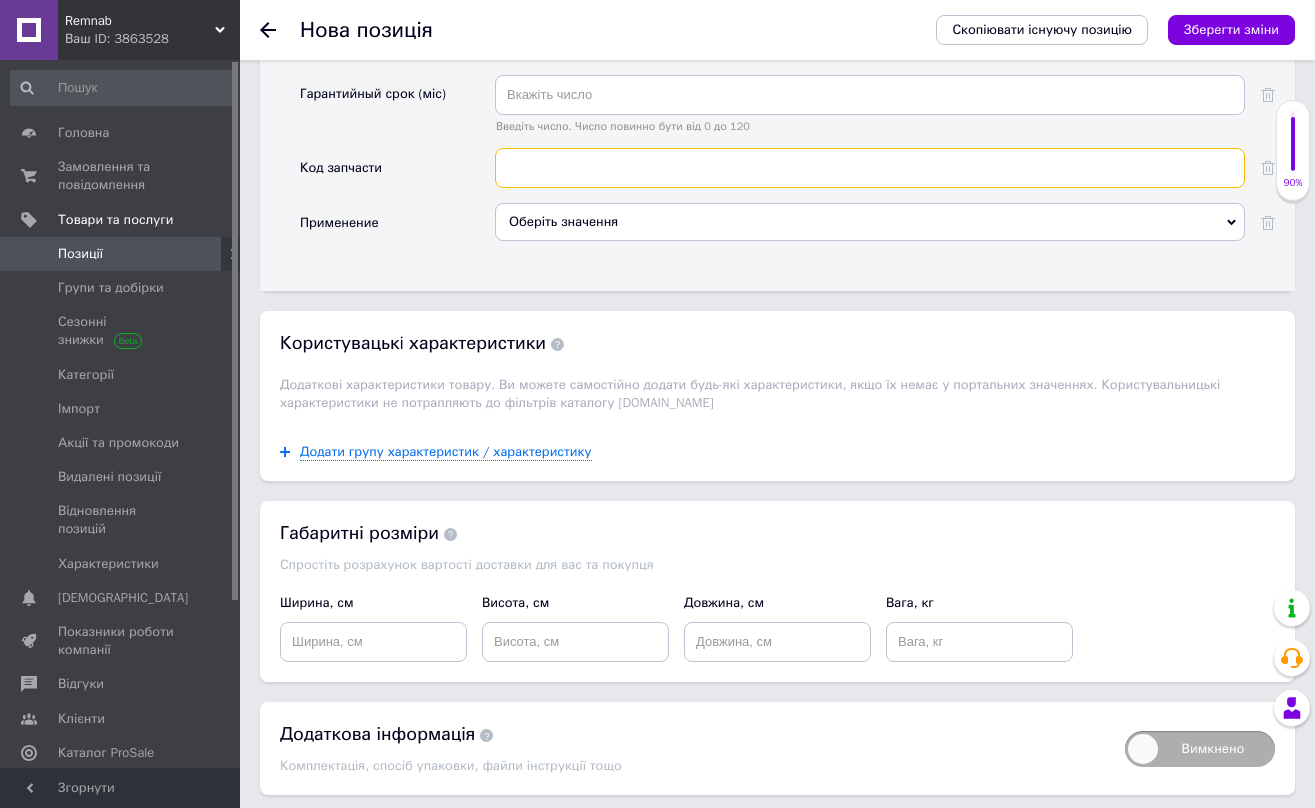 click at bounding box center [870, 168] 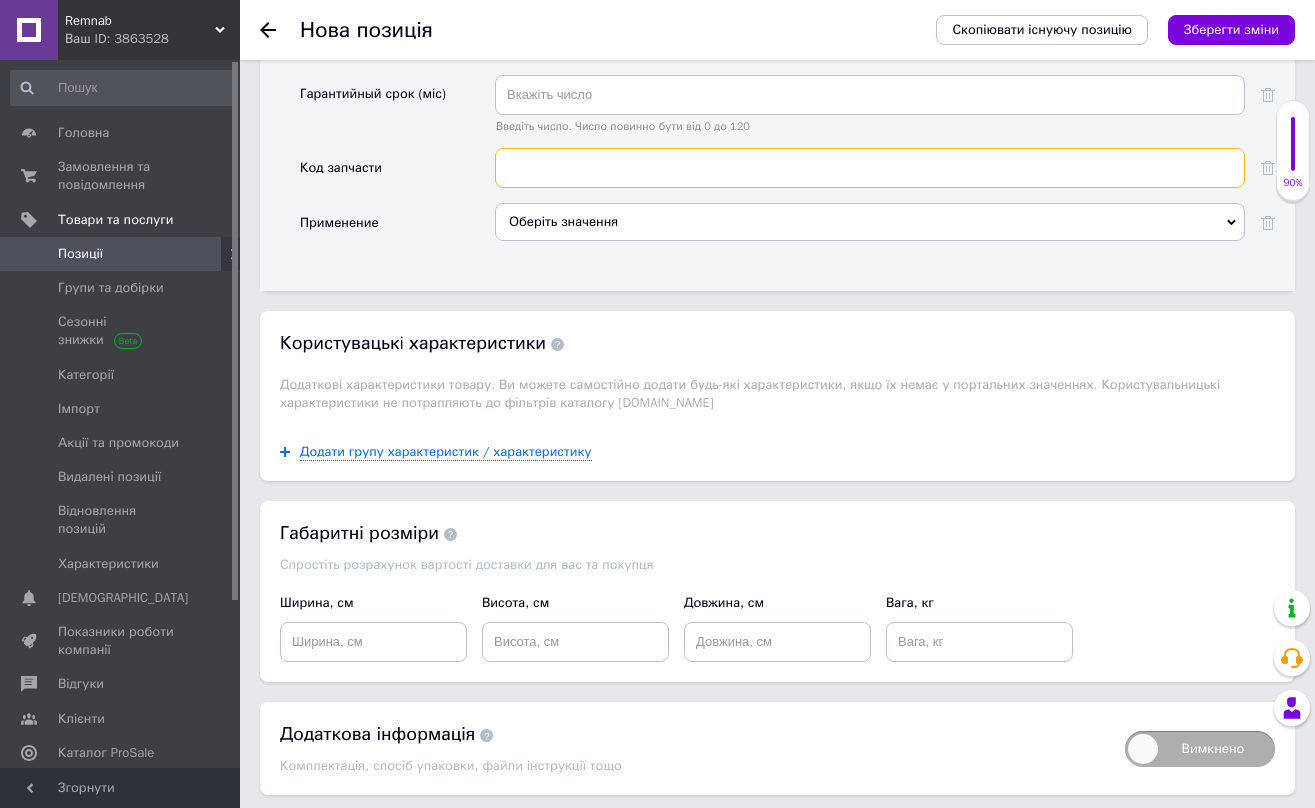 paste on "А29.01.000" 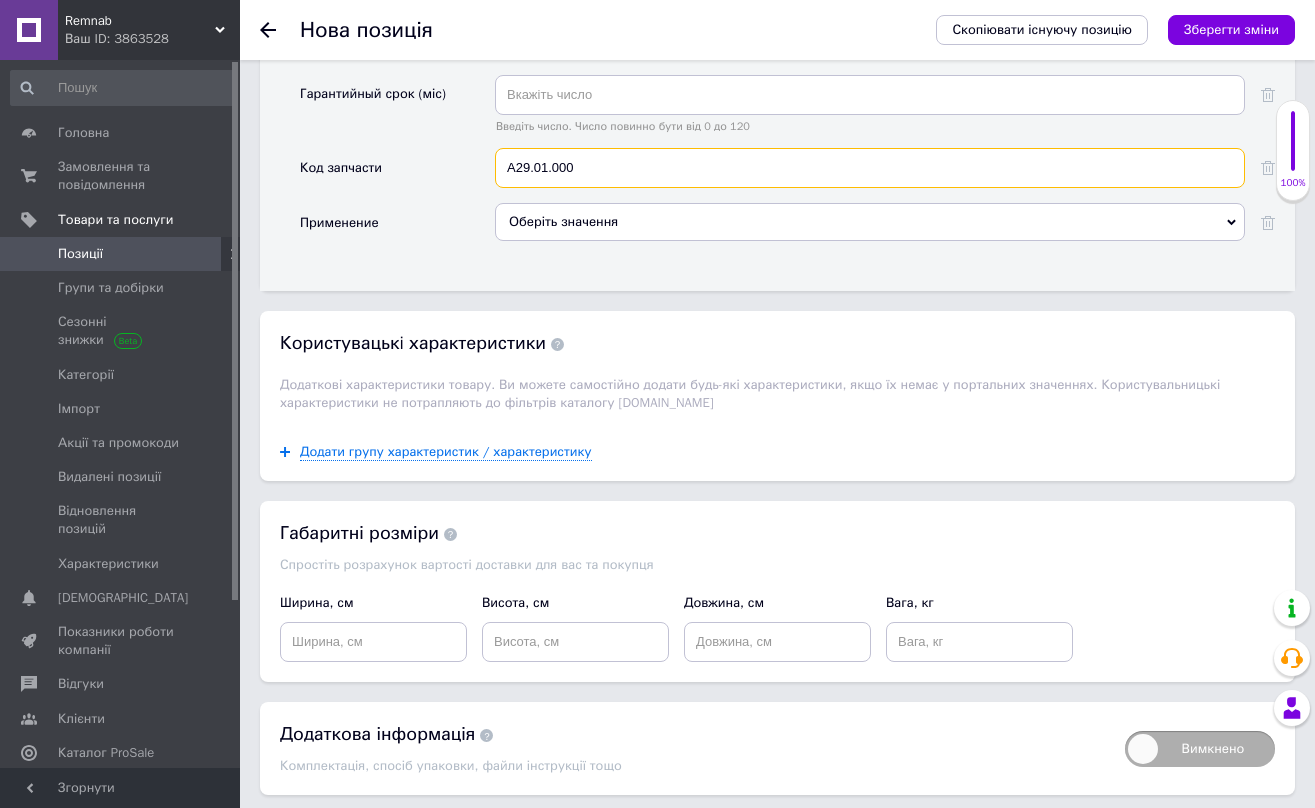type on "А29.01.000" 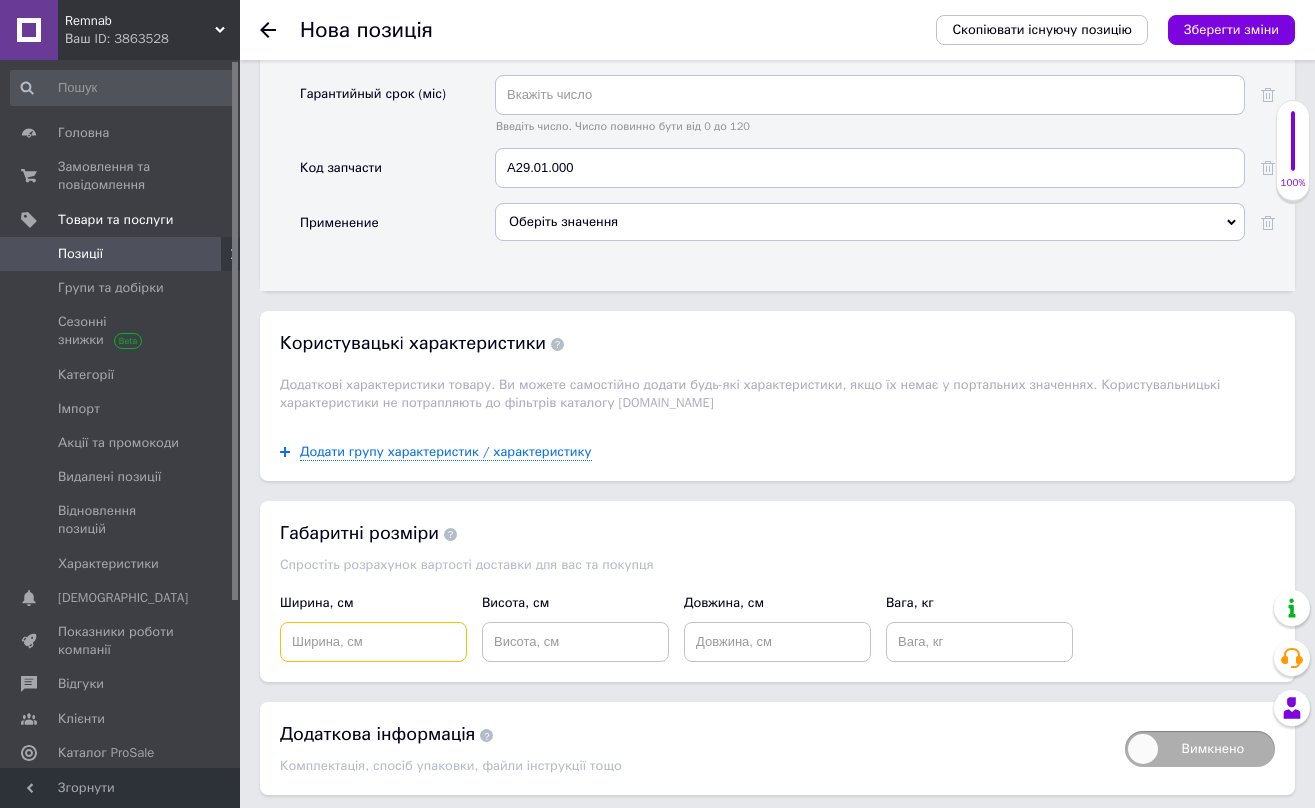 click at bounding box center [373, 642] 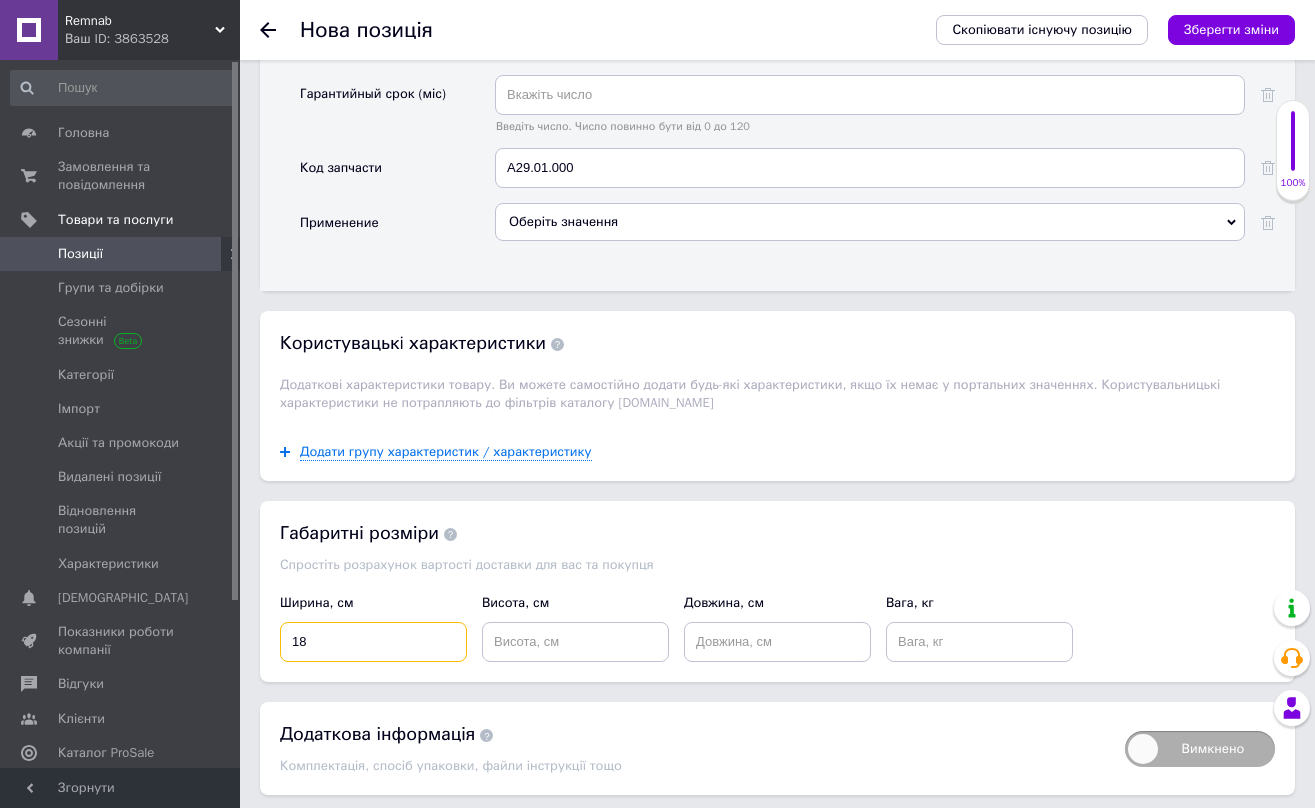 type on "18" 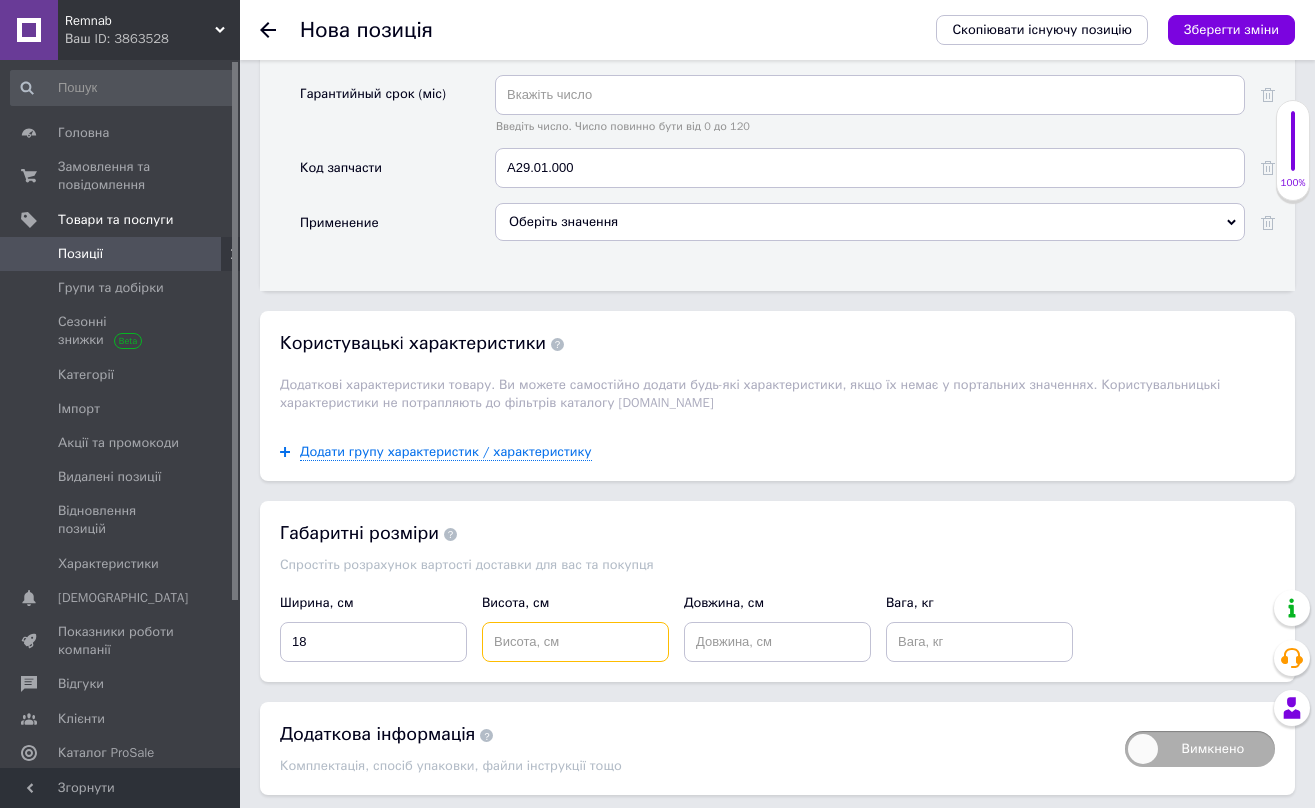 click at bounding box center [575, 642] 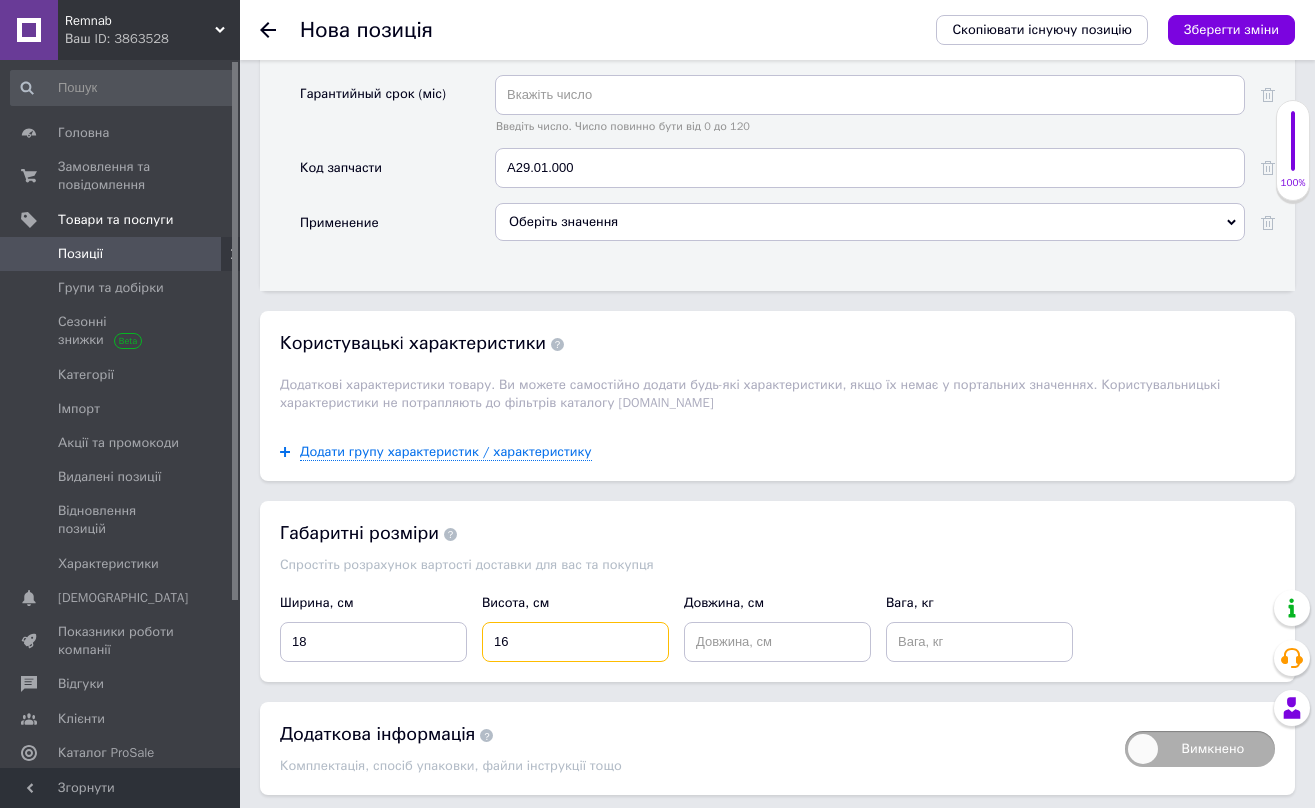 type on "16" 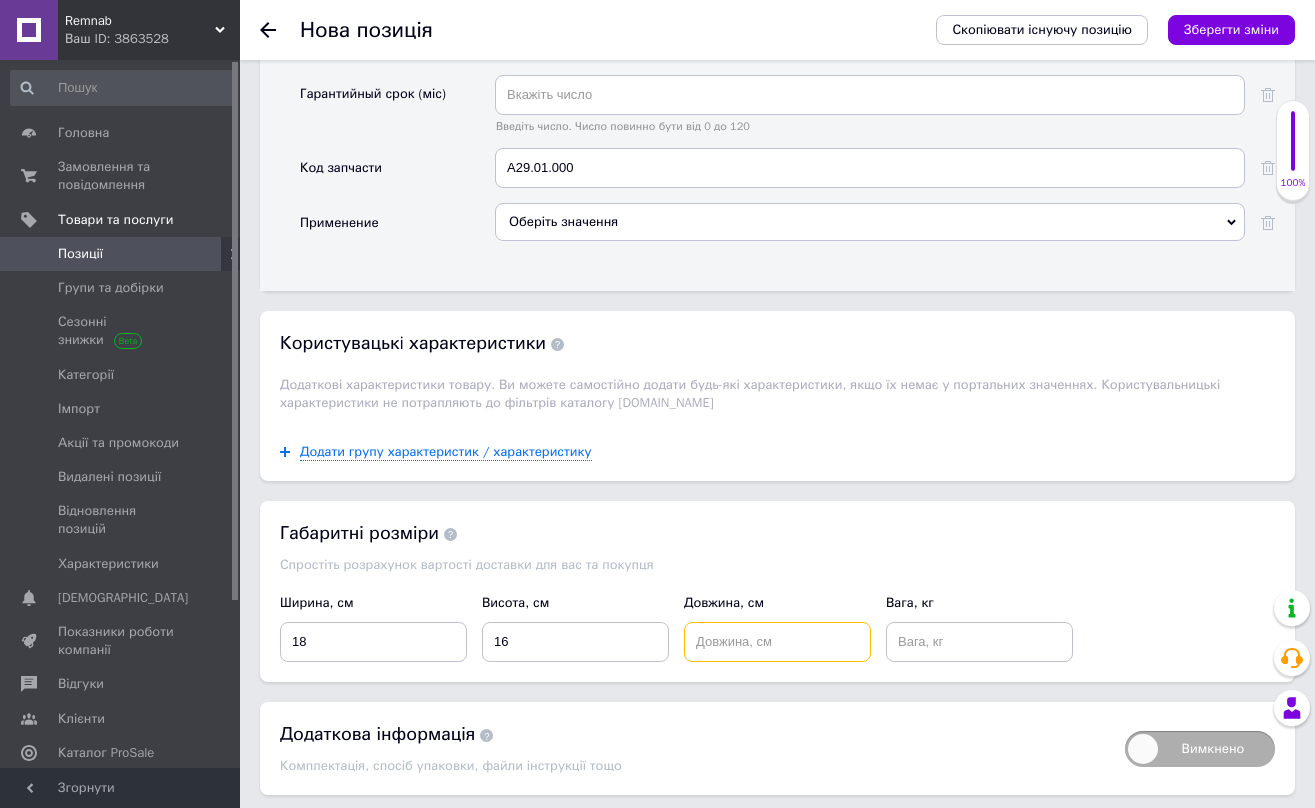 click at bounding box center [777, 642] 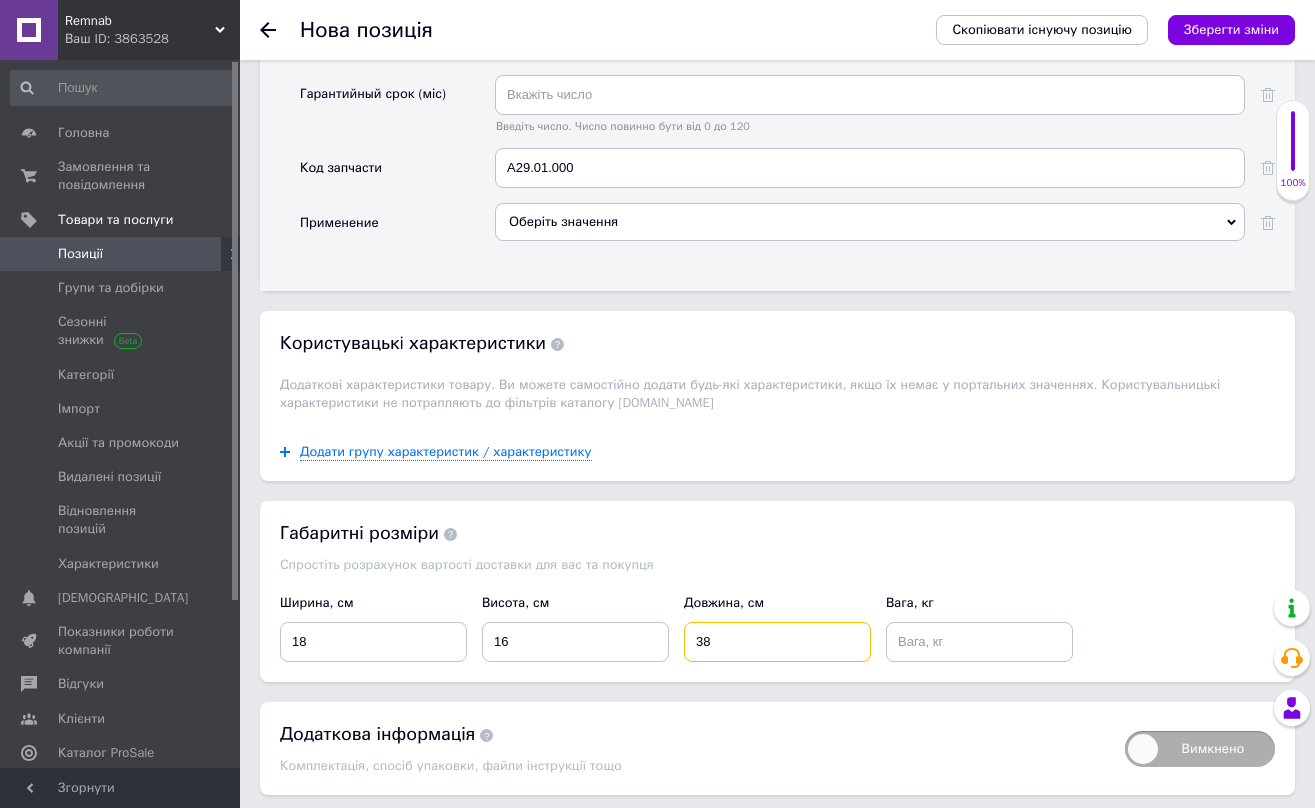 type on "38" 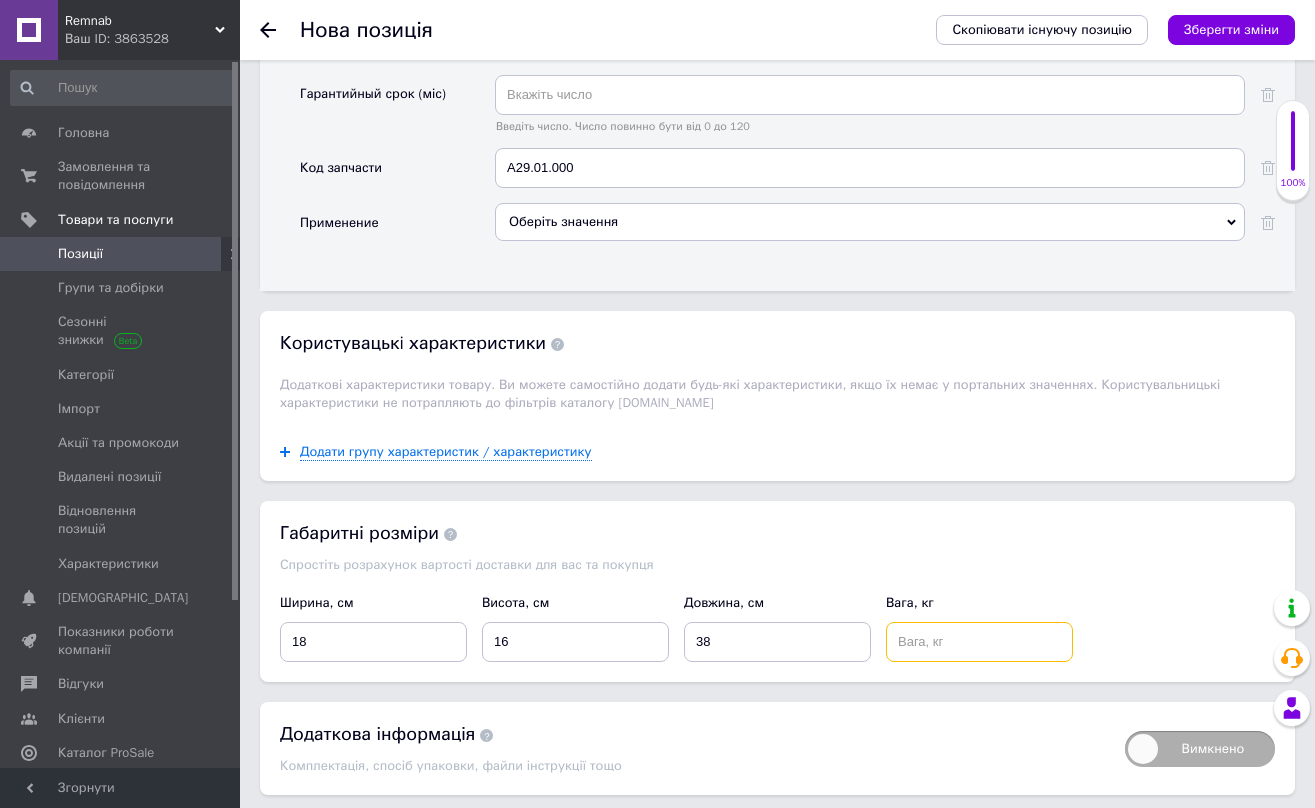 click at bounding box center (979, 642) 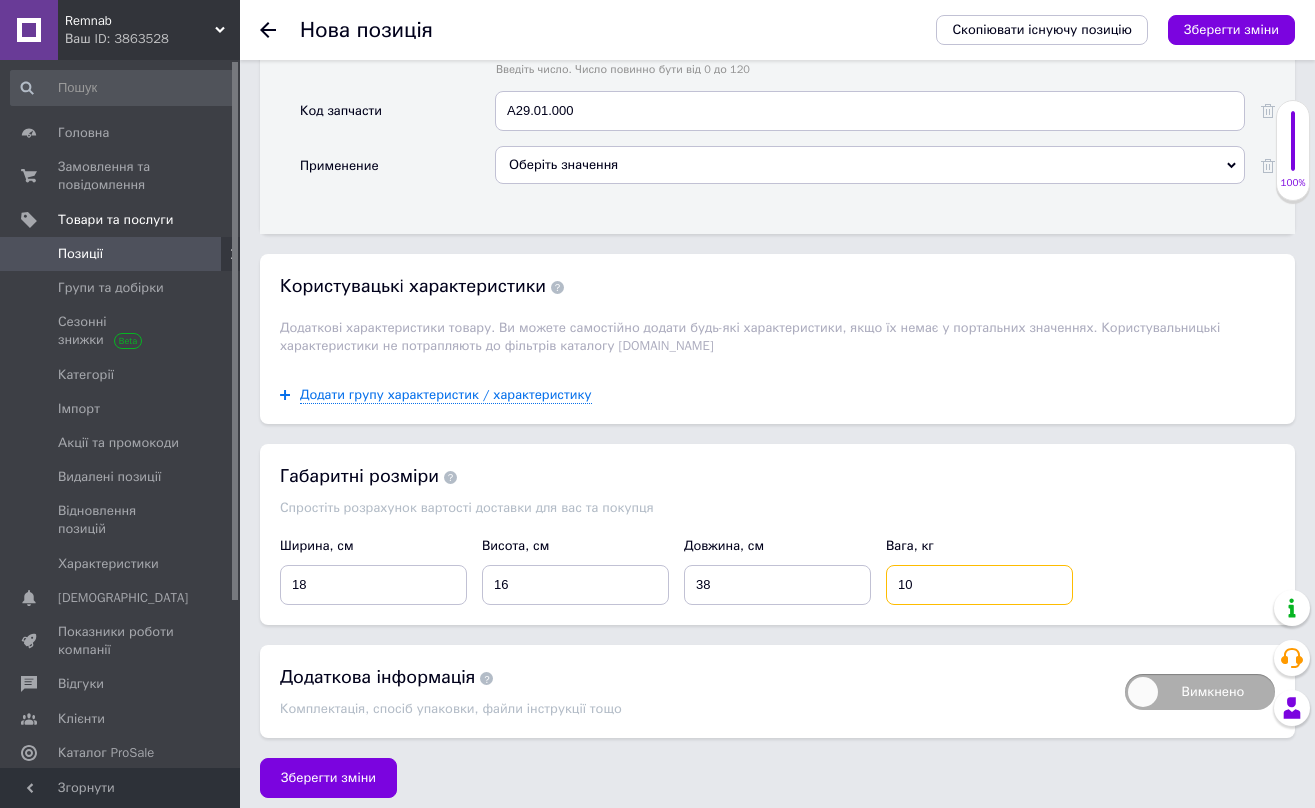 scroll, scrollTop: 2148, scrollLeft: 0, axis: vertical 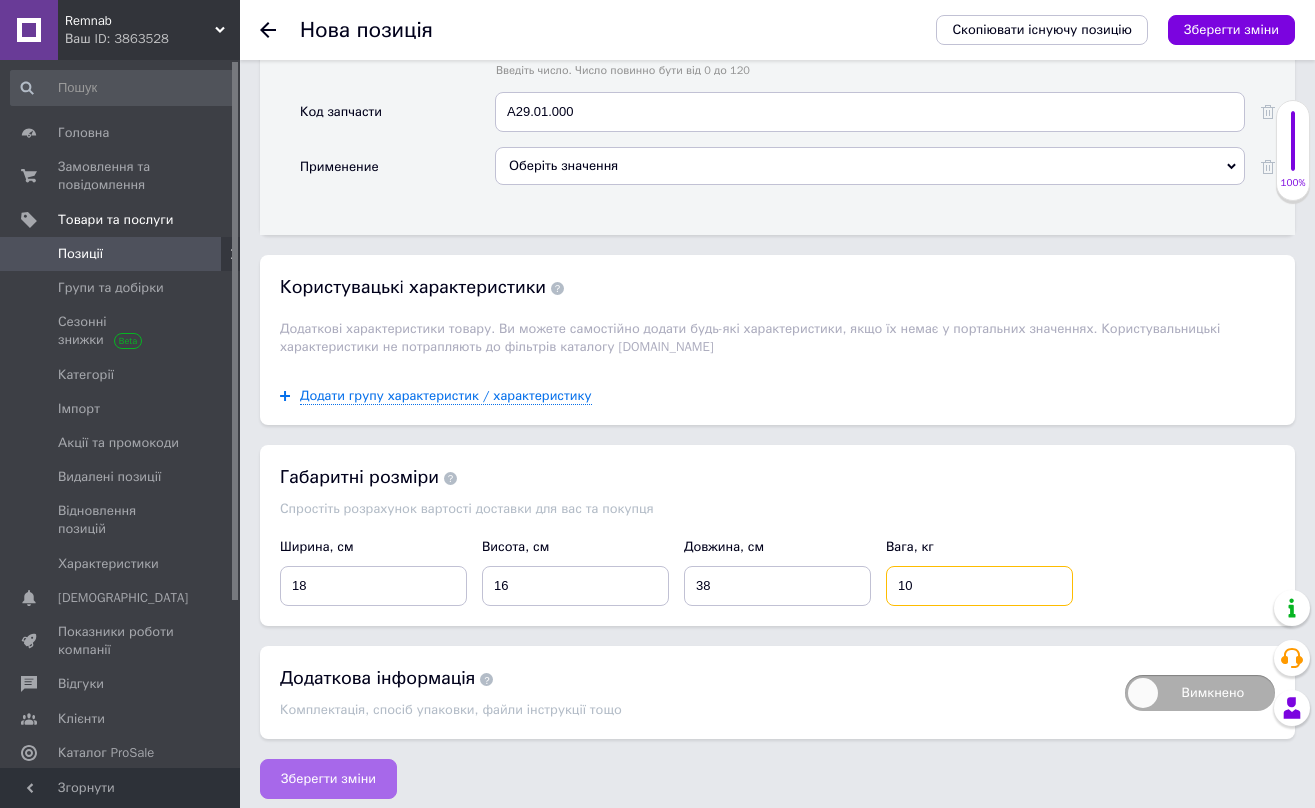 type on "10" 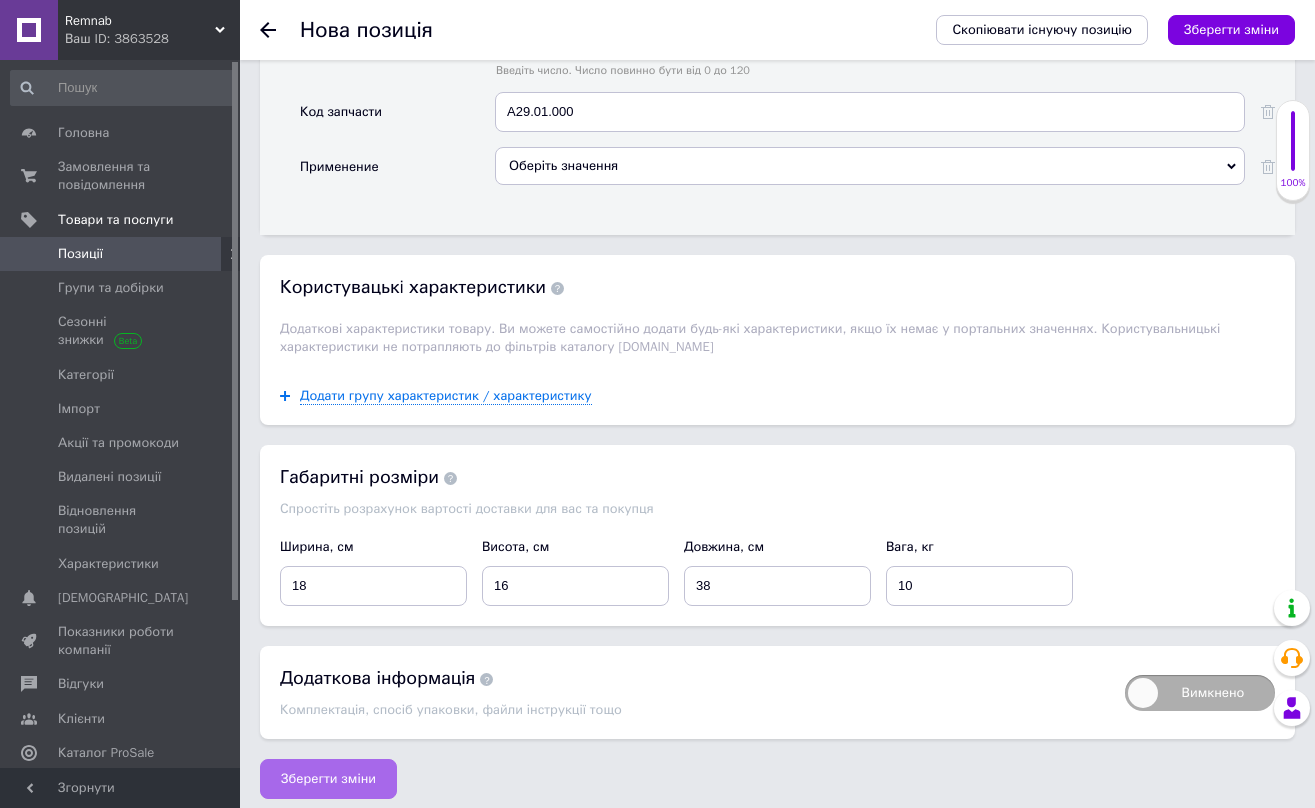 click on "Зберегти зміни" at bounding box center (328, 779) 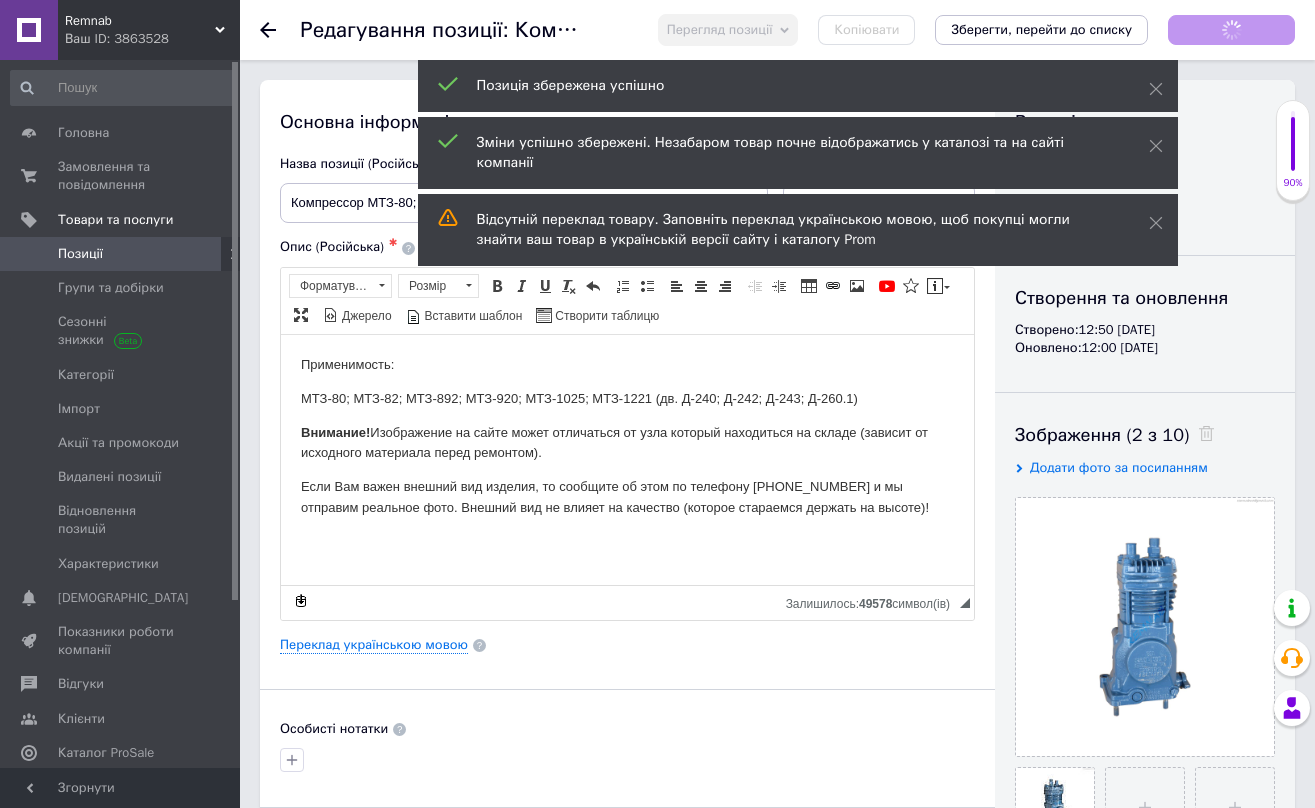scroll, scrollTop: 0, scrollLeft: 0, axis: both 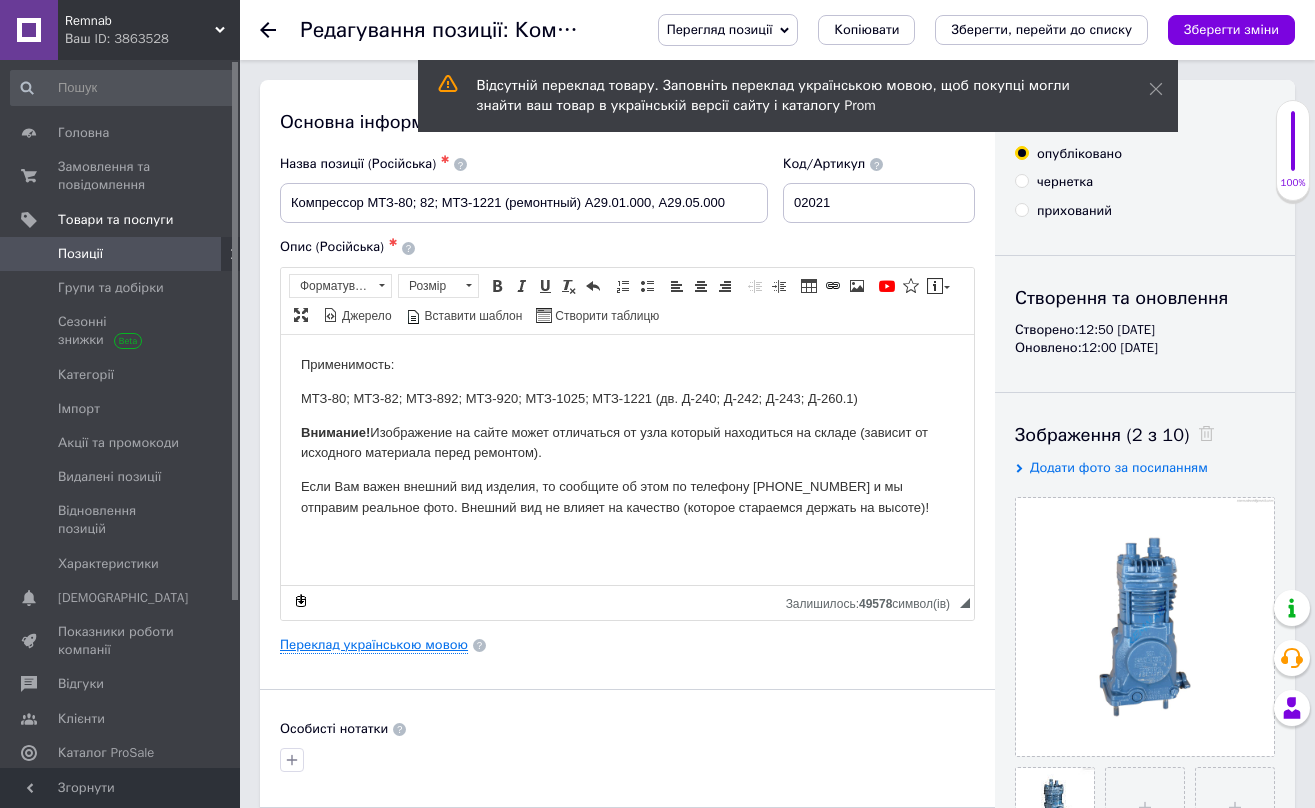 click on "Переклад українською мовою" at bounding box center [374, 645] 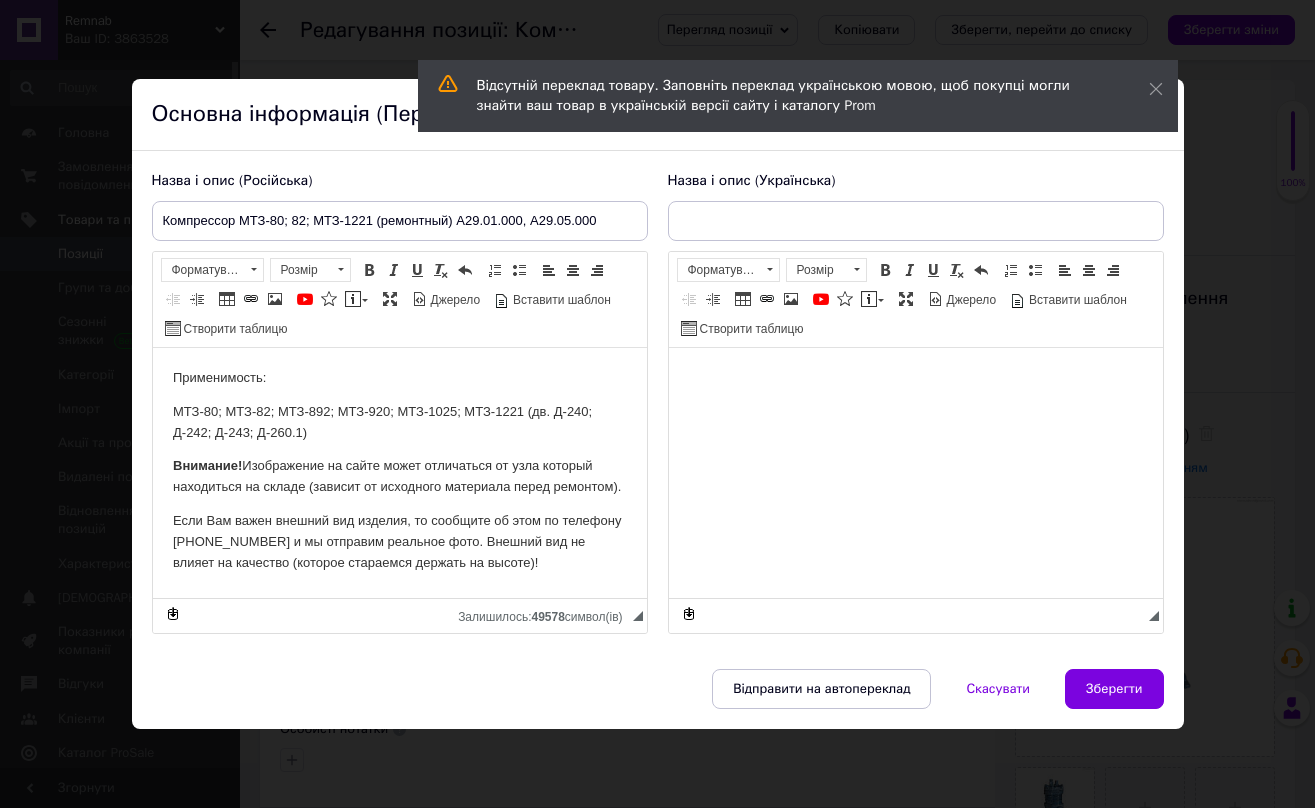 scroll, scrollTop: 0, scrollLeft: 0, axis: both 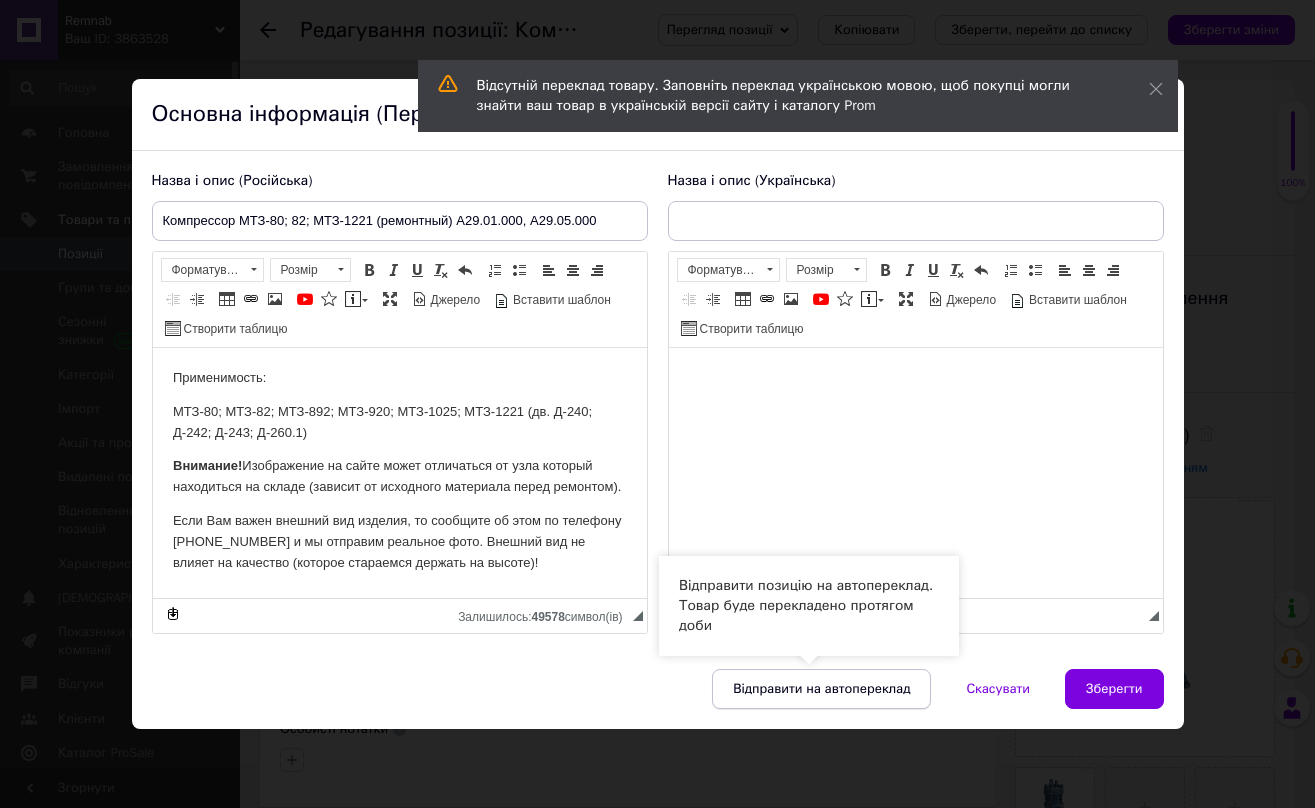 click on "Відправити на автопереклад" at bounding box center (821, 689) 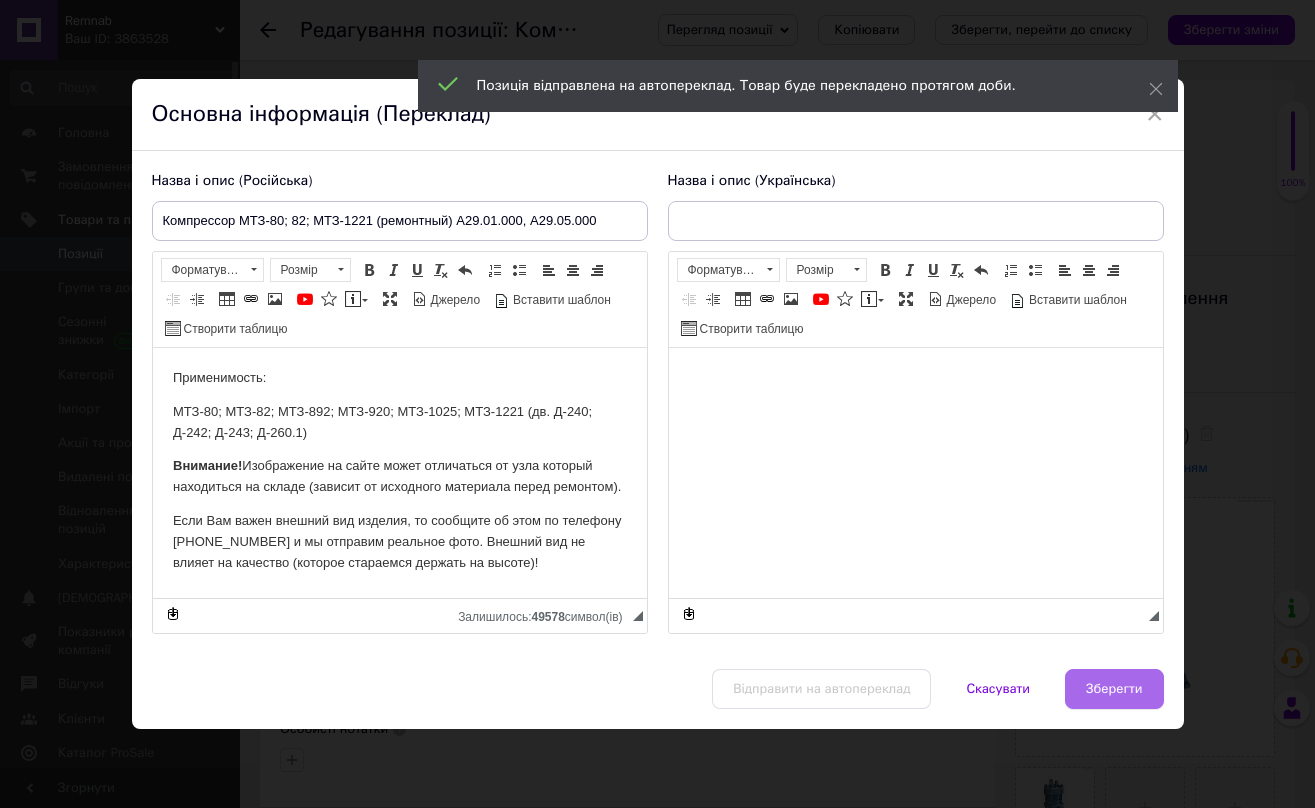 click on "Зберегти" at bounding box center [1114, 689] 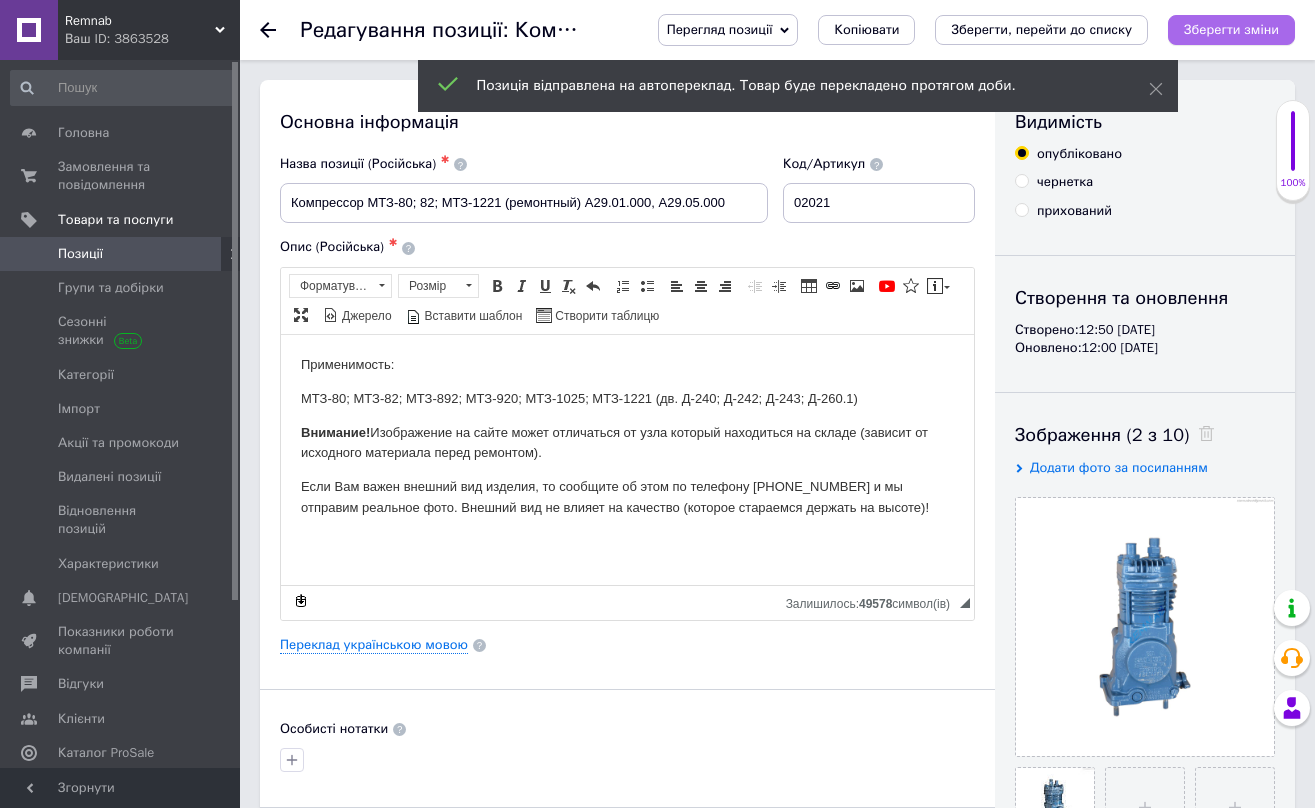 click on "Зберегти зміни" at bounding box center [1231, 29] 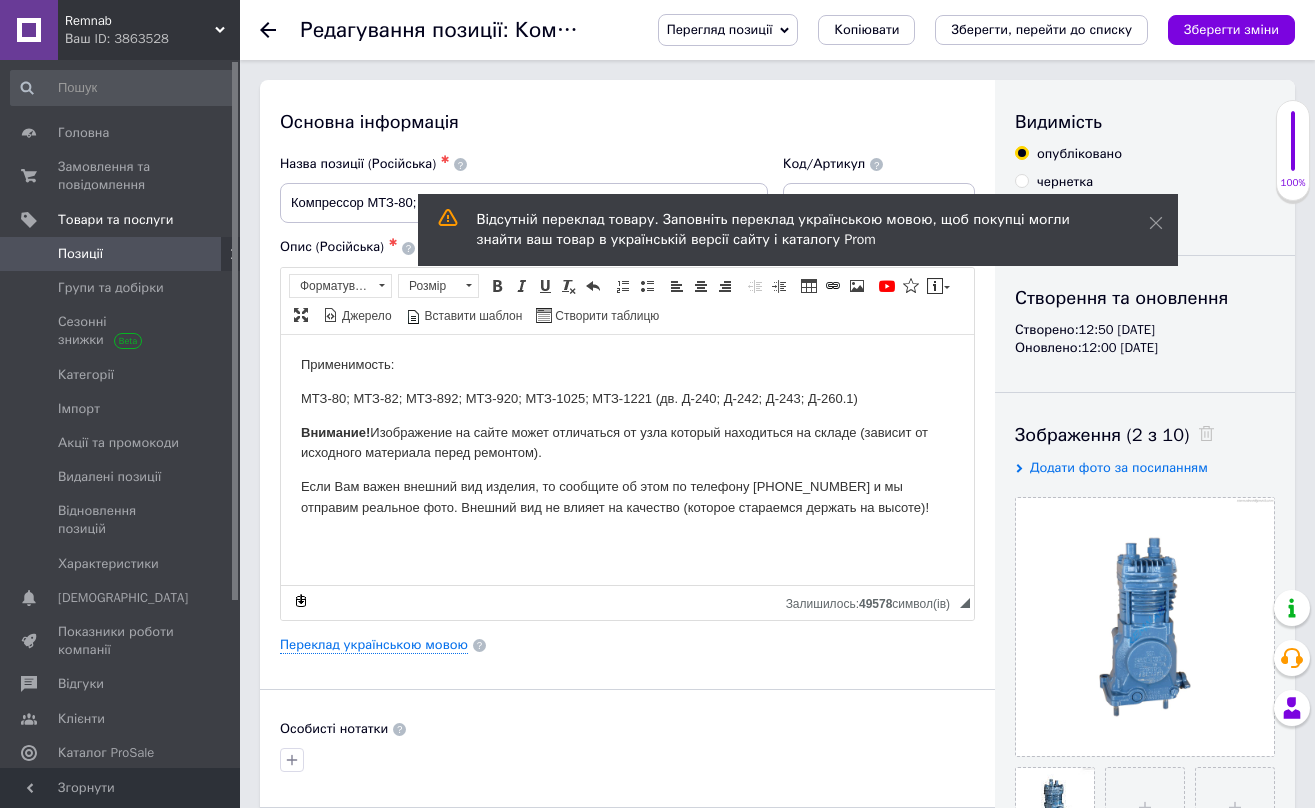 click 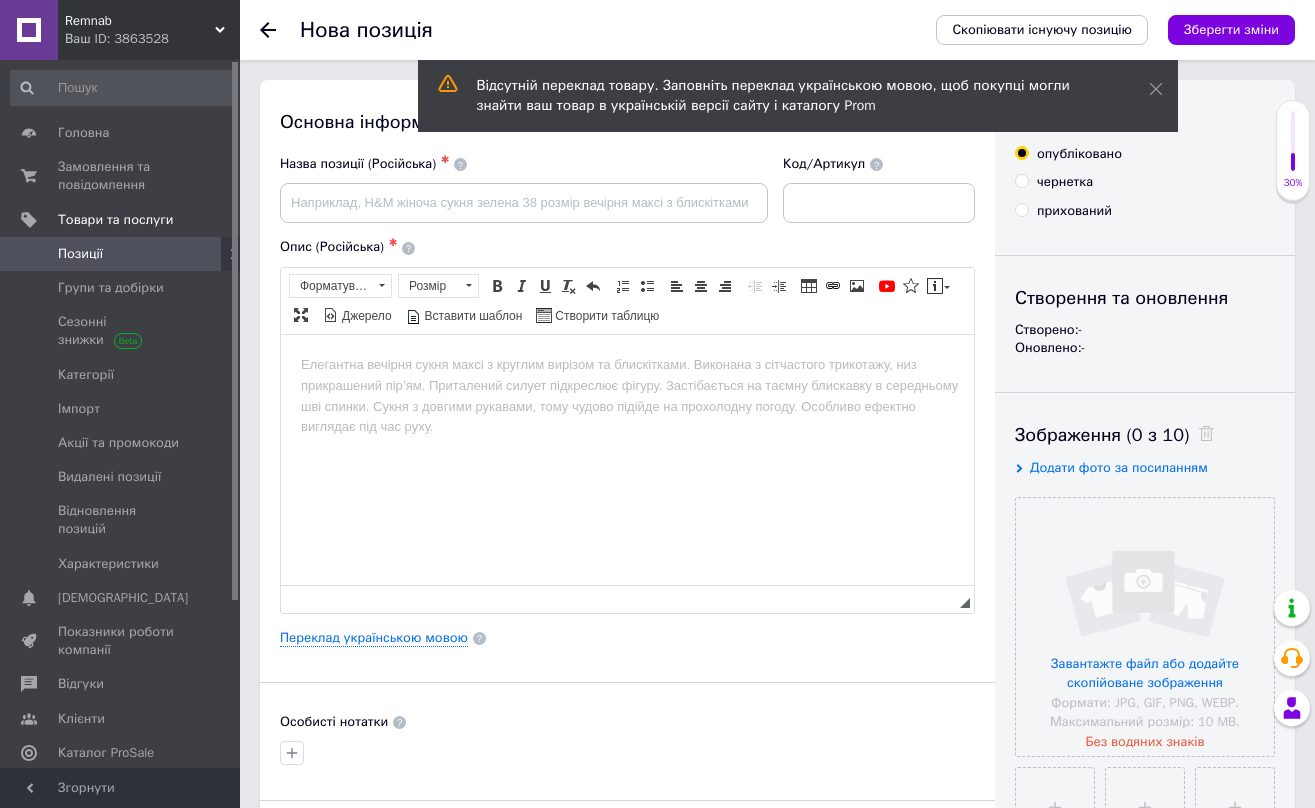 scroll, scrollTop: 0, scrollLeft: 0, axis: both 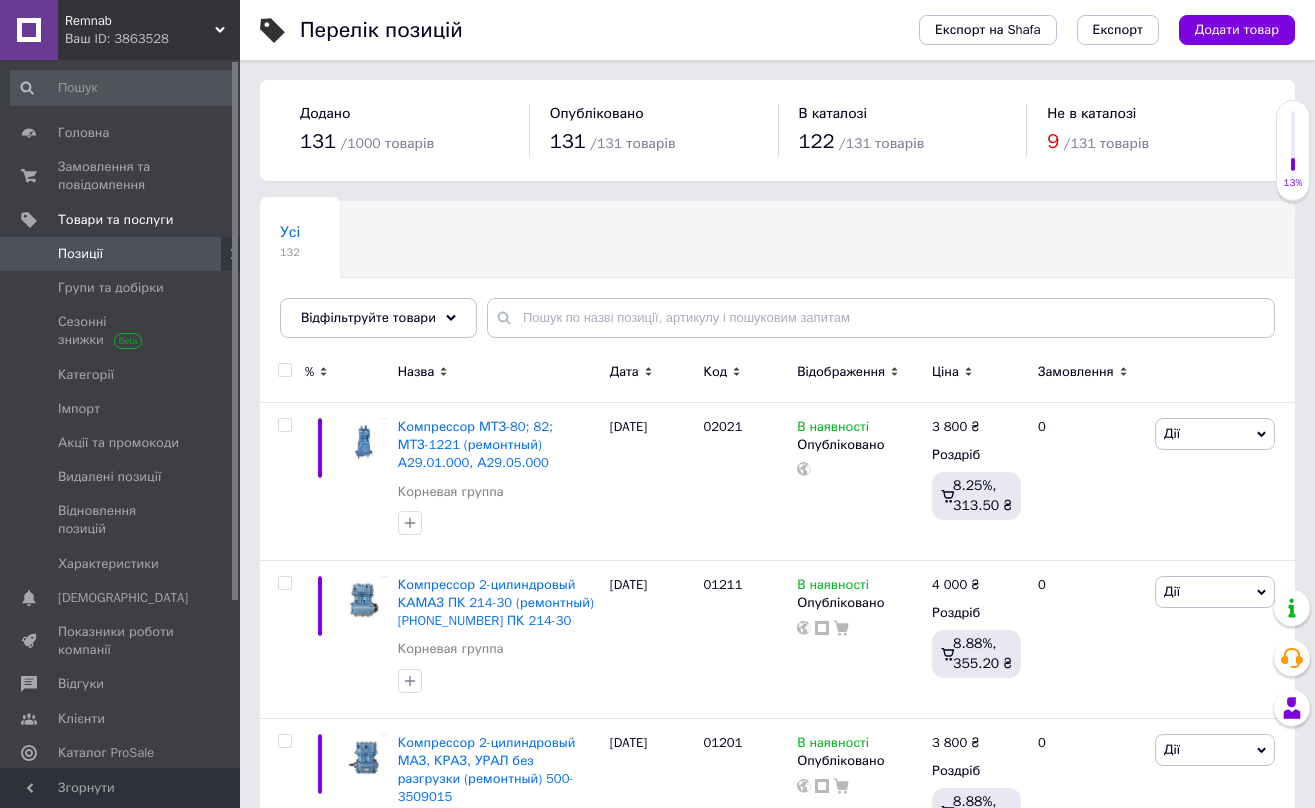 click 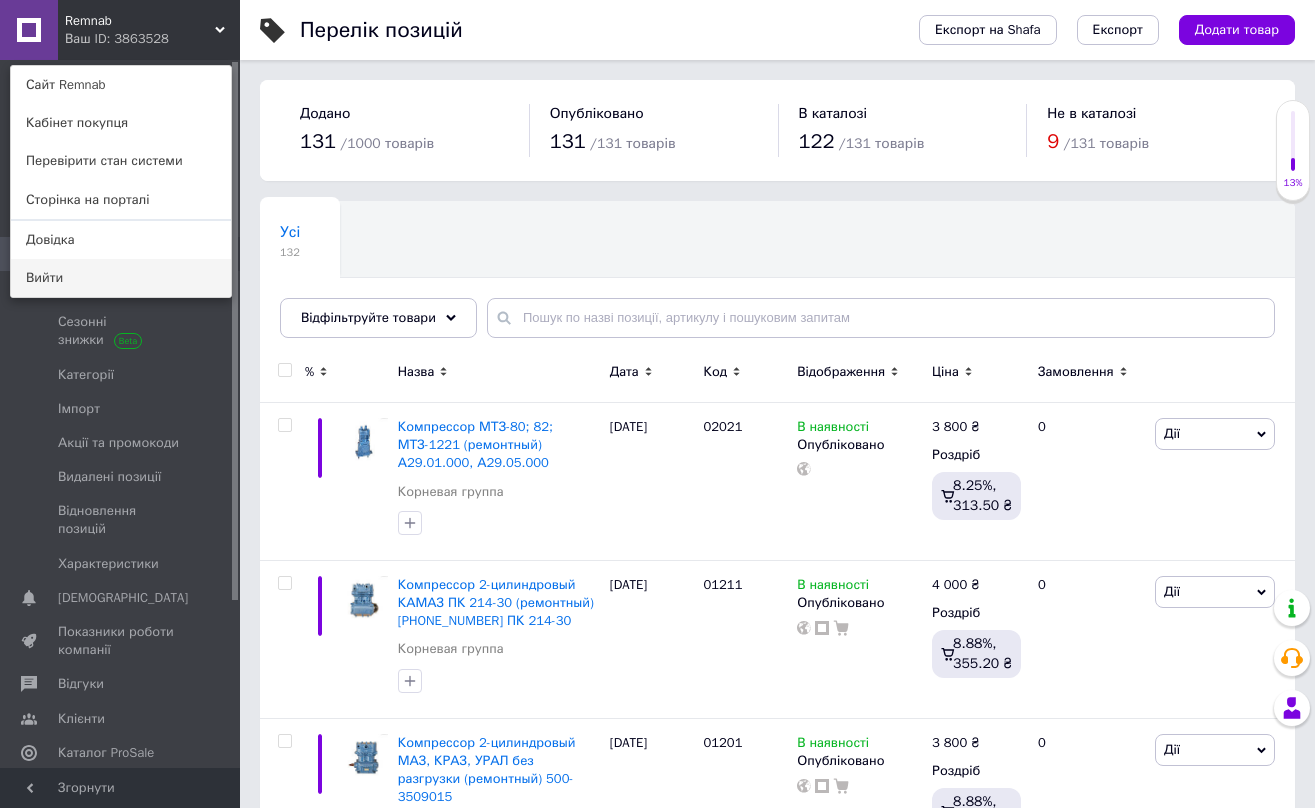 click on "Вийти" at bounding box center [121, 278] 